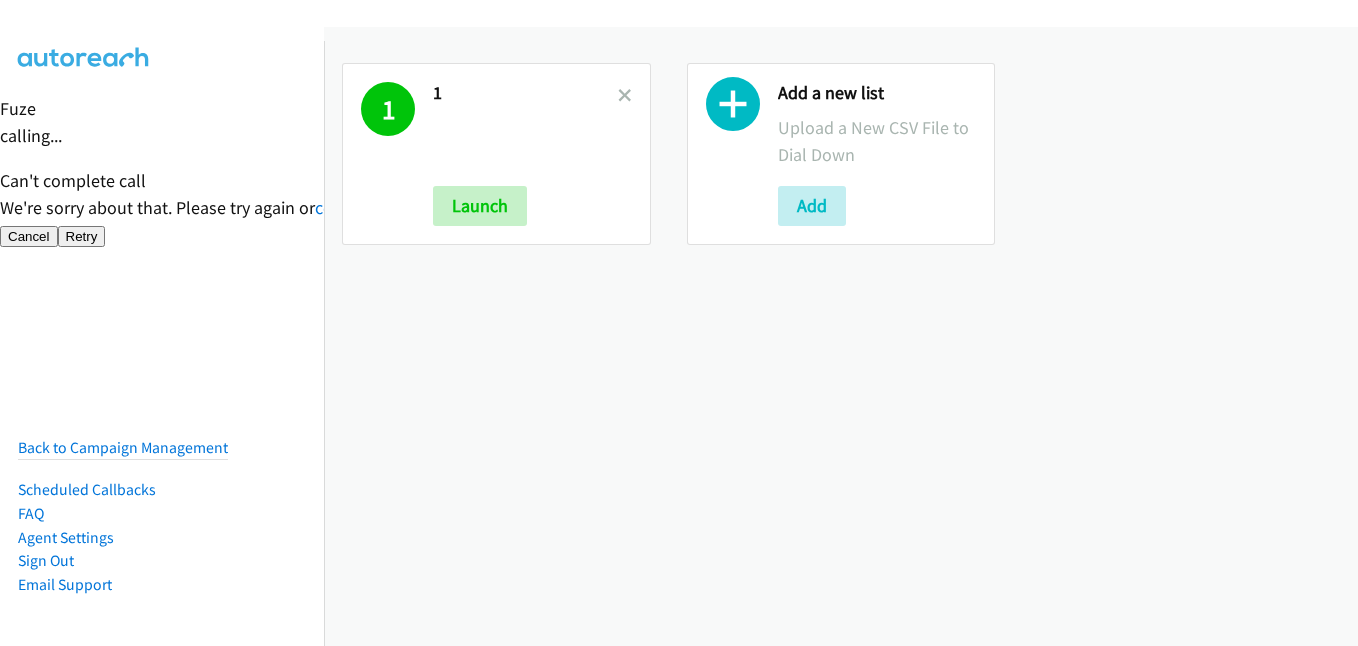scroll, scrollTop: 0, scrollLeft: 0, axis: both 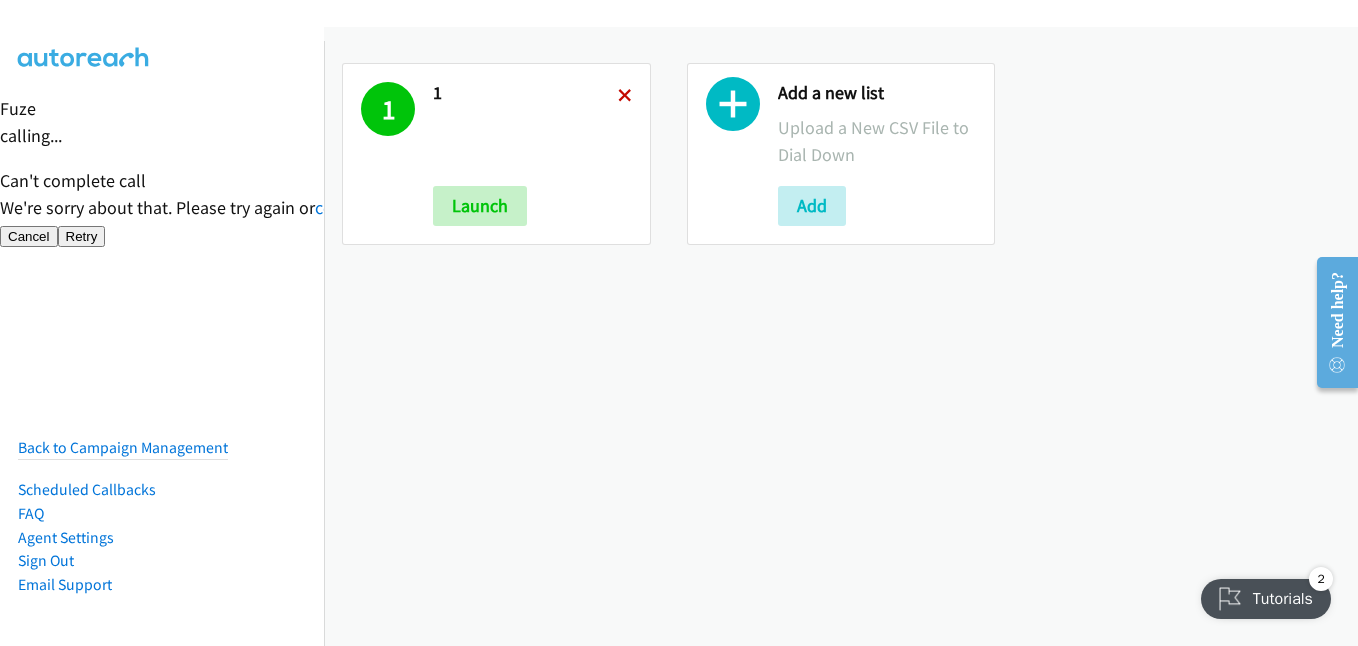click at bounding box center (625, 97) 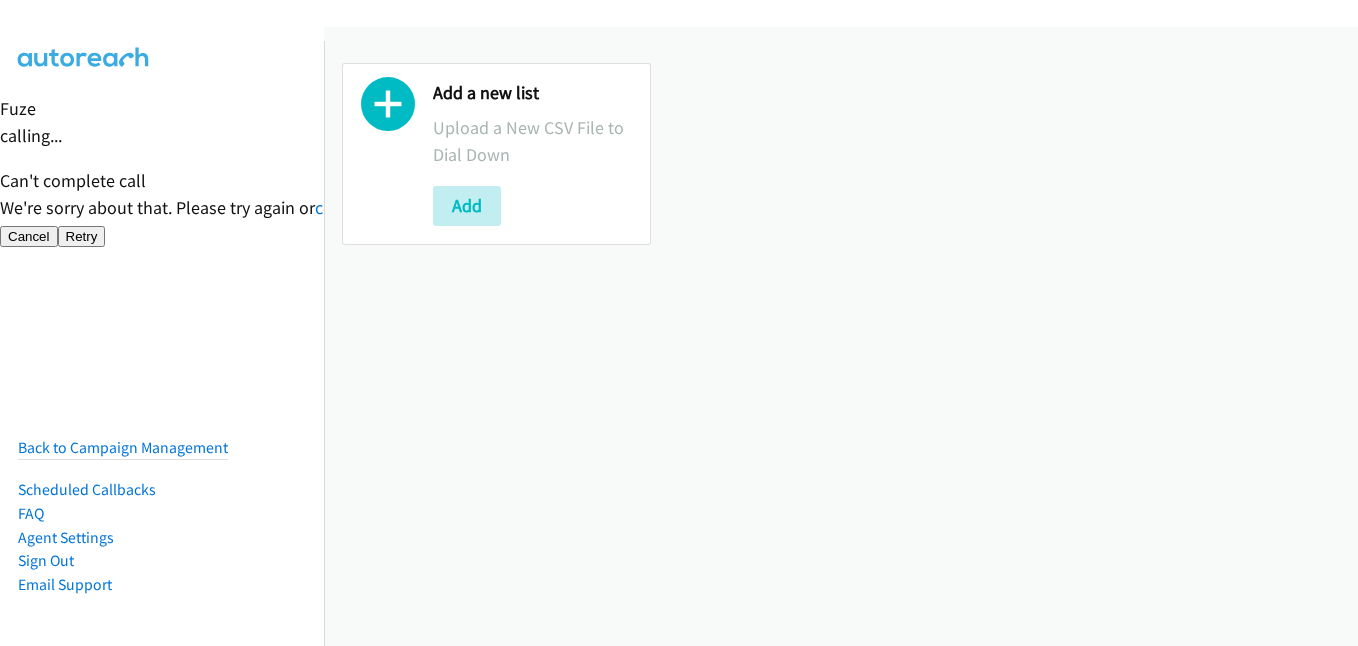 scroll, scrollTop: 0, scrollLeft: 0, axis: both 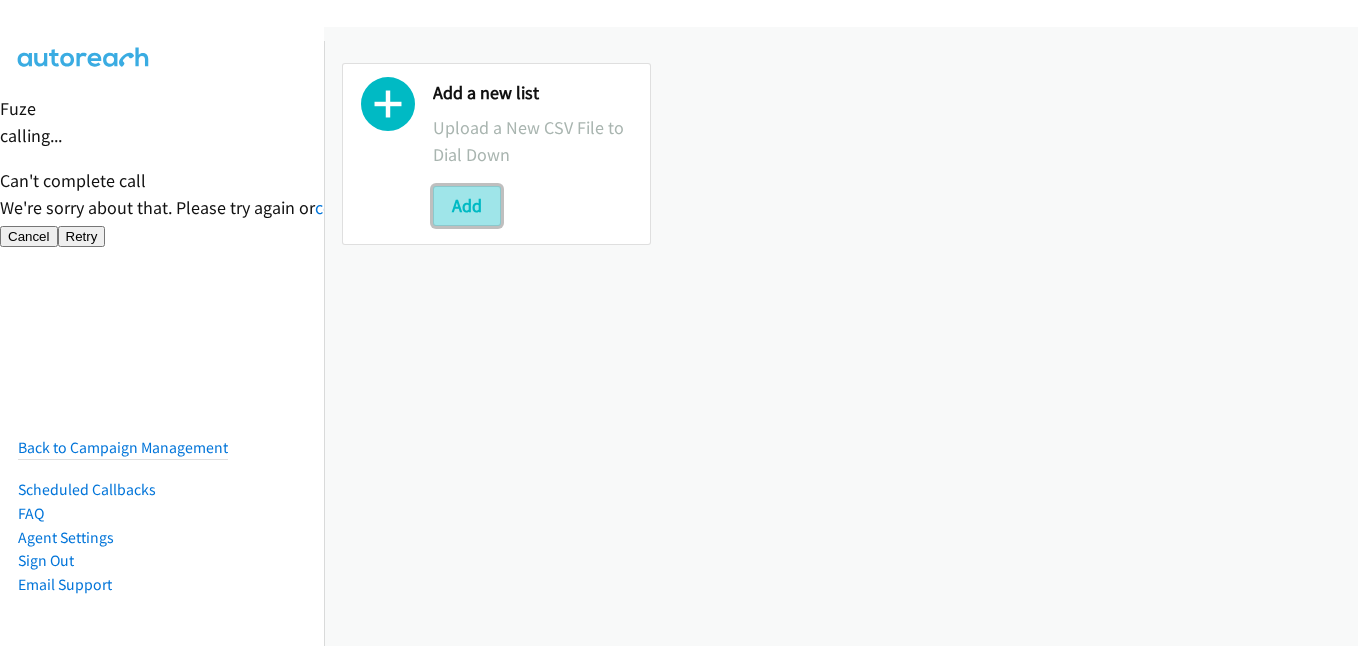 click on "Add" at bounding box center [467, 206] 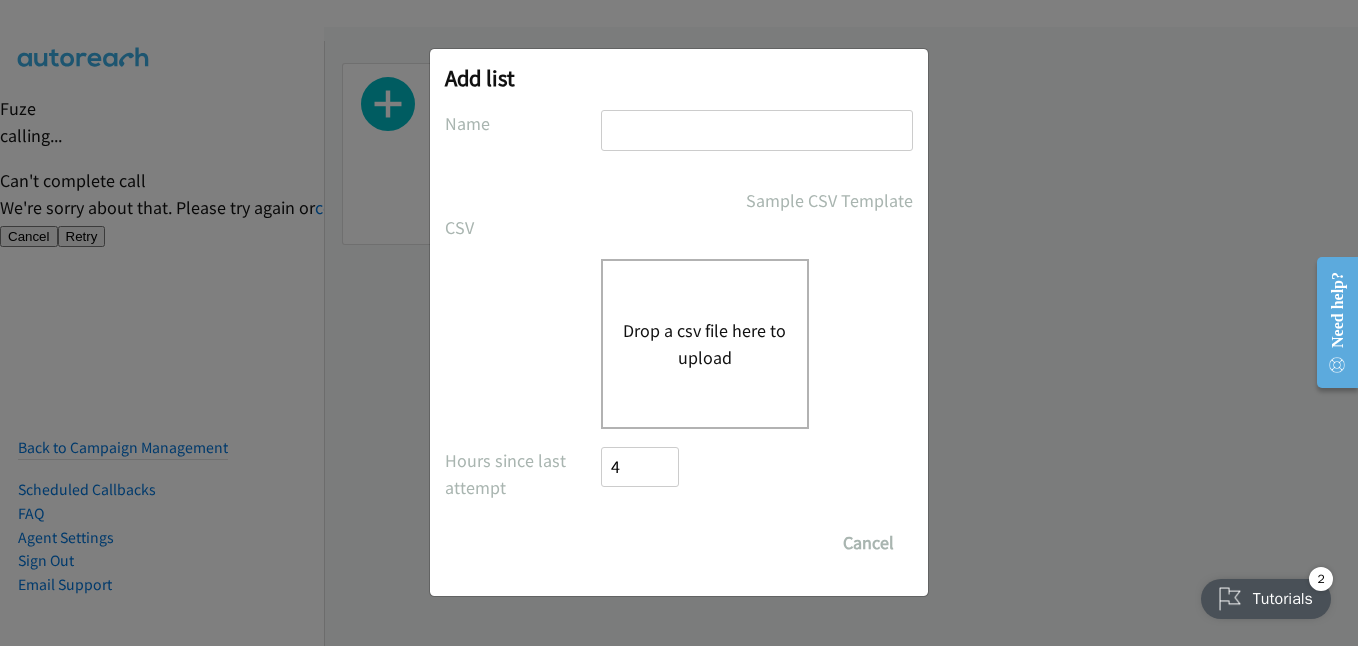 scroll, scrollTop: 0, scrollLeft: 0, axis: both 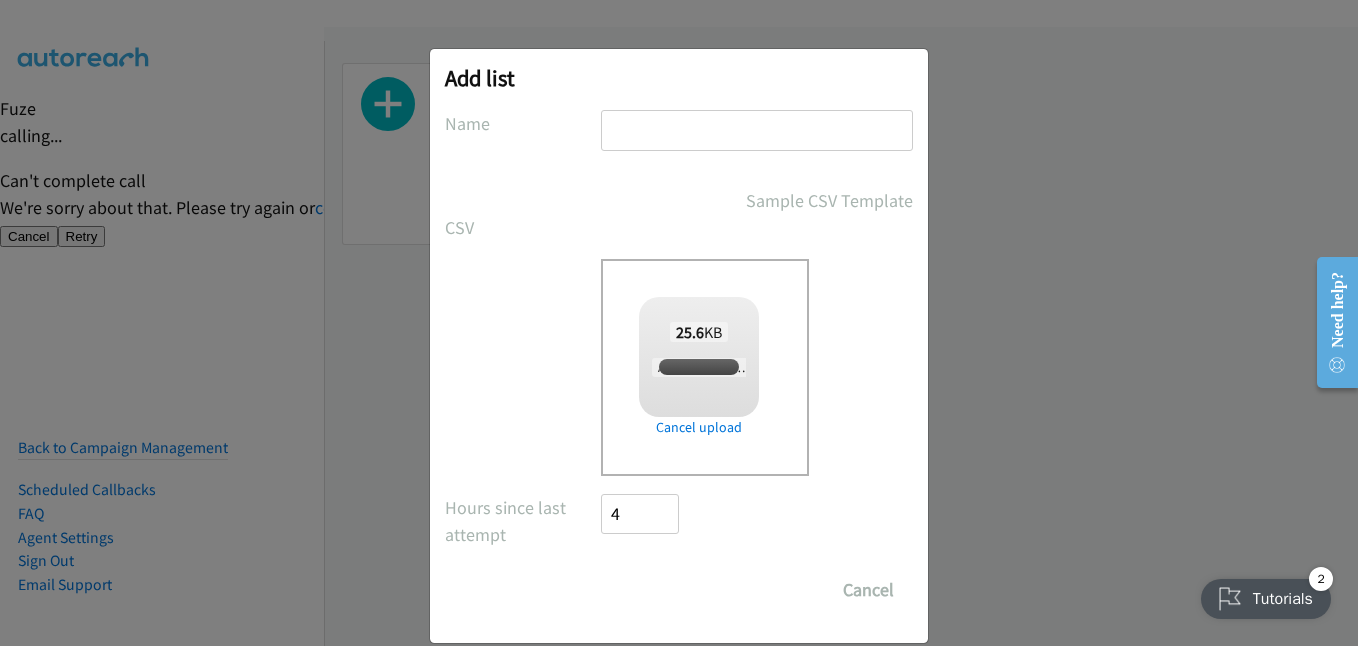 checkbox on "true" 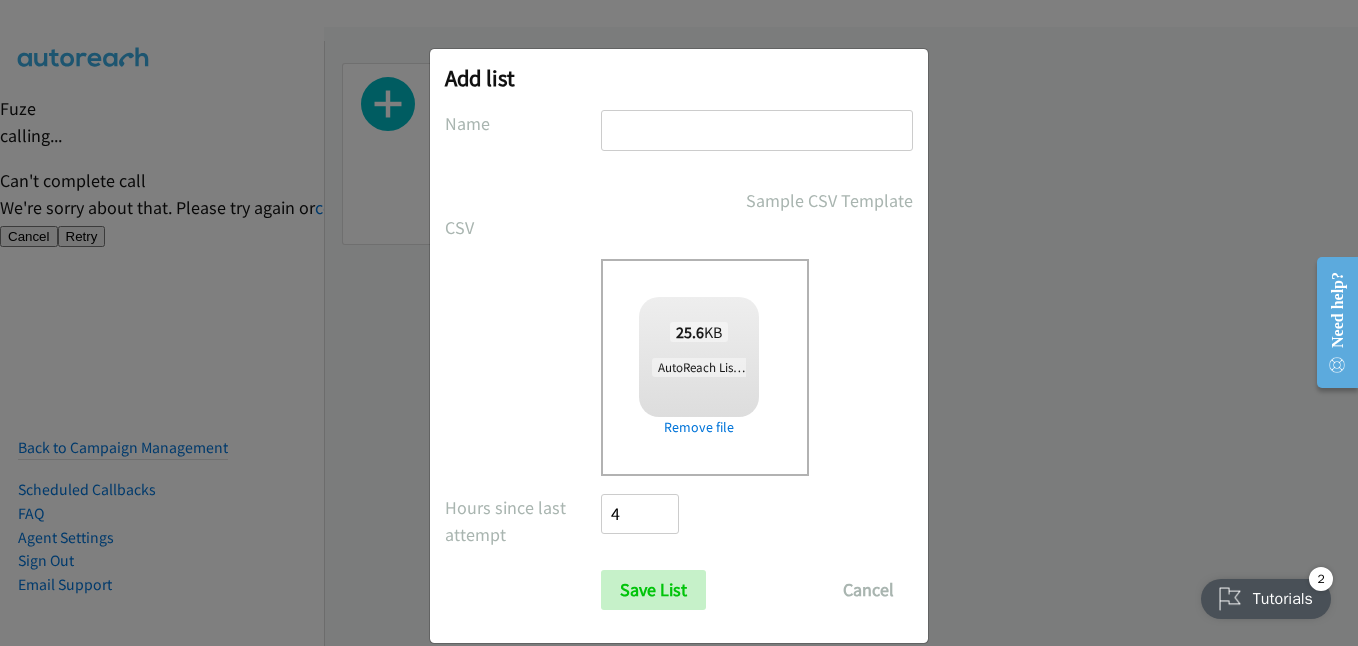type on "west new" 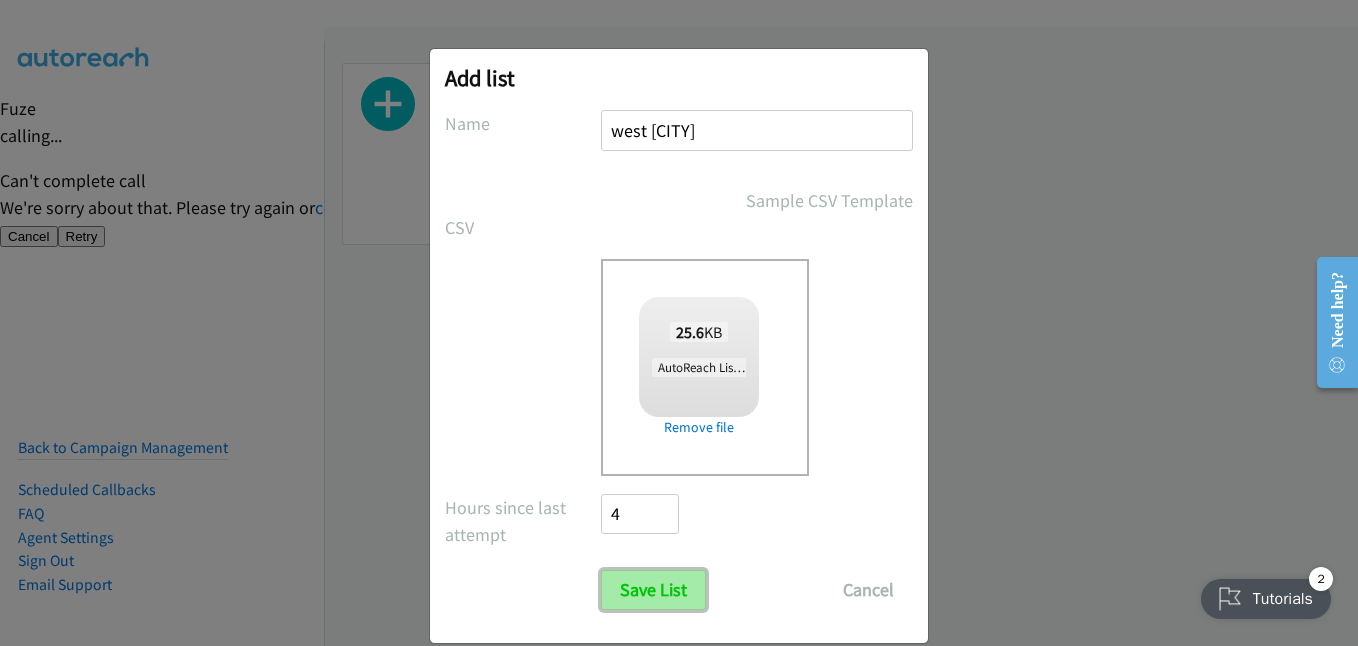 click on "Save List" at bounding box center (653, 590) 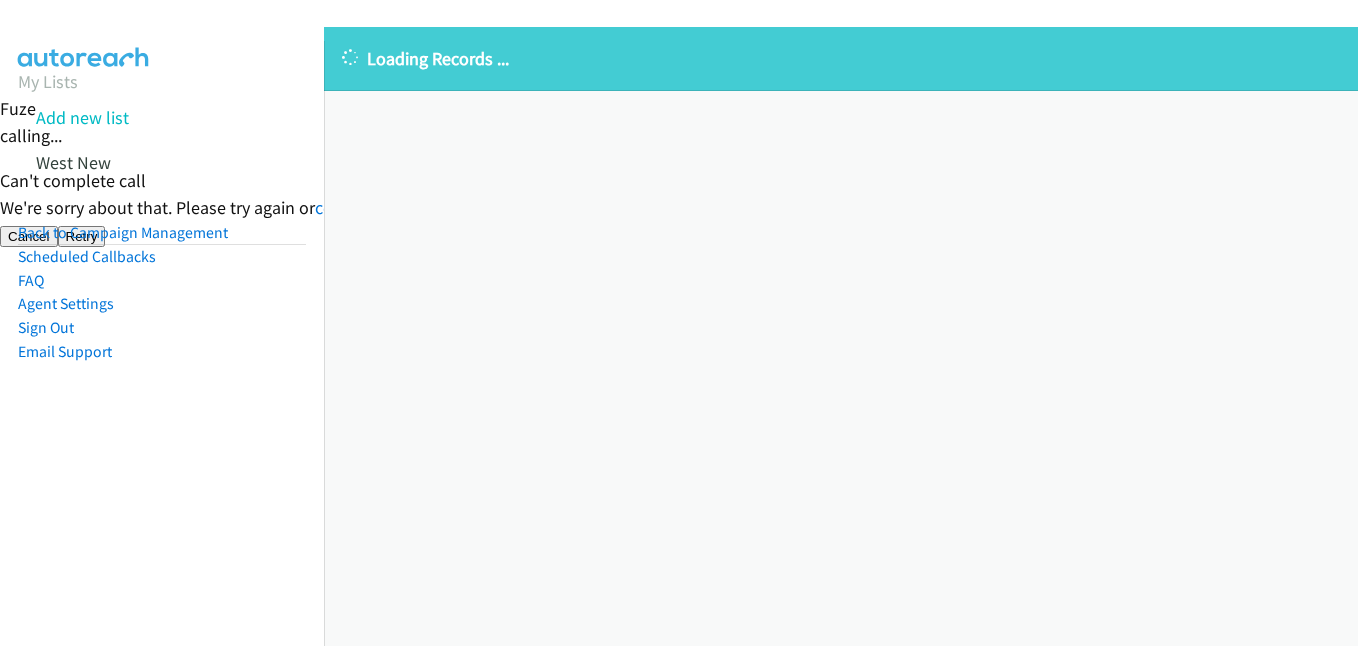 scroll, scrollTop: 0, scrollLeft: 0, axis: both 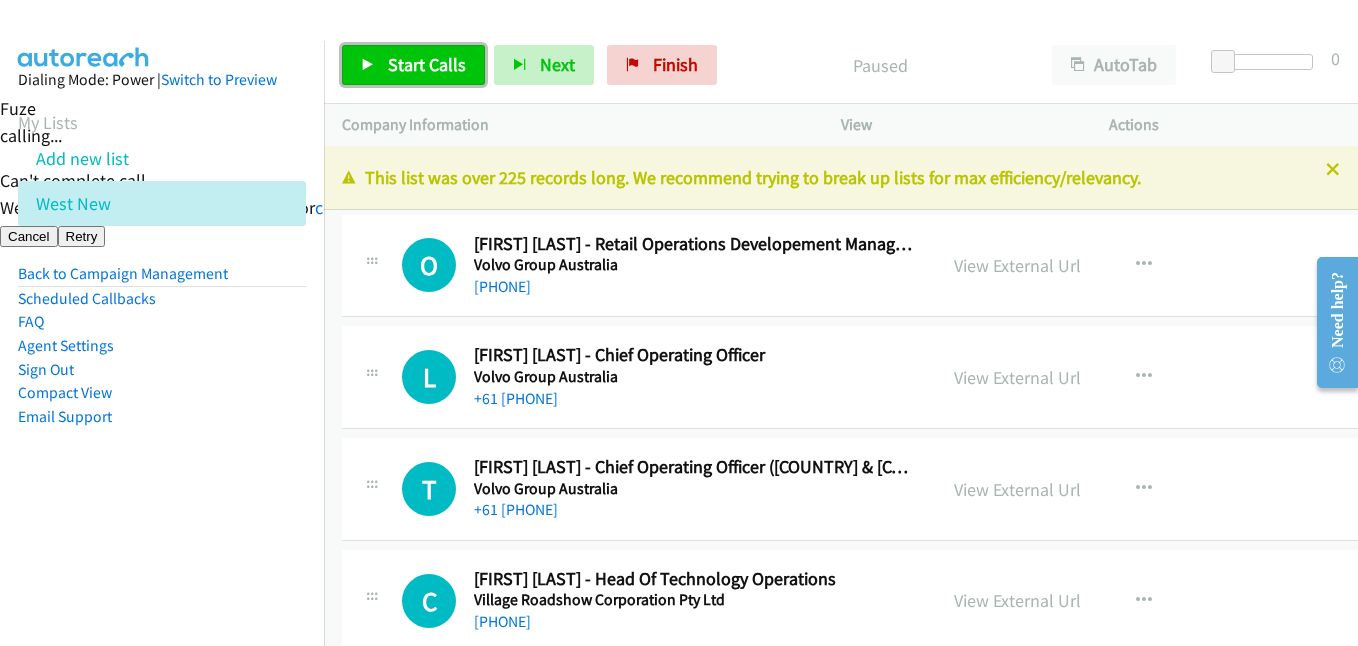 click on "Start Calls" at bounding box center (427, 64) 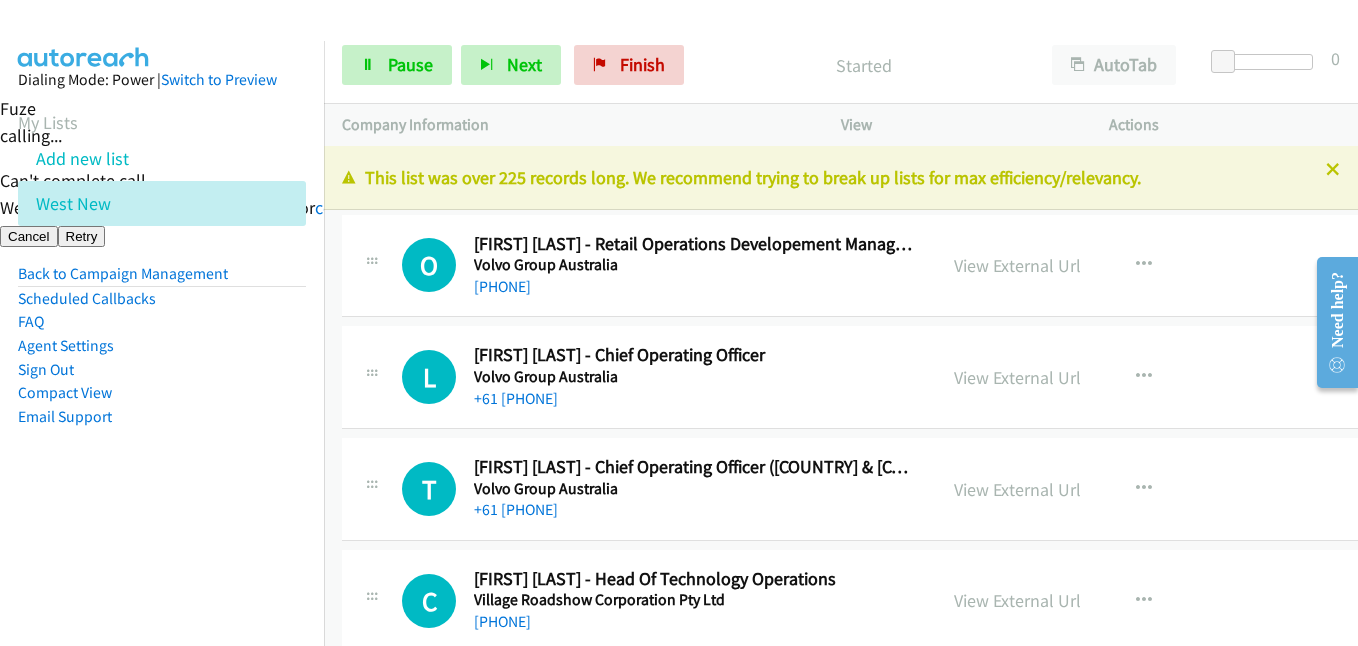 drag, startPoint x: 714, startPoint y: 254, endPoint x: 836, endPoint y: 267, distance: 122.69067 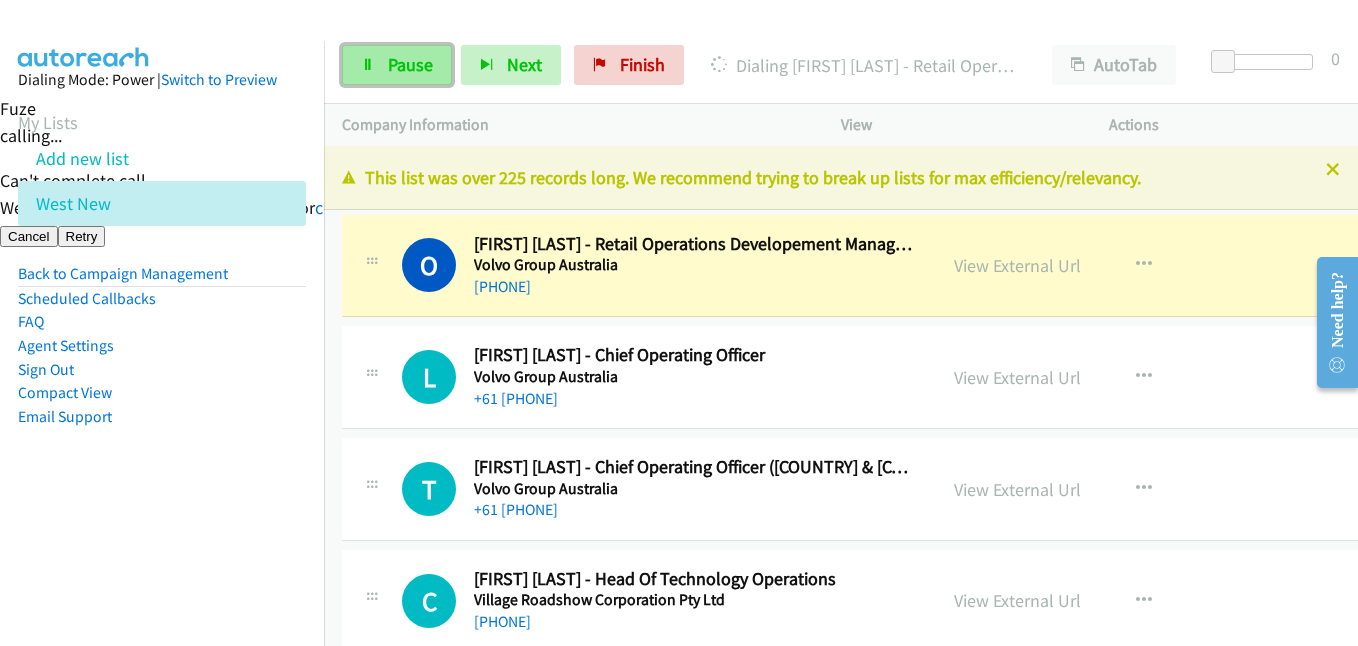 click on "Pause" at bounding box center [410, 64] 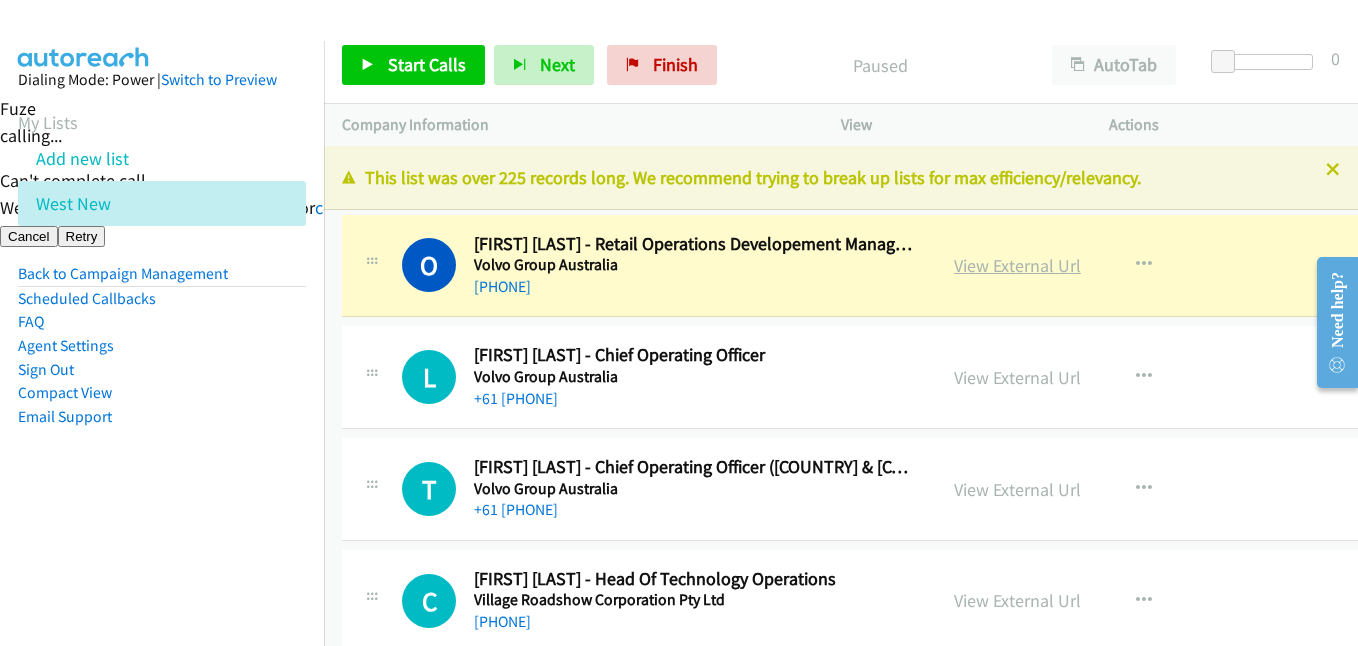 click on "View External Url" at bounding box center [1017, 265] 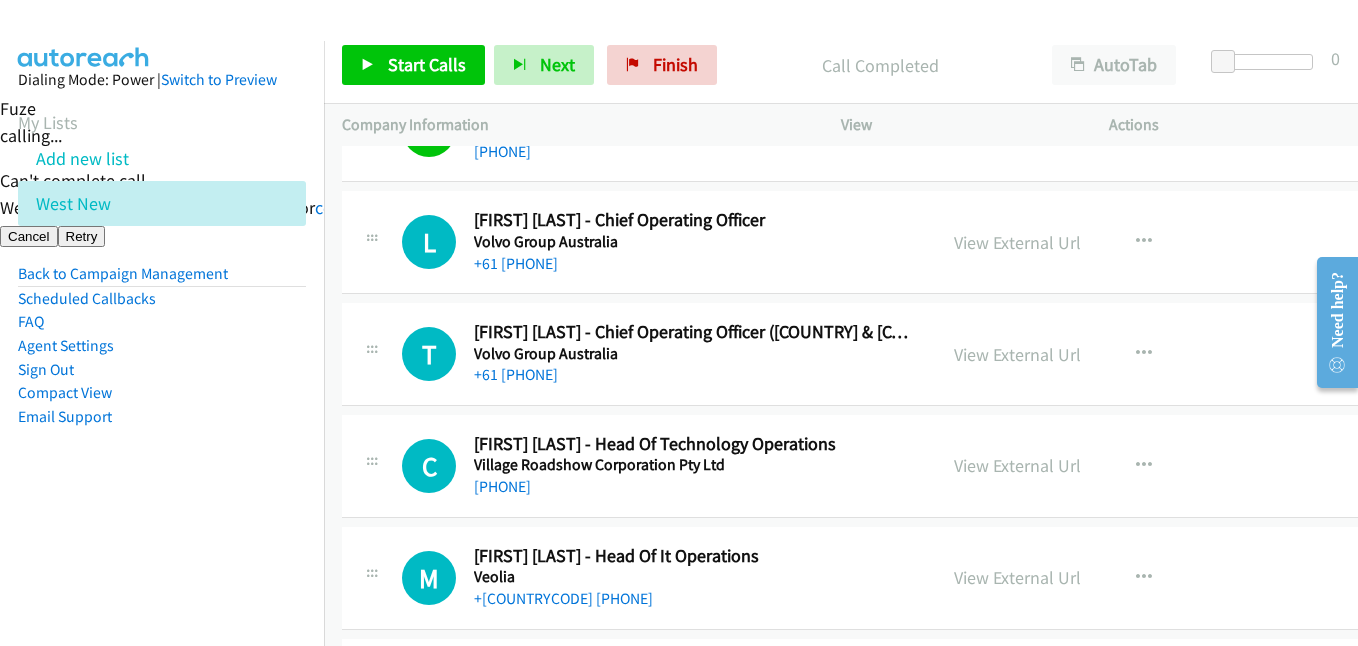 scroll, scrollTop: 100, scrollLeft: 0, axis: vertical 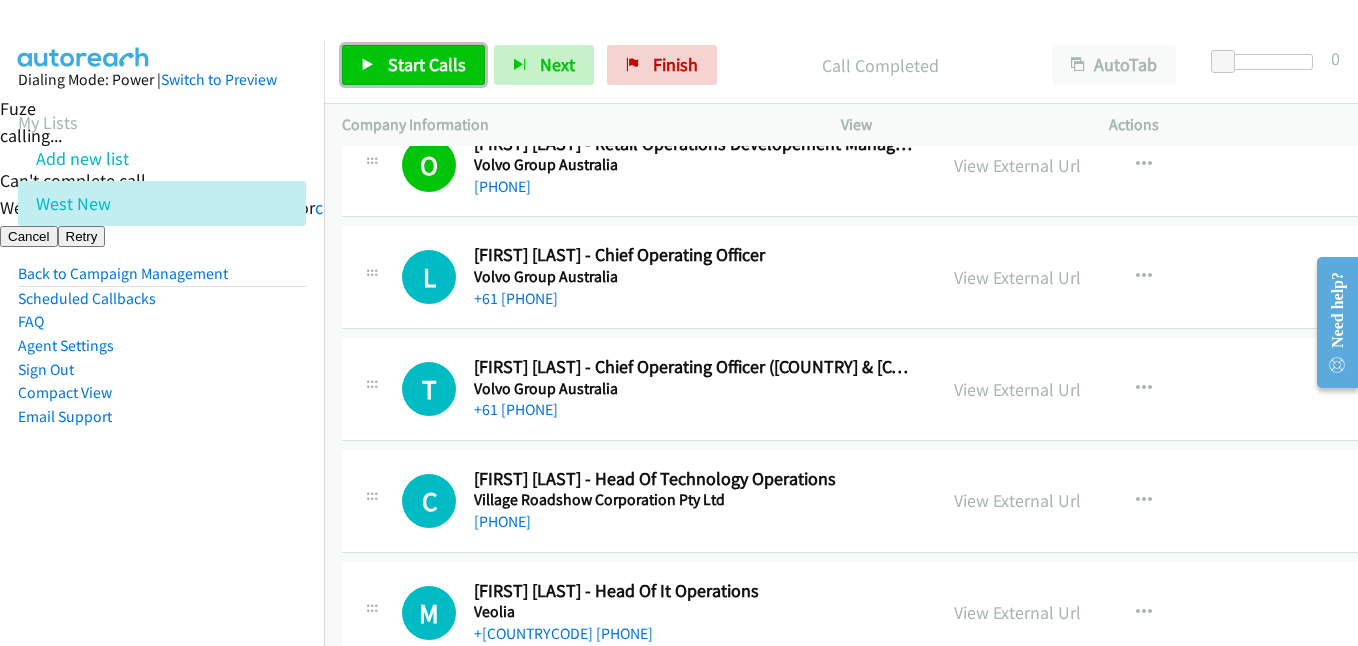 click on "Start Calls" at bounding box center [427, 64] 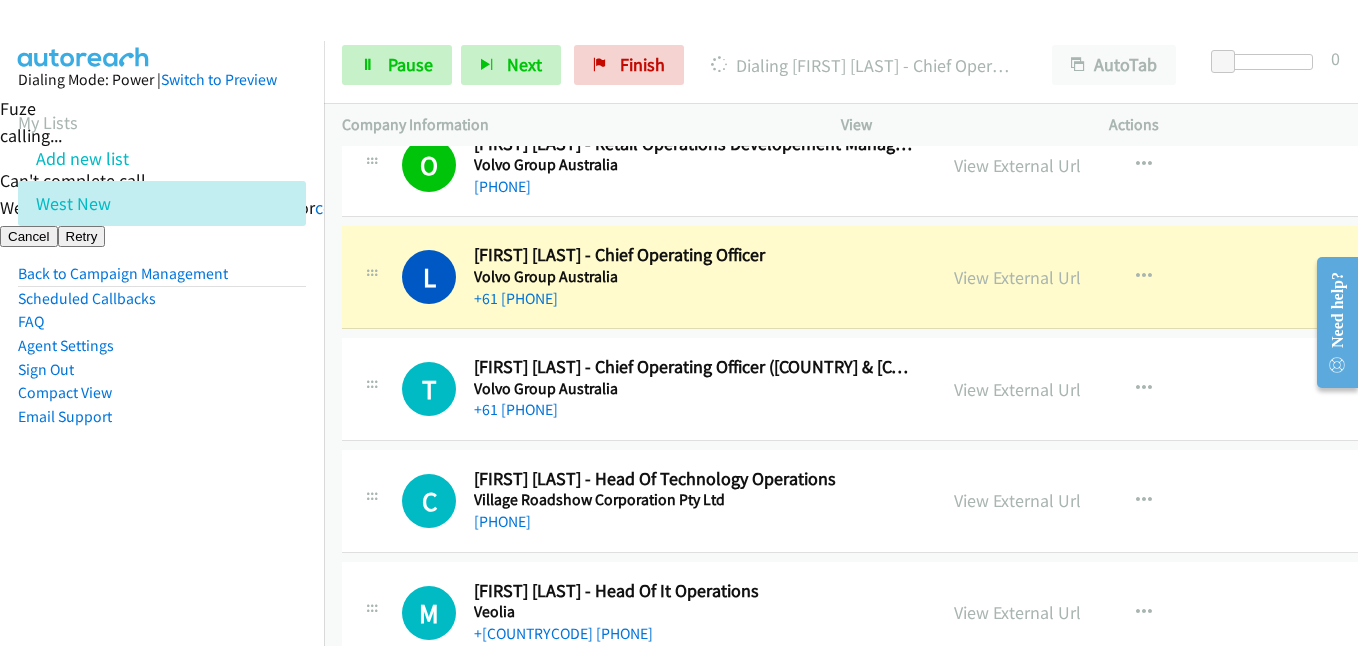 drag, startPoint x: 279, startPoint y: 459, endPoint x: 299, endPoint y: 459, distance: 20 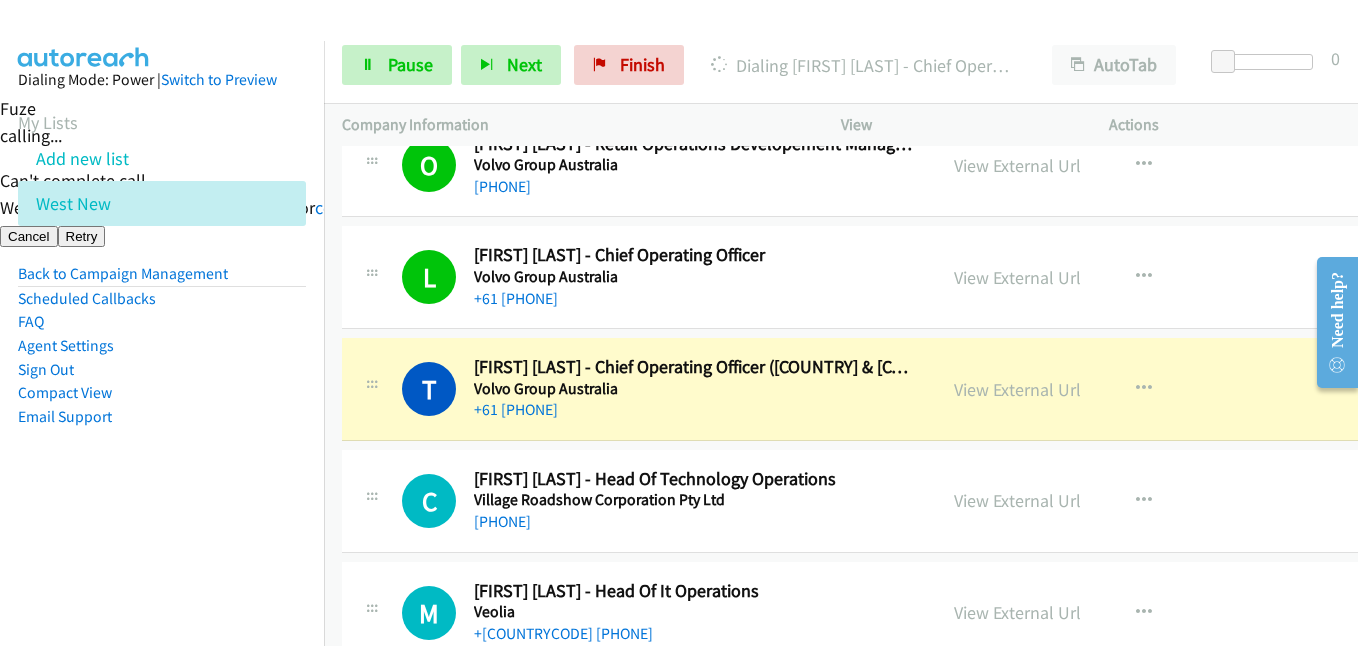 click on "Dialing Mode: Power
|
Switch to Preview
My Lists
Add new list
West New
Back to Campaign Management
Scheduled Callbacks
FAQ
Agent Settings
Sign Out
Compact View
Email Support" at bounding box center [162, 280] 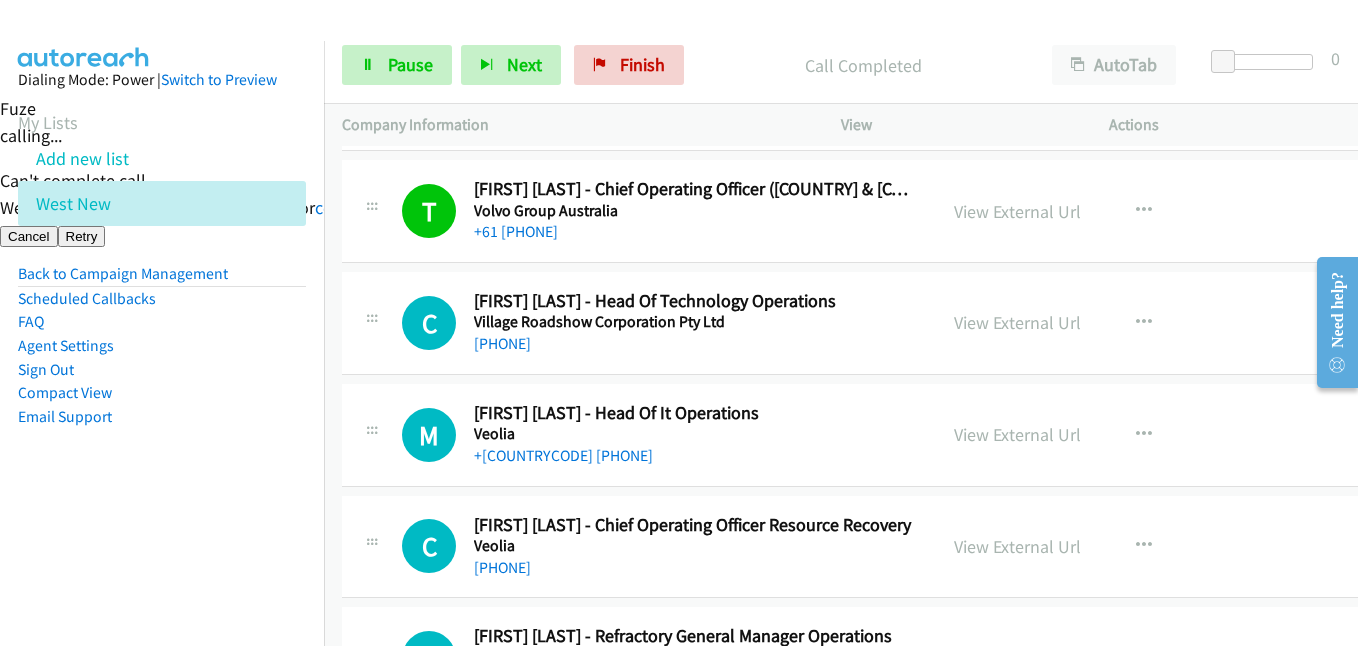 scroll, scrollTop: 300, scrollLeft: 0, axis: vertical 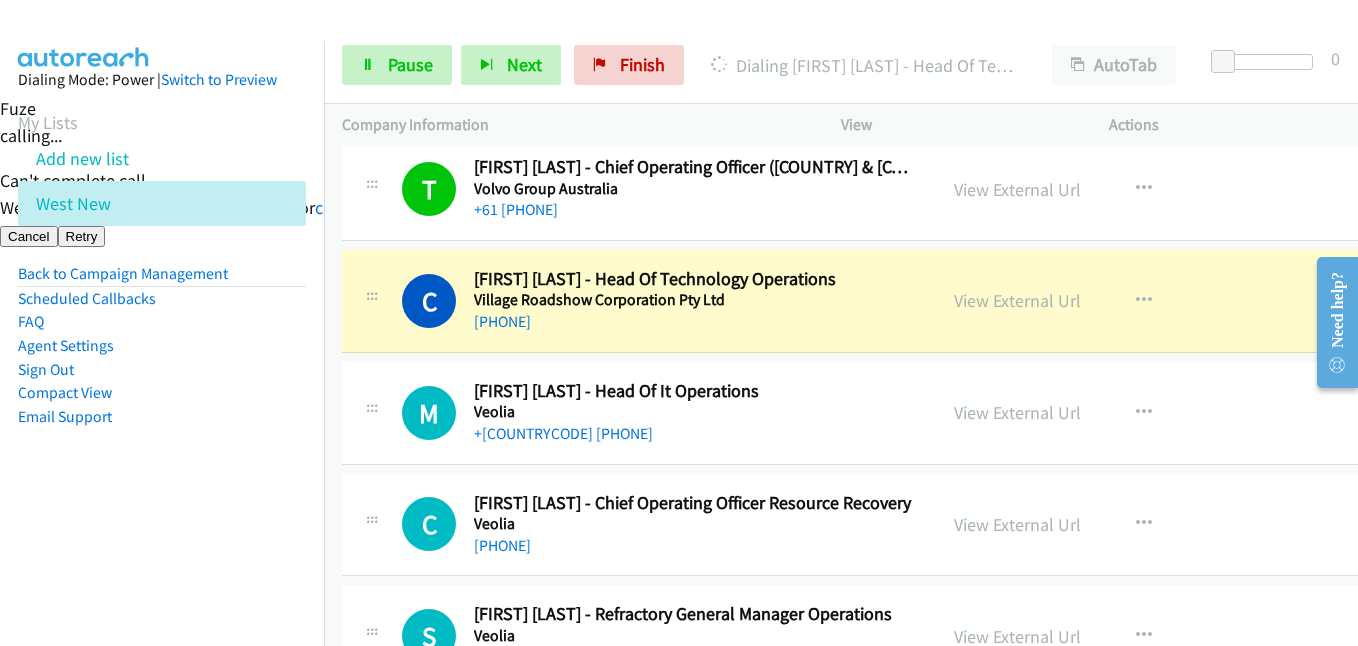 click on "Dialing Mode: Power
|
Switch to Preview
My Lists
Add new list
West New
Back to Campaign Management
Scheduled Callbacks
FAQ
Agent Settings
Sign Out
Compact View
Email Support" at bounding box center (162, 280) 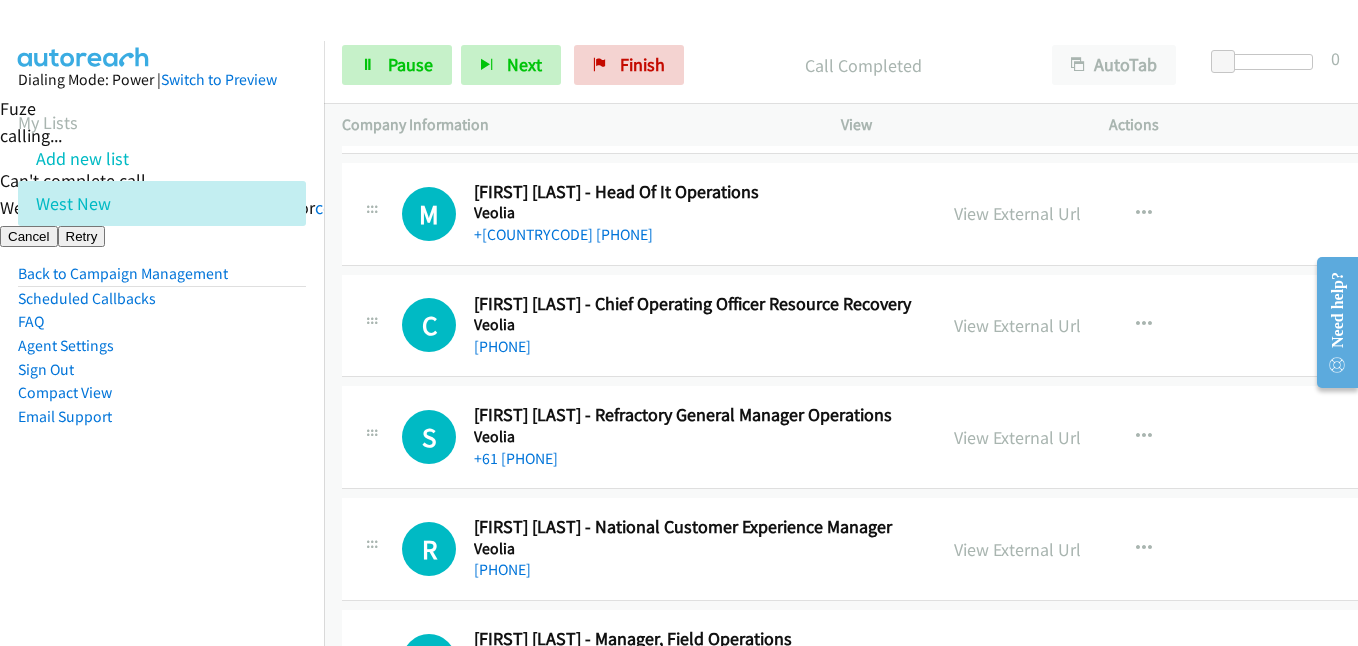 scroll, scrollTop: 500, scrollLeft: 0, axis: vertical 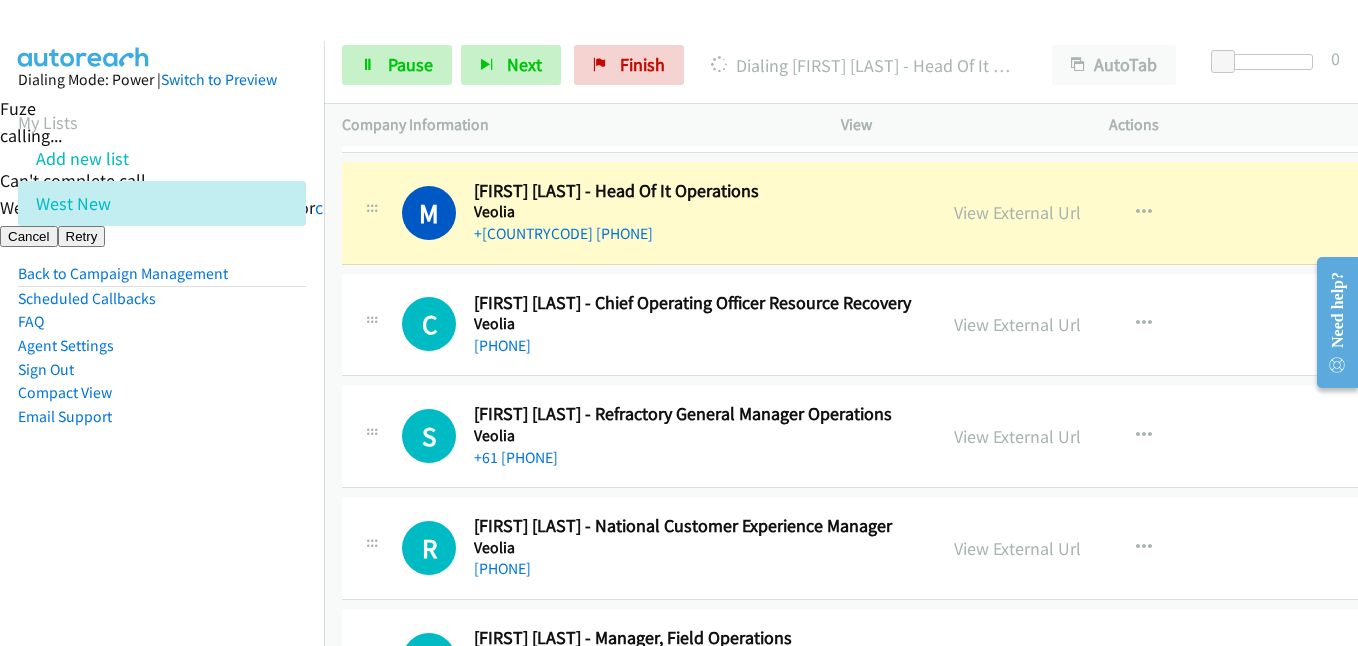 click on "Dialing Mode: Power
|
Switch to Preview
My Lists
Add new list
West New
Back to Campaign Management
Scheduled Callbacks
FAQ
Agent Settings
Sign Out
Compact View
Email Support" at bounding box center (162, 280) 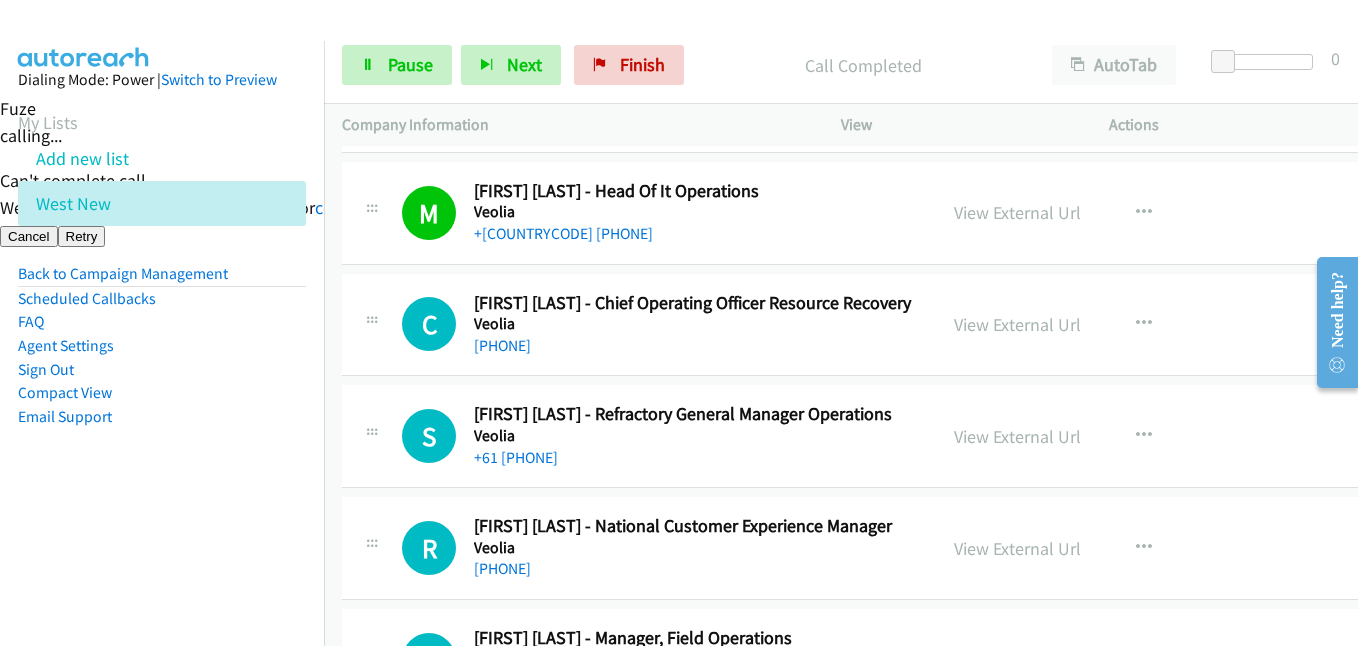 click on "Dialing Mode: Power
|
Switch to Preview
My Lists
Add new list
West New
Back to Campaign Management
Scheduled Callbacks
FAQ
Agent Settings
Sign Out
Compact View
Email Support" at bounding box center (162, 280) 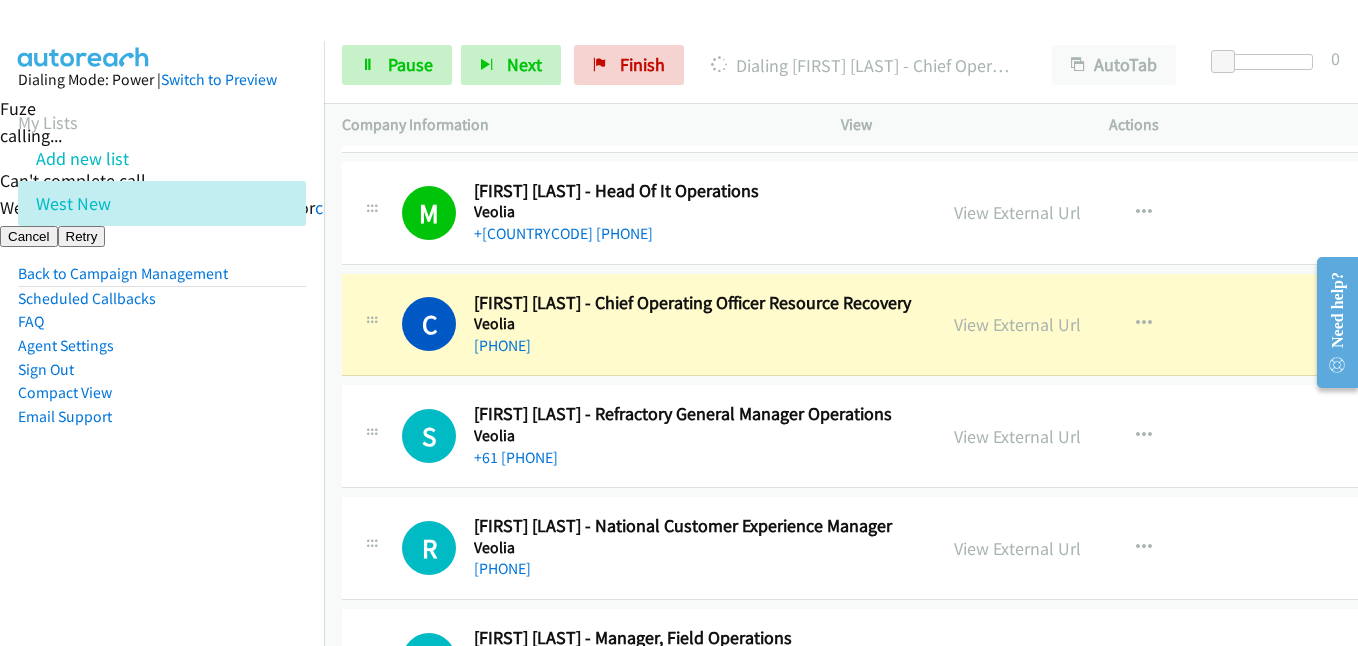 click on "Dialing Mode: Power
|
Switch to Preview
My Lists
Add new list
West New
Back to Campaign Management
Scheduled Callbacks
FAQ
Agent Settings
Sign Out
Compact View
Email Support" at bounding box center [162, 280] 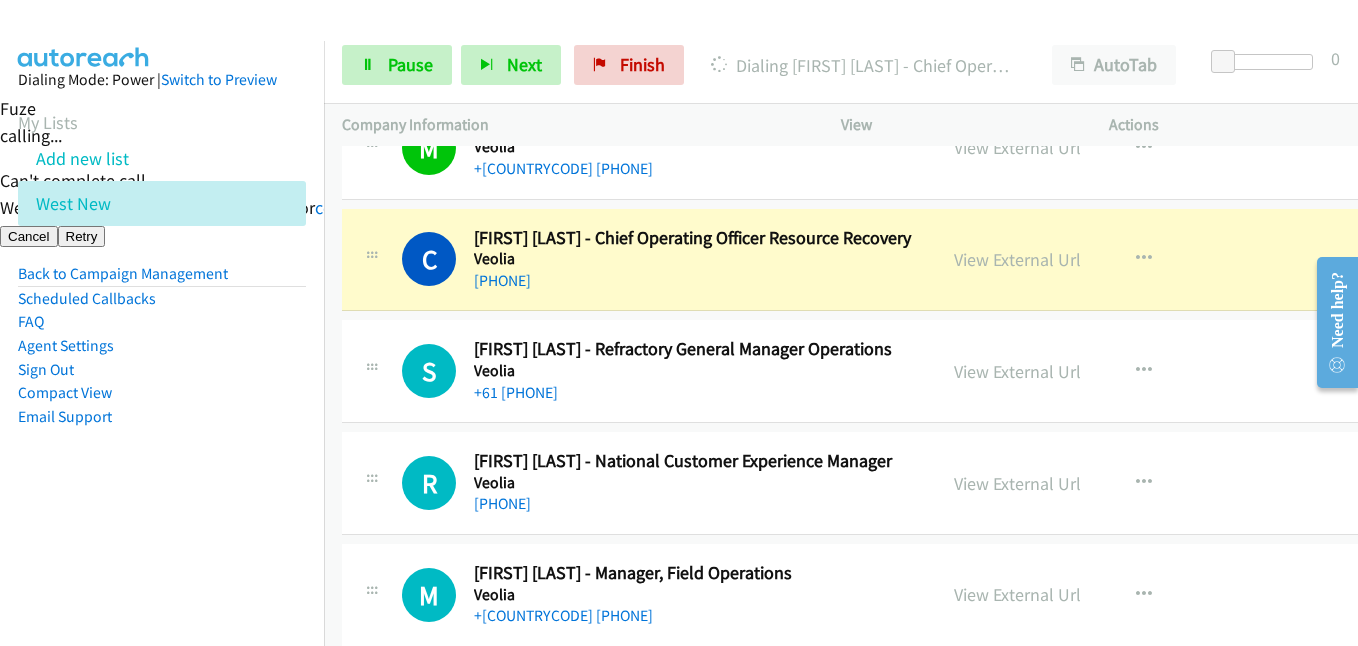 scroll, scrollTop: 600, scrollLeft: 0, axis: vertical 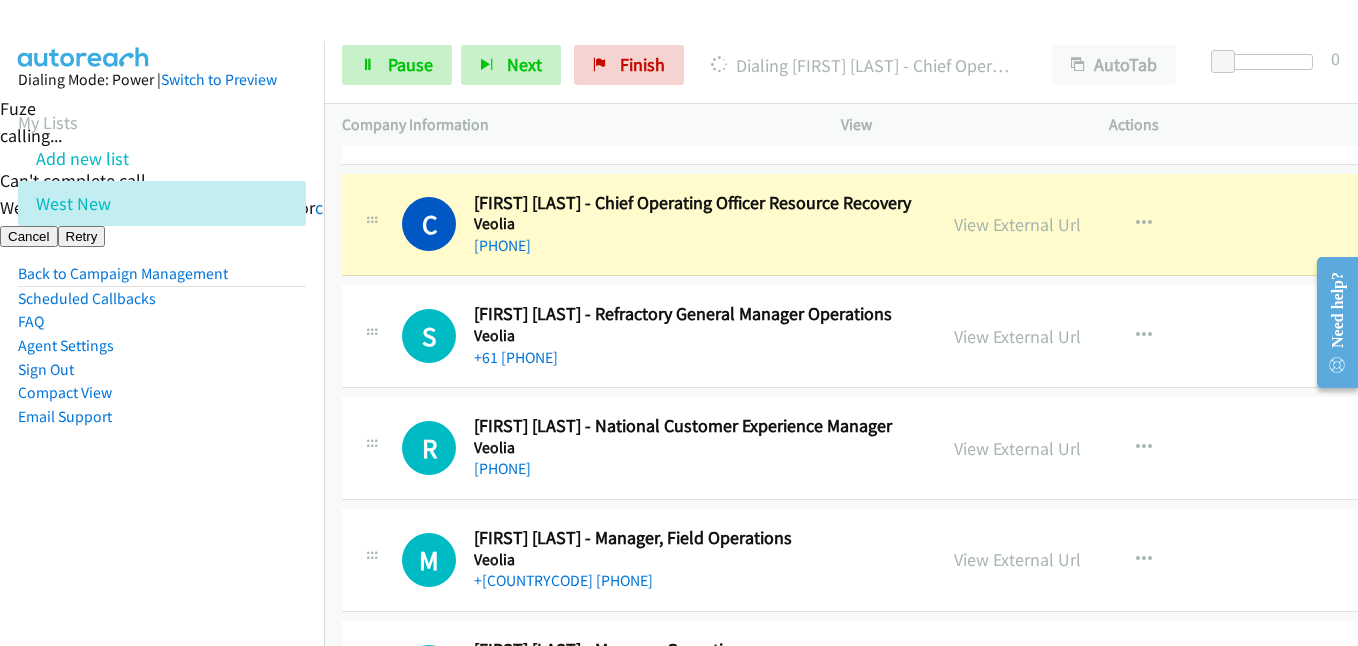 click on "Dialing Mode: Power
|
Switch to Preview
My Lists
Add new list
West New
Back to Campaign Management
Scheduled Callbacks
FAQ
Agent Settings
Sign Out
Compact View
Email Support" at bounding box center (162, 280) 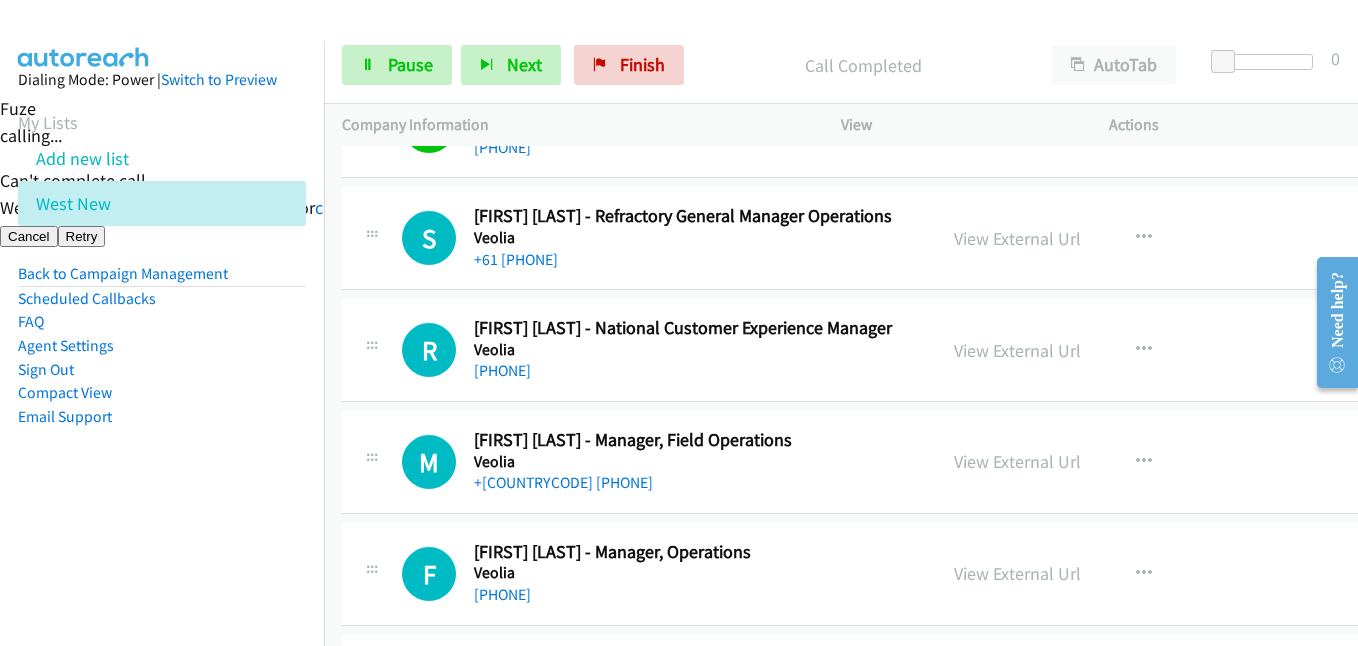 scroll, scrollTop: 700, scrollLeft: 0, axis: vertical 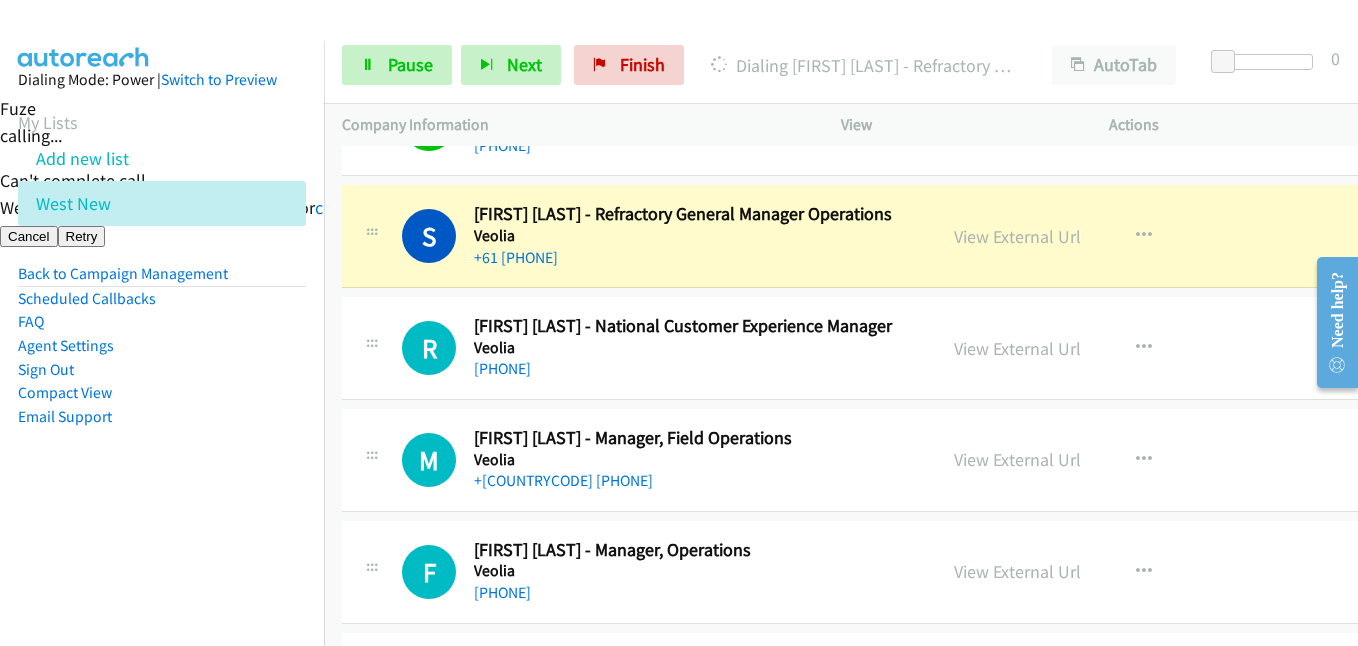 click on "Dialing Mode: Power
|
Switch to Preview
My Lists
Add new list
West New
Back to Campaign Management
Scheduled Callbacks
FAQ
Agent Settings
Sign Out
Compact View
Email Support" at bounding box center [162, 280] 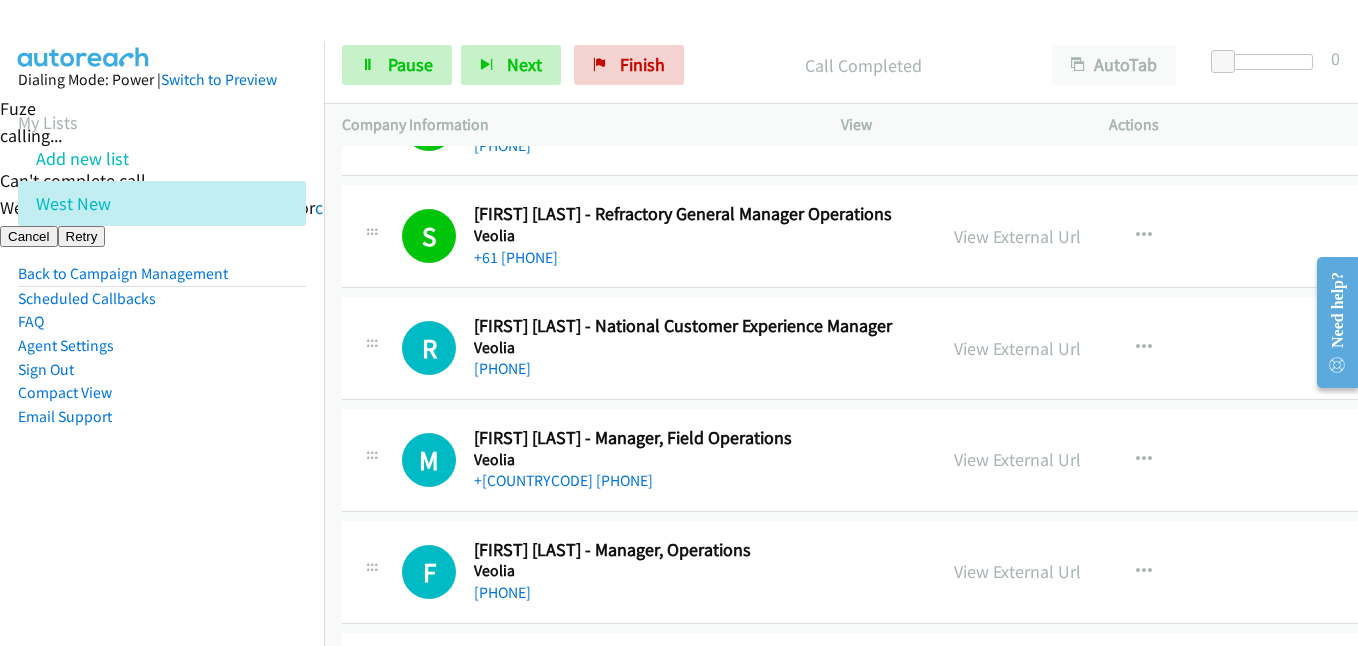 click on "Dialing Mode: Power
|
Switch to Preview
My Lists
Add new list
West New
Back to Campaign Management
Scheduled Callbacks
FAQ
Agent Settings
Sign Out
Compact View
Email Support" at bounding box center (162, 280) 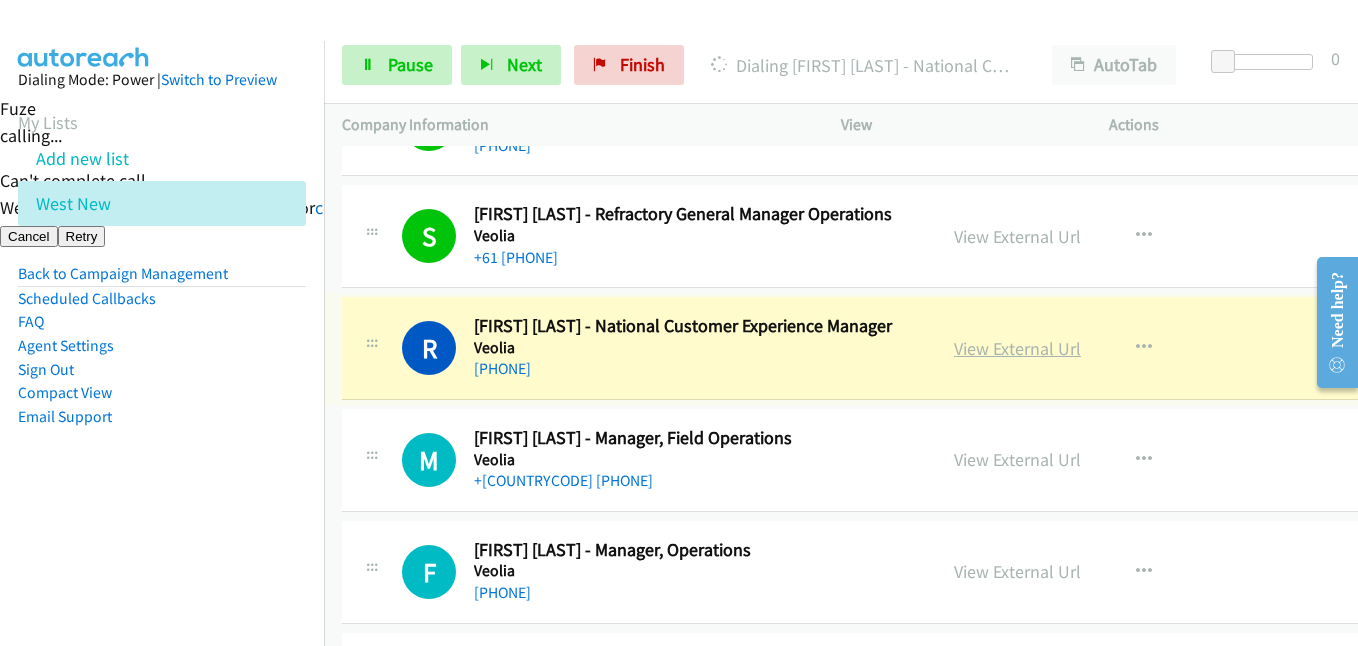 click on "View External Url" at bounding box center (1017, 348) 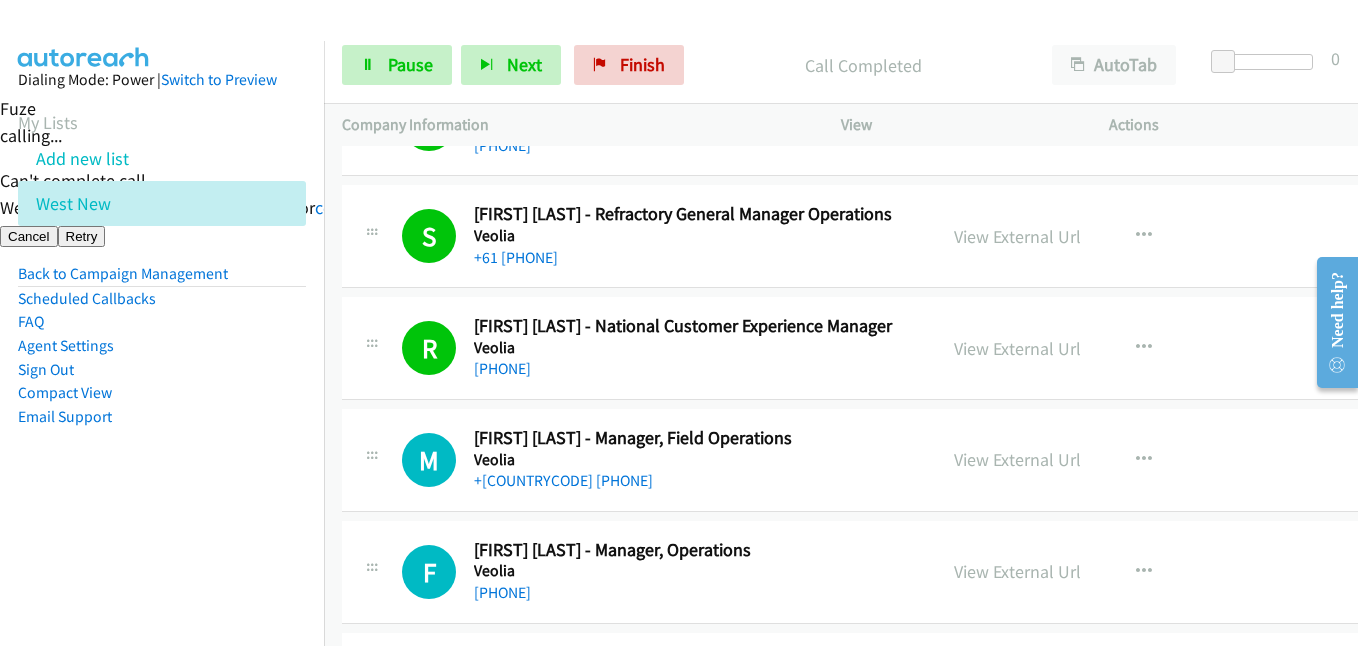 click on "Dialing Mode: Power
|
Switch to Preview
My Lists
Add new list
West New
Back to Campaign Management
Scheduled Callbacks
FAQ
Agent Settings
Sign Out
Compact View
Email Support" at bounding box center [162, 280] 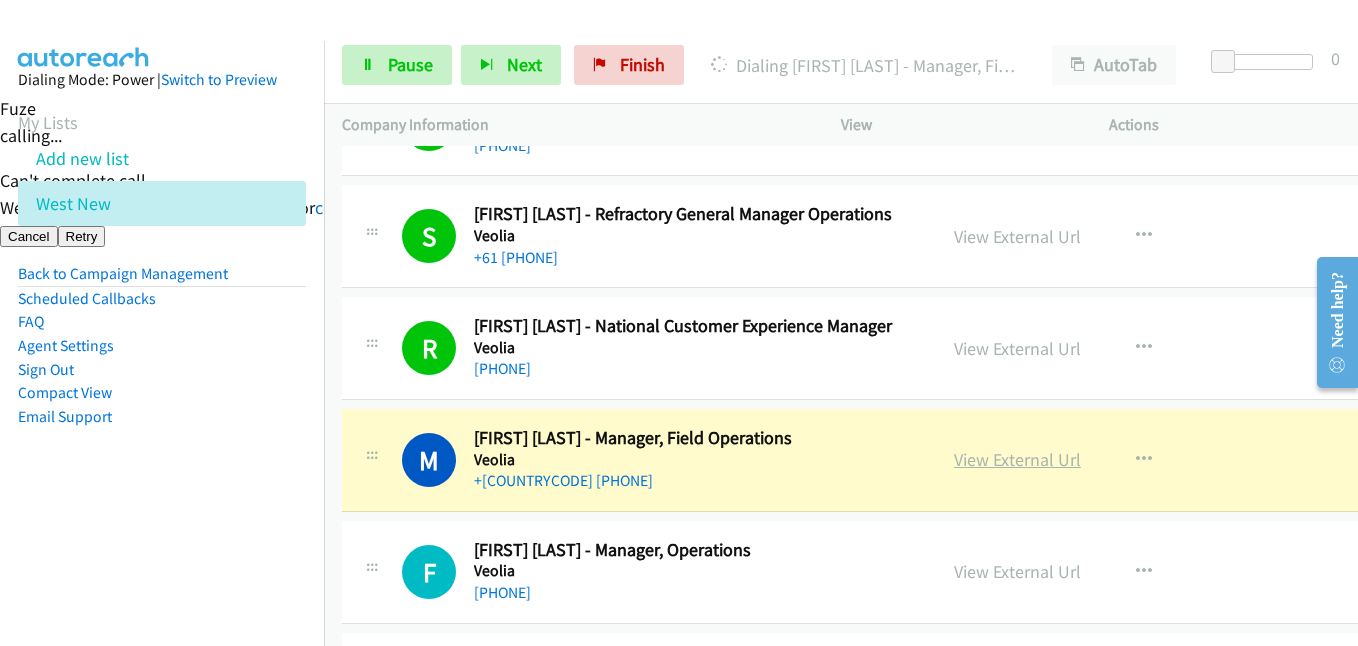 click on "View External Url" at bounding box center [1017, 459] 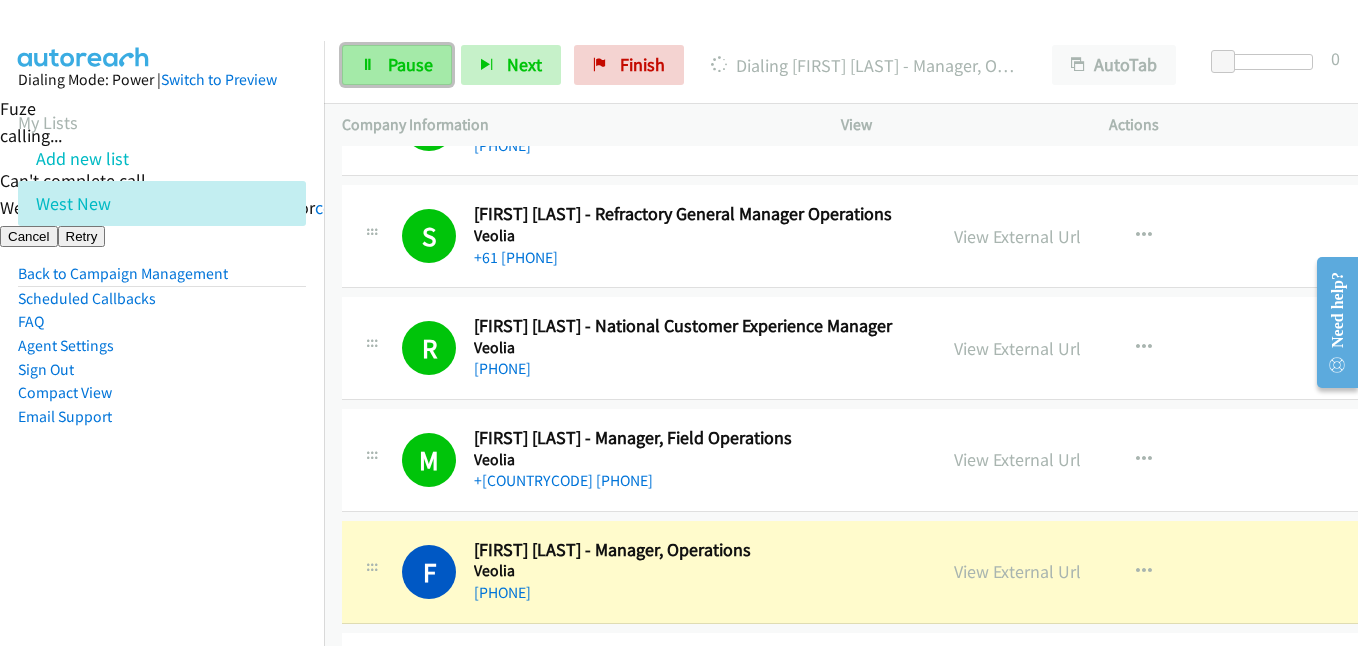 click at bounding box center (368, 66) 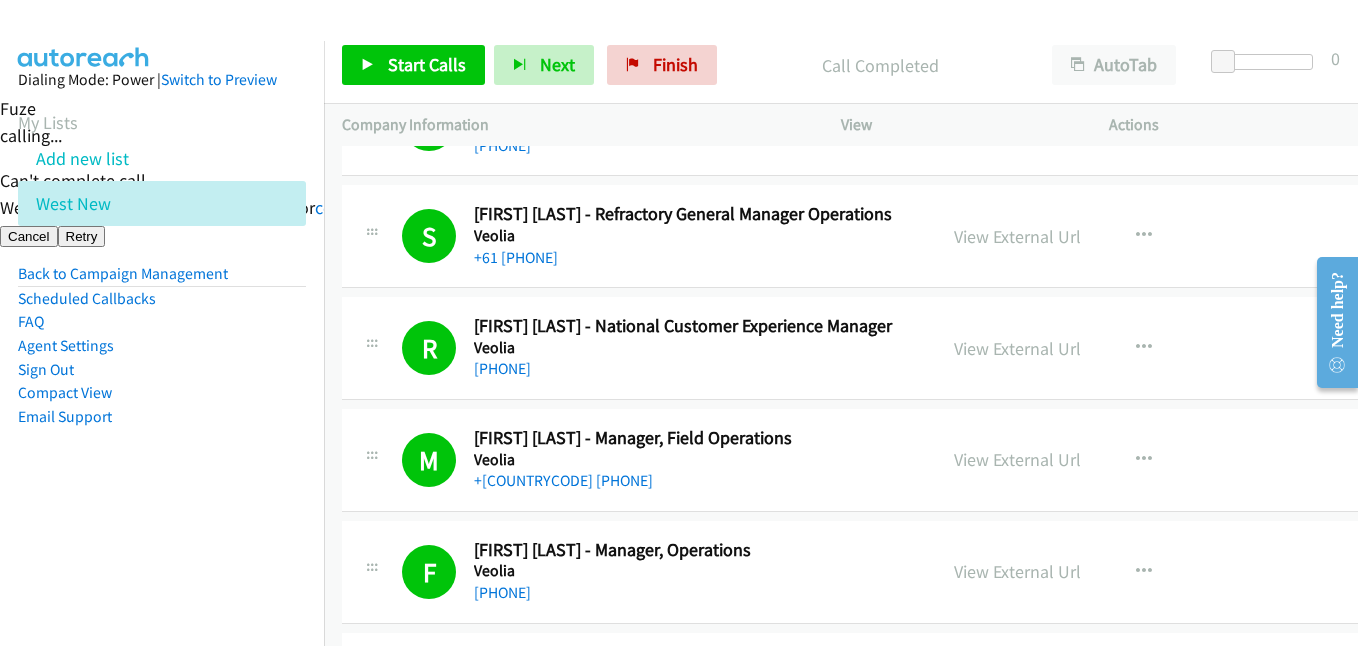 click on "Dialing Mode: Power
|
Switch to Preview
My Lists
Add new list
West New
Back to Campaign Management
Scheduled Callbacks
FAQ
Agent Settings
Sign Out
Compact View
Email Support" at bounding box center (162, 280) 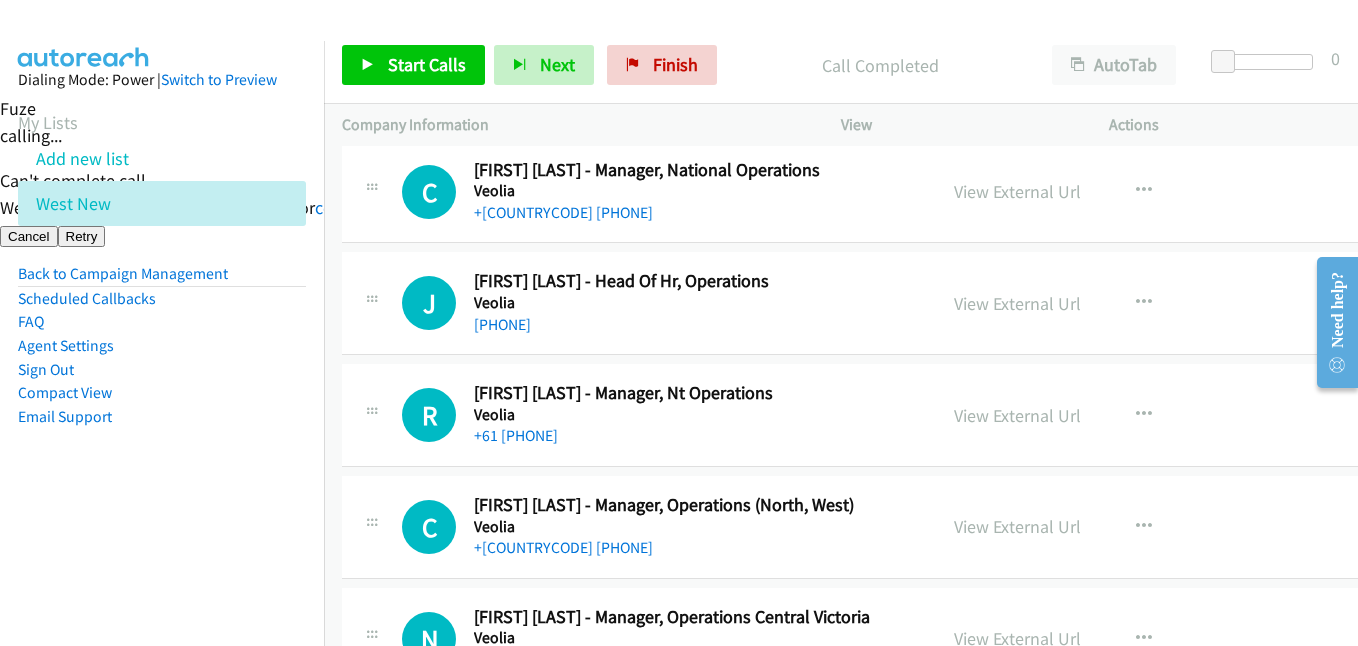 scroll, scrollTop: 1200, scrollLeft: 0, axis: vertical 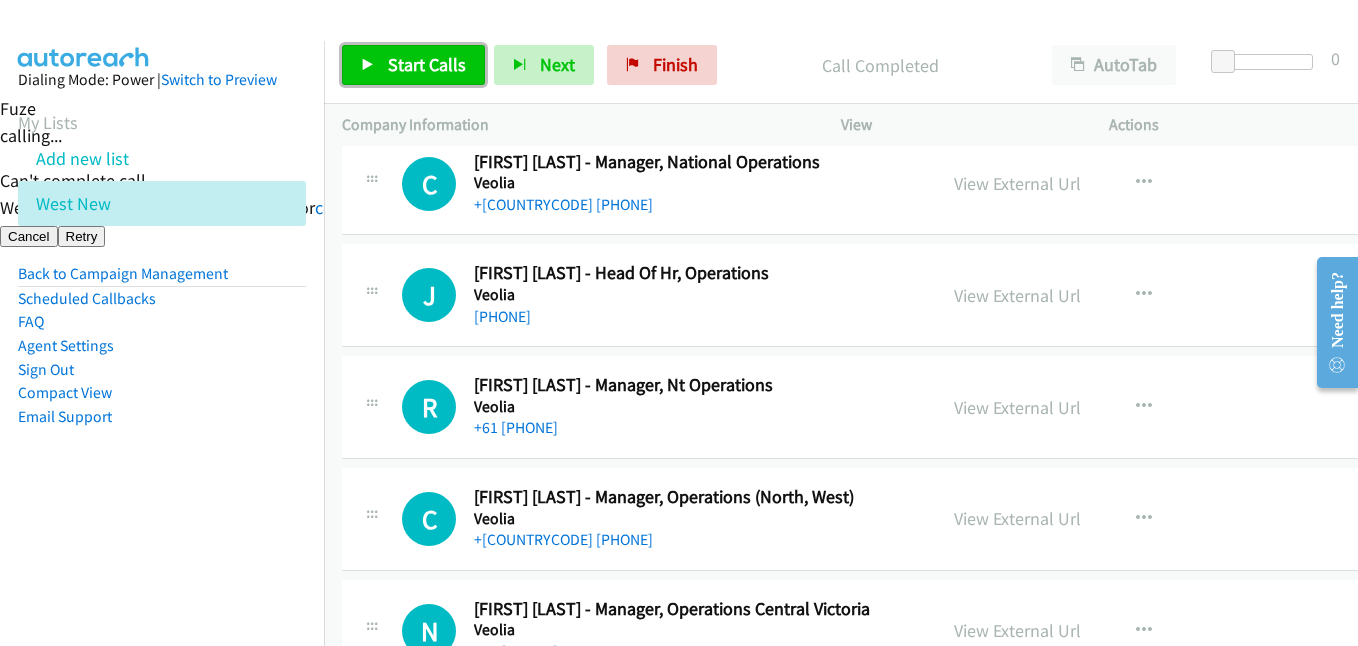 click on "Start Calls" at bounding box center [427, 64] 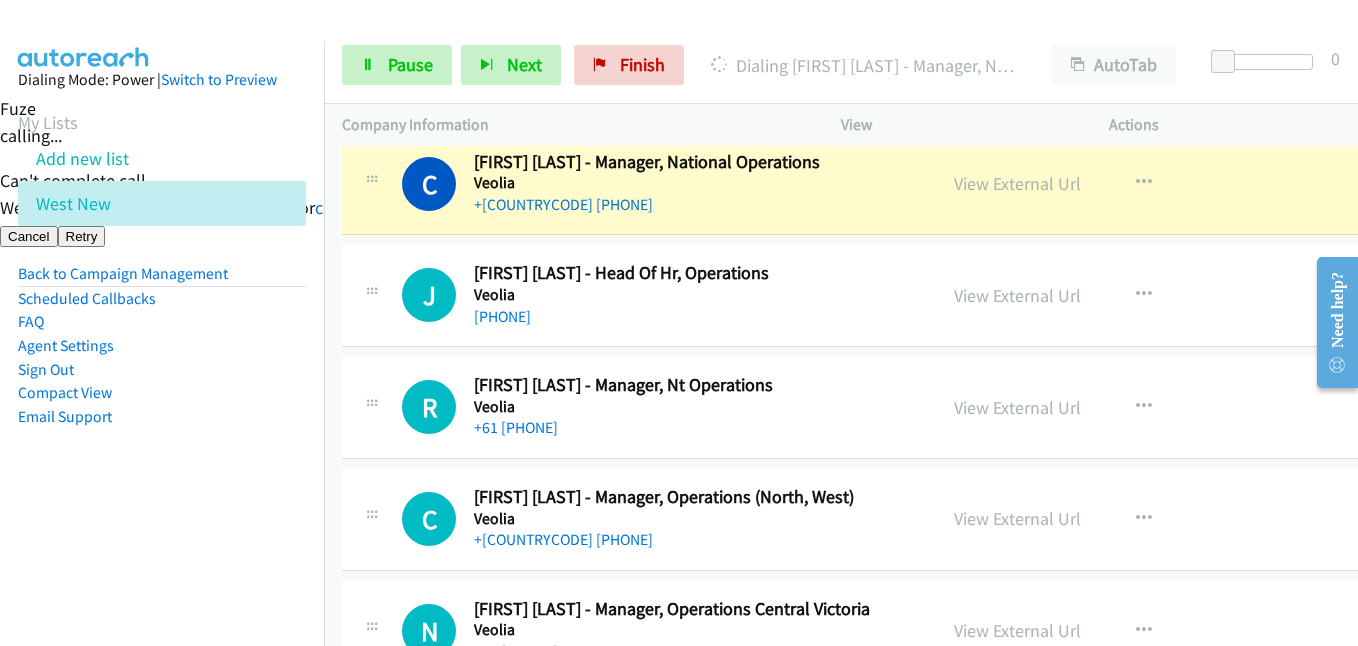 drag, startPoint x: 222, startPoint y: 547, endPoint x: 474, endPoint y: 263, distance: 379.68408 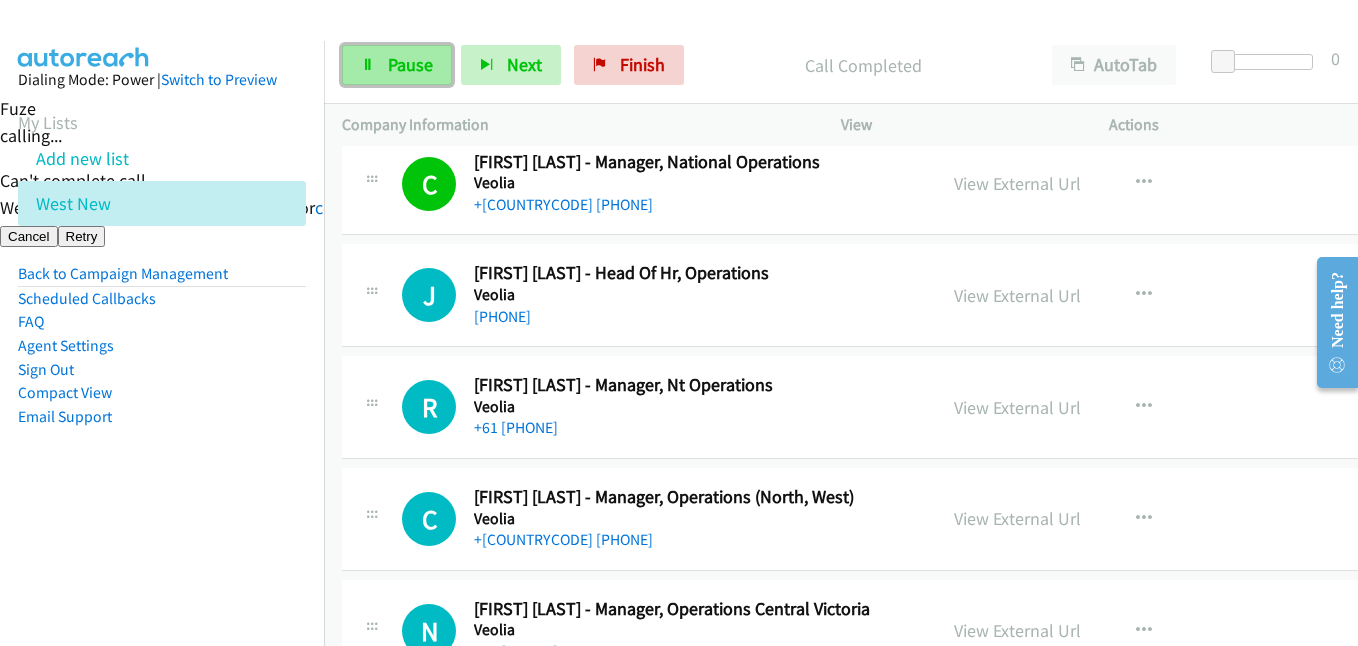 click on "Pause" at bounding box center [410, 64] 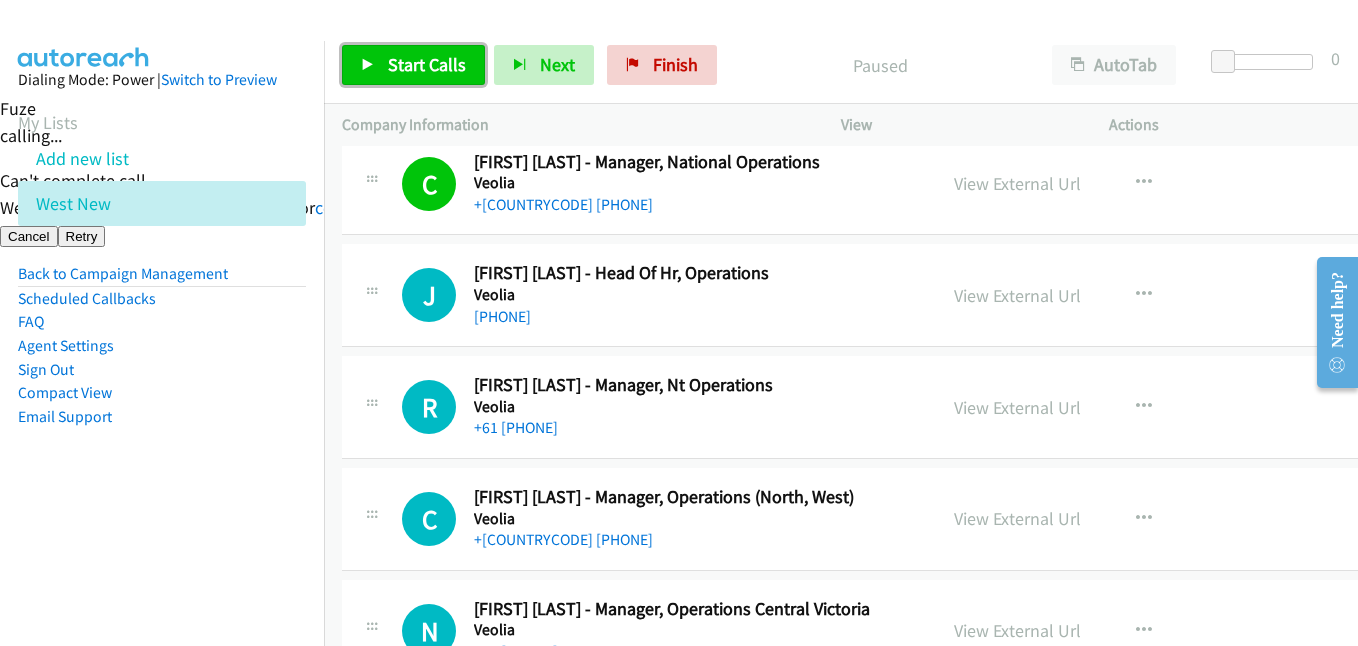click on "Start Calls" at bounding box center [427, 64] 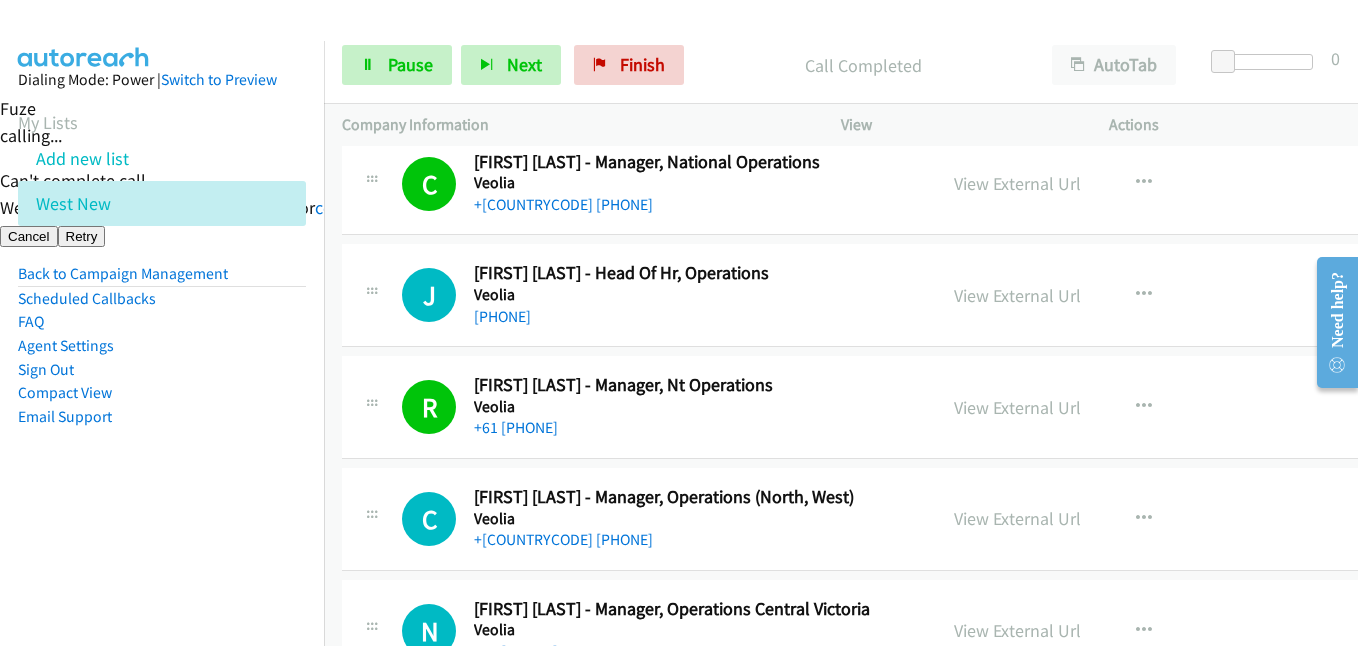 click on "Dialing Mode: Power
|
Switch to Preview
My Lists
Add new list
West New
Back to Campaign Management
Scheduled Callbacks
FAQ
Agent Settings
Sign Out
Compact View
Email Support" at bounding box center [162, 280] 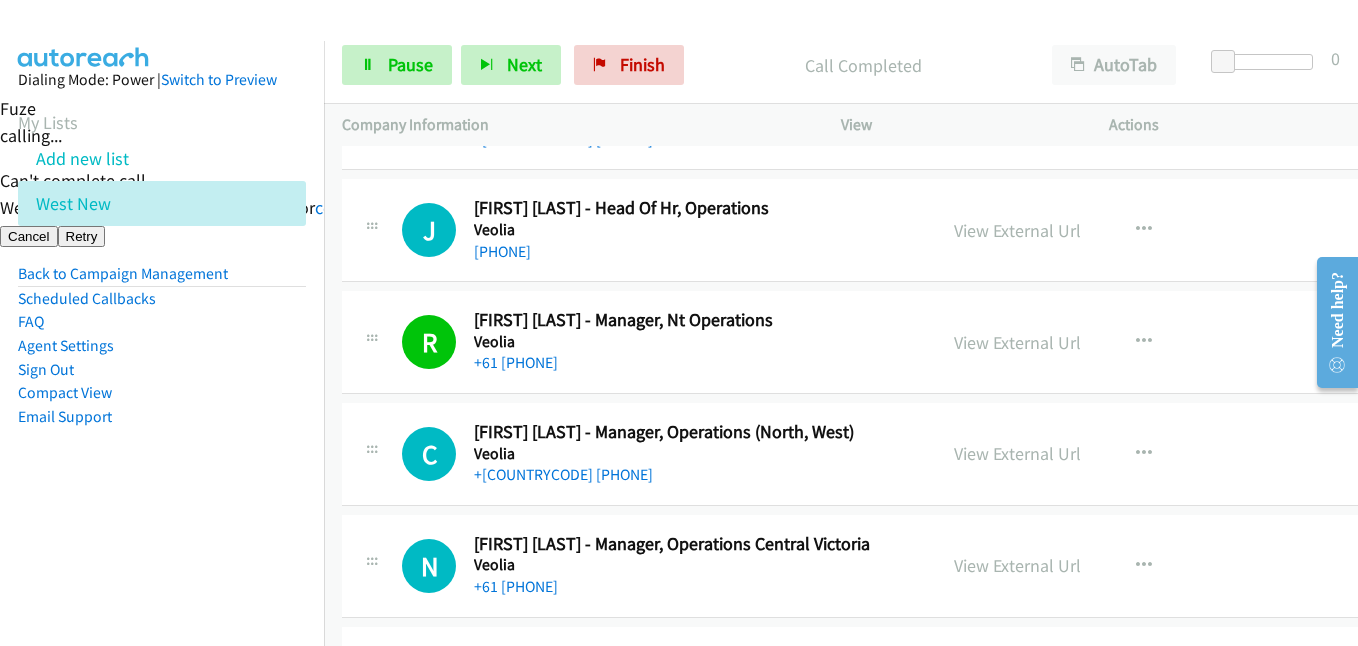 scroll, scrollTop: 1300, scrollLeft: 0, axis: vertical 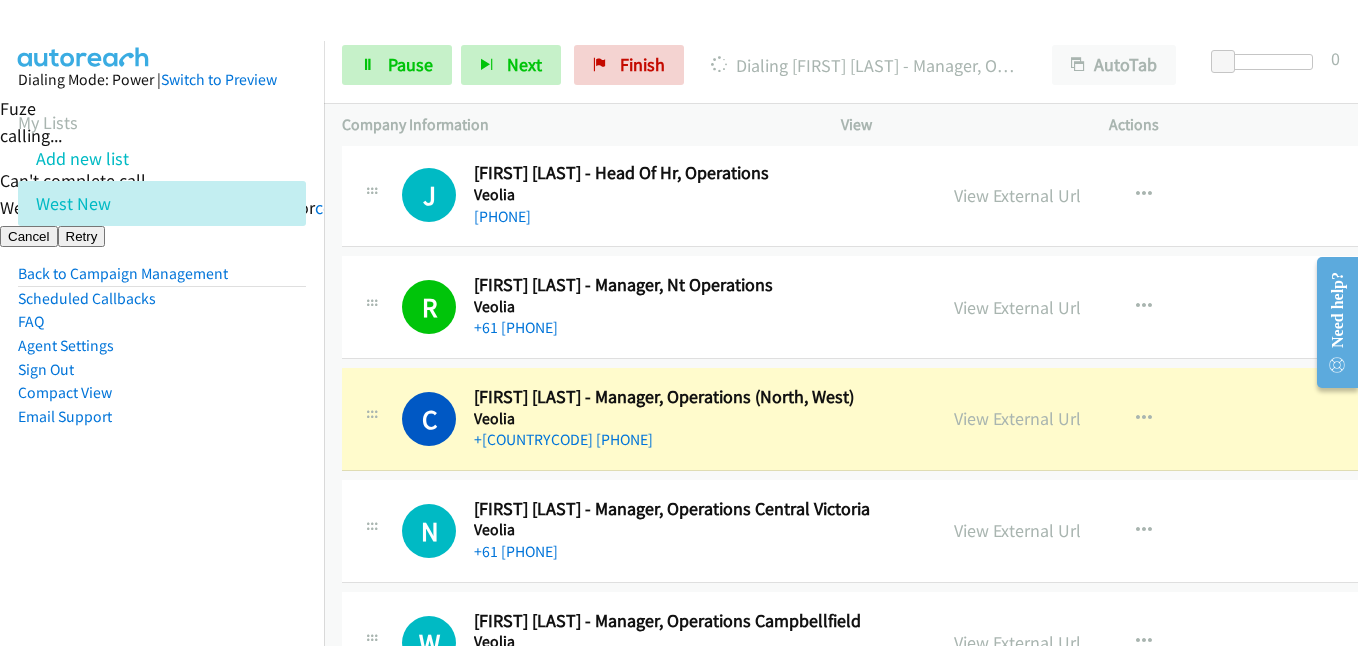 click on "Dialing Mode: Power
|
Switch to Preview
My Lists
Add new list
West New
Back to Campaign Management
Scheduled Callbacks
FAQ
Agent Settings
Sign Out
Compact View
Email Support" at bounding box center [162, 280] 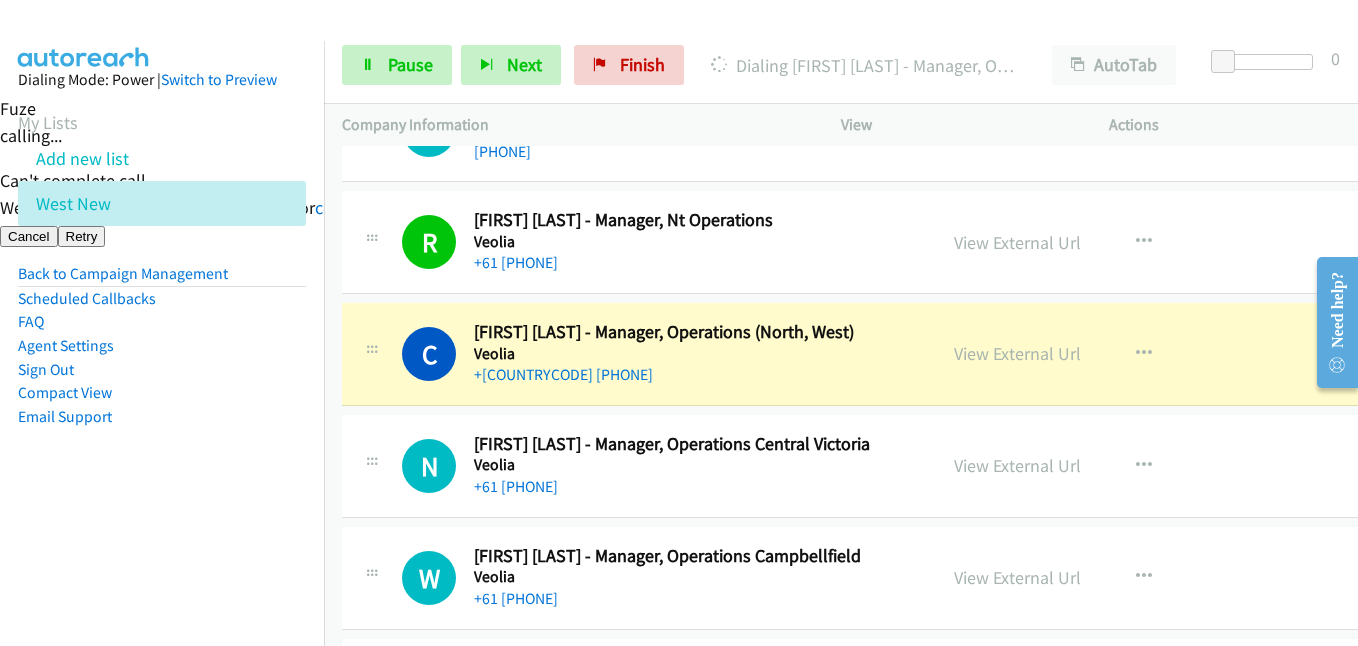 scroll, scrollTop: 1400, scrollLeft: 0, axis: vertical 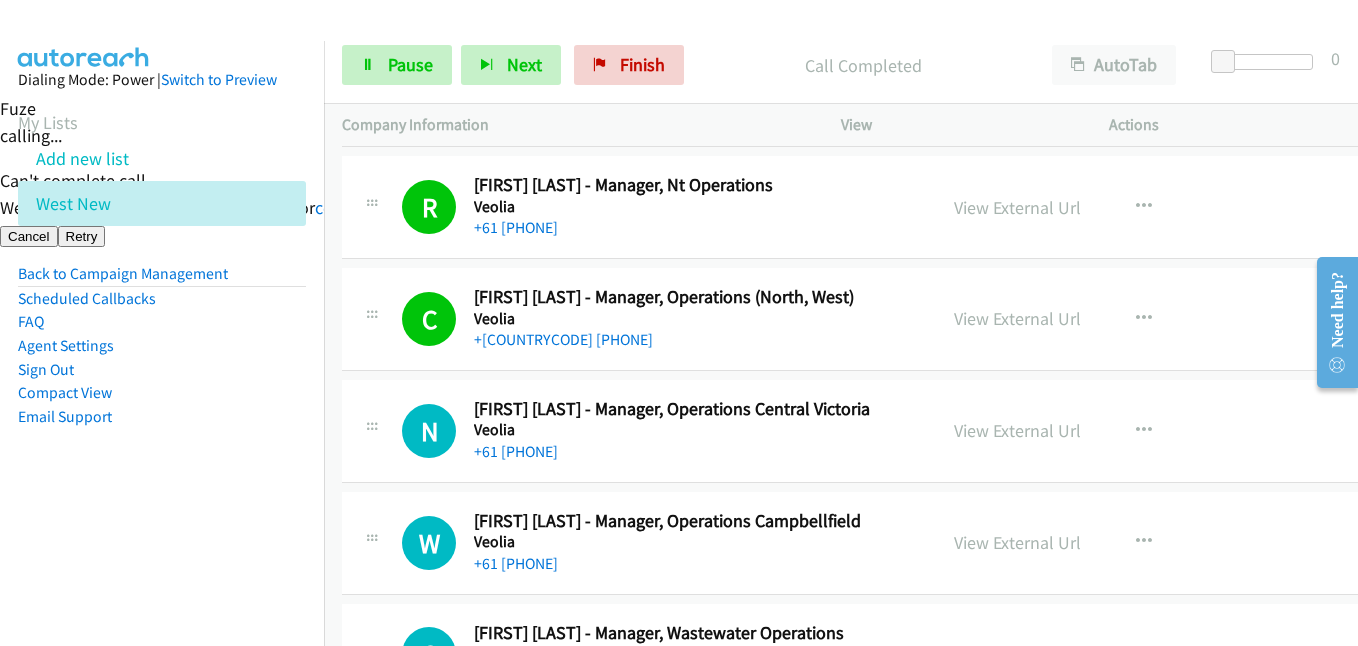 drag, startPoint x: 184, startPoint y: 490, endPoint x: 273, endPoint y: 483, distance: 89.27486 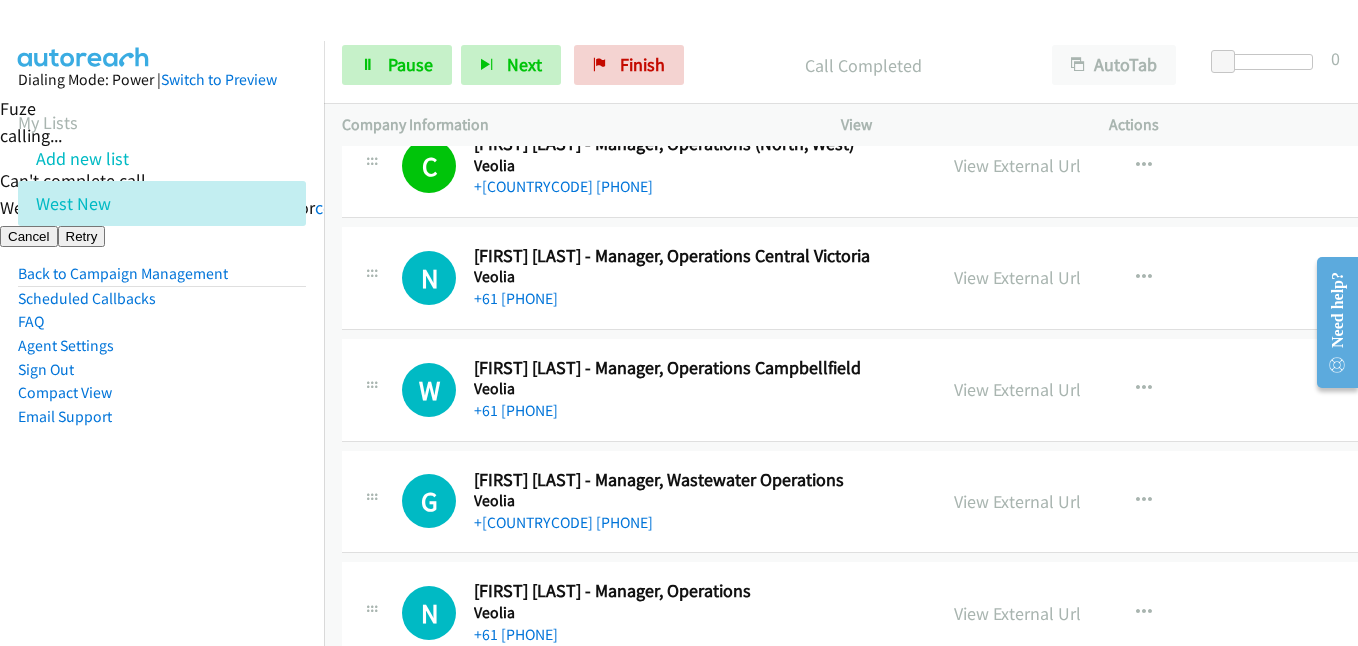 scroll, scrollTop: 1600, scrollLeft: 0, axis: vertical 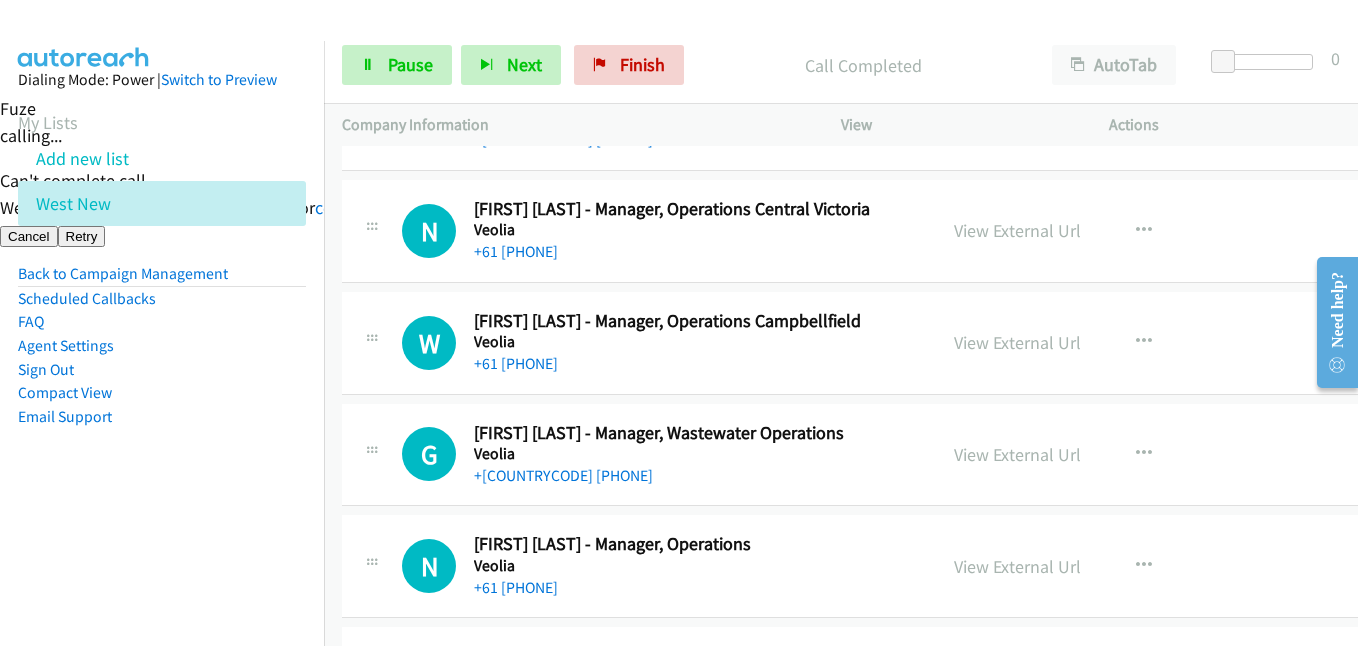 click on "Email Support" at bounding box center (162, 417) 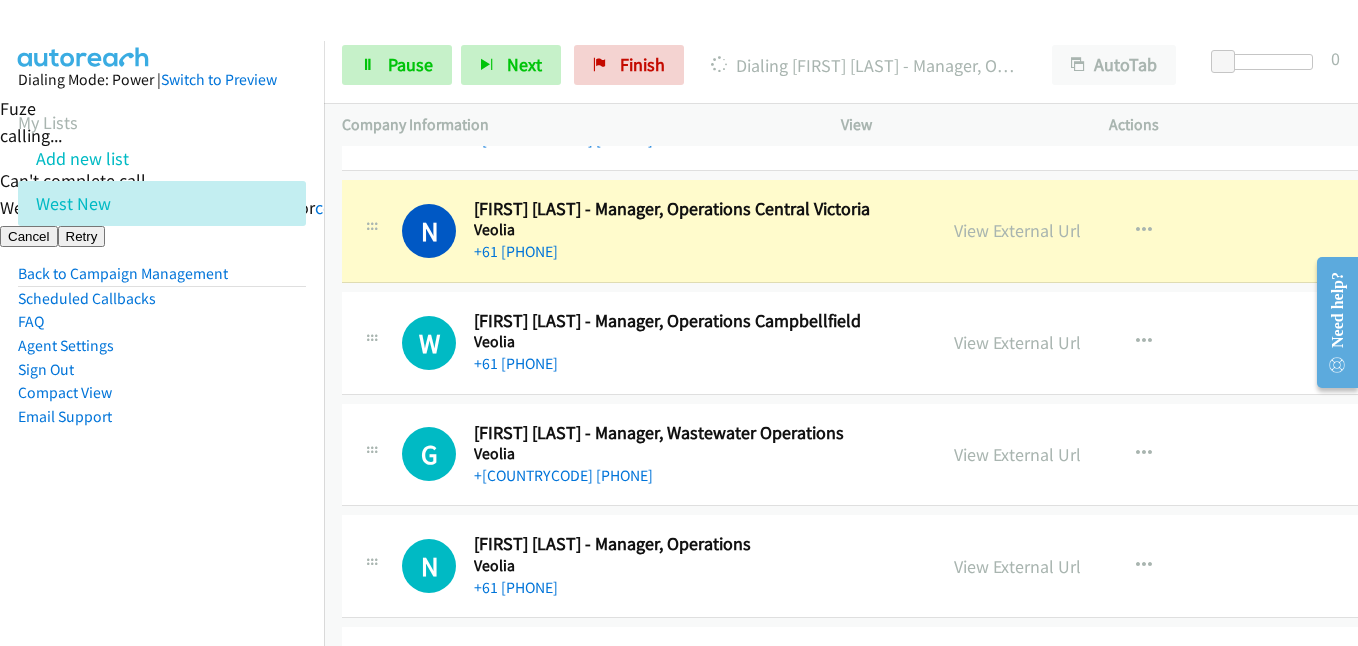 click on "Dialing Mode: Power
|
Switch to Preview
My Lists
Add new list
West New
Back to Campaign Management
Scheduled Callbacks
FAQ
Agent Settings
Sign Out
Compact View
Email Support" at bounding box center (162, 280) 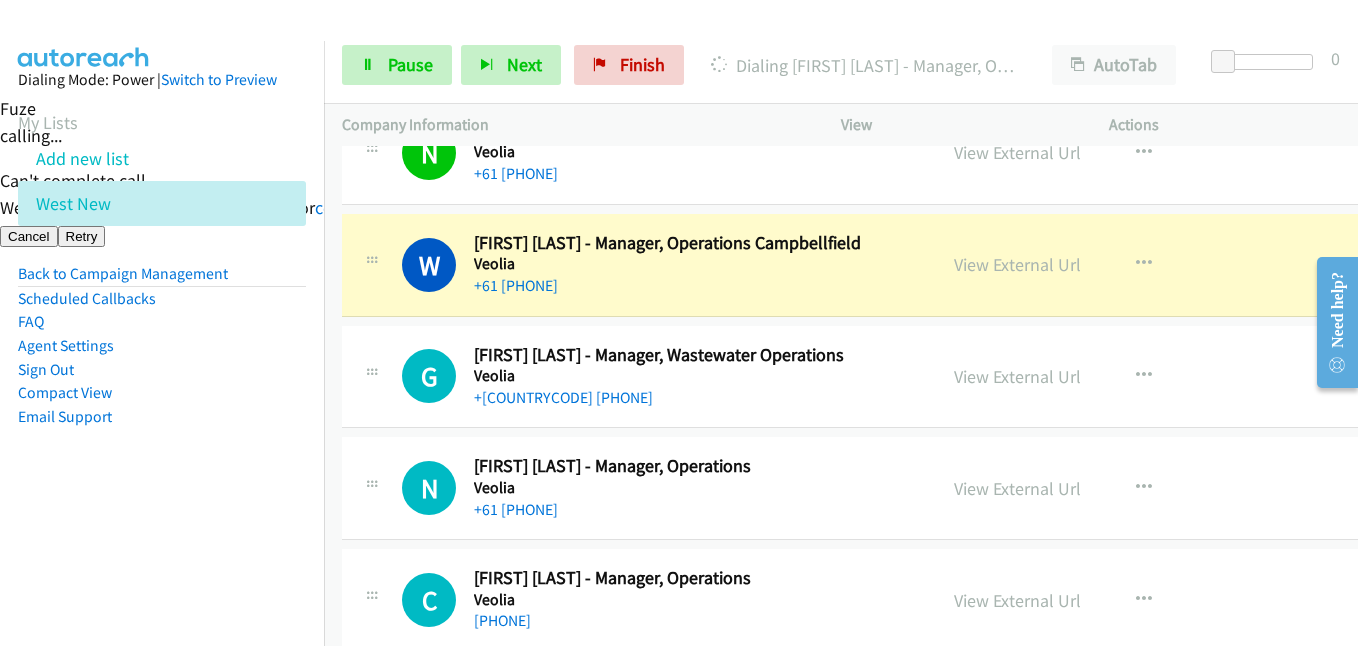 scroll, scrollTop: 1700, scrollLeft: 0, axis: vertical 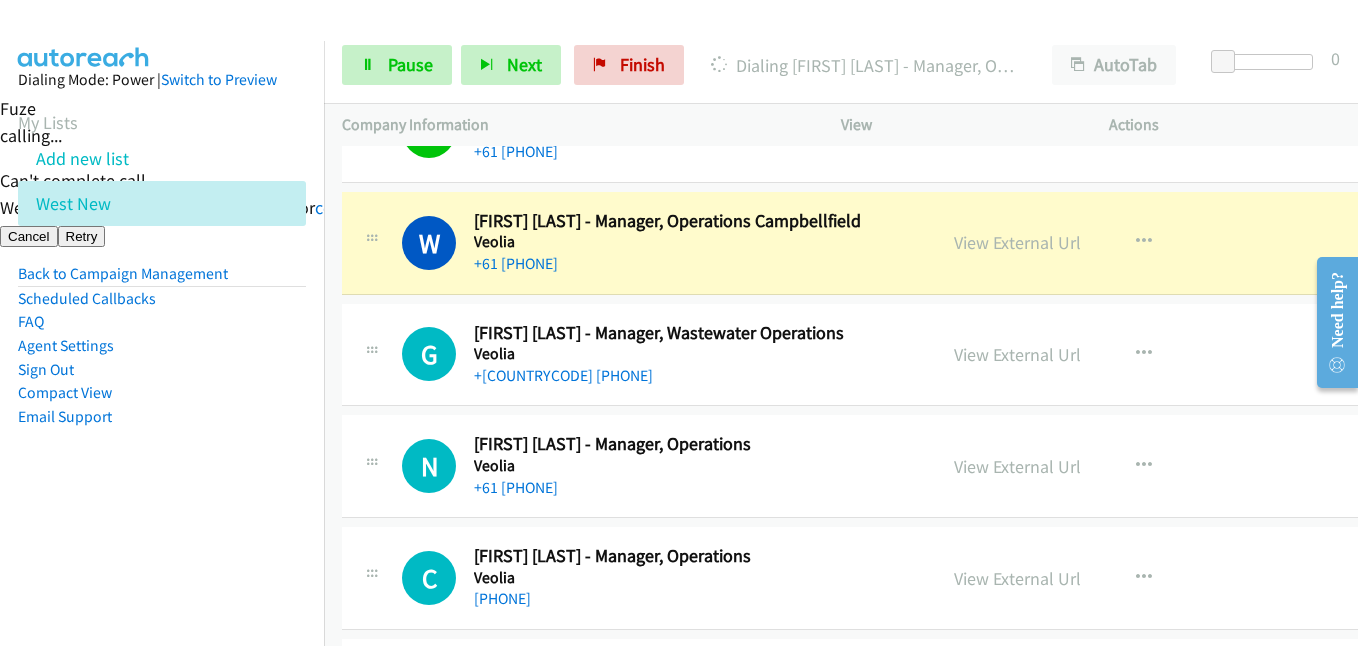 click on "Dialing Mode: Power
|
Switch to Preview
My Lists
Add new list
West New
Back to Campaign Management
Scheduled Callbacks
FAQ
Agent Settings
Sign Out
Compact View
Email Support" at bounding box center [162, 280] 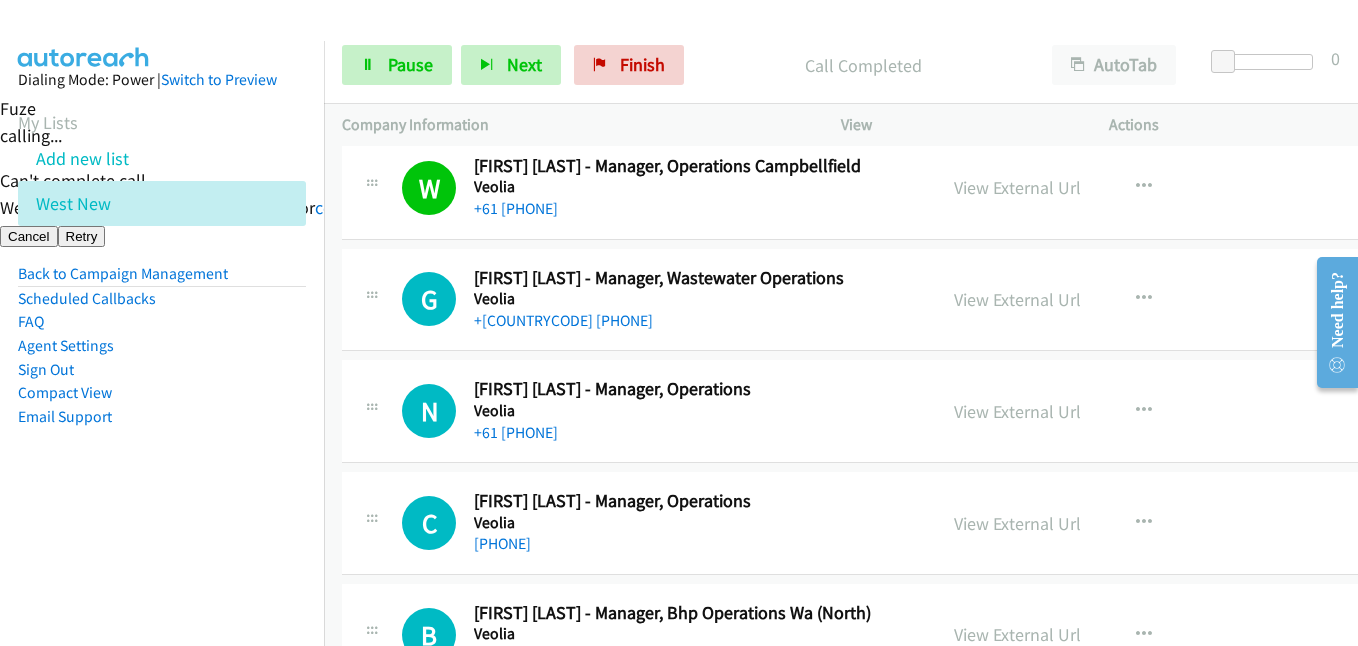 scroll, scrollTop: 1800, scrollLeft: 0, axis: vertical 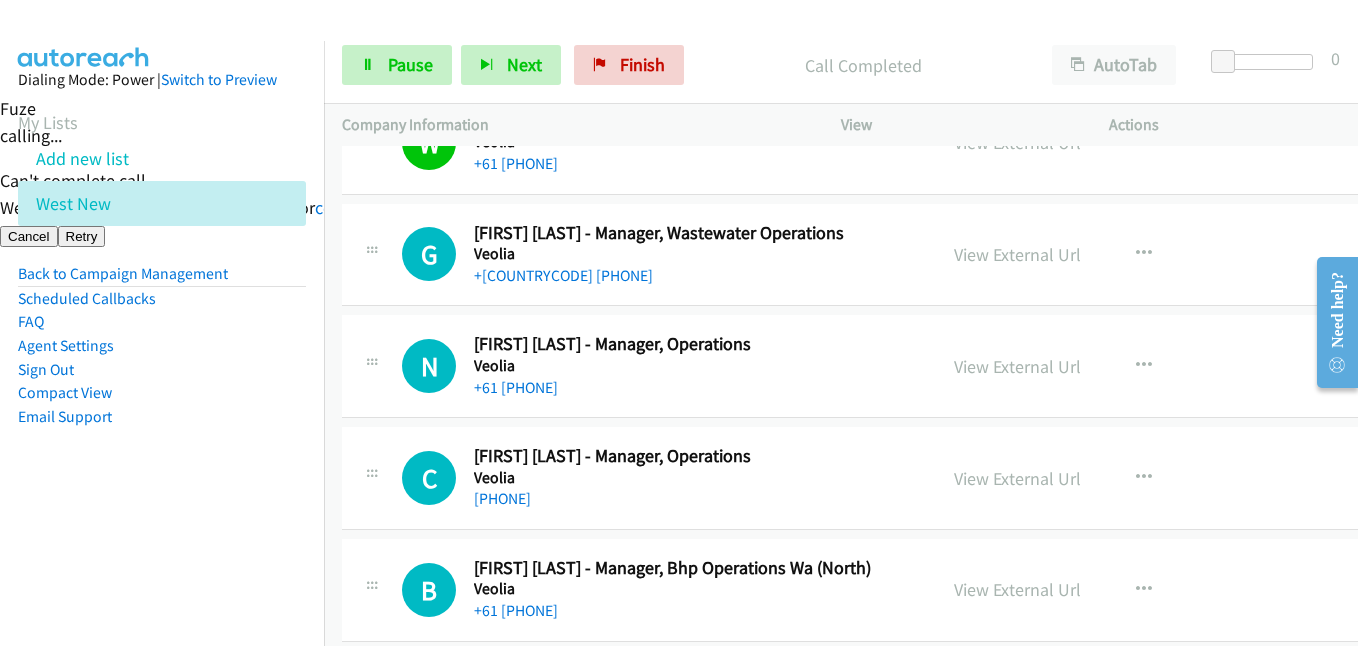 click on "Dialing Mode: Power
|
Switch to Preview
My Lists
Add new list
West New
Back to Campaign Management
Scheduled Callbacks
FAQ
Agent Settings
Sign Out
Compact View
Email Support" at bounding box center (162, 280) 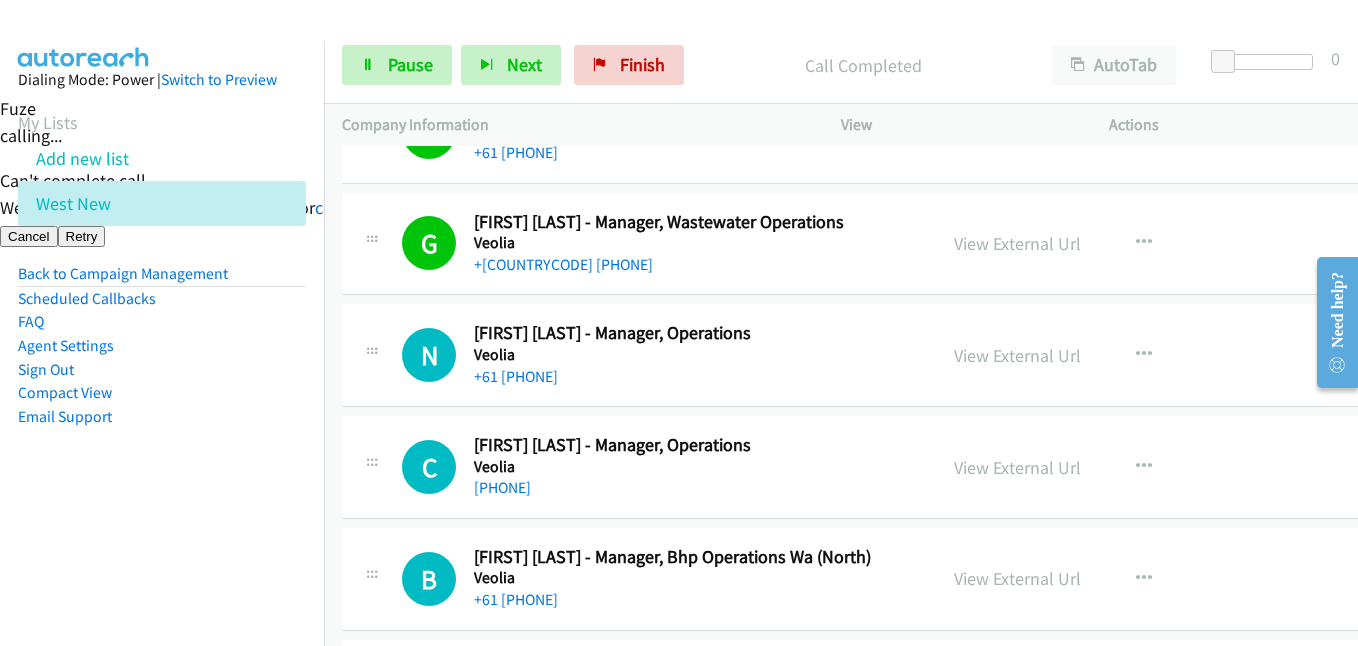 scroll, scrollTop: 1800, scrollLeft: 0, axis: vertical 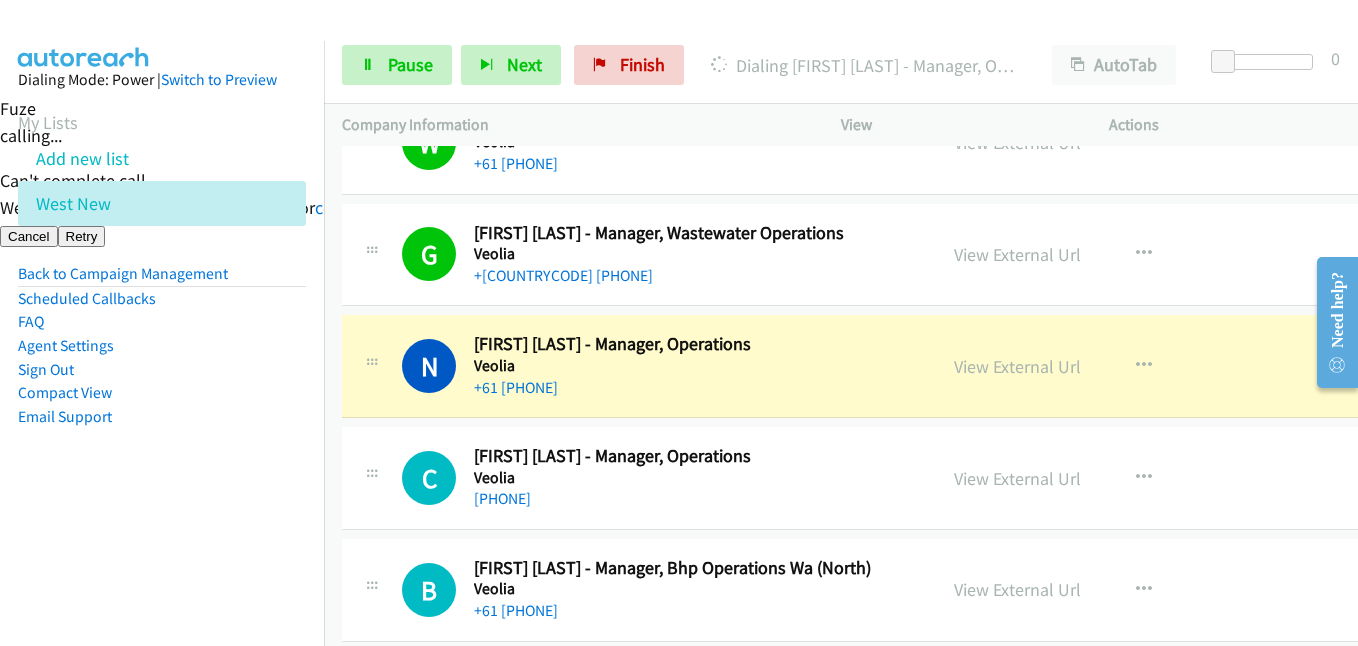 drag, startPoint x: 252, startPoint y: 398, endPoint x: 271, endPoint y: 388, distance: 21.470911 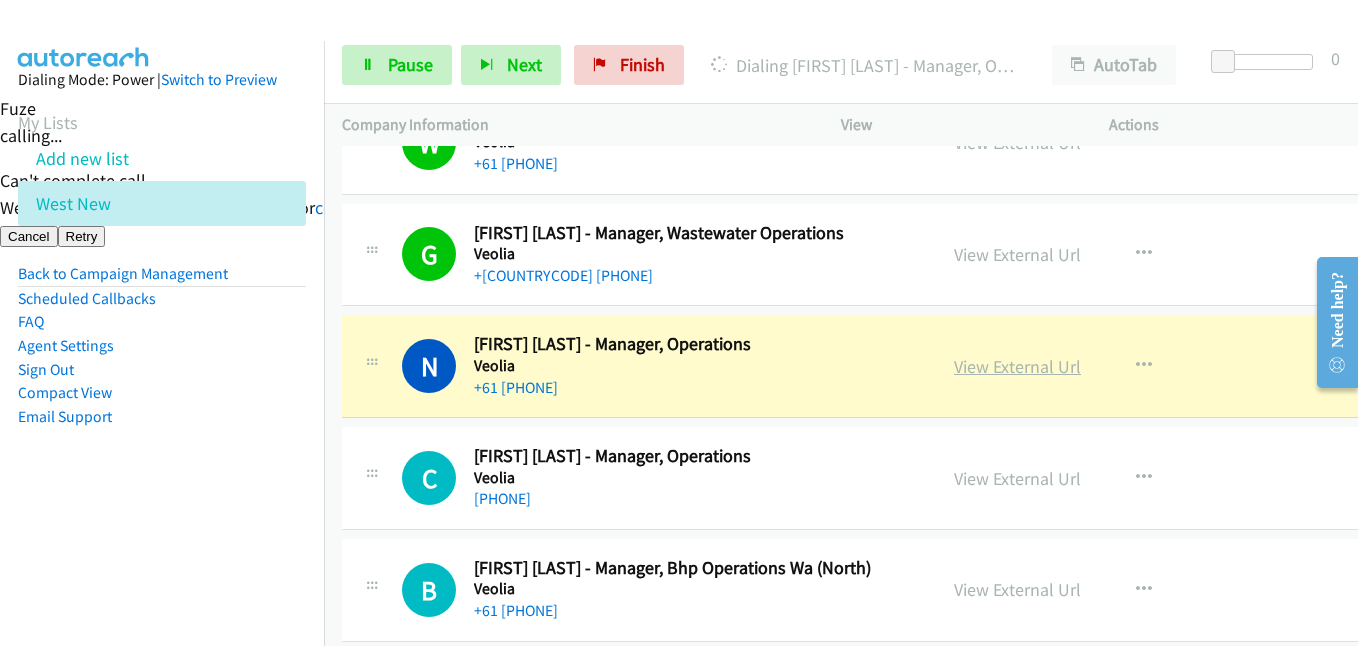 click on "View External Url" at bounding box center [1017, 366] 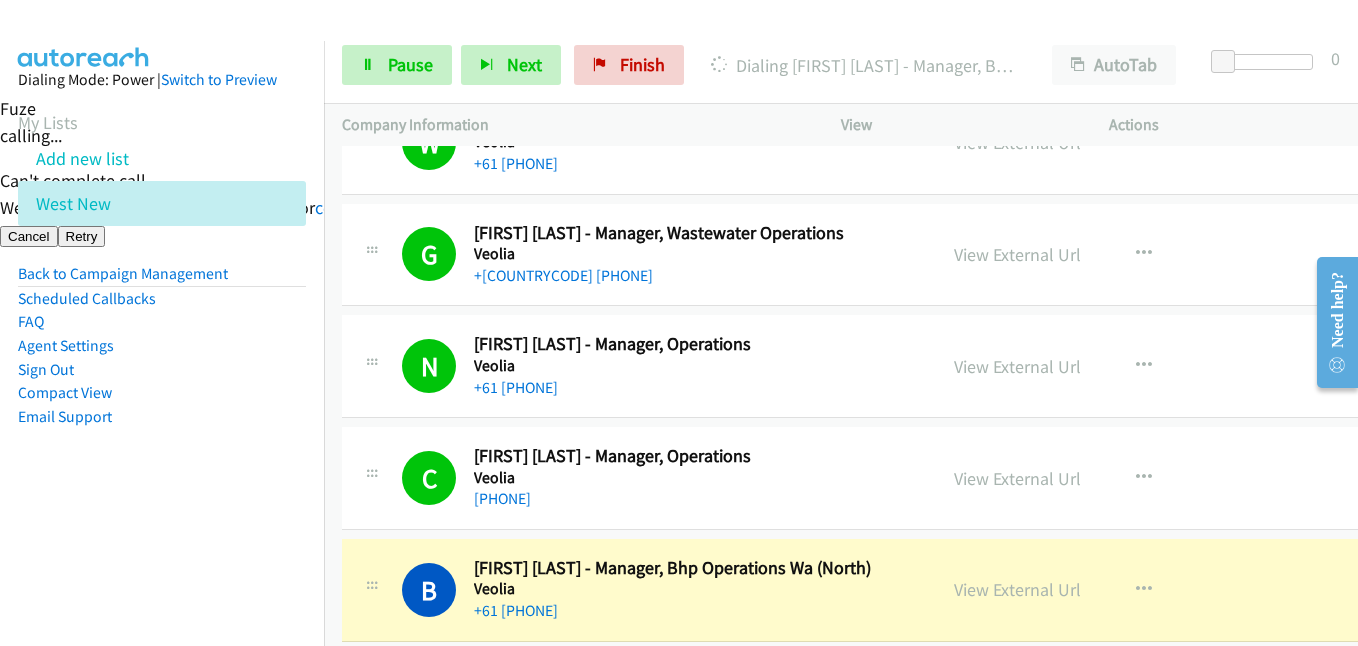click on "Add new list" at bounding box center (180, 158) 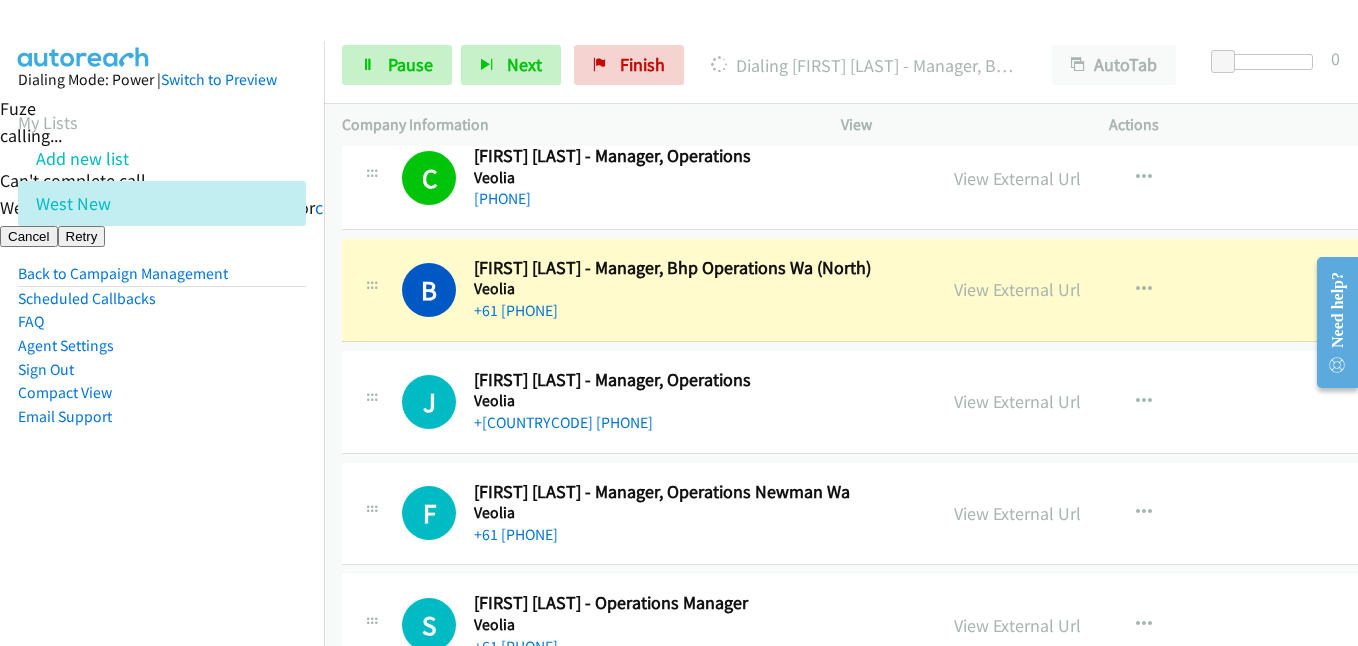 click on "Dialing Mode: Power
|
Switch to Preview
My Lists
Add new list
West New
Back to Campaign Management
Scheduled Callbacks
FAQ
Agent Settings
Sign Out
Compact View
Email Support" at bounding box center (162, 280) 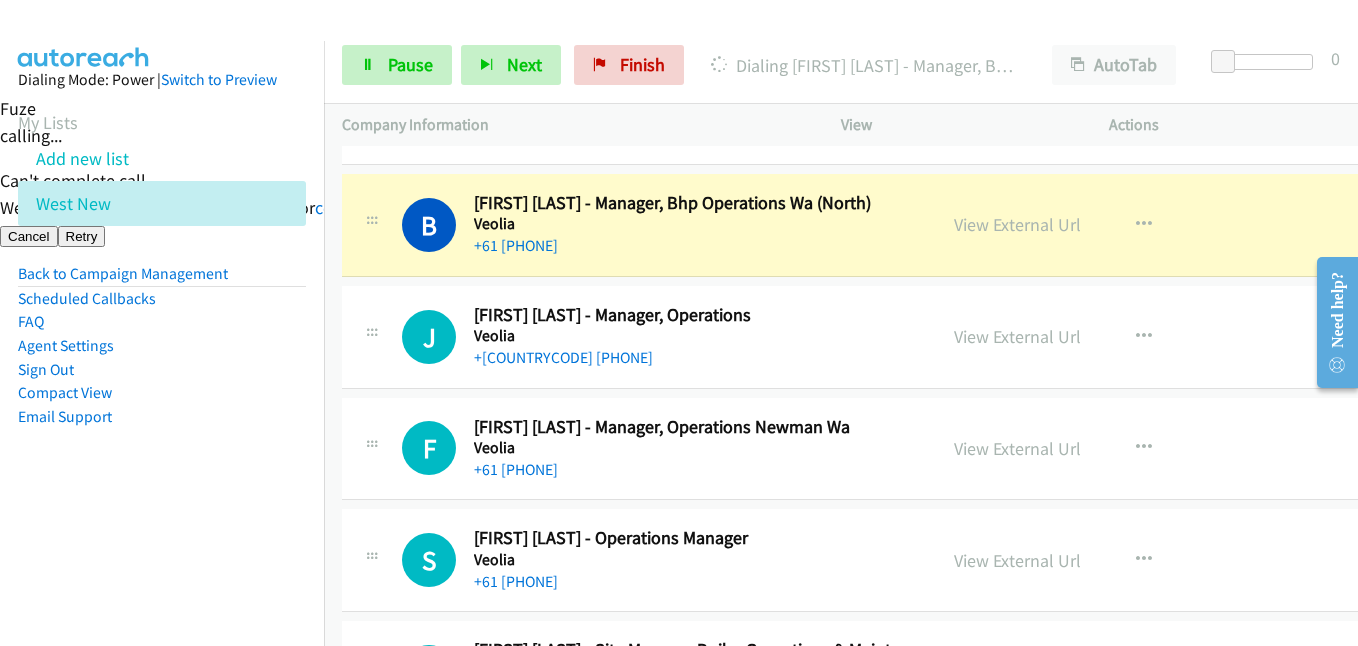 scroll, scrollTop: 2200, scrollLeft: 0, axis: vertical 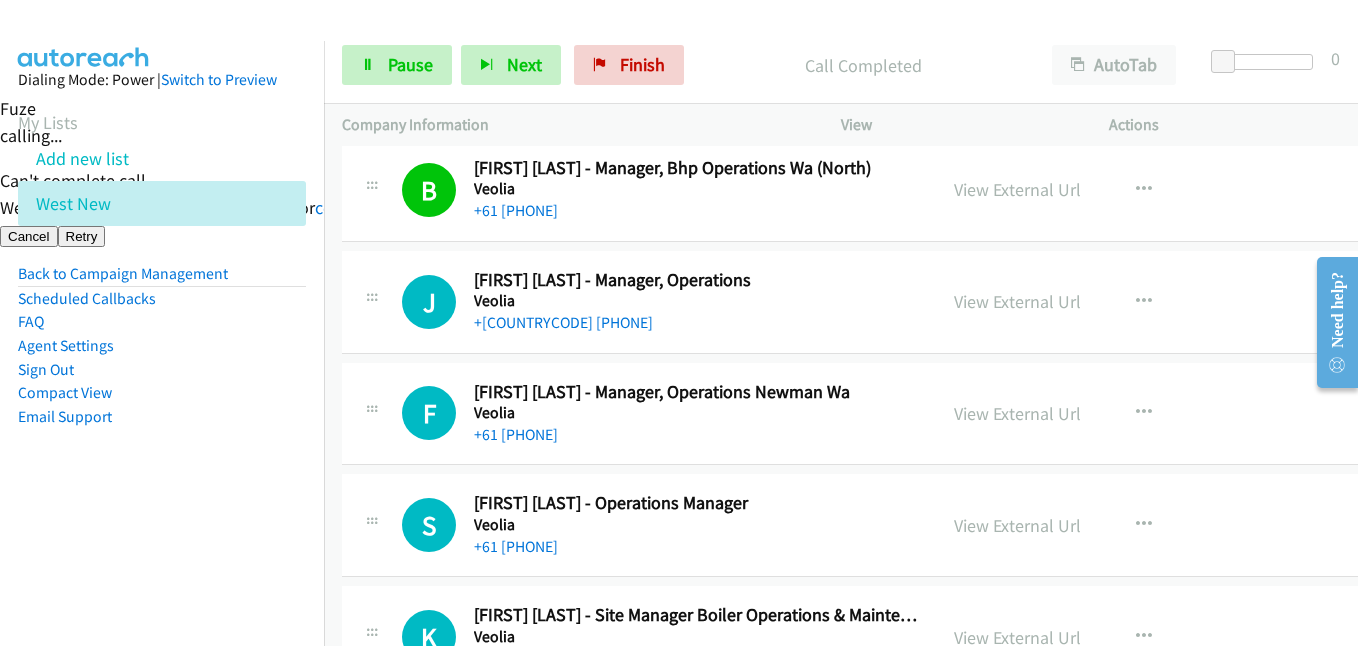 click on "Dialing Mode: Power
|
Switch to Preview
My Lists
Add new list
West New
Back to Campaign Management
Scheduled Callbacks
FAQ
Agent Settings
Sign Out
Compact View
Email Support" at bounding box center (162, 280) 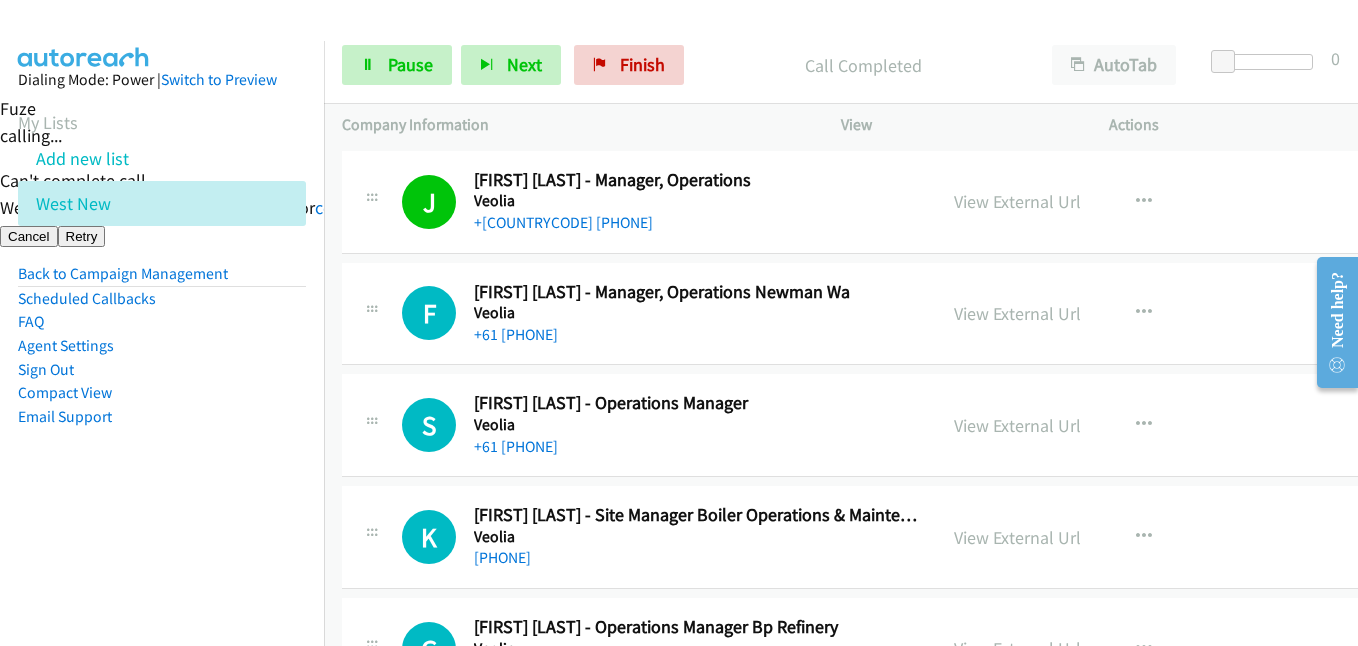 click on "Dialing Mode: Power
|
Switch to Preview
My Lists
Add new list
West New
Back to Campaign Management
Scheduled Callbacks
FAQ
Agent Settings
Sign Out
Compact View
Email Support" at bounding box center (162, 280) 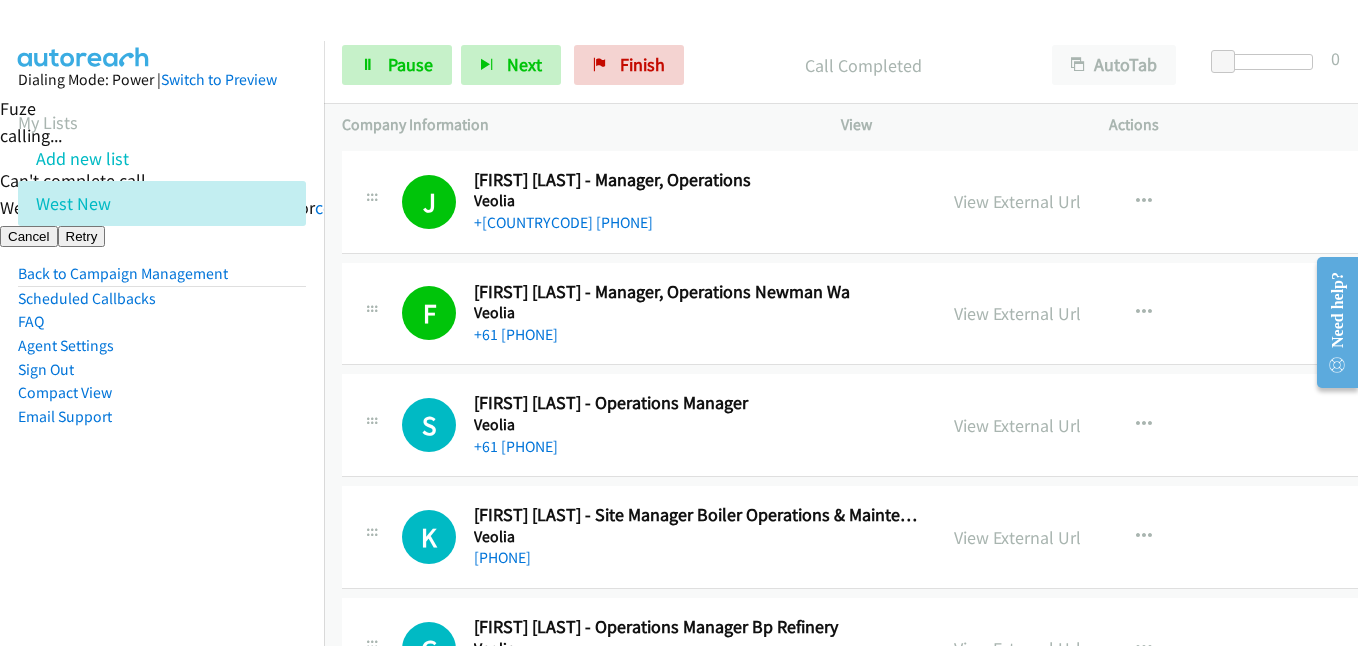 click on "Dialing Mode: Power
|
Switch to Preview
My Lists
Add new list
West New
Back to Campaign Management
Scheduled Callbacks
FAQ
Agent Settings
Sign Out
Compact View
Email Support" at bounding box center [162, 280] 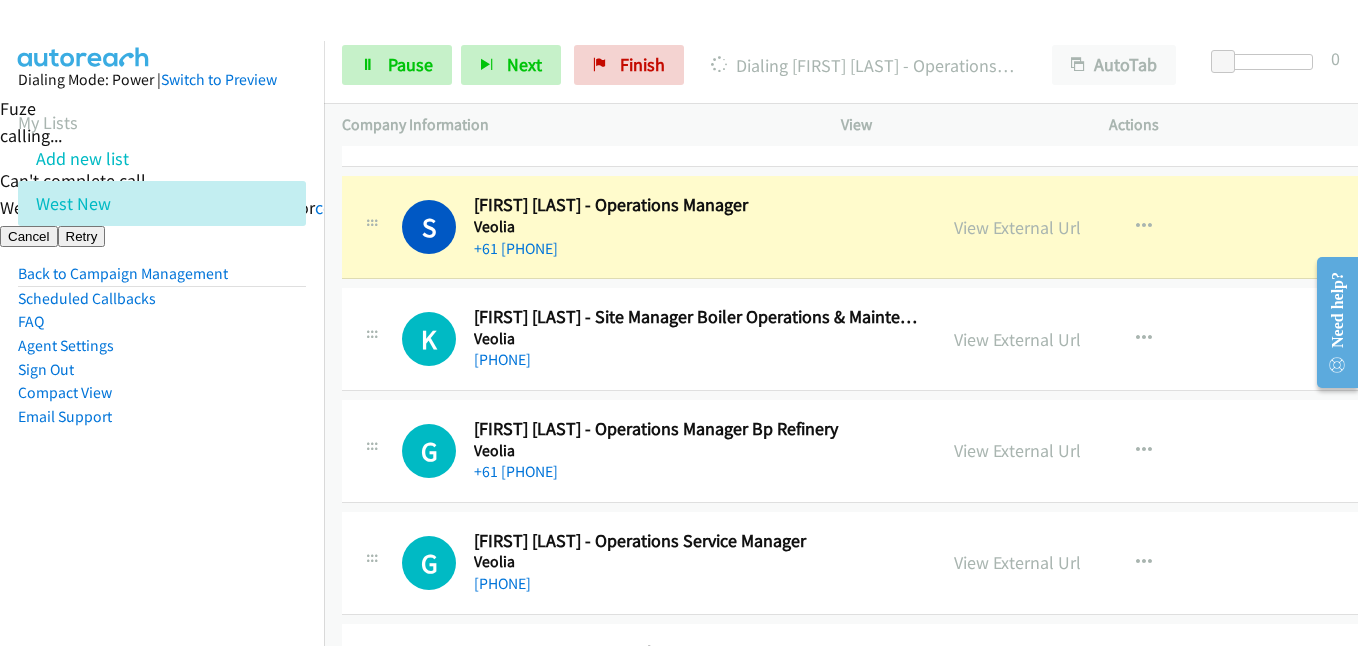 scroll, scrollTop: 2500, scrollLeft: 0, axis: vertical 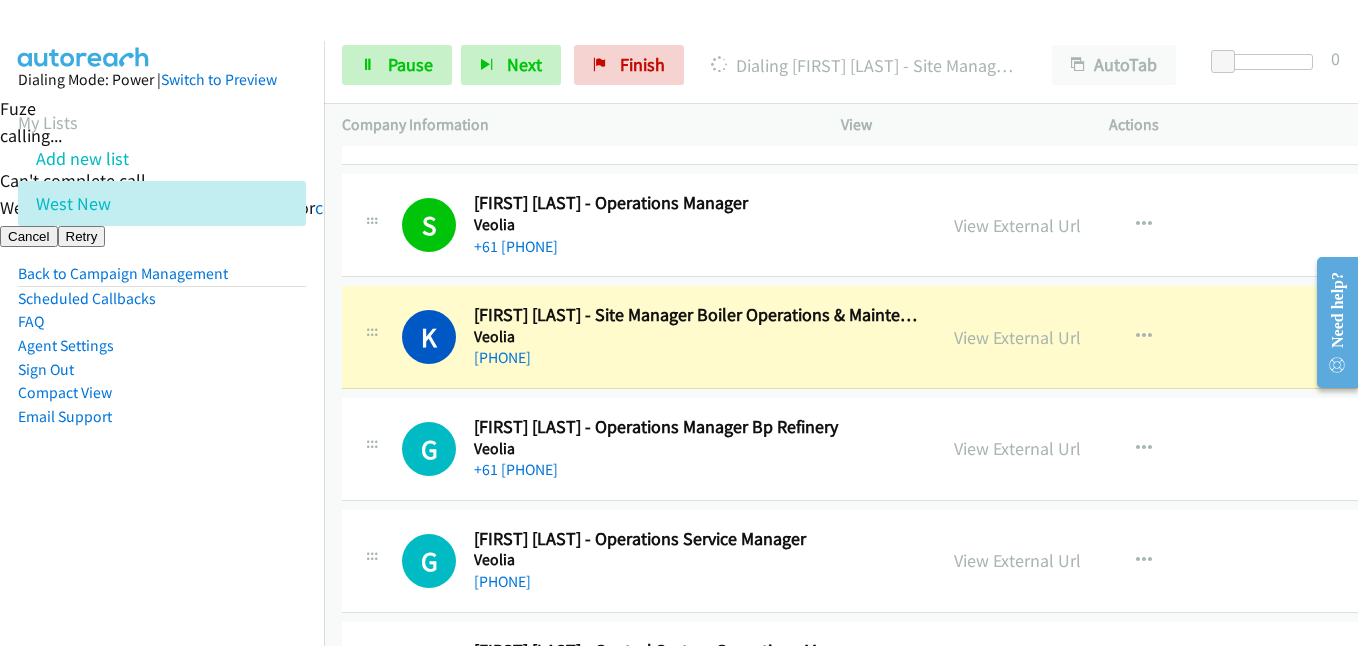 click on "Dialing Mode: Power
|
Switch to Preview
My Lists
Add new list
West New
Back to Campaign Management
Scheduled Callbacks
FAQ
Agent Settings
Sign Out
Compact View
Email Support" at bounding box center [162, 280] 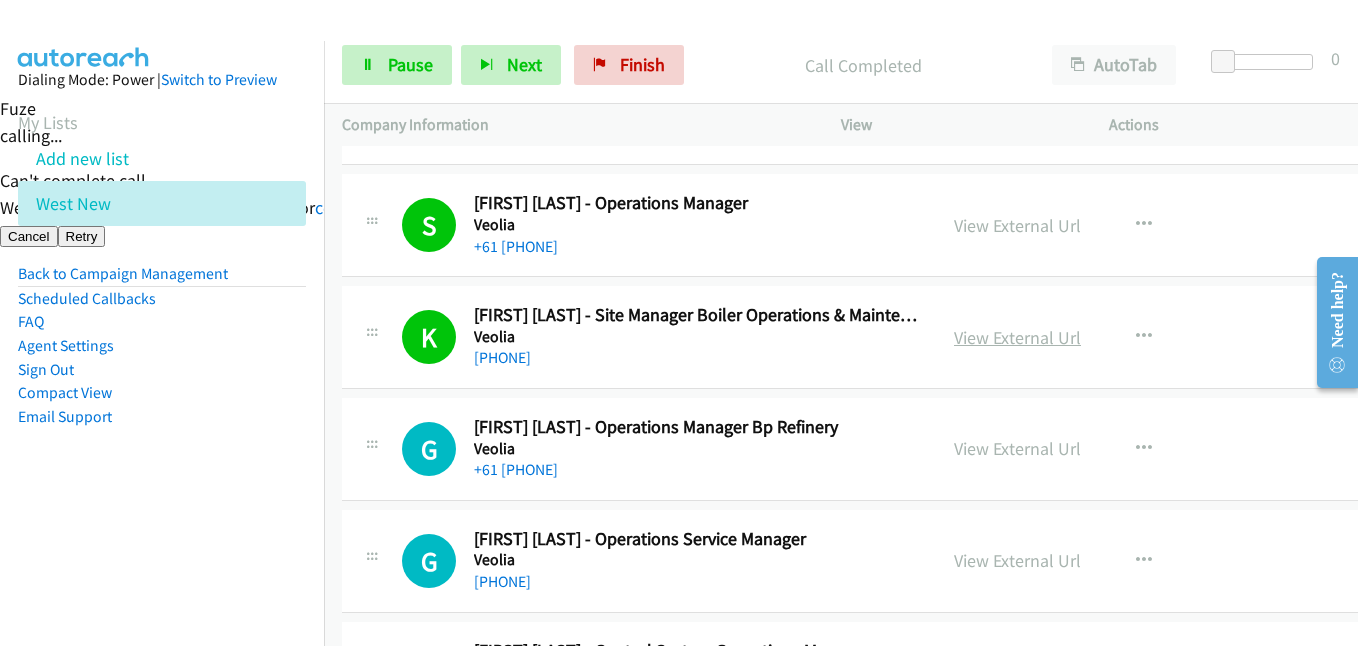 click on "View External Url" at bounding box center (1017, 337) 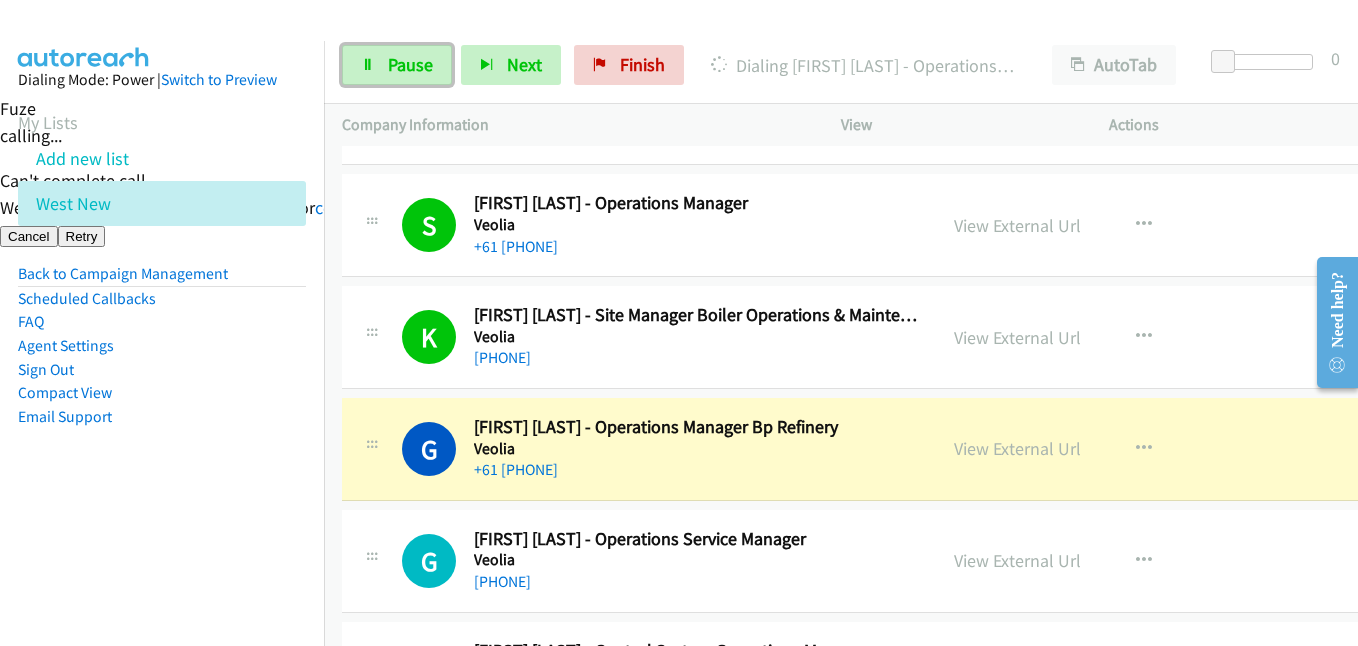 click on "Pause" at bounding box center [397, 65] 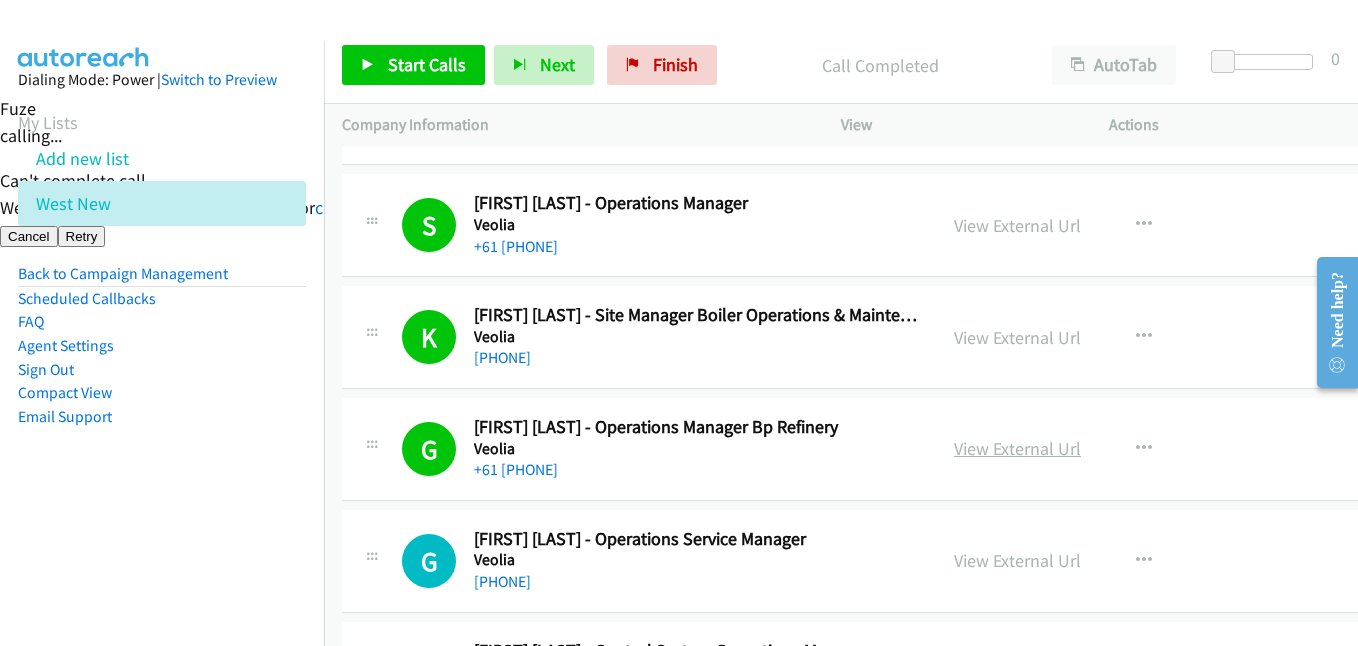 click on "View External Url" at bounding box center (1017, 448) 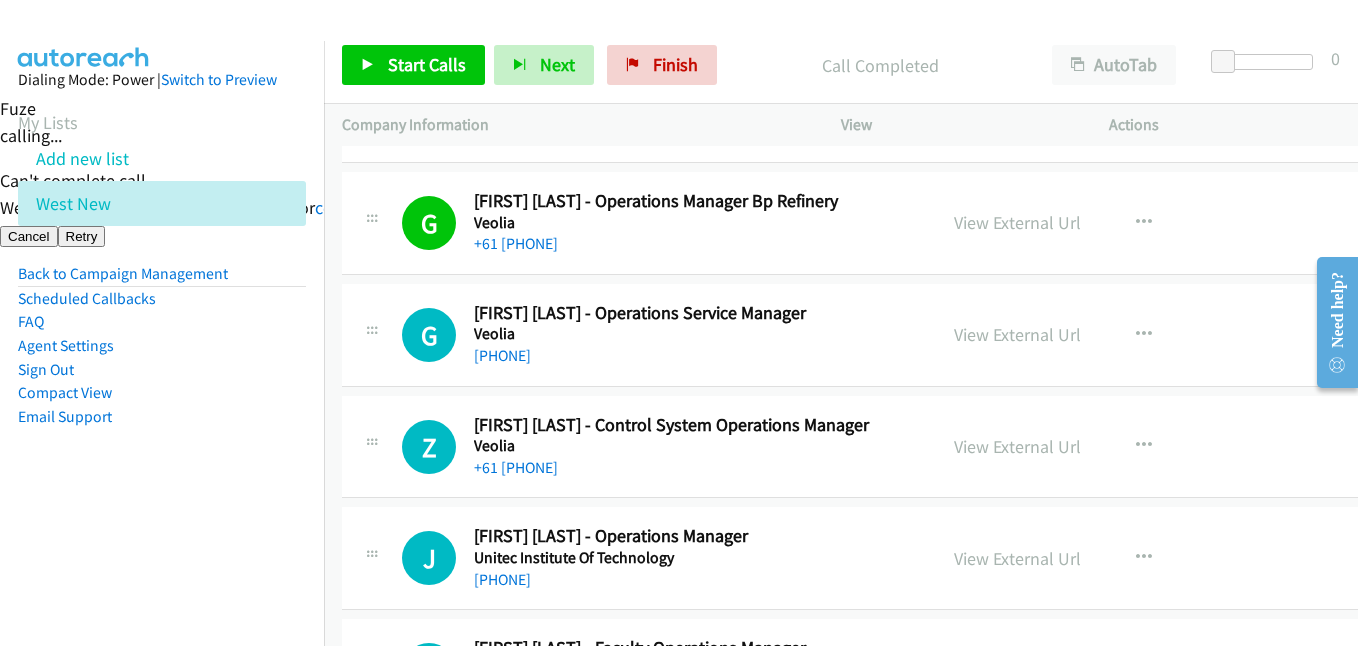 scroll, scrollTop: 2800, scrollLeft: 0, axis: vertical 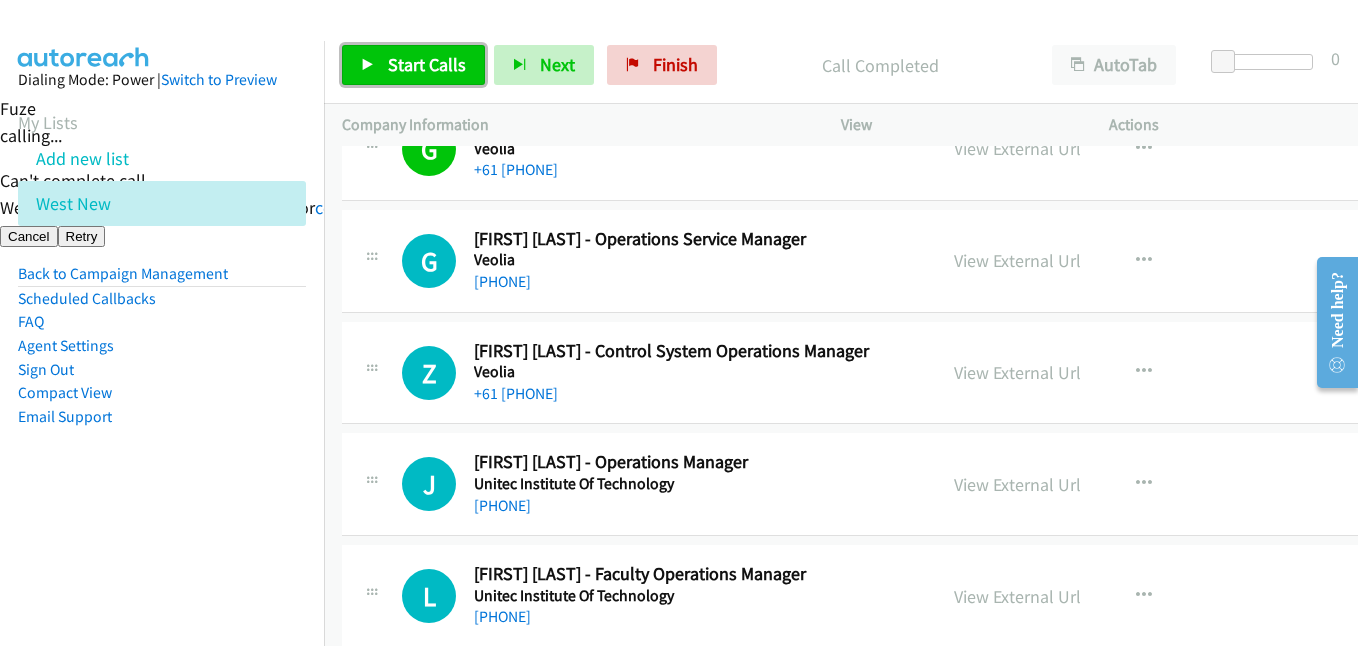 click on "Start Calls" at bounding box center (427, 64) 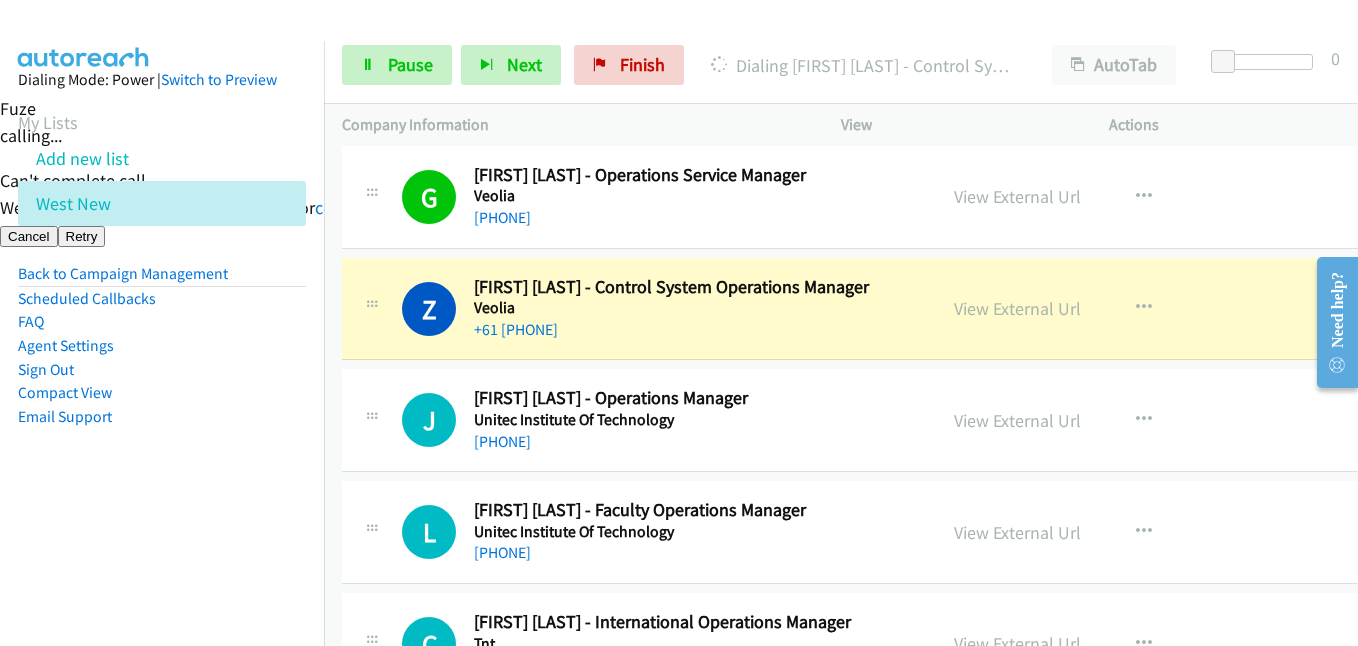 scroll, scrollTop: 2900, scrollLeft: 0, axis: vertical 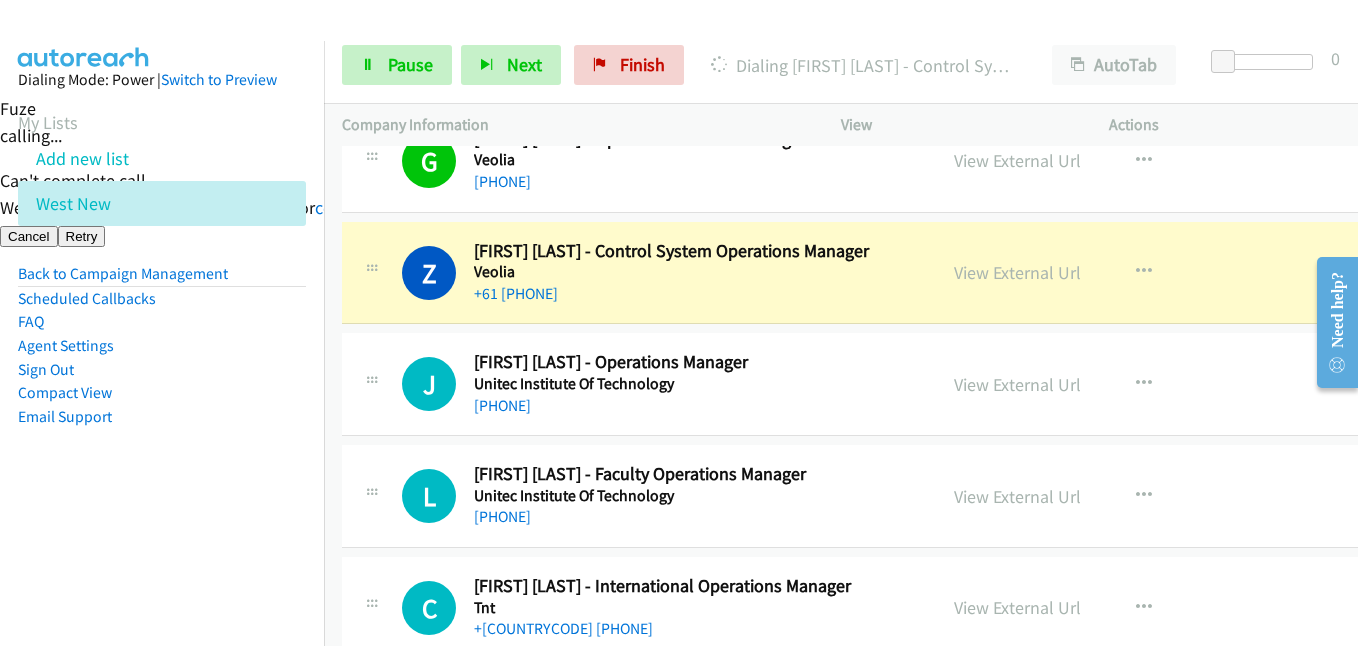 click on "Dialing Mode: Power
|
Switch to Preview
My Lists
Add new list
West New
Back to Campaign Management
Scheduled Callbacks
FAQ
Agent Settings
Sign Out
Compact View
Email Support" at bounding box center (162, 280) 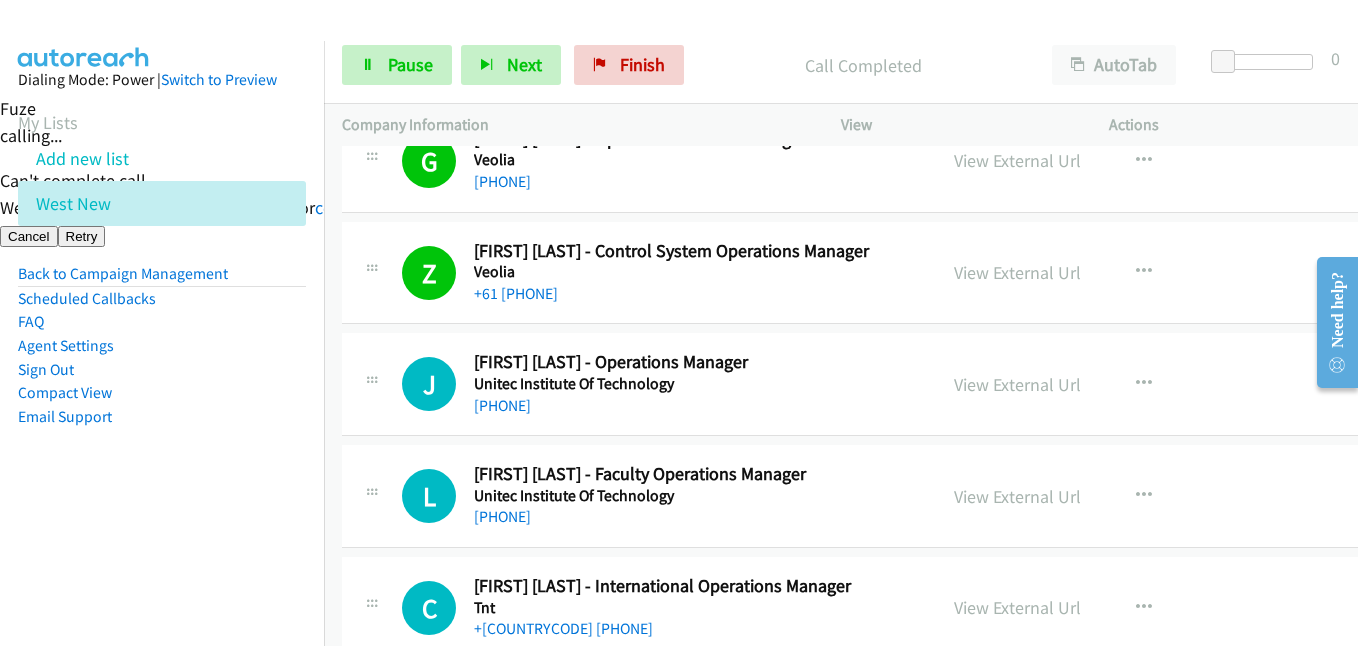 click on "Dialing Mode: Power
|
Switch to Preview
My Lists
Add new list
West New
Back to Campaign Management
Scheduled Callbacks
FAQ
Agent Settings
Sign Out
Compact View
Email Support" at bounding box center [162, 280] 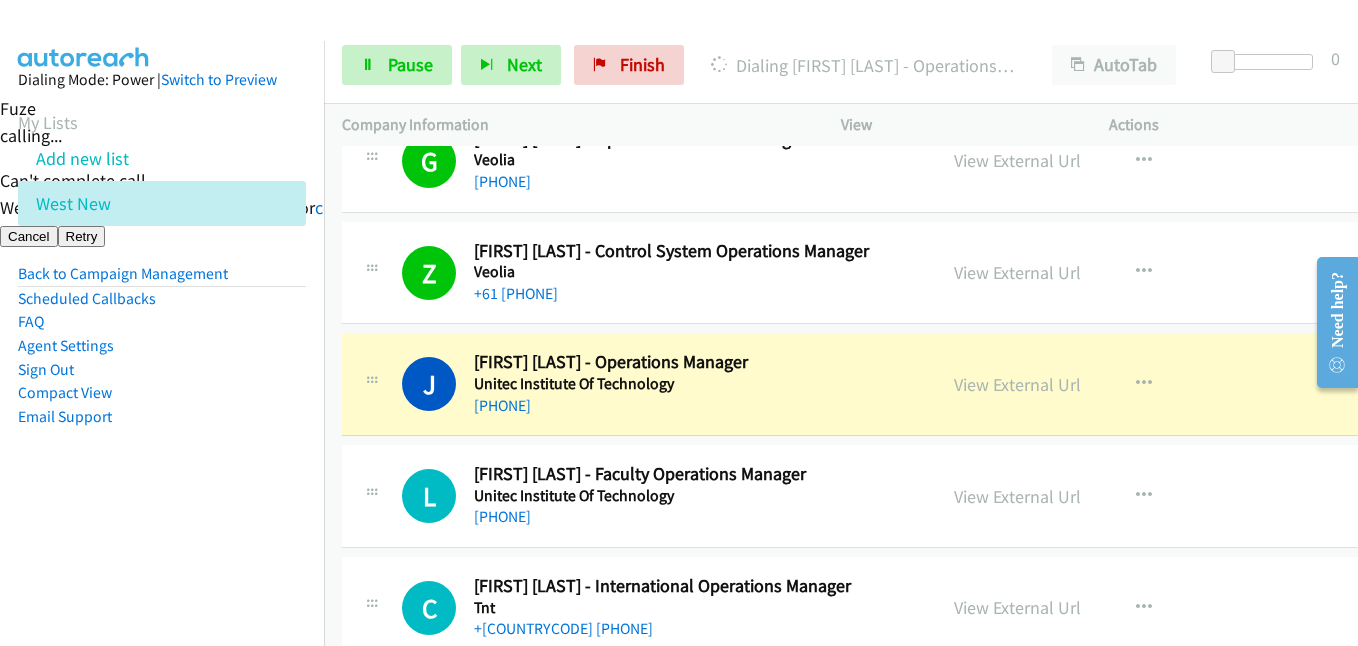 click on "Dialing Mode: Power
|
Switch to Preview
My Lists
Add new list
West New
Back to Campaign Management
Scheduled Callbacks
FAQ
Agent Settings
Sign Out
Compact View
Email Support" at bounding box center (162, 364) 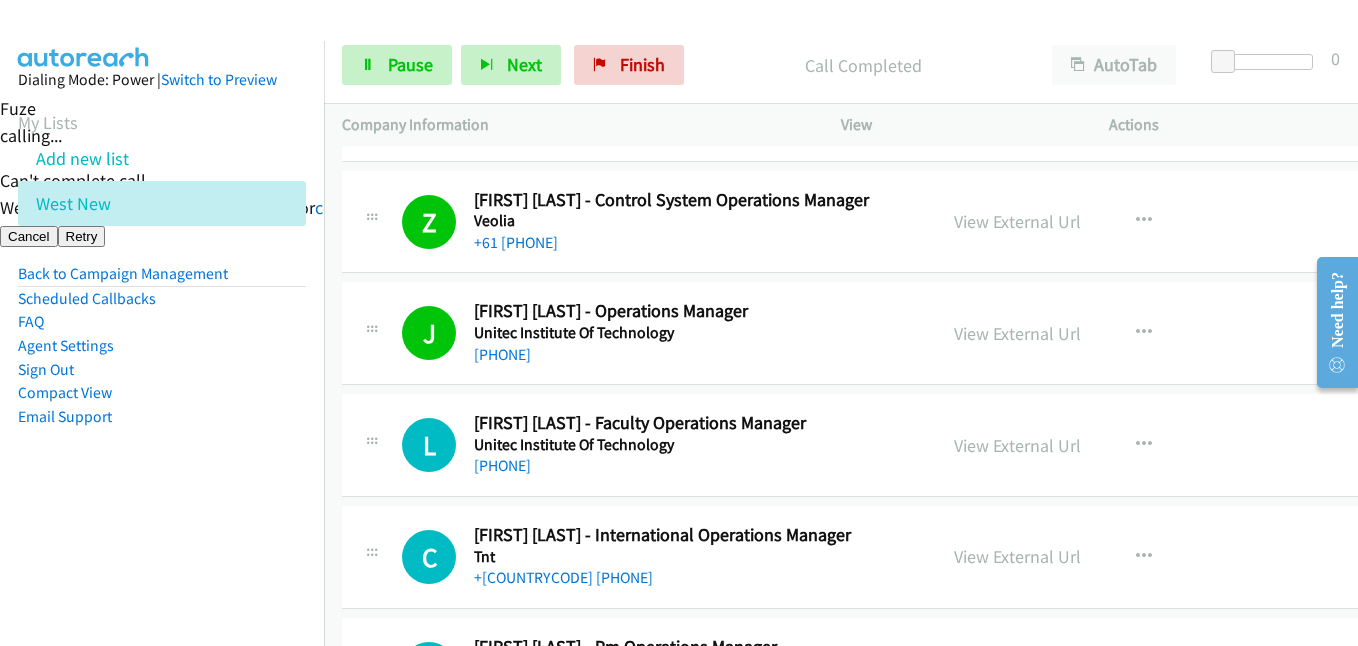 scroll, scrollTop: 3100, scrollLeft: 0, axis: vertical 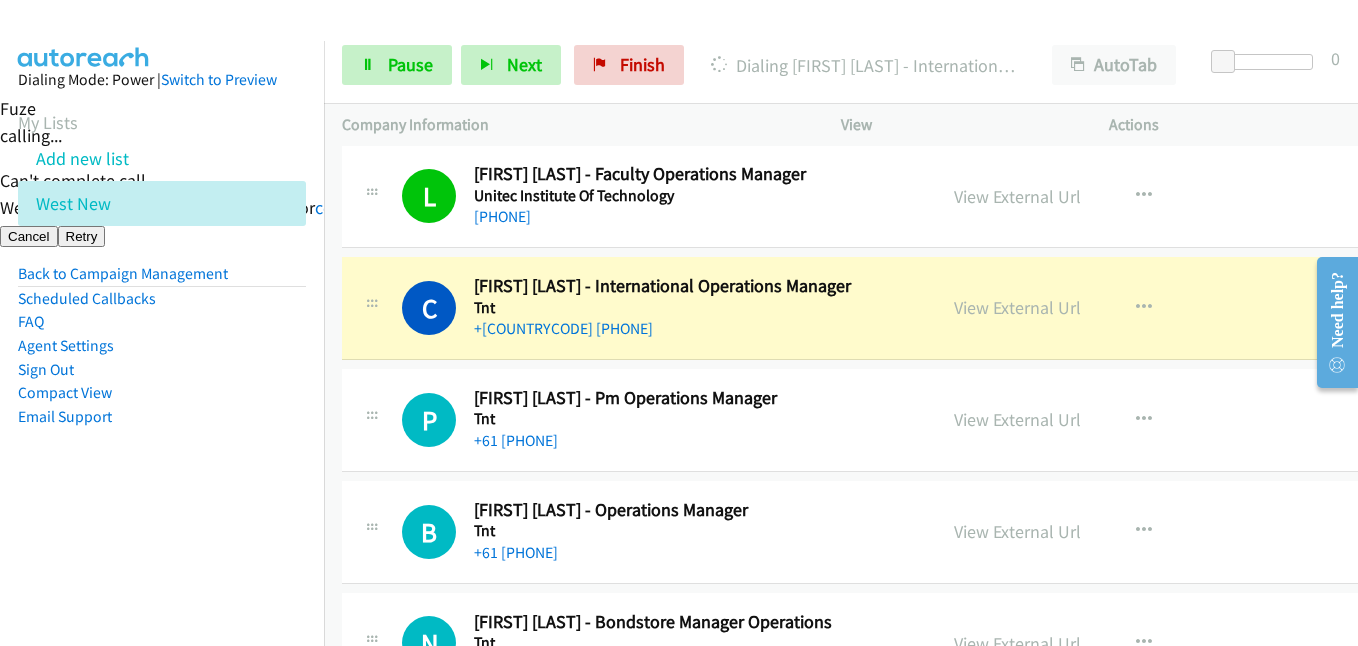 click on "Dialing Mode: Power
|
Switch to Preview
My Lists
Add new list
West New
Back to Campaign Management
Scheduled Callbacks
FAQ
Agent Settings
Sign Out
Compact View
Email Support" at bounding box center (162, 280) 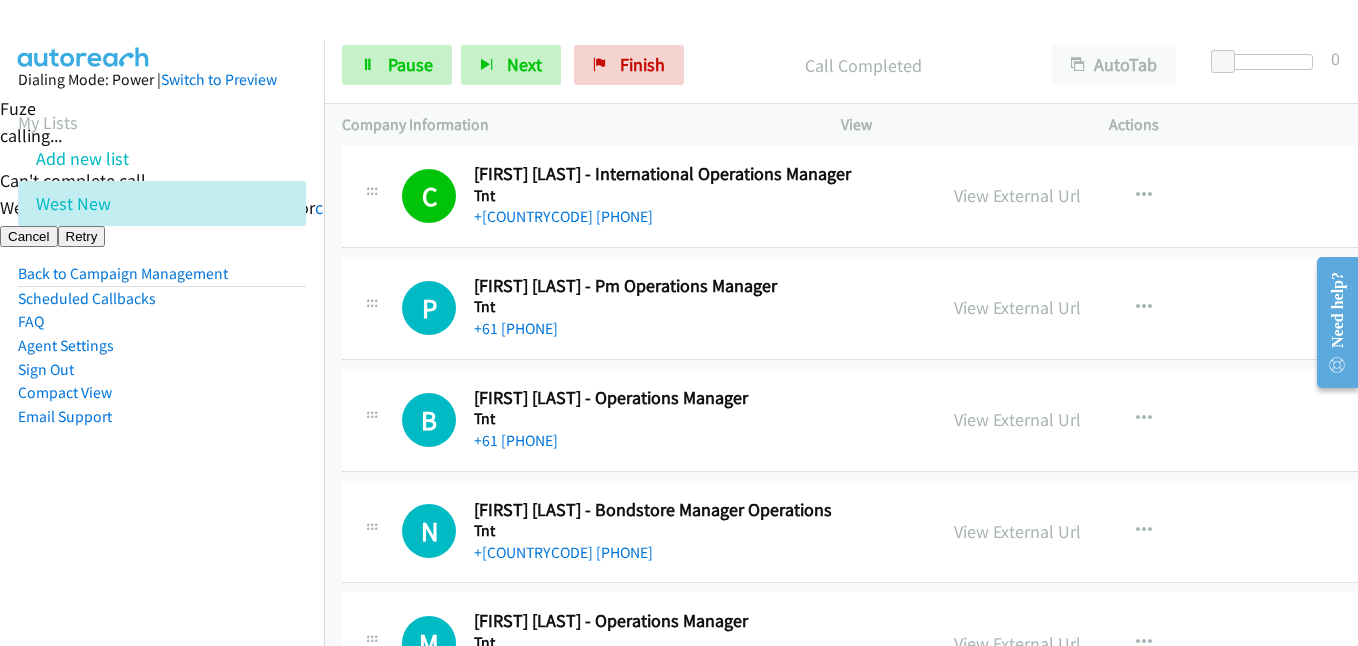 scroll, scrollTop: 3400, scrollLeft: 0, axis: vertical 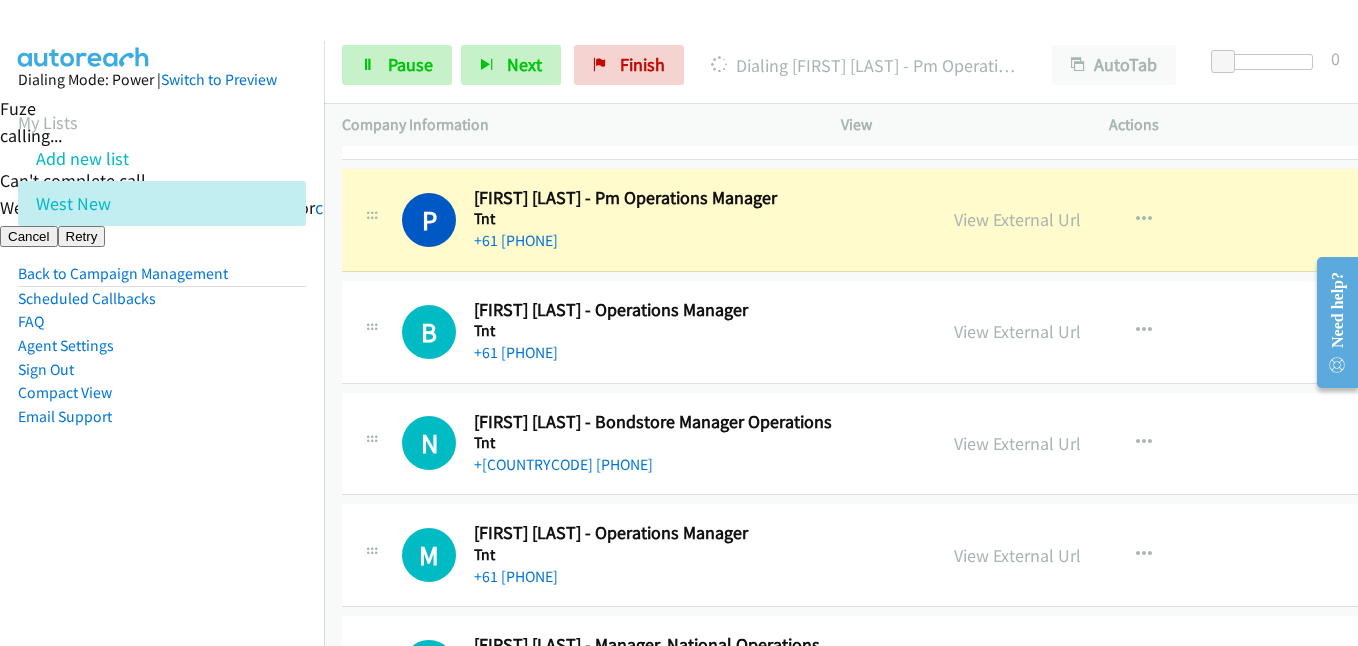 click on "Dialing Mode: Power
|
Switch to Preview
My Lists
Add new list
West New
Back to Campaign Management
Scheduled Callbacks
FAQ
Agent Settings
Sign Out
Compact View
Email Support" at bounding box center (162, 280) 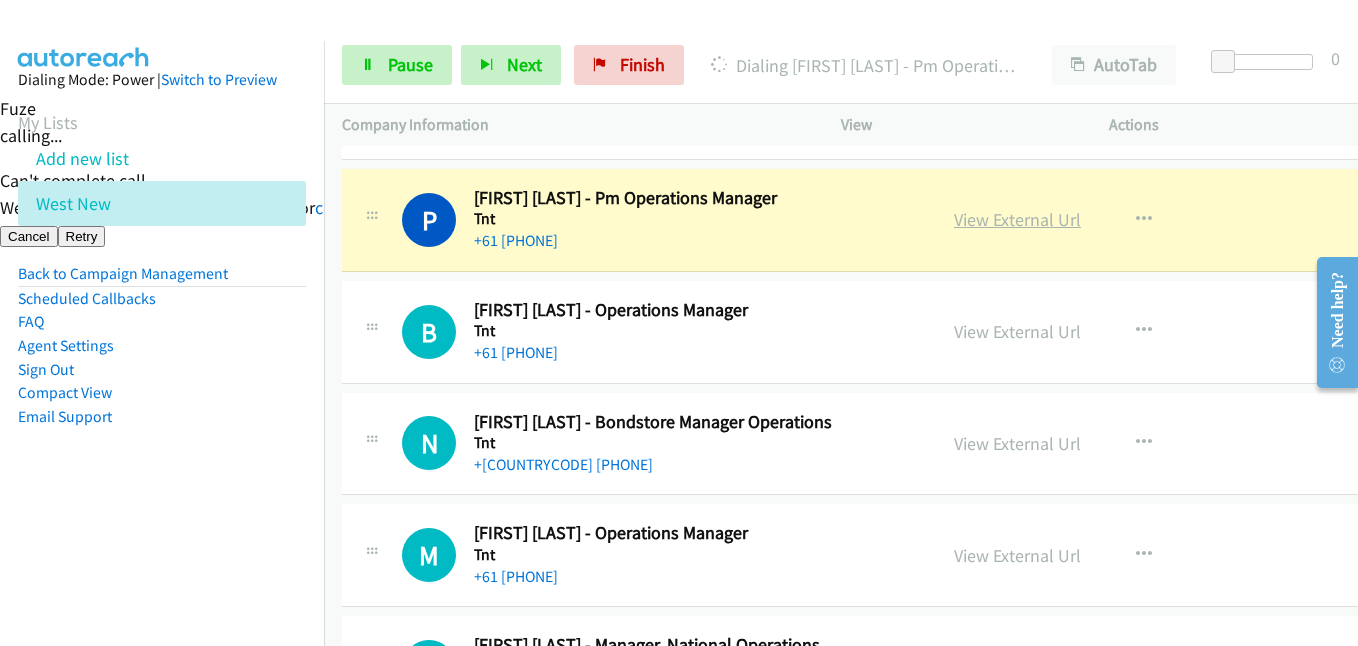 click on "View External Url" at bounding box center [1017, 219] 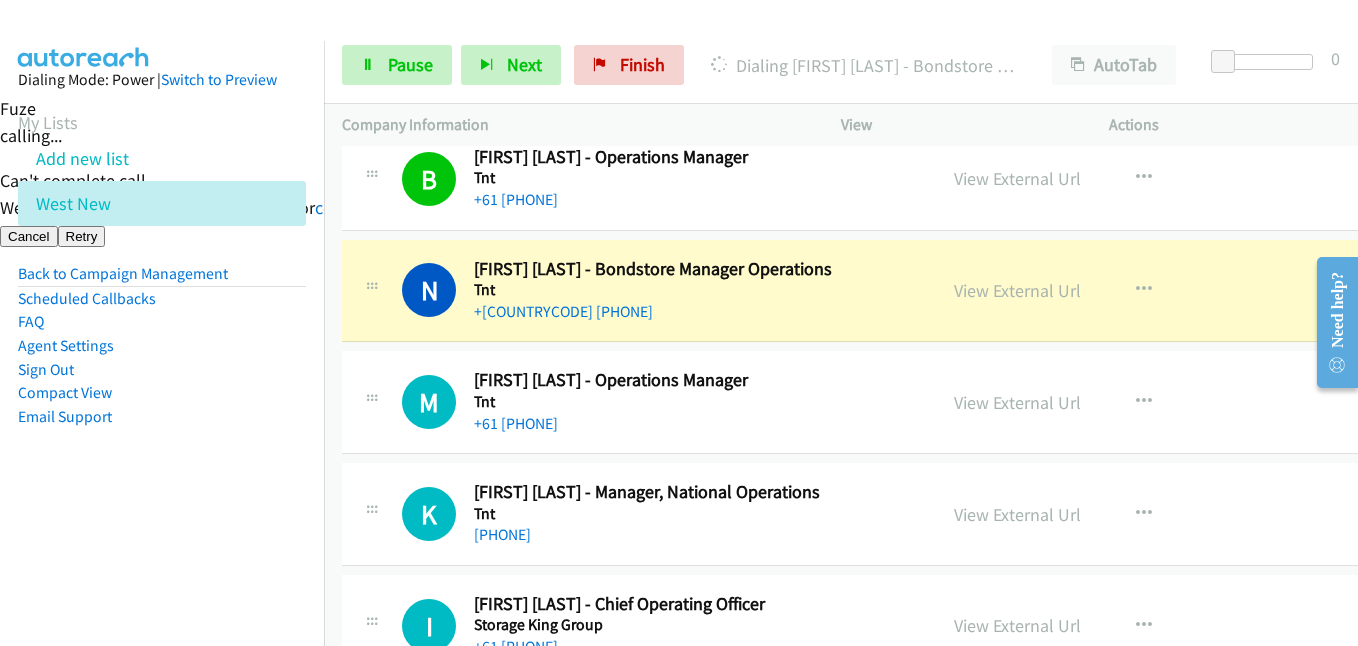 scroll, scrollTop: 3600, scrollLeft: 0, axis: vertical 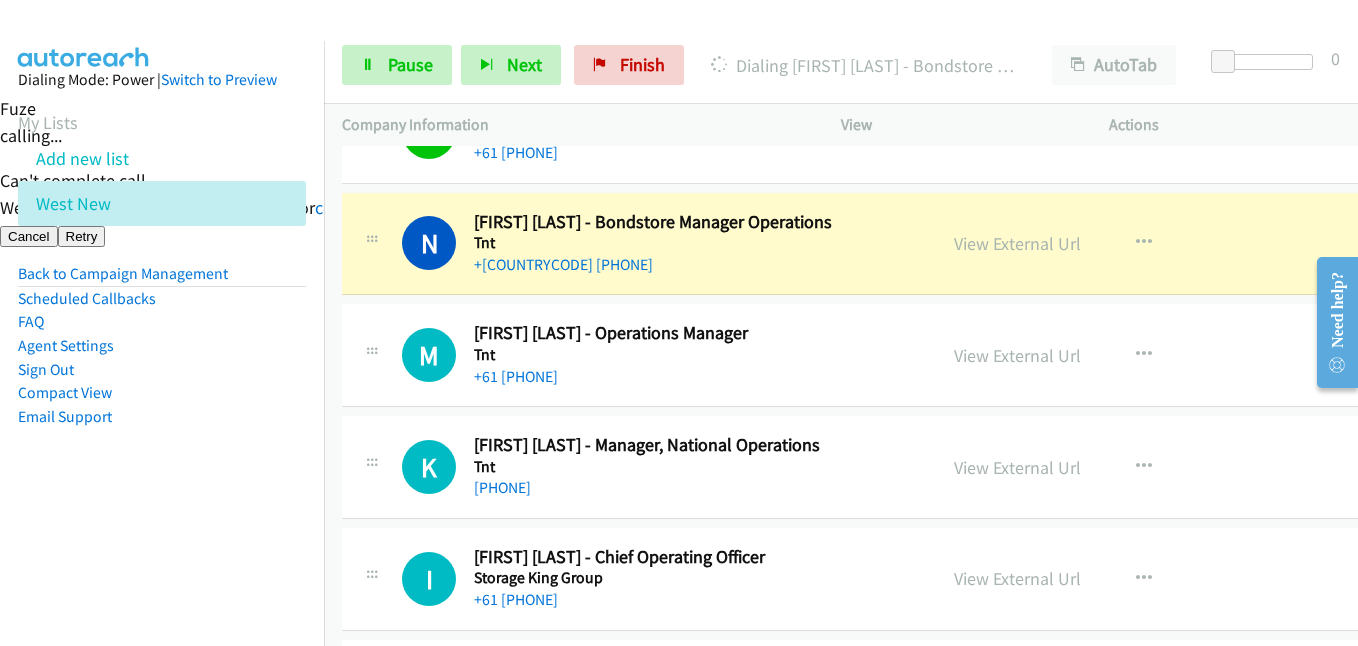 drag, startPoint x: 272, startPoint y: 547, endPoint x: 348, endPoint y: 530, distance: 77.87811 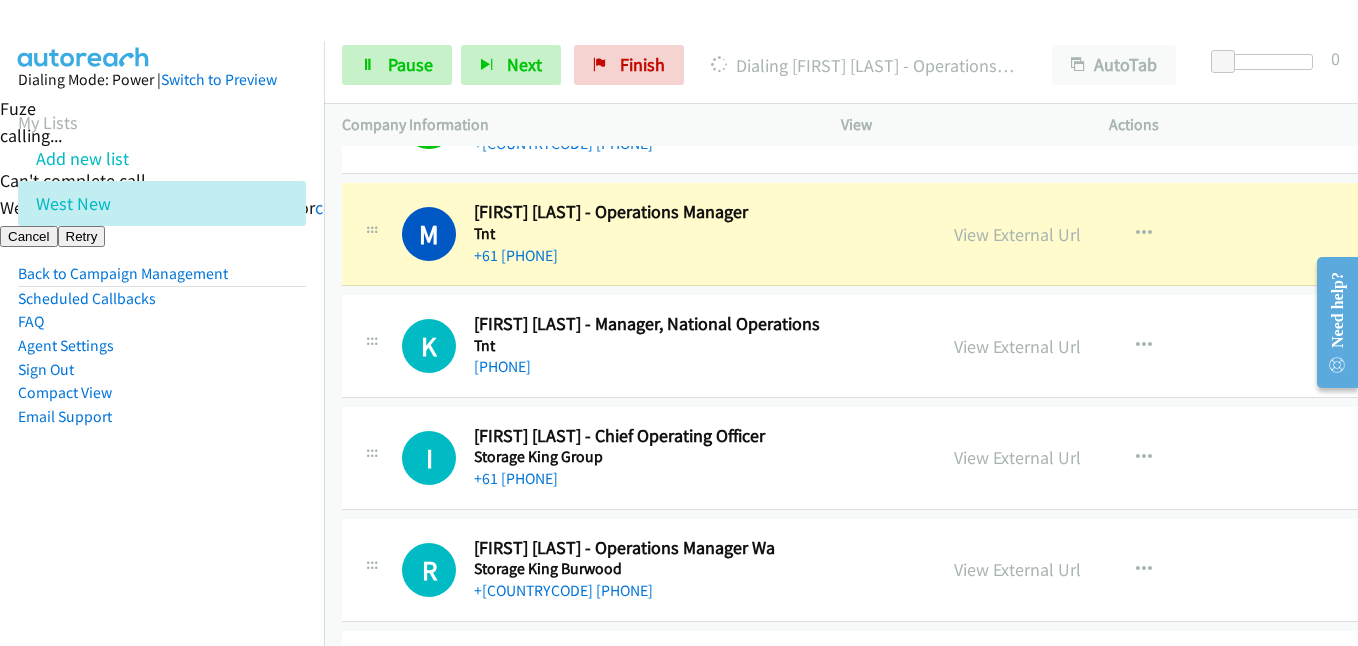 scroll, scrollTop: 3700, scrollLeft: 0, axis: vertical 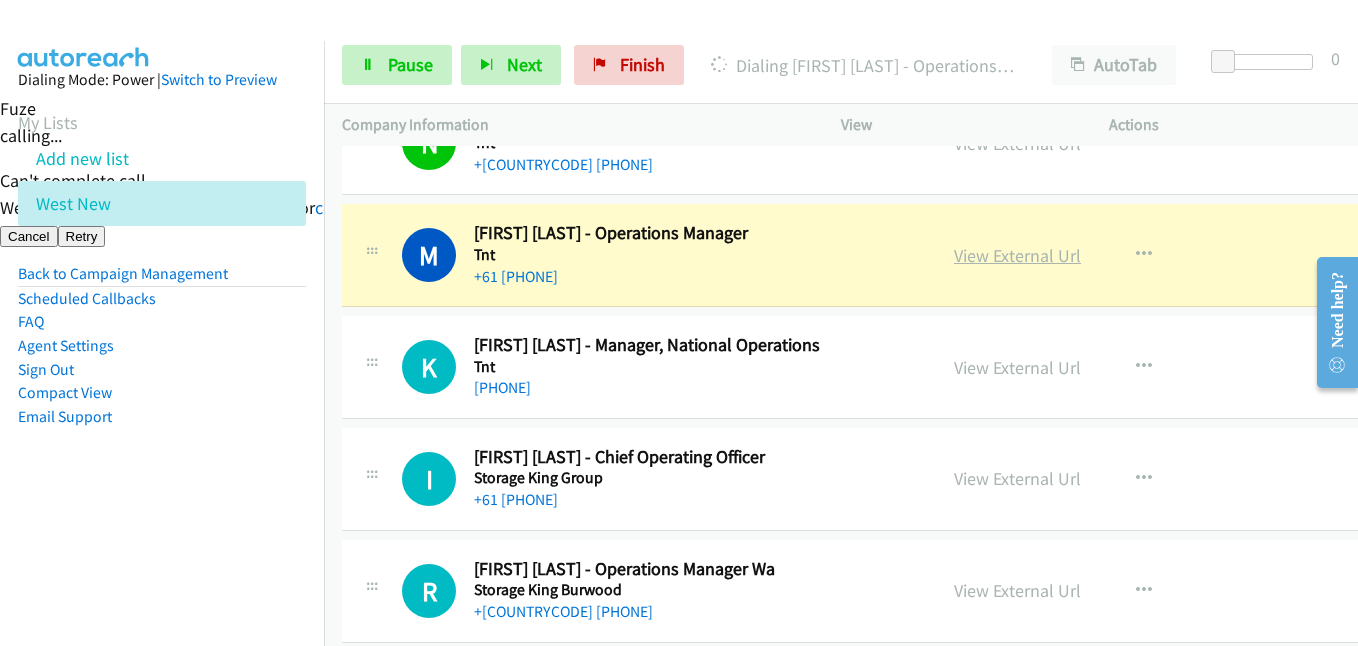 click on "View External Url" at bounding box center [1017, 255] 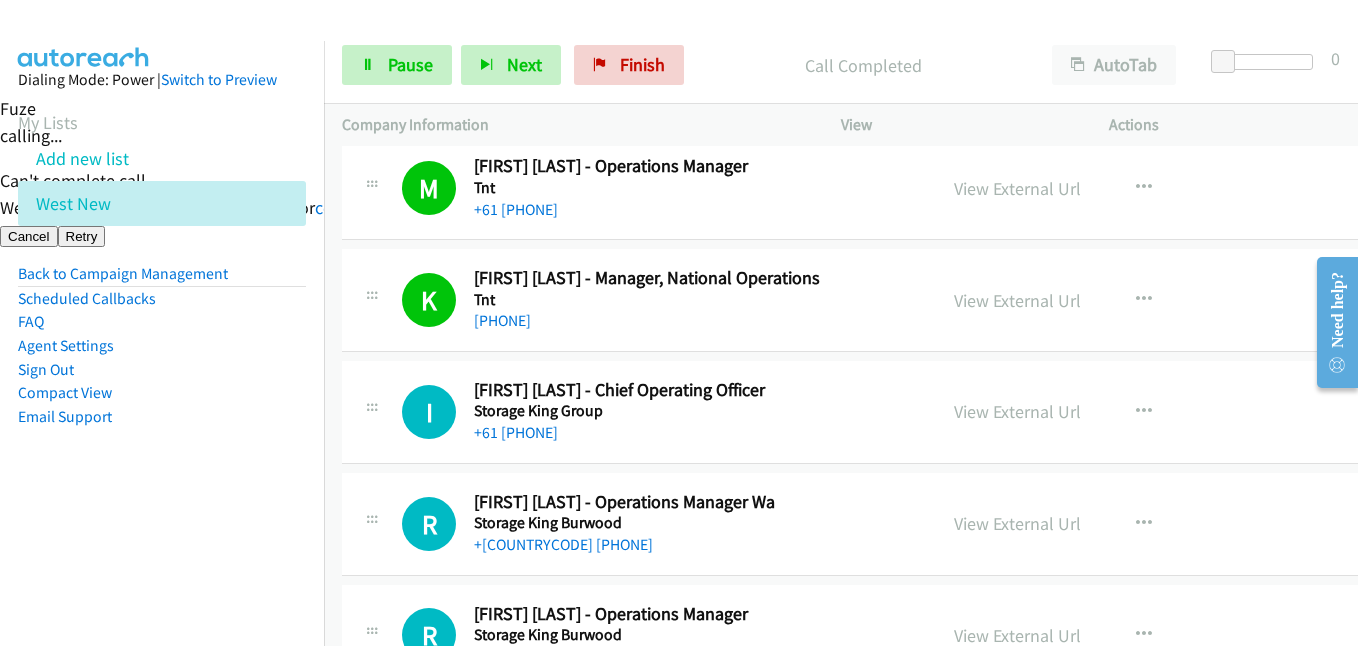 scroll, scrollTop: 3800, scrollLeft: 0, axis: vertical 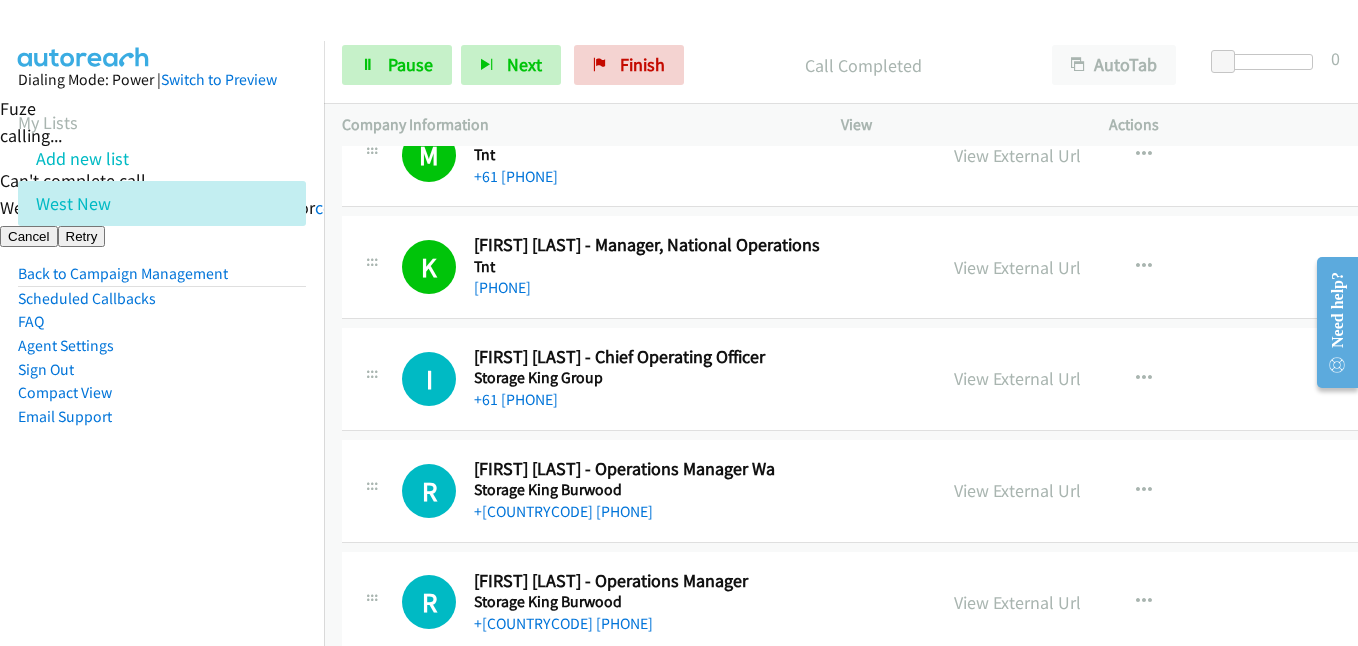 click on "Dialing Mode: Power
|
Switch to Preview
My Lists
Add new list
West New
Back to Campaign Management
Scheduled Callbacks
FAQ
Agent Settings
Sign Out
Compact View
Email Support" at bounding box center [162, 280] 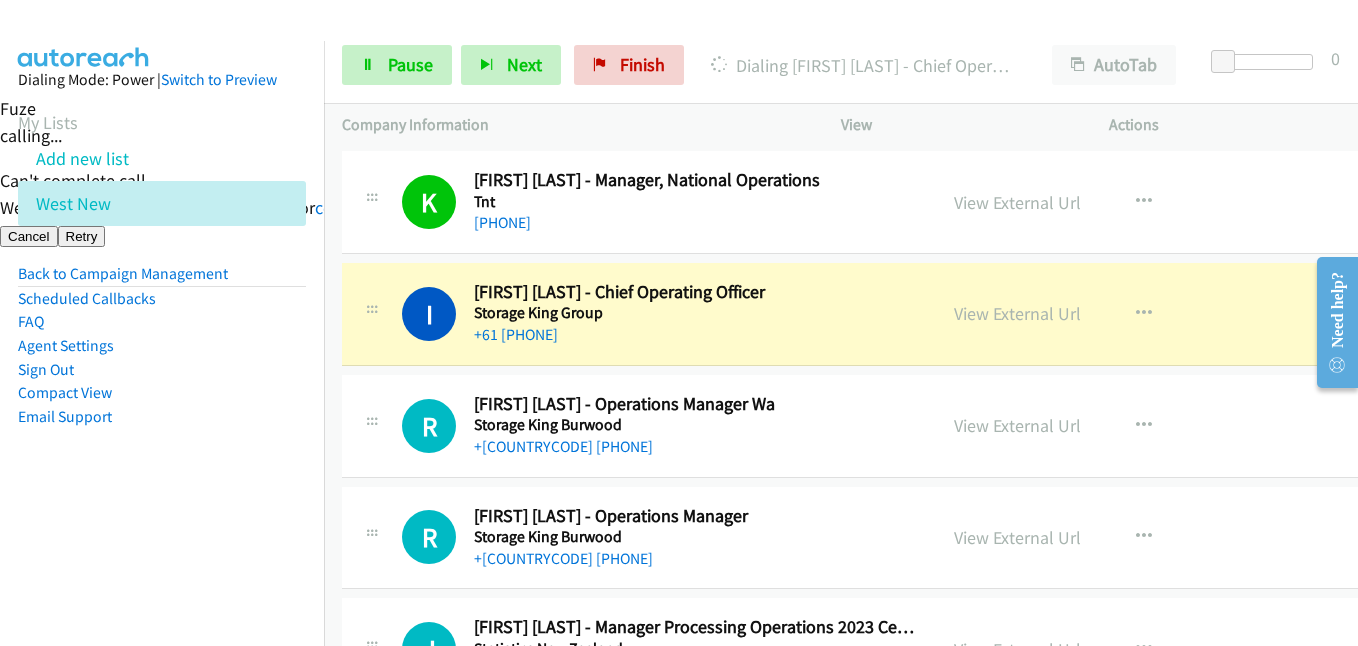 scroll, scrollTop: 3900, scrollLeft: 0, axis: vertical 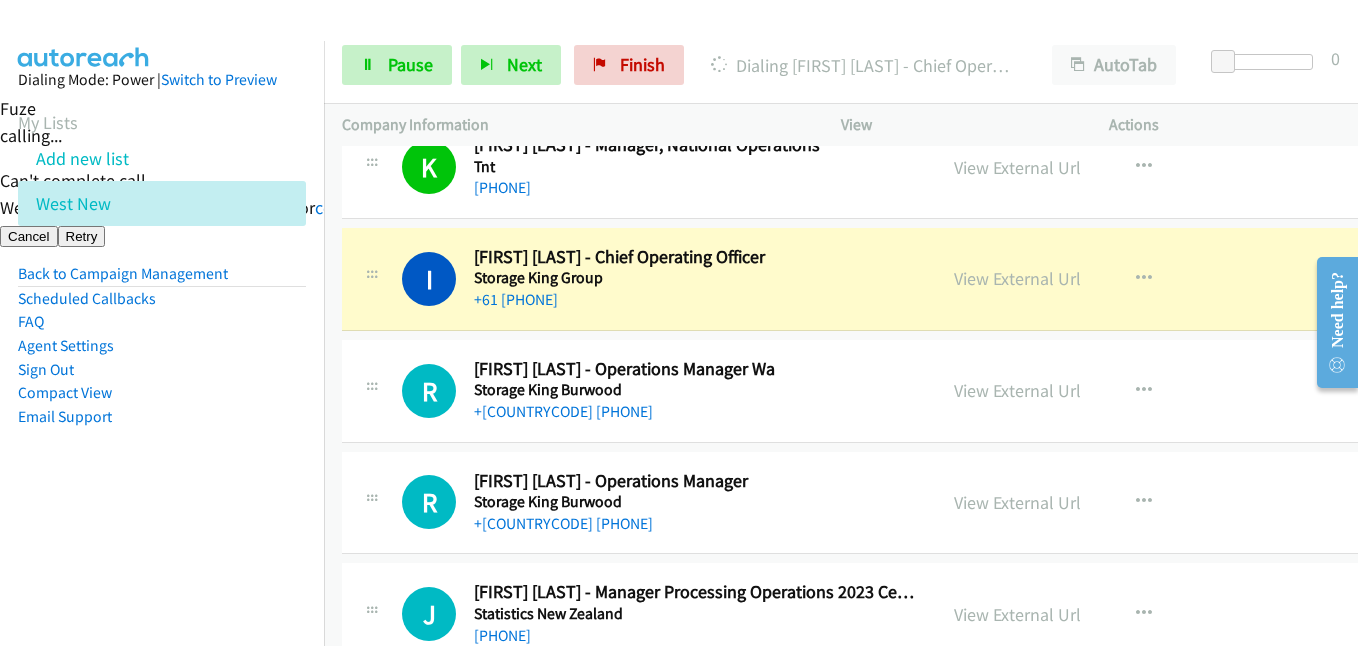 click on "Dialing Mode: Power
|
Switch to Preview
My Lists
Add new list
West New
Back to Campaign Management
Scheduled Callbacks
FAQ
Agent Settings
Sign Out
Compact View
Email Support" at bounding box center [162, 280] 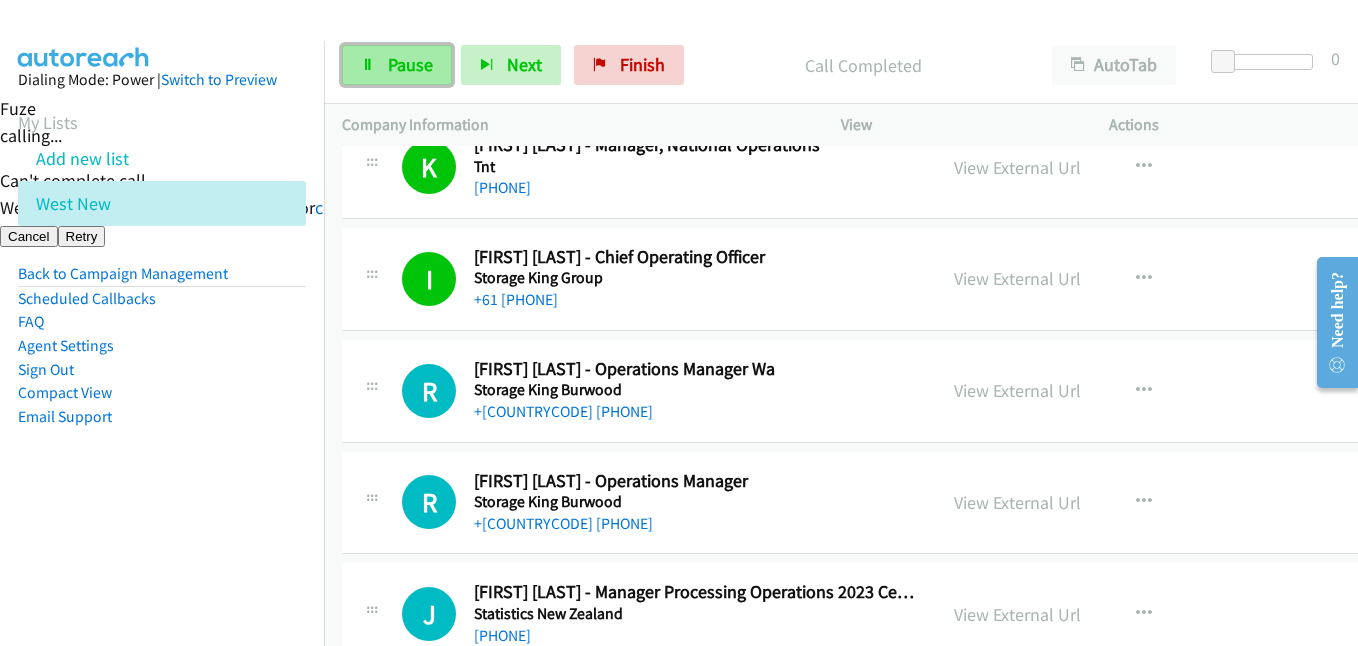 click on "Pause" at bounding box center [410, 64] 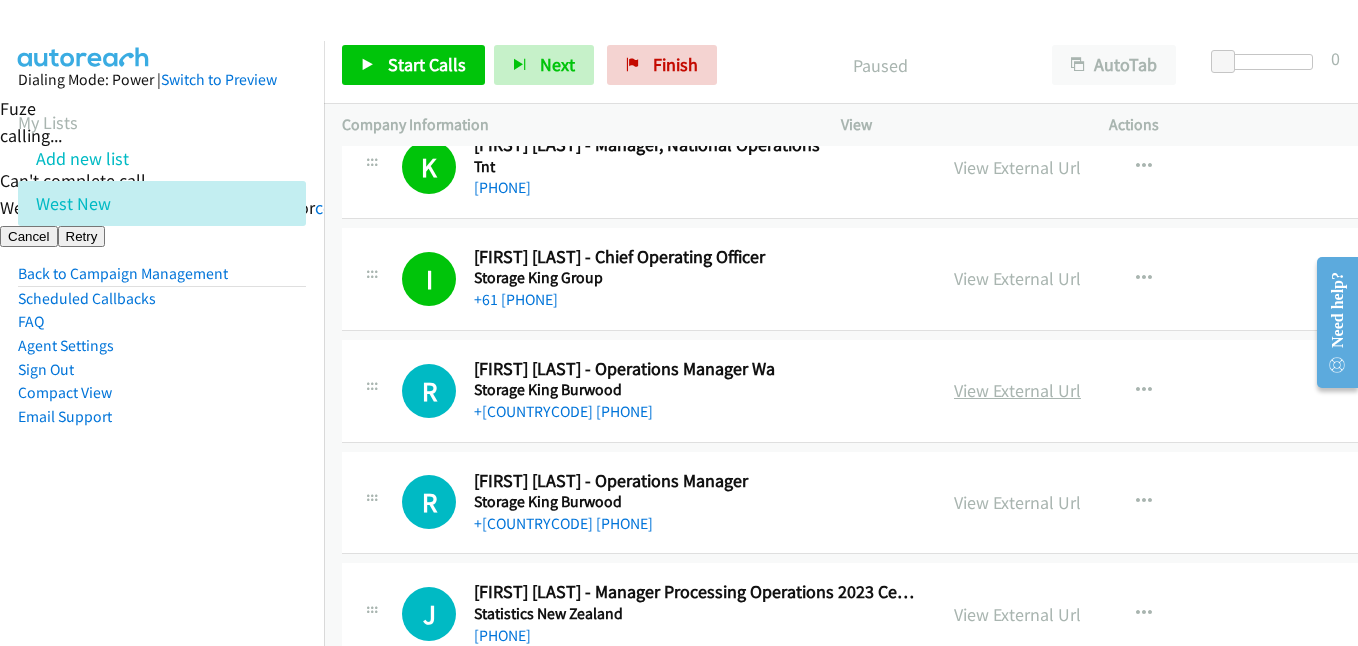 click on "View External Url" at bounding box center (1017, 390) 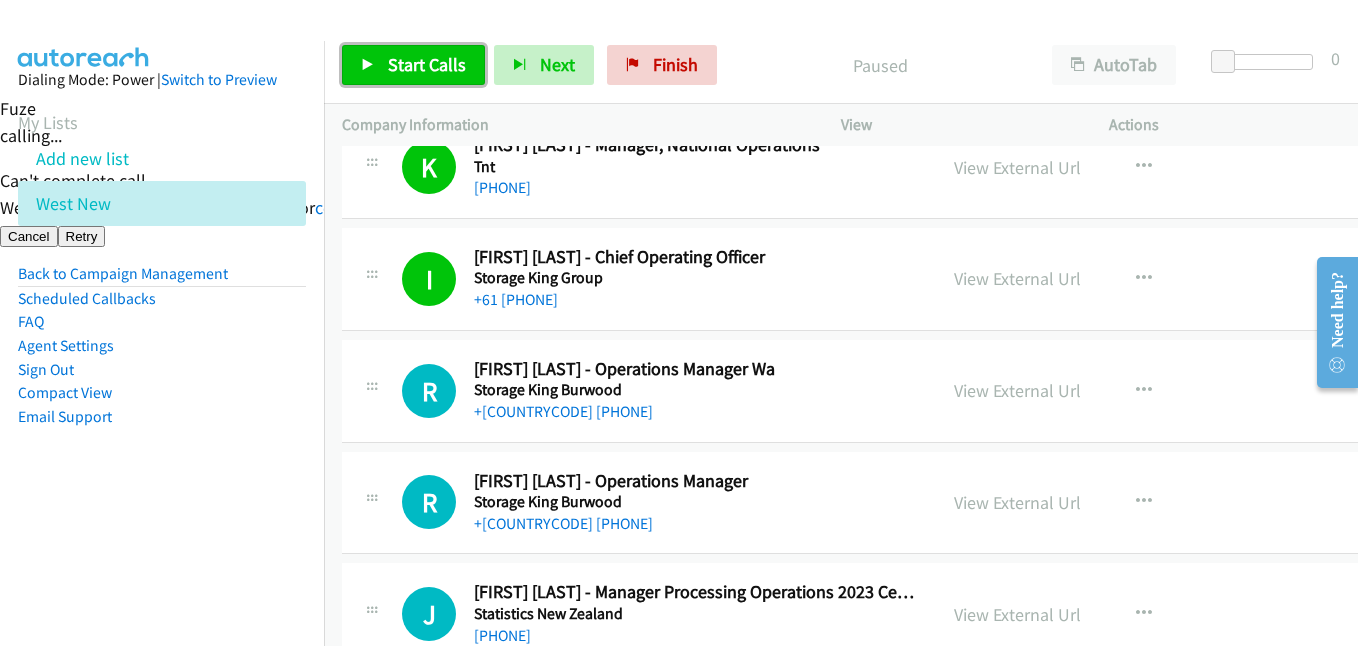 click on "Start Calls" at bounding box center (413, 65) 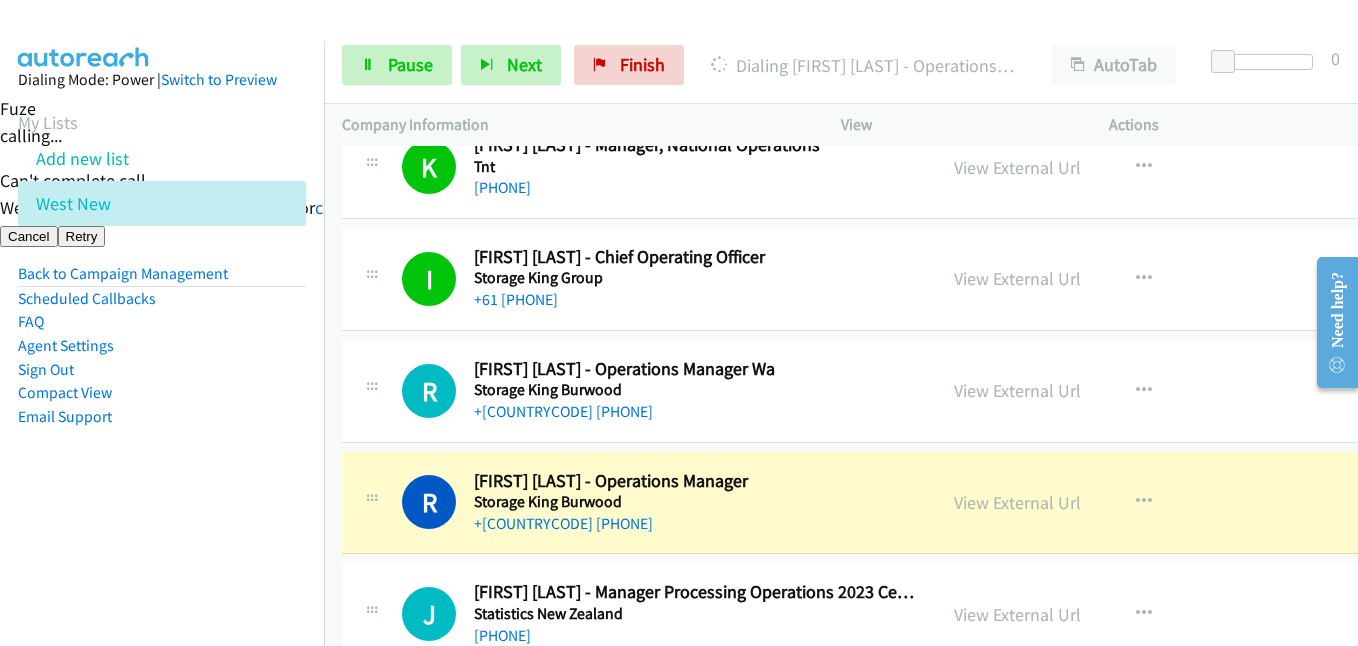 drag, startPoint x: 264, startPoint y: 420, endPoint x: 352, endPoint y: 384, distance: 95.07891 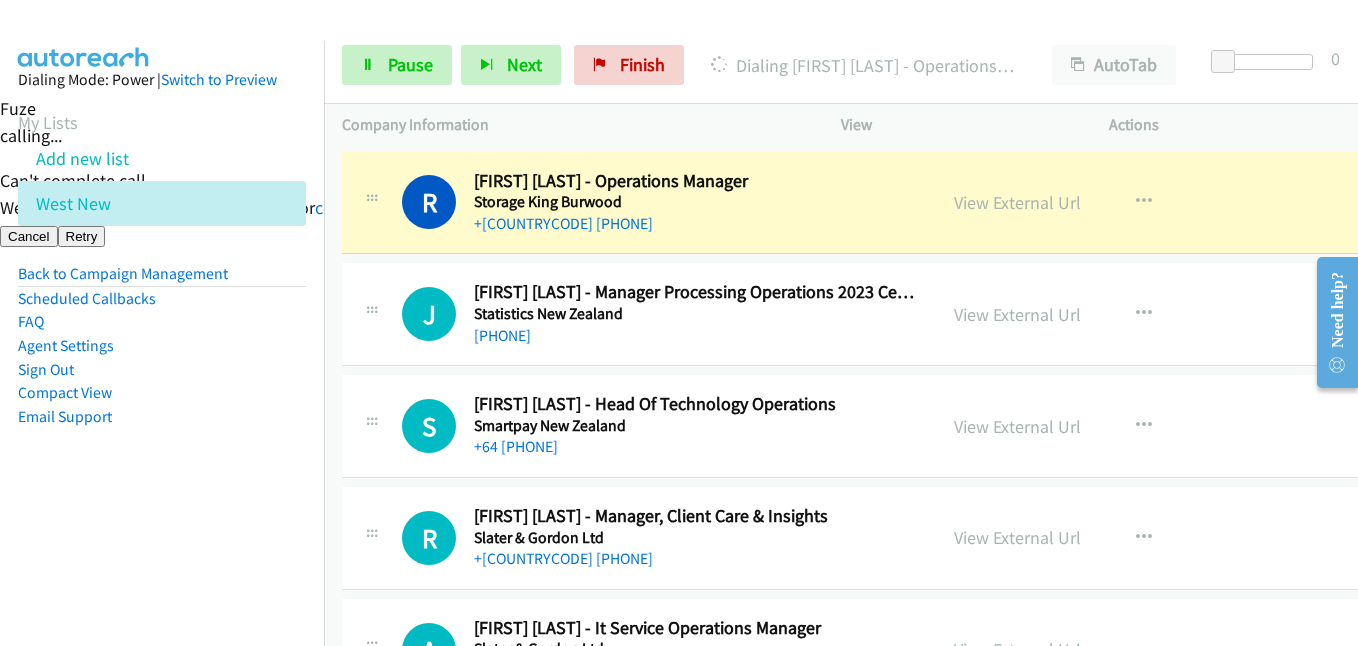 drag, startPoint x: 242, startPoint y: 515, endPoint x: 405, endPoint y: 509, distance: 163.1104 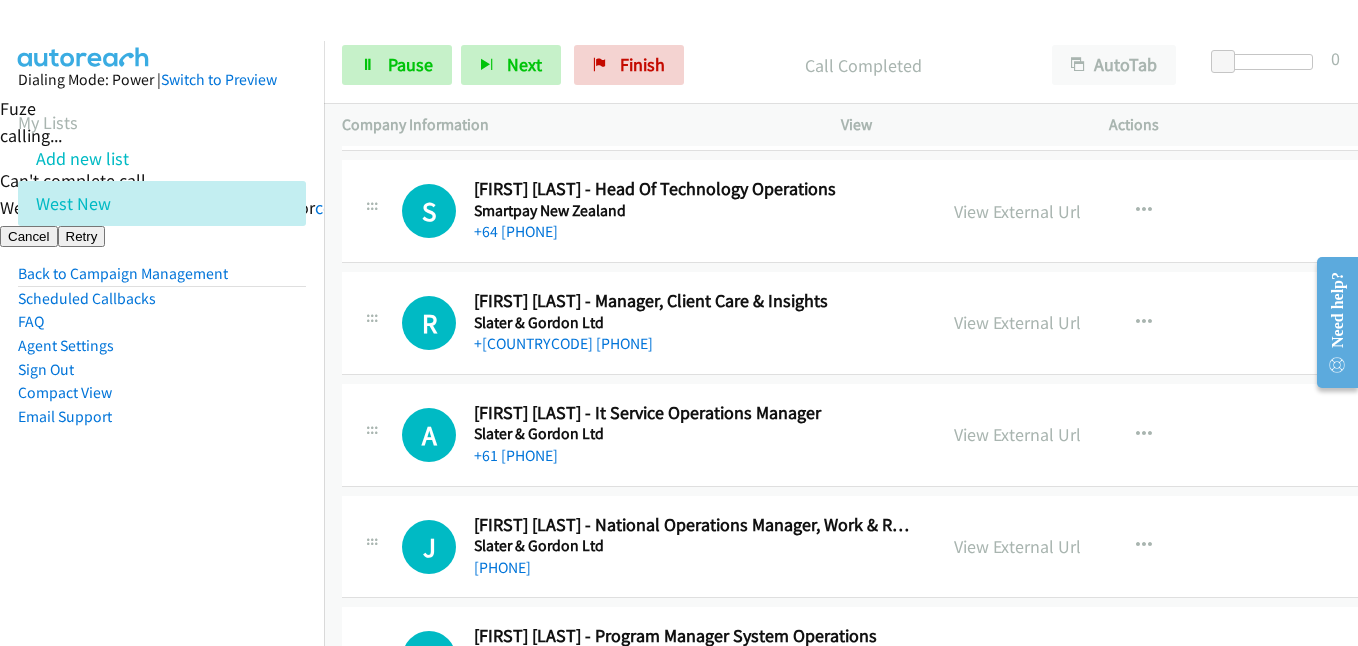 scroll, scrollTop: 4300, scrollLeft: 0, axis: vertical 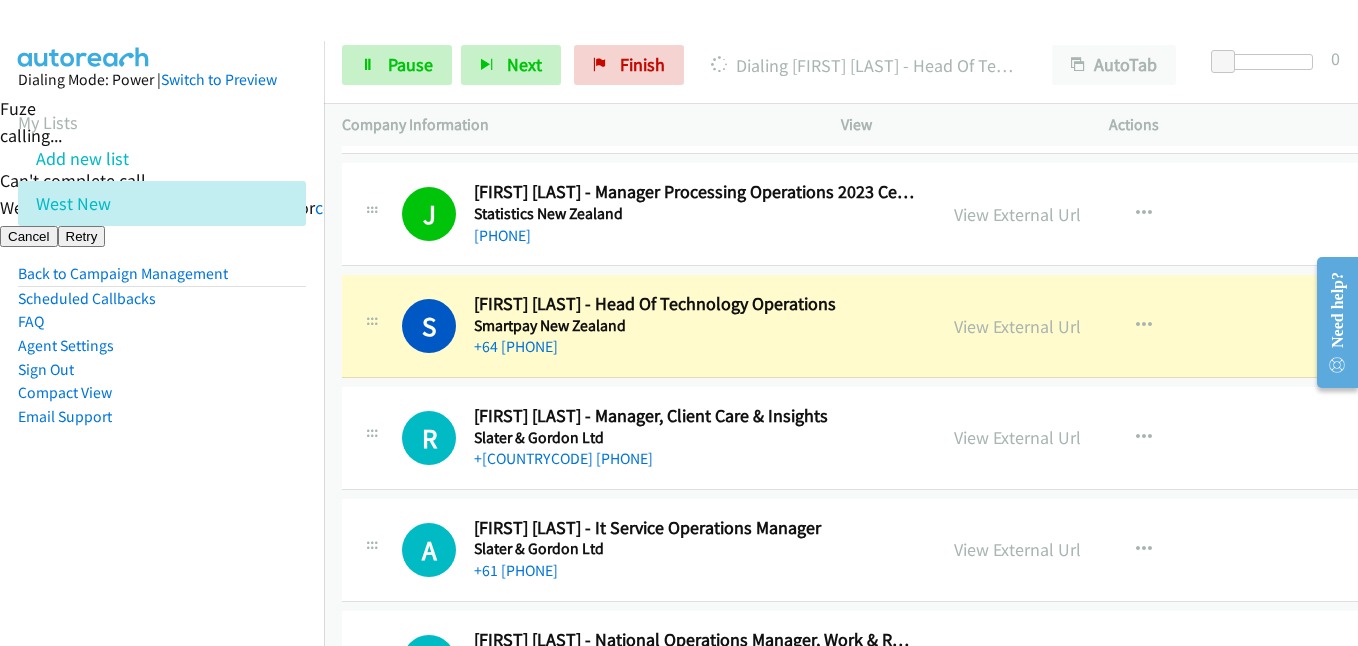 drag, startPoint x: 301, startPoint y: 492, endPoint x: 373, endPoint y: 474, distance: 74.215904 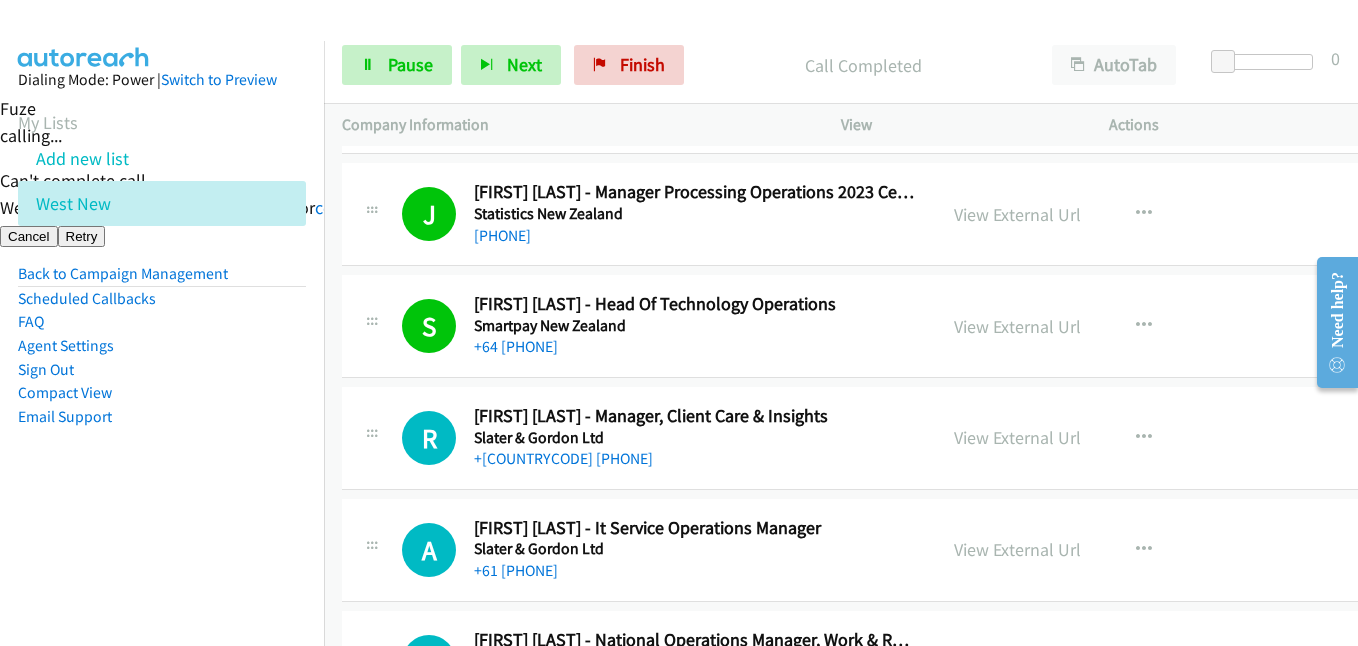 scroll, scrollTop: 4400, scrollLeft: 0, axis: vertical 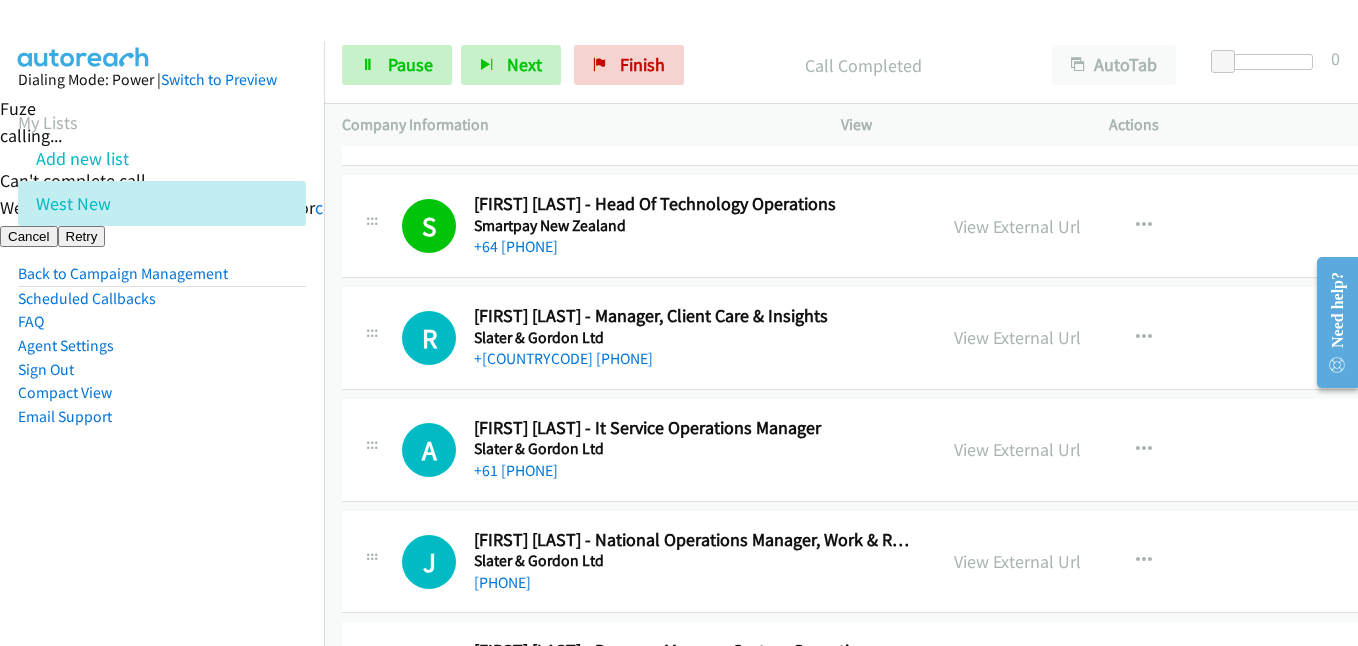 click on "Dialing Mode: Power
|
Switch to Preview
My Lists
Add new list
West New
Back to Campaign Management
Scheduled Callbacks
FAQ
Agent Settings
Sign Out
Compact View
Email Support" at bounding box center (162, 280) 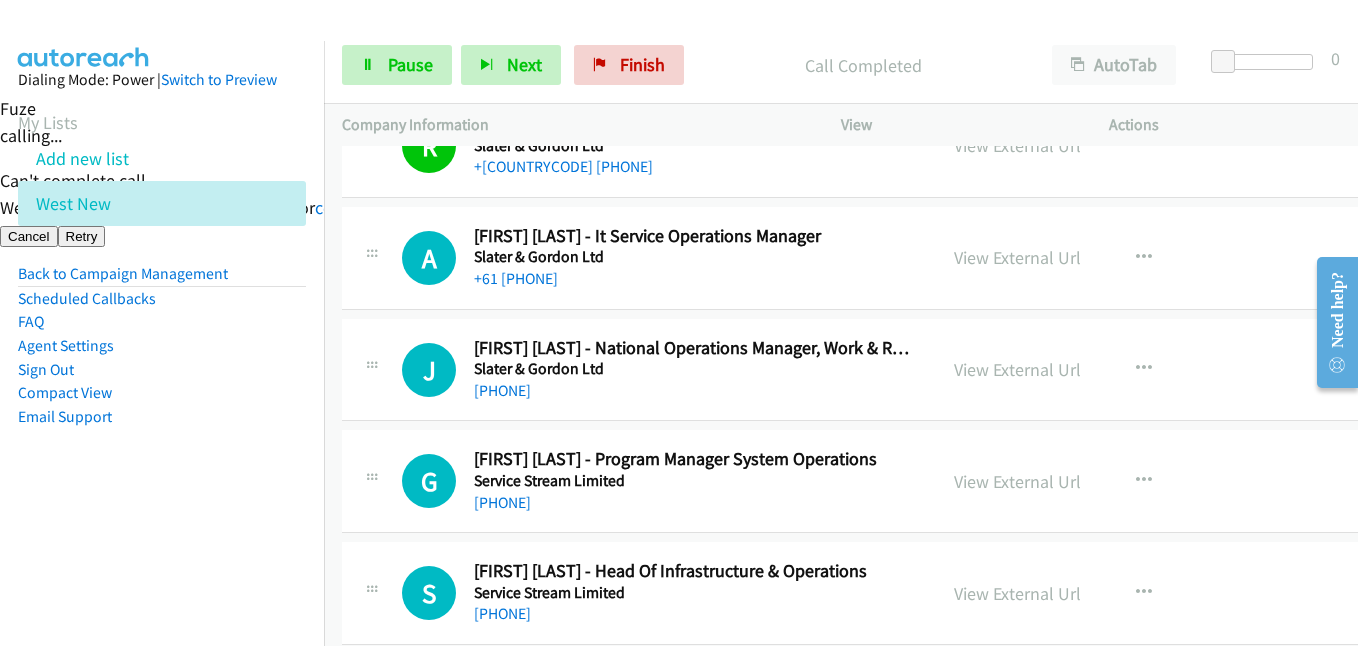 scroll, scrollTop: 4600, scrollLeft: 0, axis: vertical 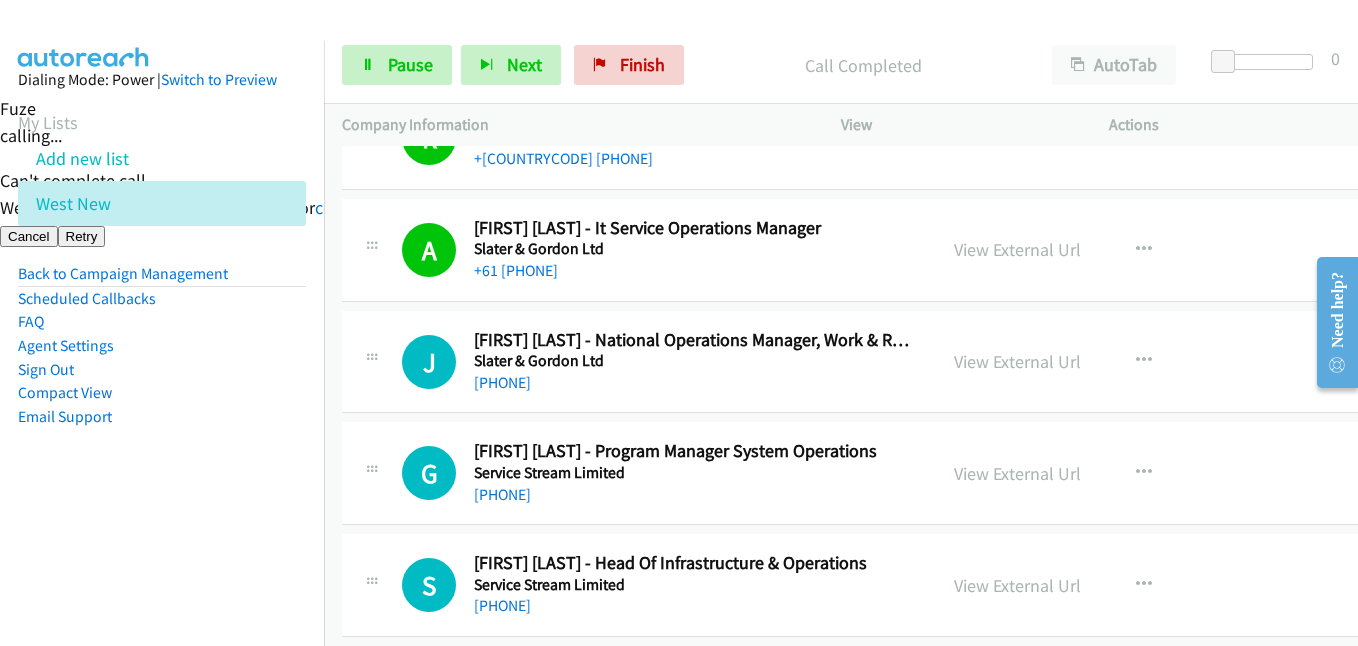 drag, startPoint x: 195, startPoint y: 451, endPoint x: 418, endPoint y: 451, distance: 223 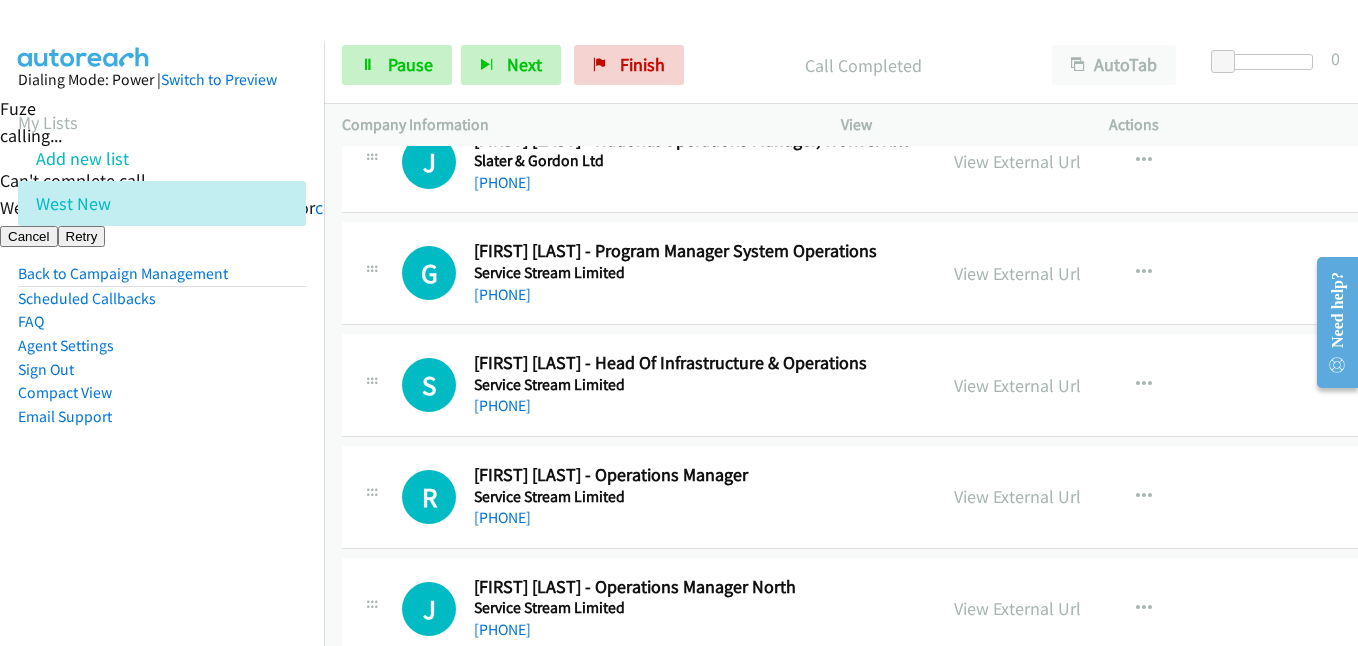 scroll, scrollTop: 4700, scrollLeft: 0, axis: vertical 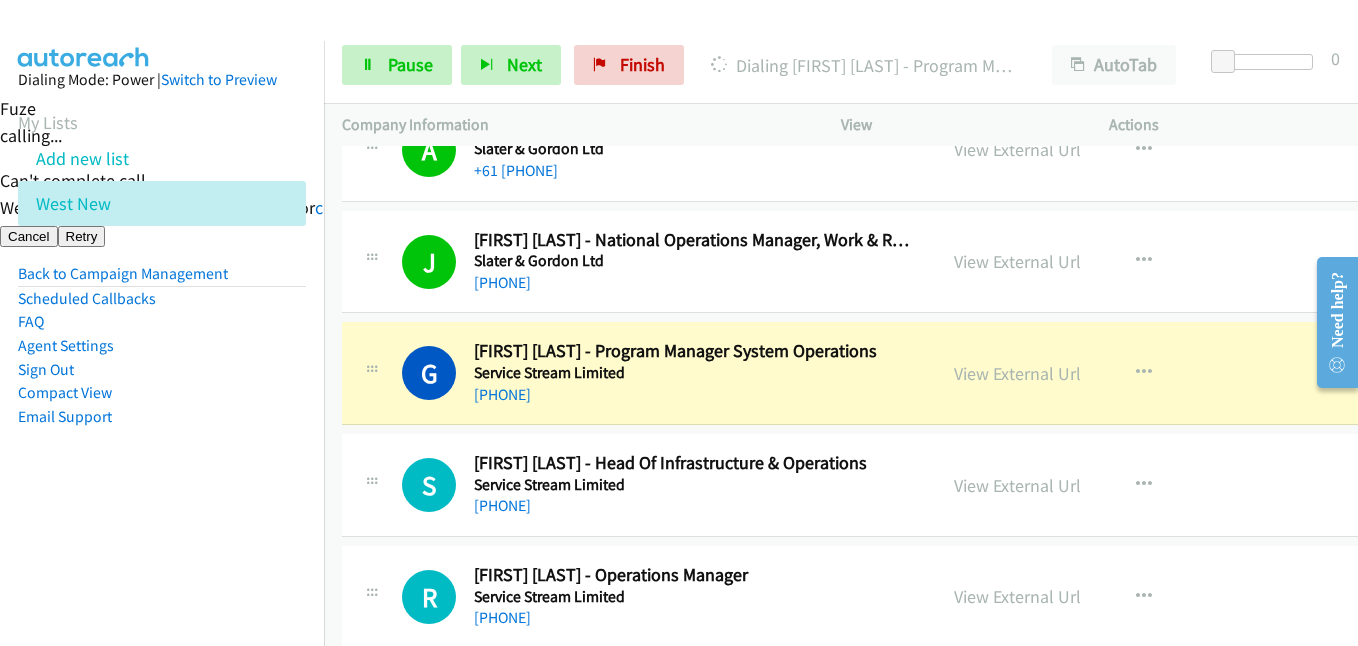 click on "S
Callback Scheduled
[FIRST] [LAST] - Head Of Infrastructure & Operations
Service Stream Limited
[COUNTRY], [CITY]
+[COUNTRYCODE] [PHONE]
View External Url
View External Url
Schedule/Manage Callback
Start Calls Here
Remove from list
Add to do not call list
Reset Call Status" at bounding box center (900, 486) 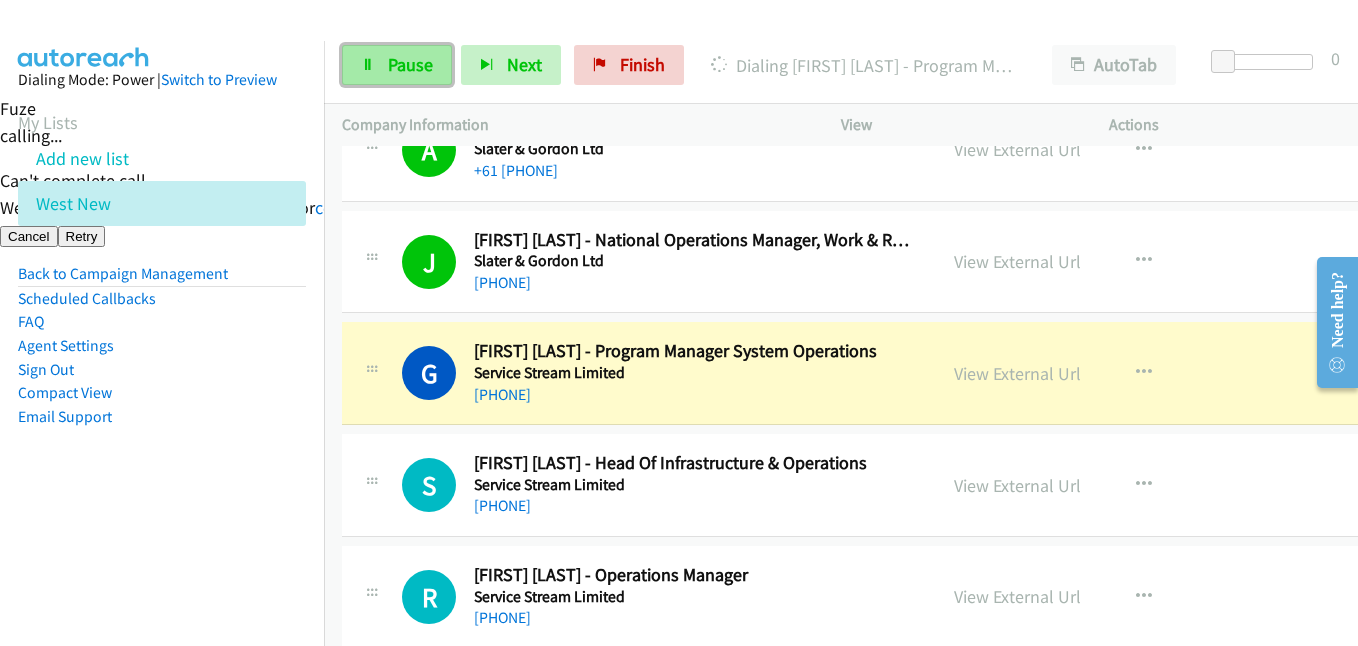 click on "Pause" at bounding box center [410, 64] 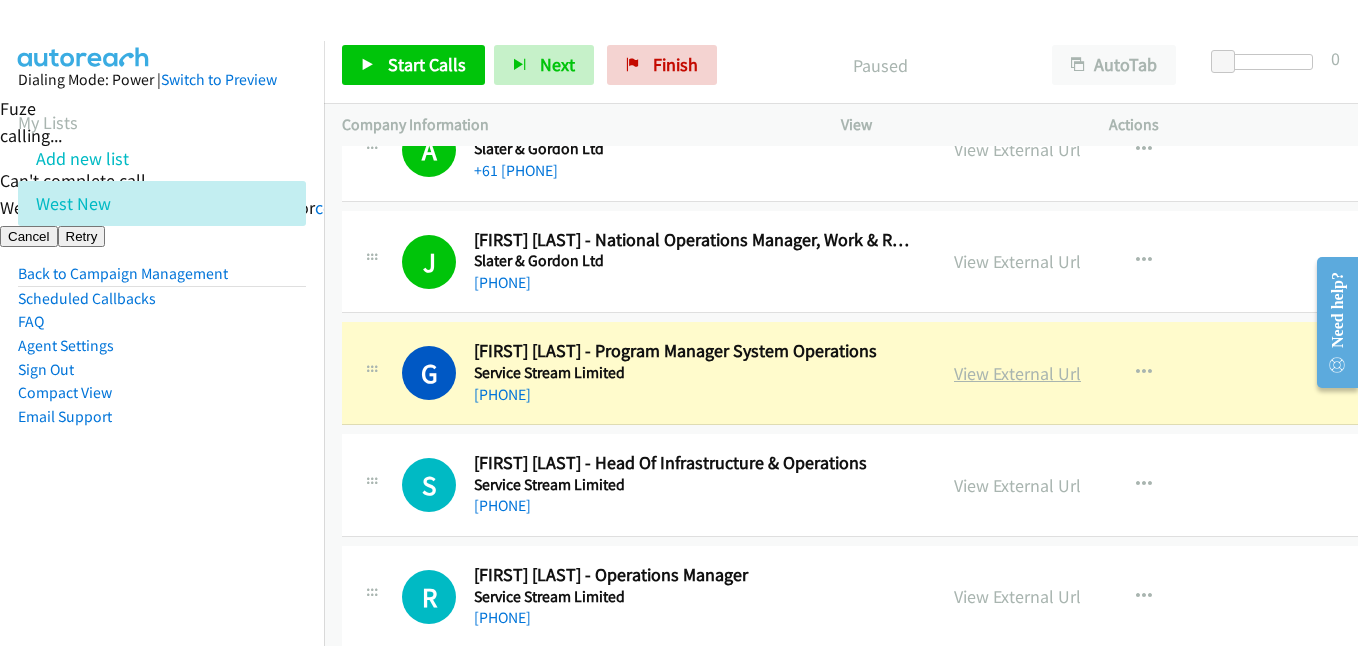 click on "View External Url" at bounding box center [1017, 373] 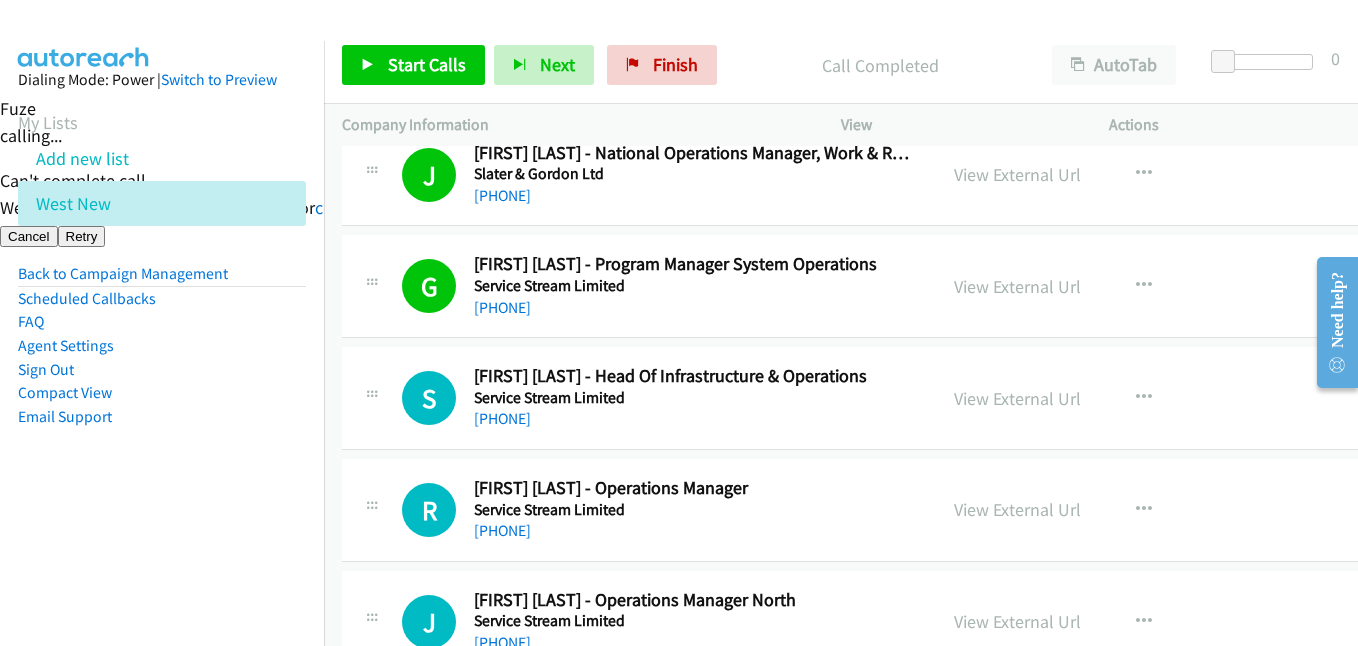 scroll, scrollTop: 4900, scrollLeft: 0, axis: vertical 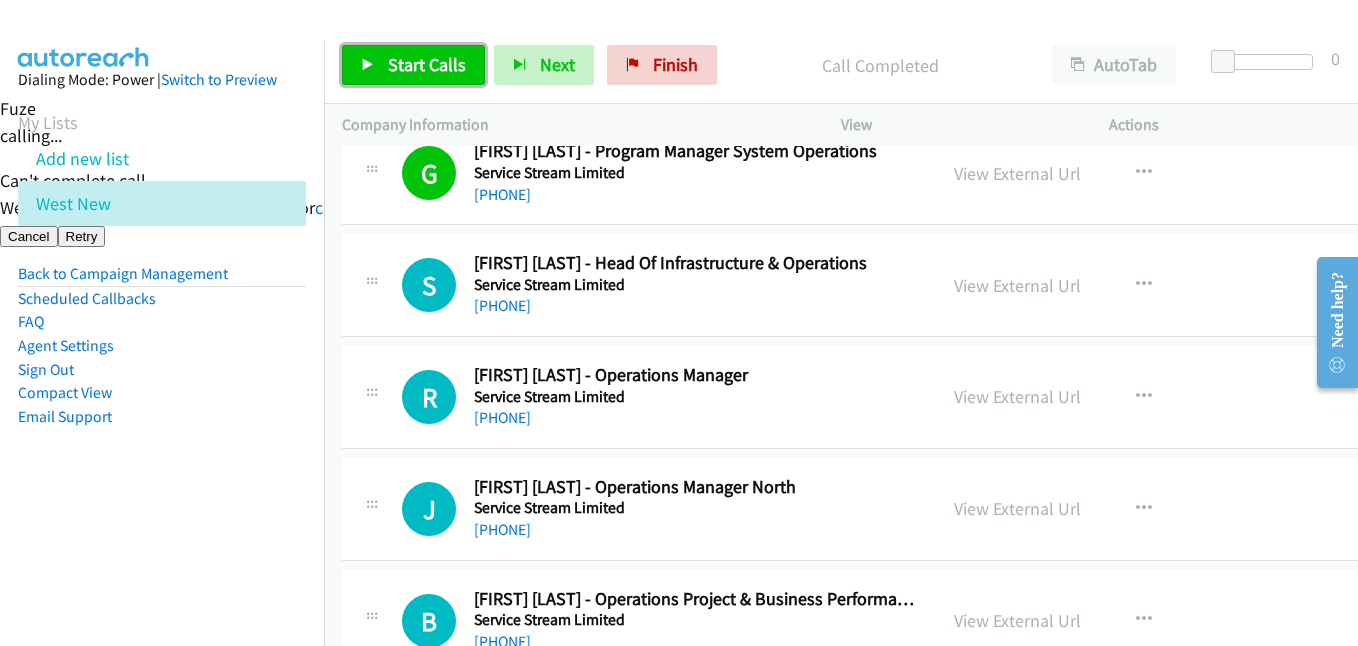 click on "Start Calls" at bounding box center [427, 64] 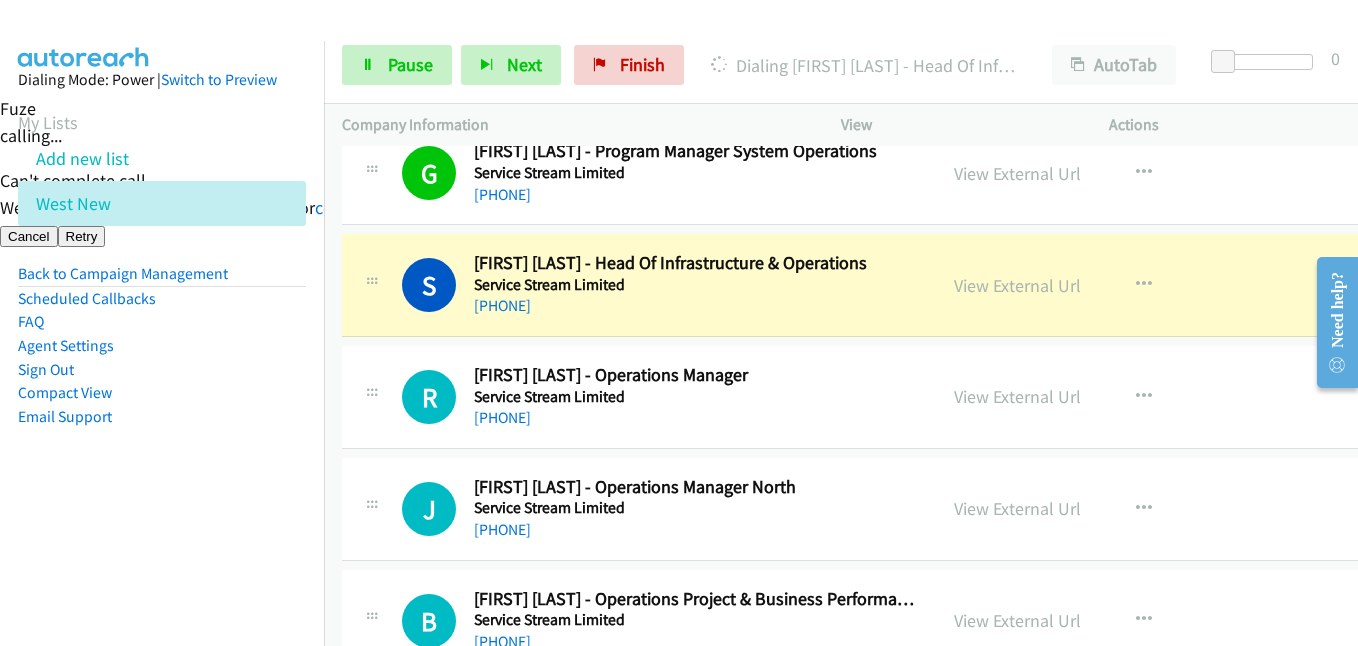 click on "Dialing Mode: Power
|
Switch to Preview
My Lists
Add new list
West New
Back to Campaign Management
Scheduled Callbacks
FAQ
Agent Settings
Sign Out
Compact View
Email Support" at bounding box center (162, 364) 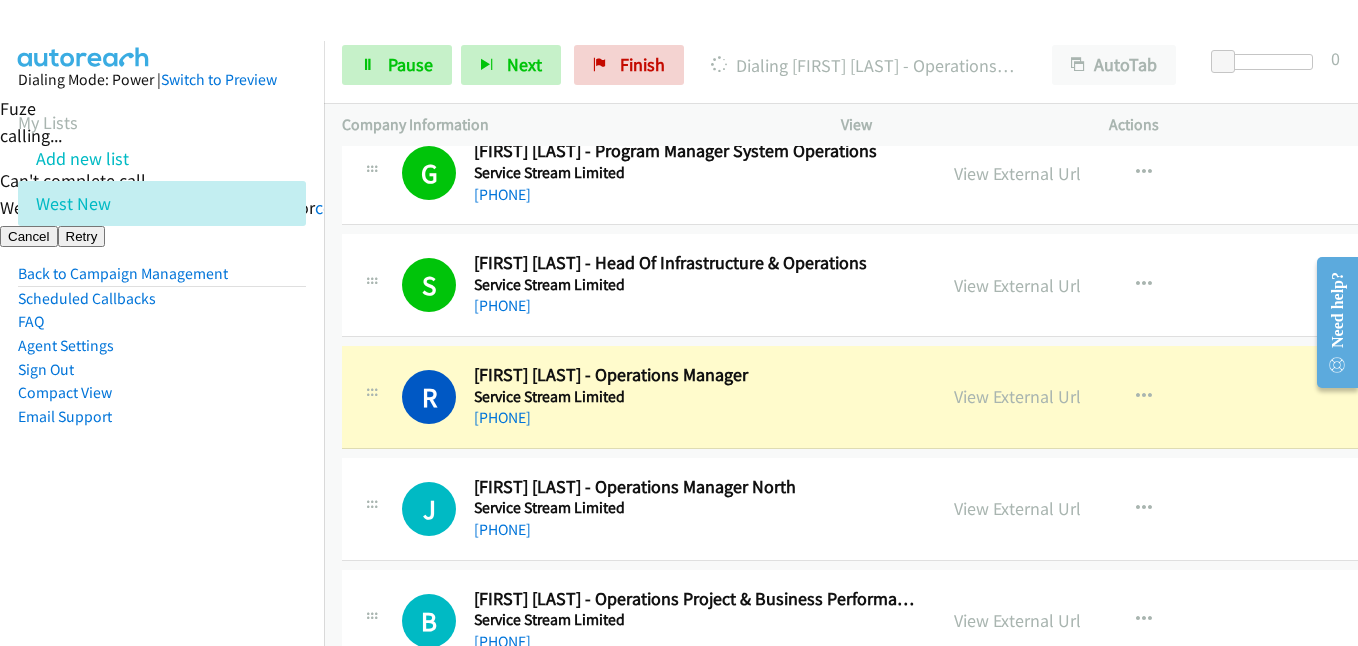 click on "Dialing Mode: Power
|
Switch to Preview
My Lists
Add new list
West New
Back to Campaign Management
Scheduled Callbacks
FAQ
Agent Settings
Sign Out
Compact View
Email Support" at bounding box center (162, 364) 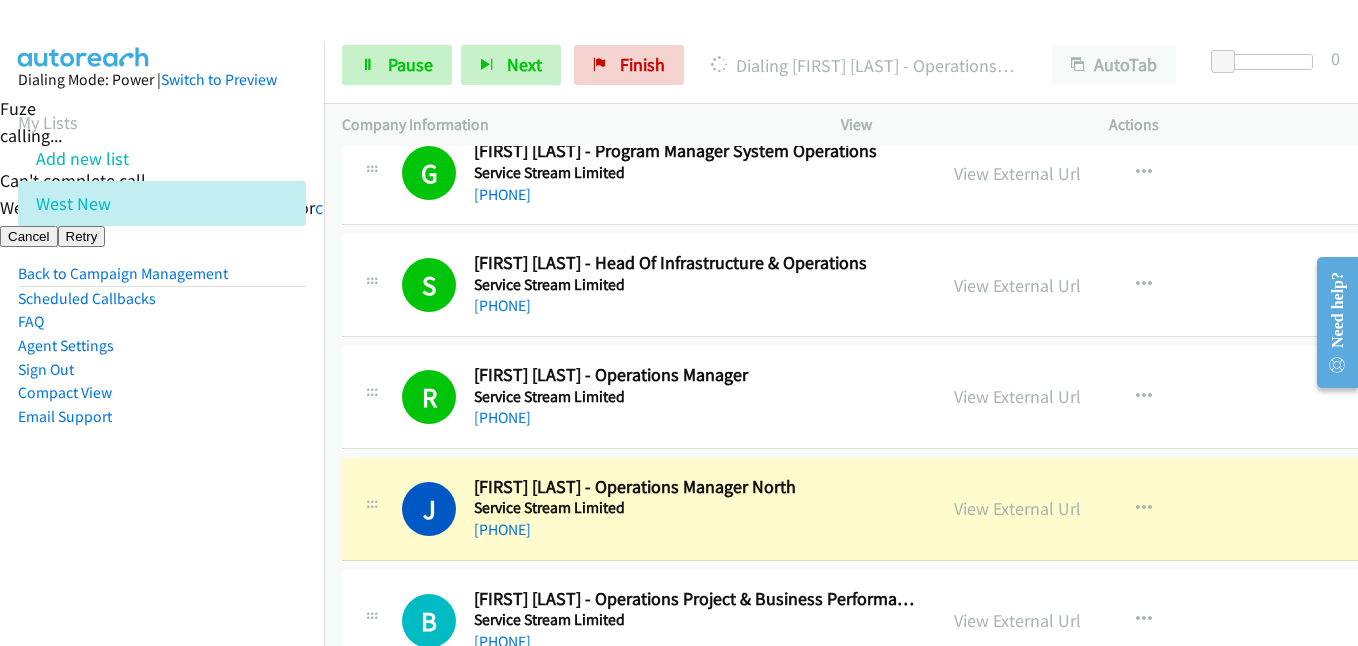 drag, startPoint x: 189, startPoint y: 509, endPoint x: 340, endPoint y: 501, distance: 151.21178 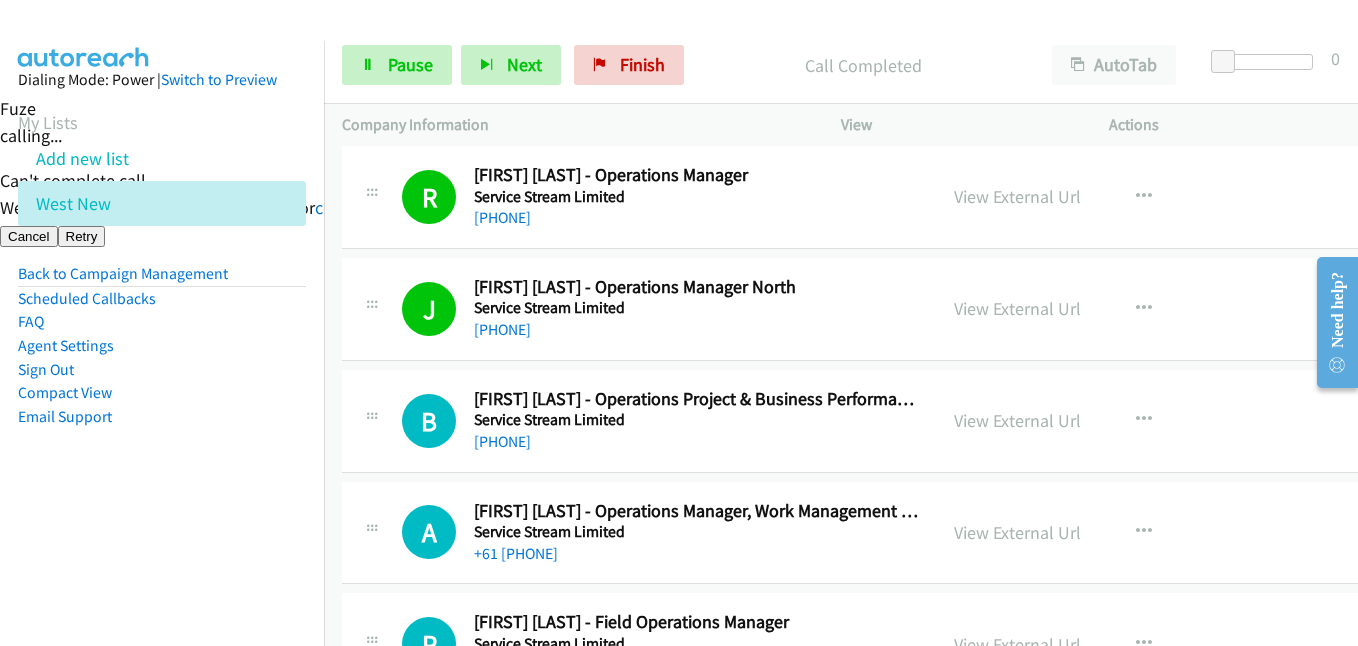 click on "Dialing Mode: Power
|
Switch to Preview
My Lists
Add new list
West New
Back to Campaign Management
Scheduled Callbacks
FAQ
Agent Settings
Sign Out
Compact View
Email Support" at bounding box center [162, 280] 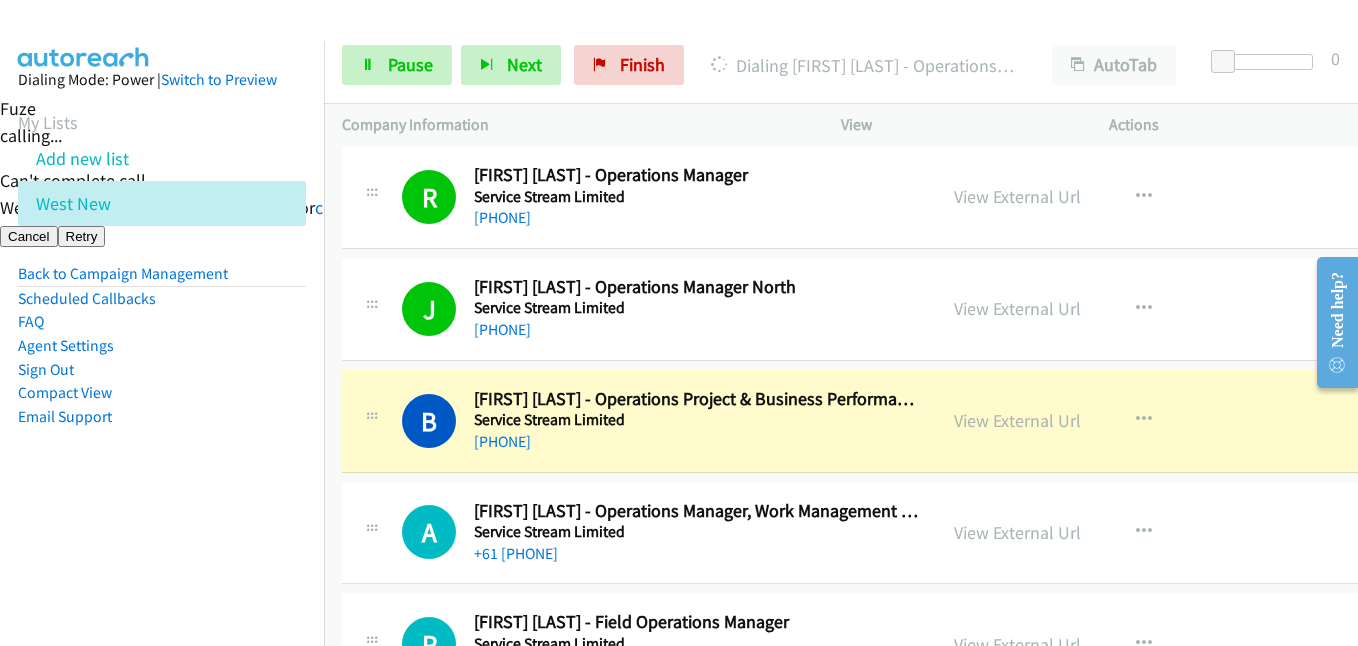 click on "Dialing Mode: Power
|
Switch to Preview
My Lists
Add new list
West New
Back to Campaign Management
Scheduled Callbacks
FAQ
Agent Settings
Sign Out
Compact View
Email Support" at bounding box center (162, 364) 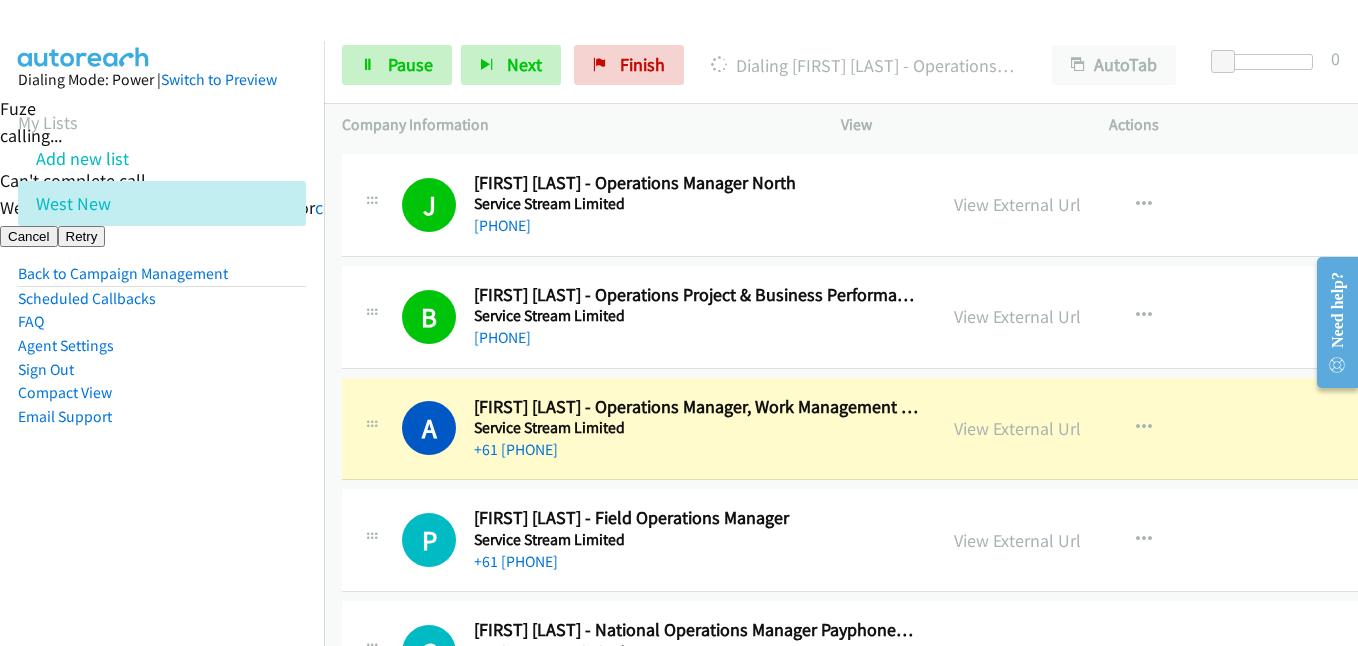 scroll, scrollTop: 5300, scrollLeft: 0, axis: vertical 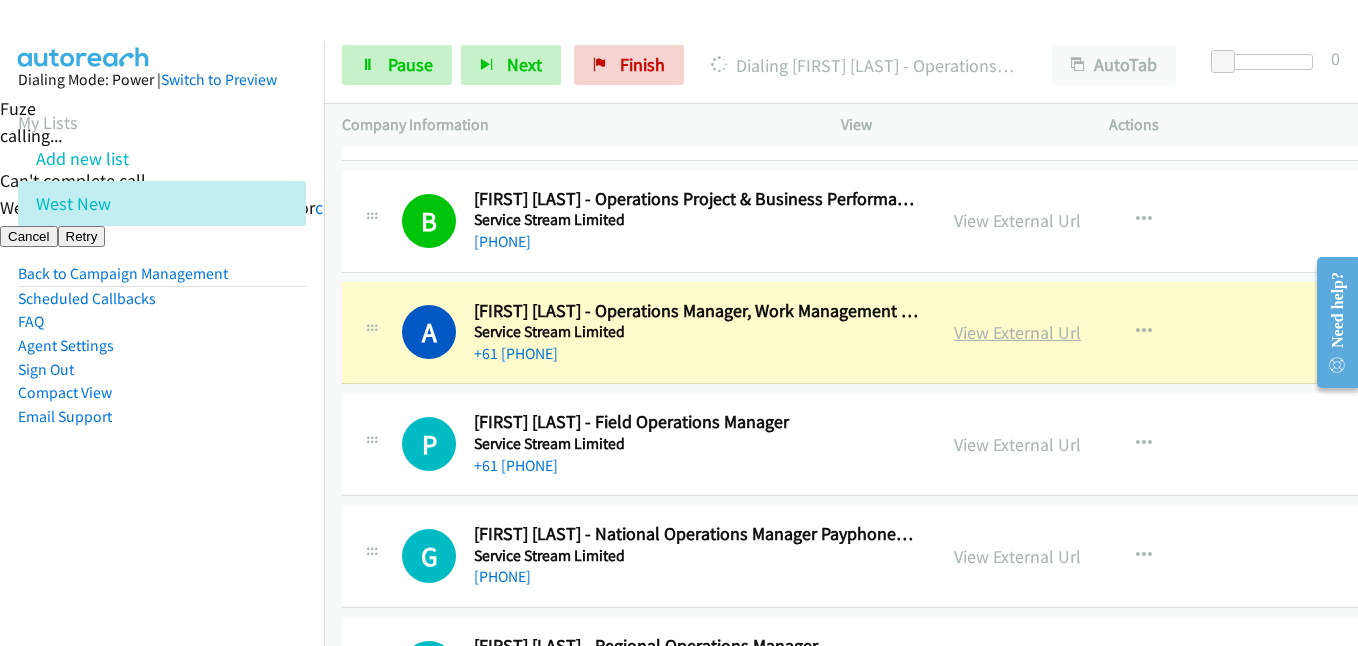 click on "View External Url" at bounding box center [1017, 332] 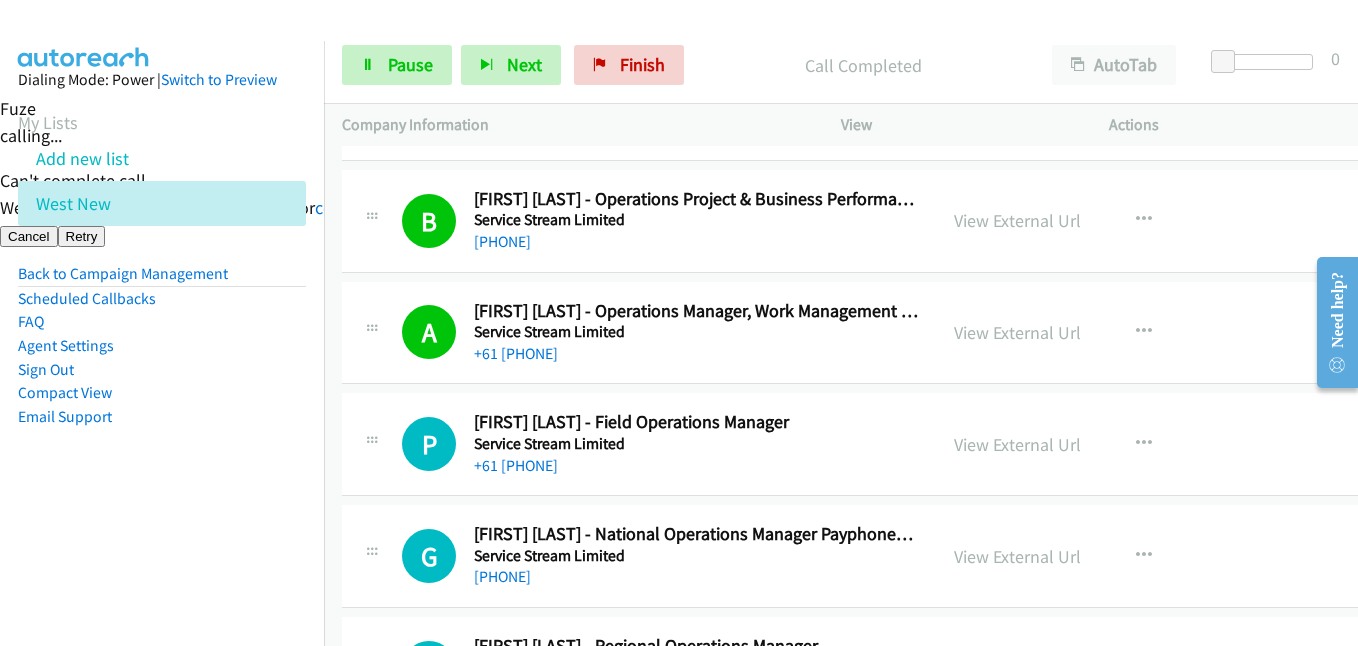 scroll, scrollTop: 5500, scrollLeft: 0, axis: vertical 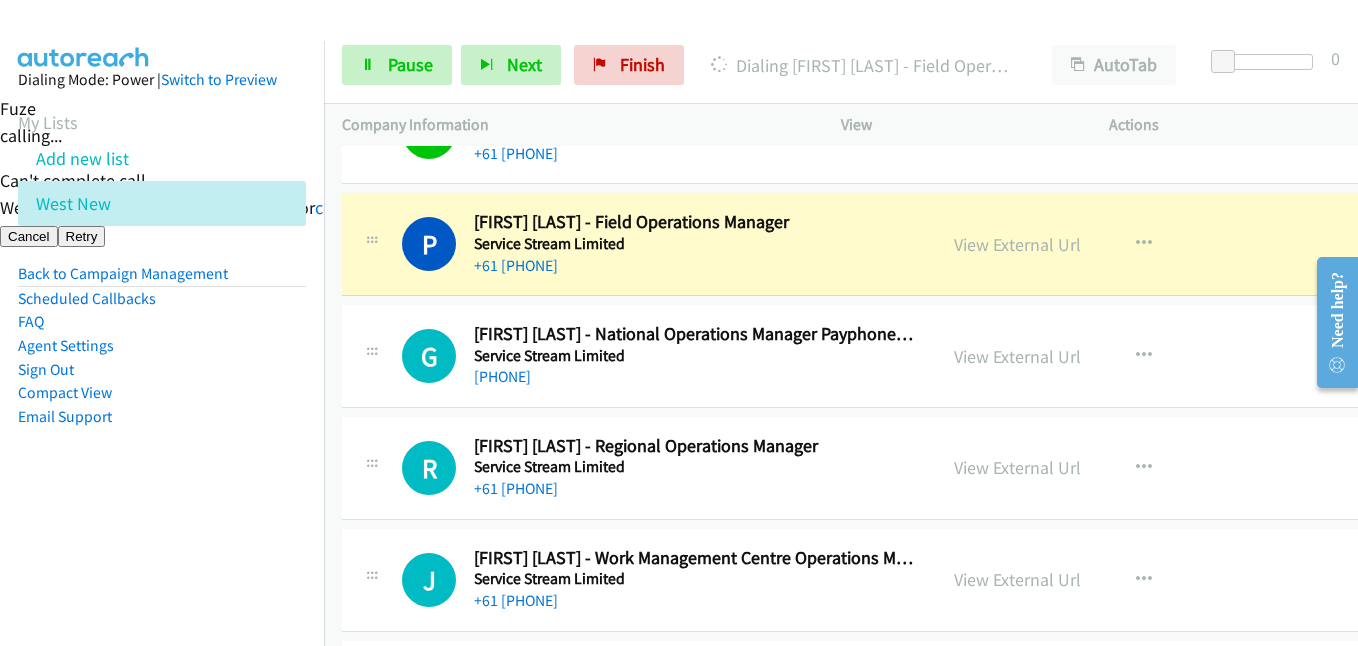 click on "Dialing Mode: Power
|
Switch to Preview
My Lists
Add new list
West New
Back to Campaign Management
Scheduled Callbacks
FAQ
Agent Settings
Sign Out
Compact View
Email Support" at bounding box center (162, 280) 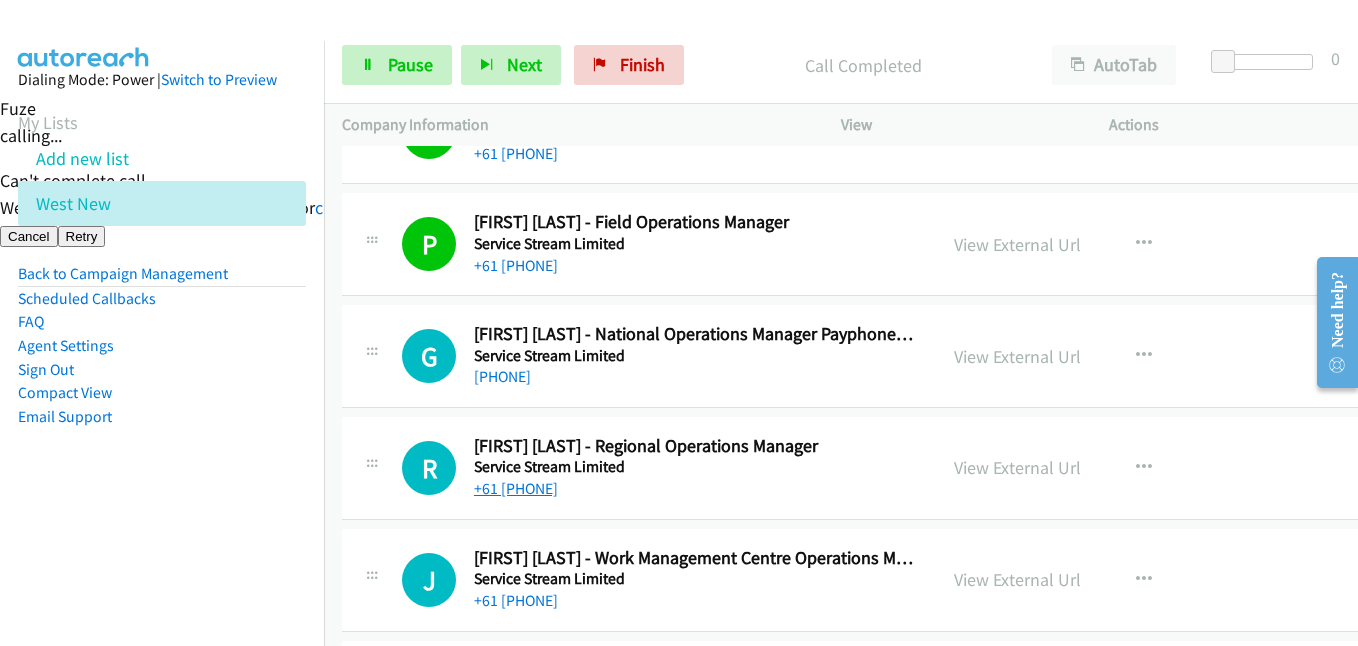 drag, startPoint x: 277, startPoint y: 519, endPoint x: 575, endPoint y: 498, distance: 298.739 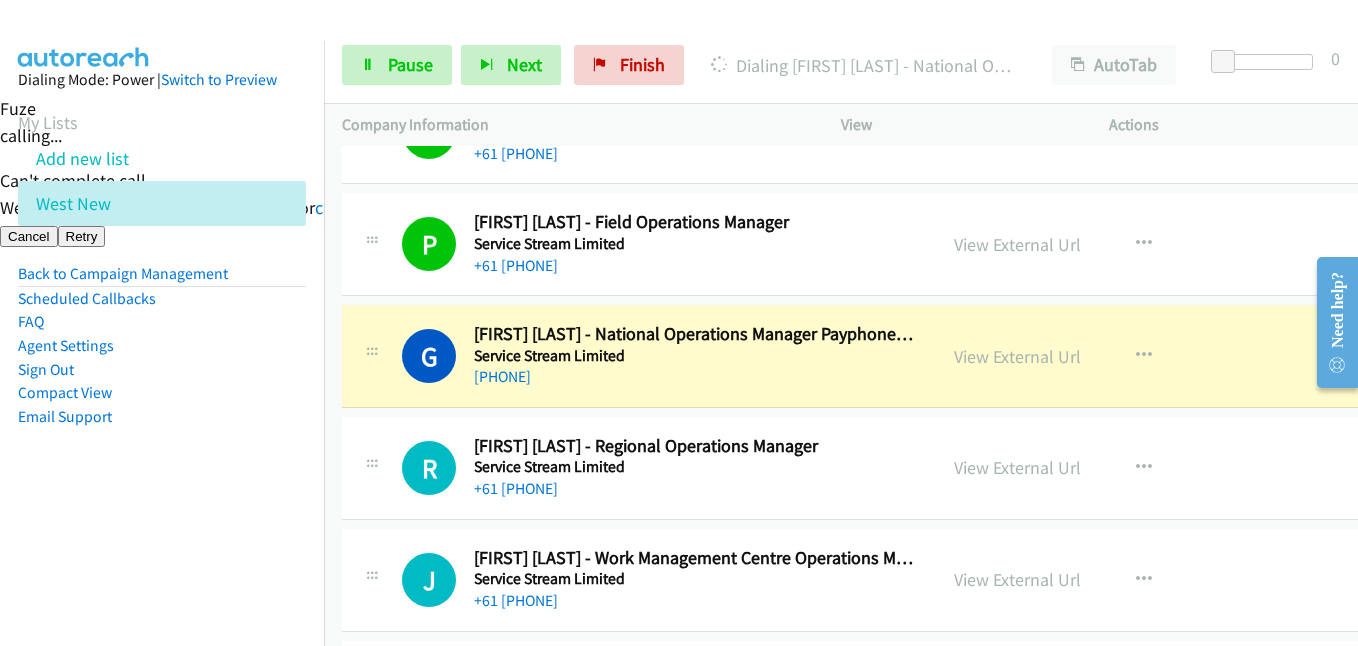 drag, startPoint x: 262, startPoint y: 506, endPoint x: 290, endPoint y: 495, distance: 30.083218 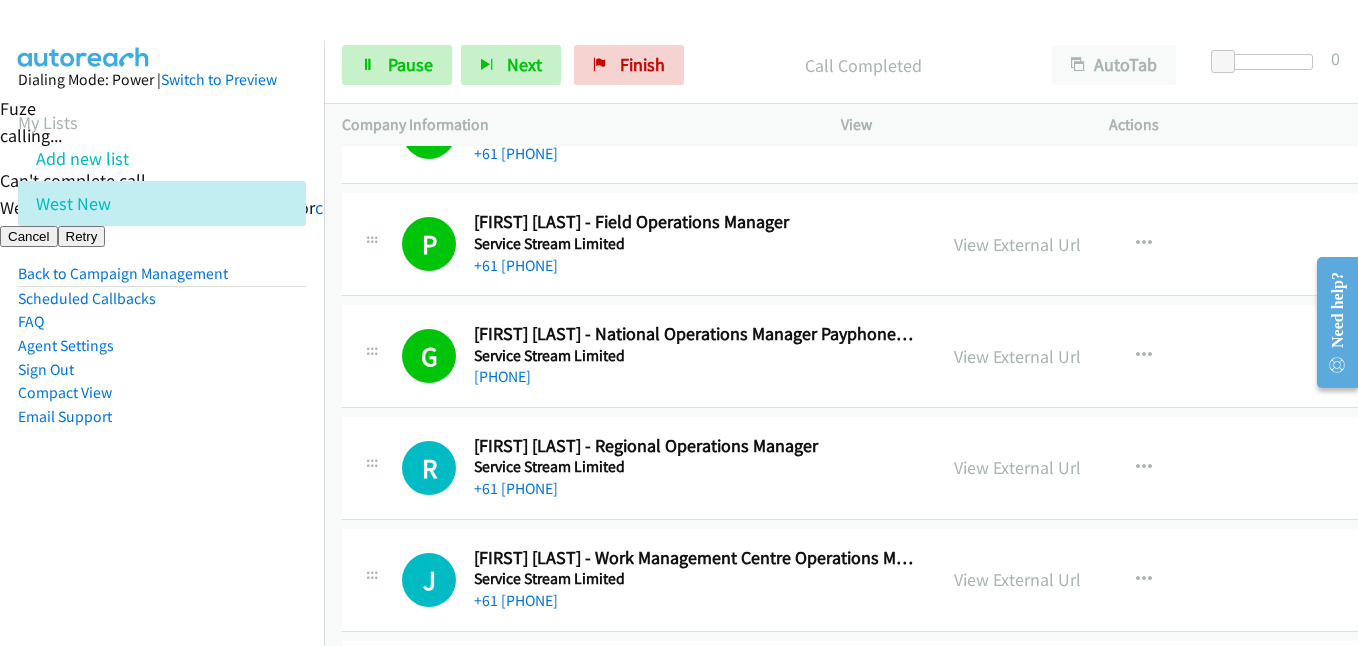 scroll, scrollTop: 5700, scrollLeft: 0, axis: vertical 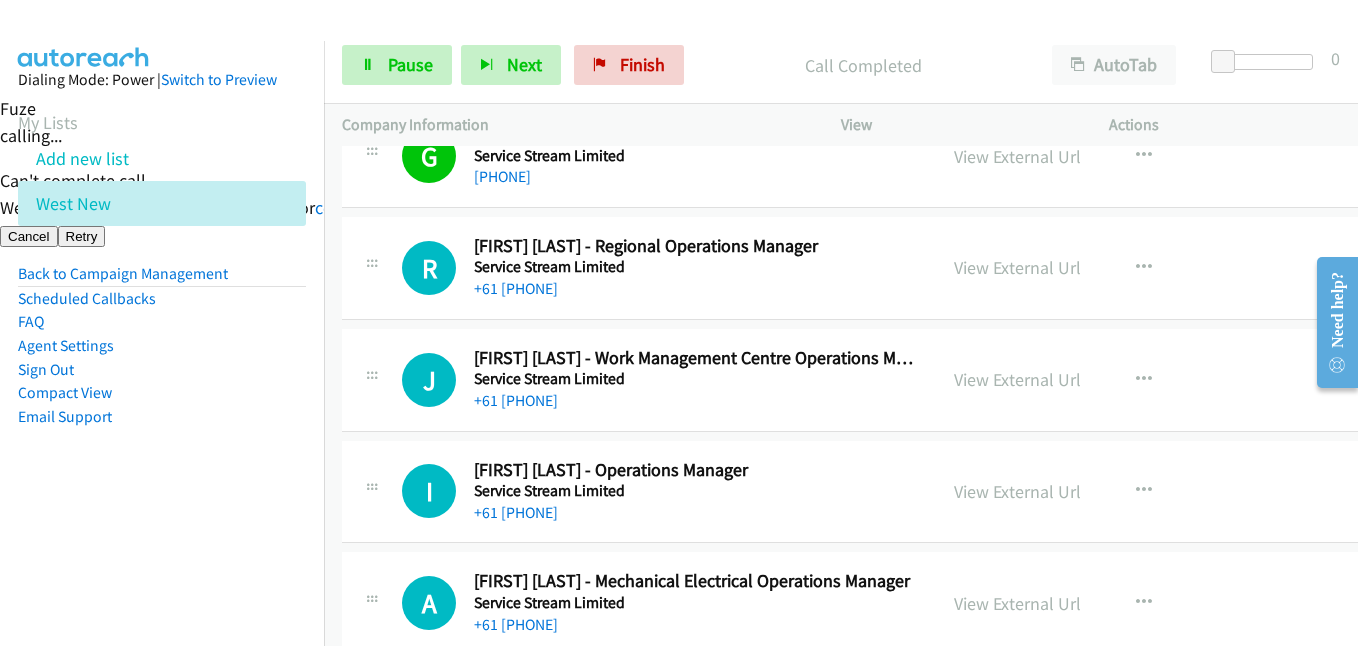 drag, startPoint x: 224, startPoint y: 497, endPoint x: 322, endPoint y: 479, distance: 99.63935 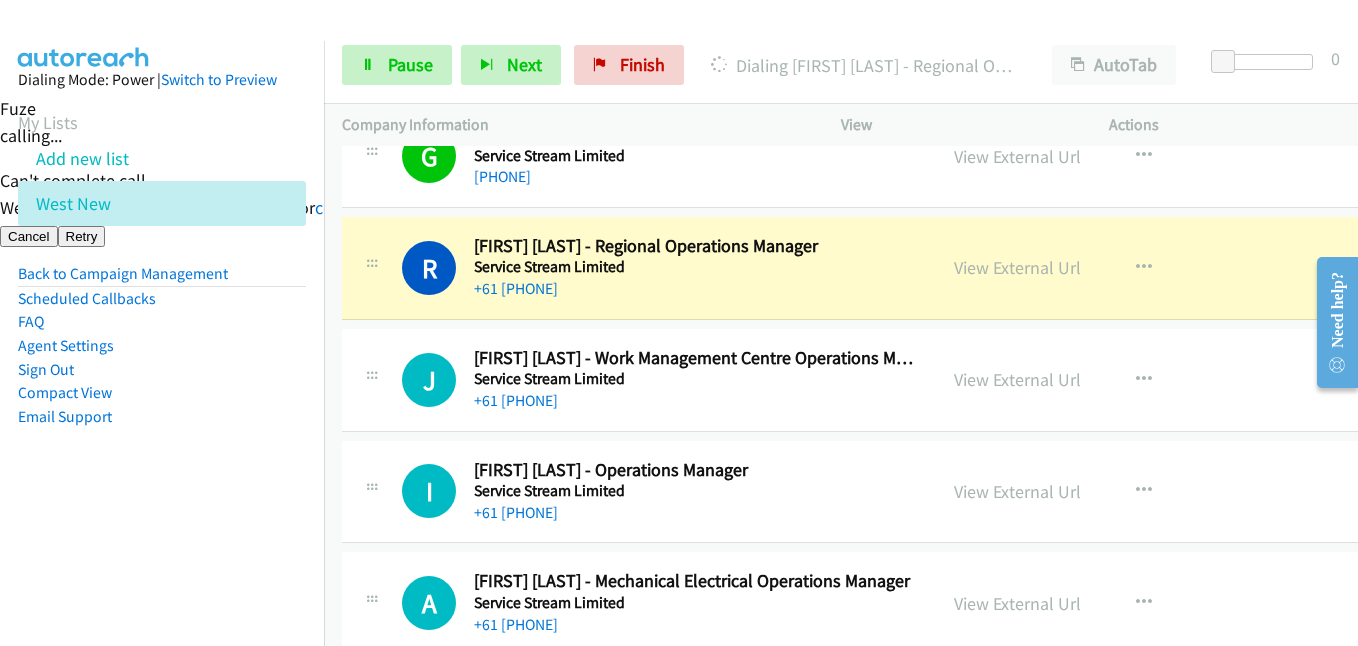 click on "Dialing Mode: Power
|
Switch to Preview
My Lists
Add new list
West New
Back to Campaign Management
Scheduled Callbacks
FAQ
Agent Settings
Sign Out
Compact View
Email Support" at bounding box center [162, 280] 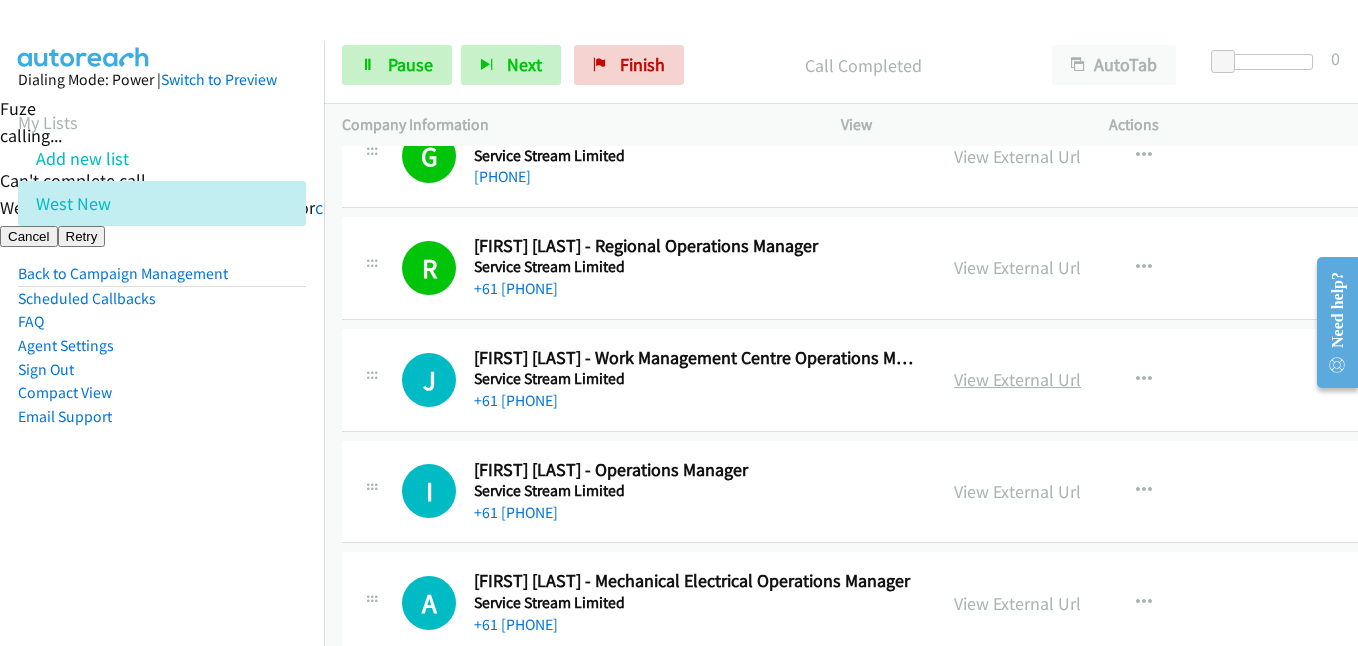 click on "View External Url" at bounding box center (1017, 379) 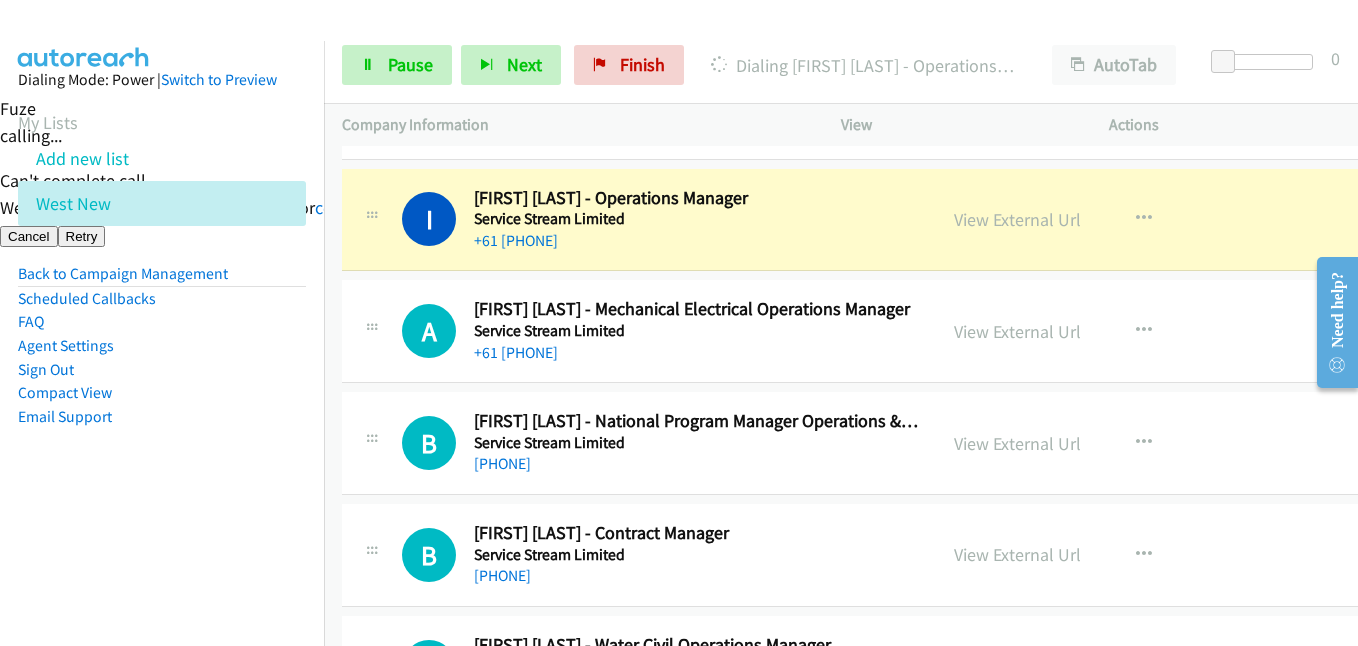 scroll, scrollTop: 6000, scrollLeft: 0, axis: vertical 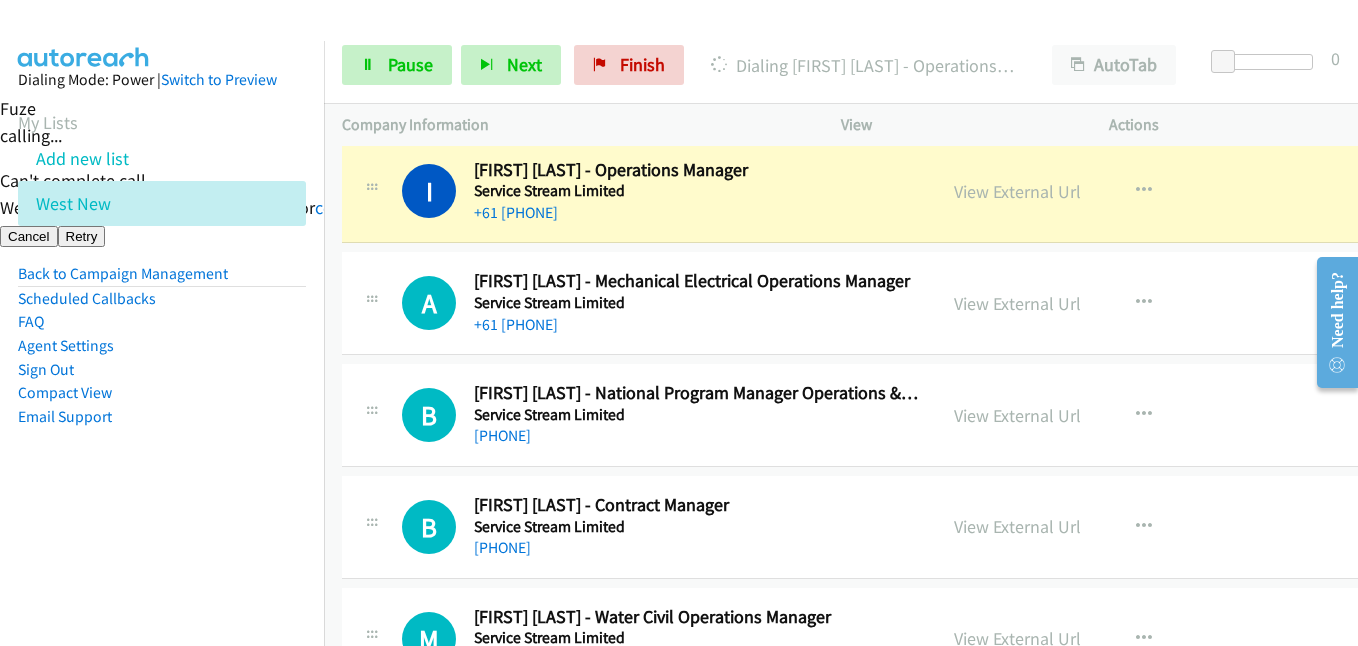 drag, startPoint x: 299, startPoint y: 502, endPoint x: 317, endPoint y: 497, distance: 18.681541 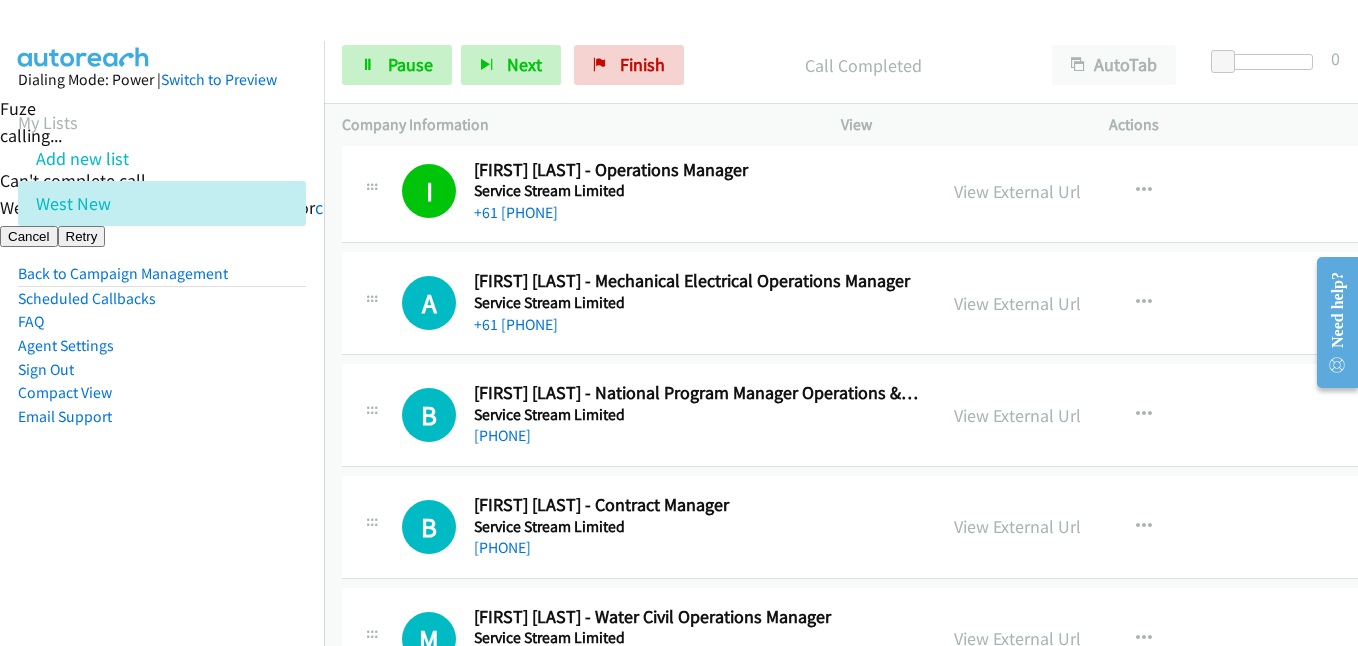 click on "Dialing Mode: Power
|
Switch to Preview
My Lists
Add new list
West New
Back to Campaign Management
Scheduled Callbacks
FAQ
Agent Settings
Sign Out
Compact View
Email Support" at bounding box center (162, 280) 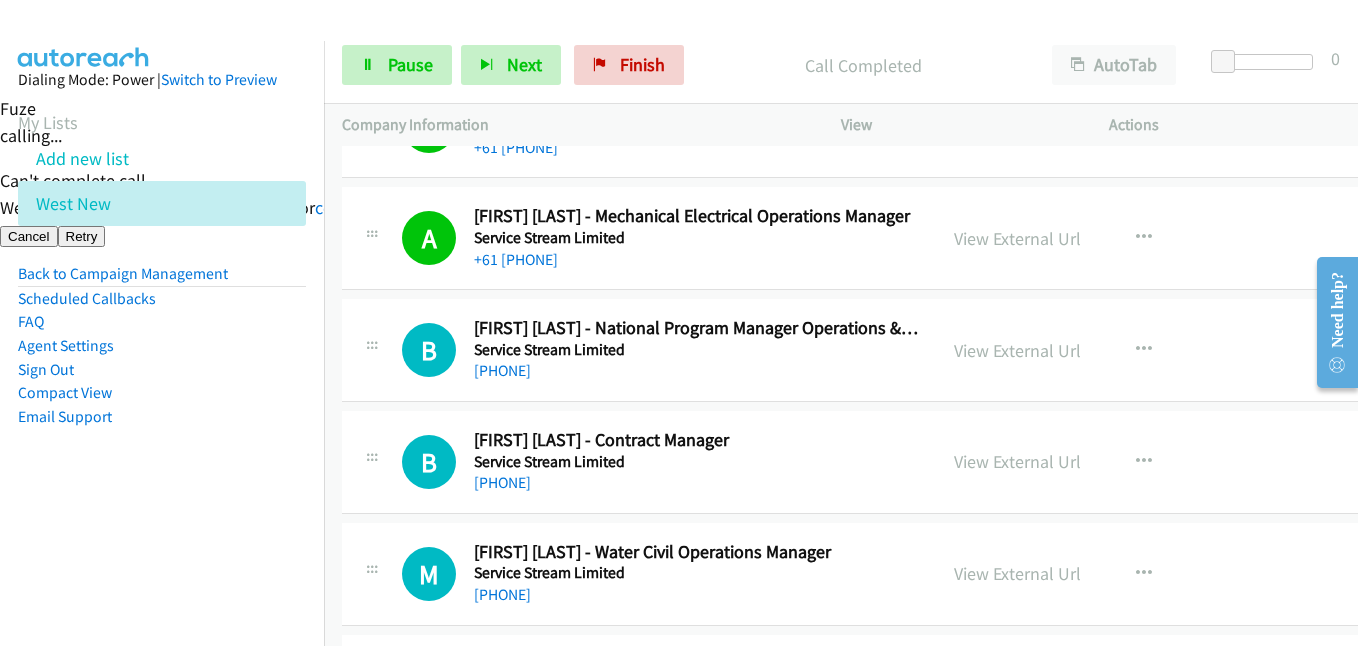 scroll, scrollTop: 6100, scrollLeft: 0, axis: vertical 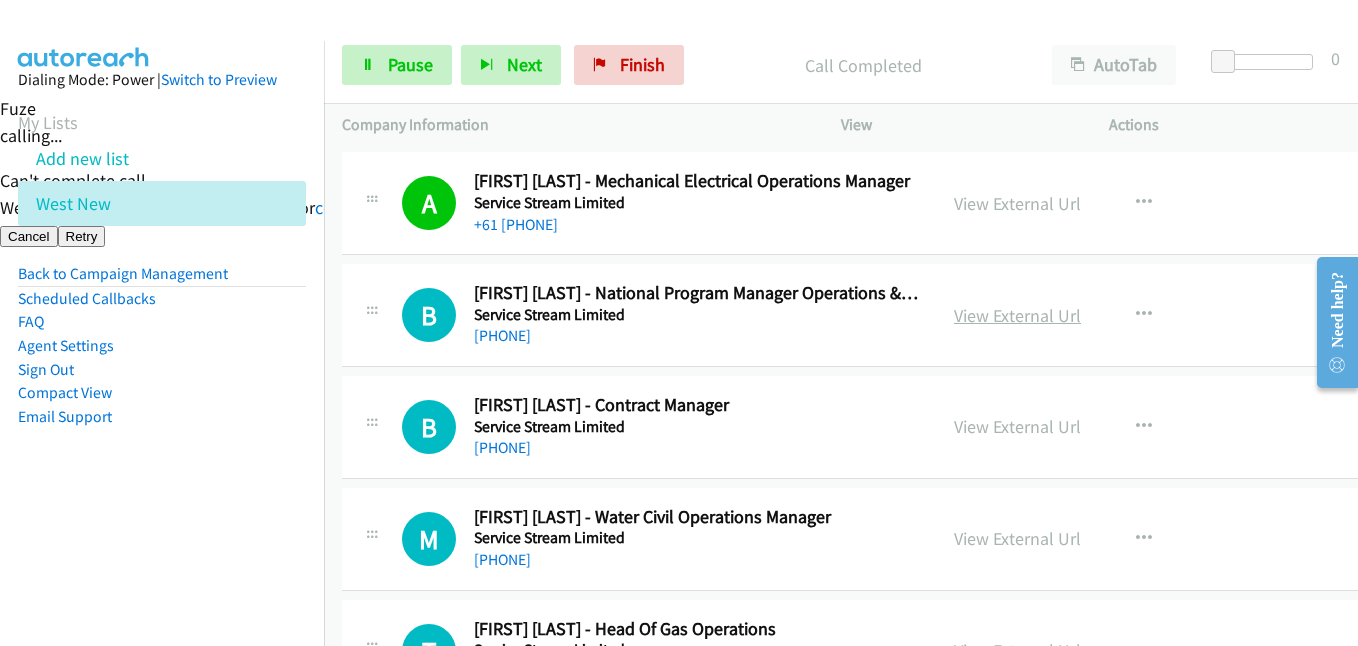 click on "View External Url" at bounding box center [1017, 315] 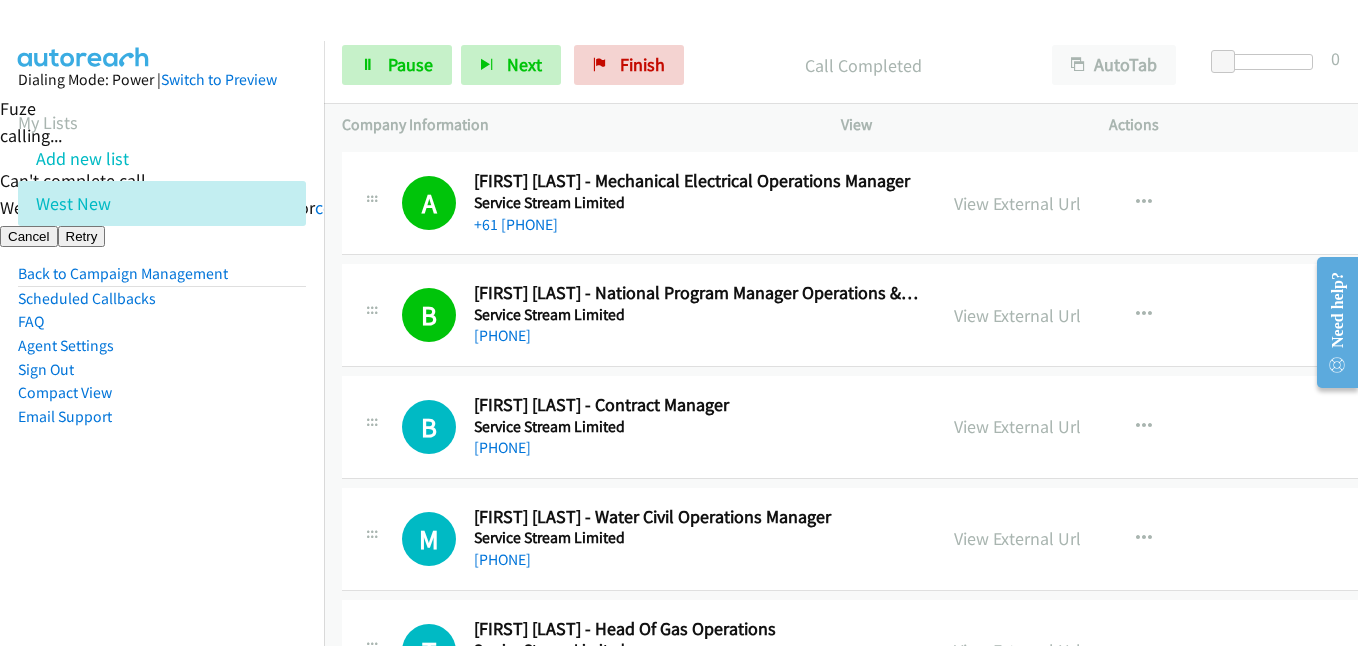 drag, startPoint x: 222, startPoint y: 479, endPoint x: 392, endPoint y: 432, distance: 176.37744 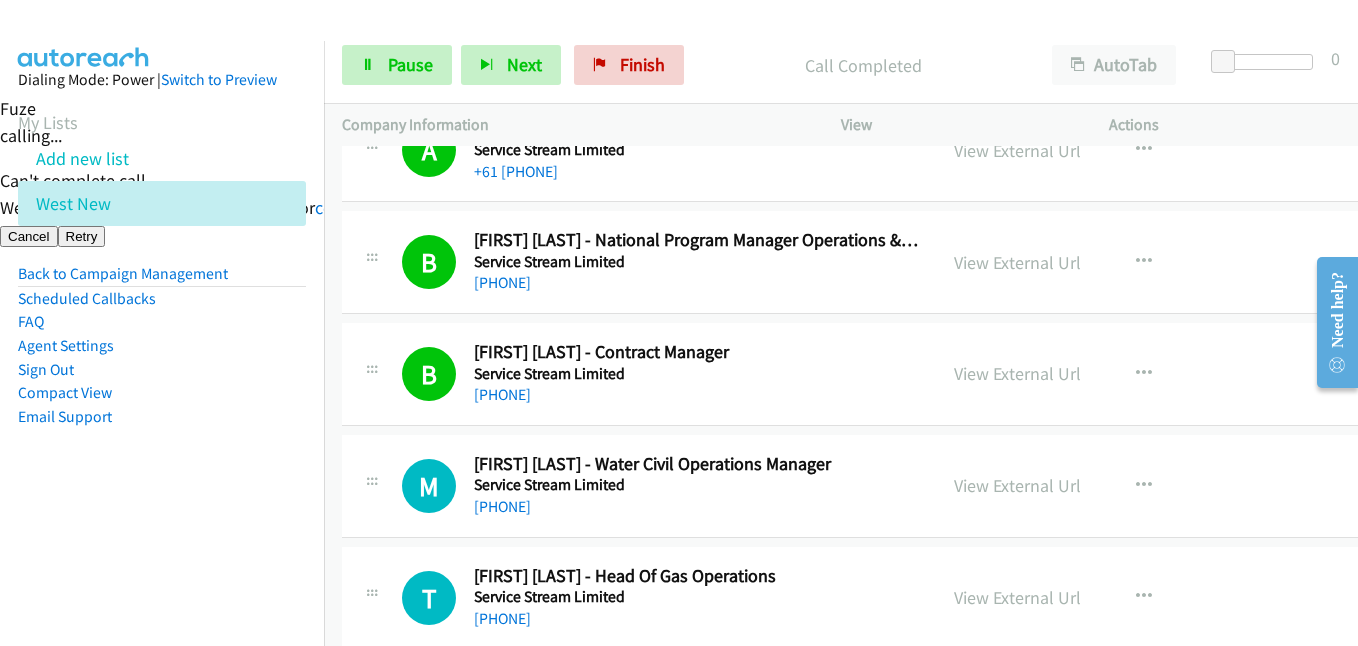scroll, scrollTop: 6300, scrollLeft: 0, axis: vertical 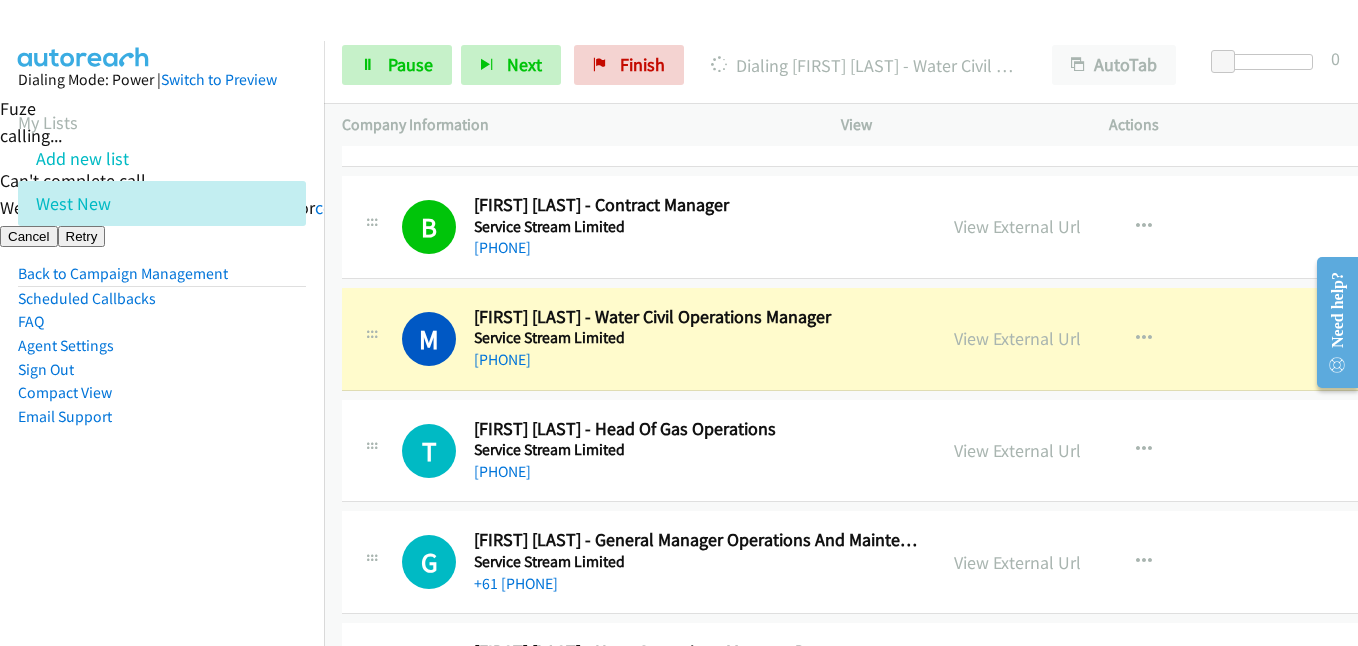 drag, startPoint x: 256, startPoint y: 486, endPoint x: 385, endPoint y: 475, distance: 129.46814 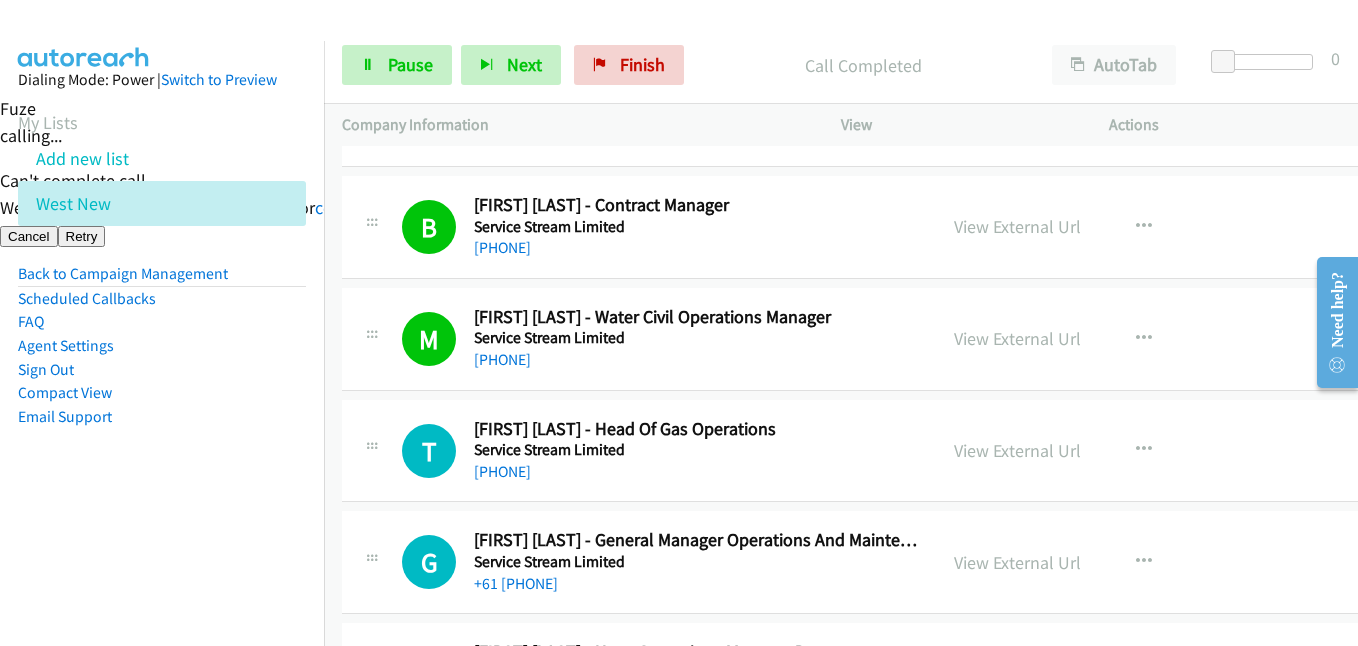 scroll, scrollTop: 6400, scrollLeft: 0, axis: vertical 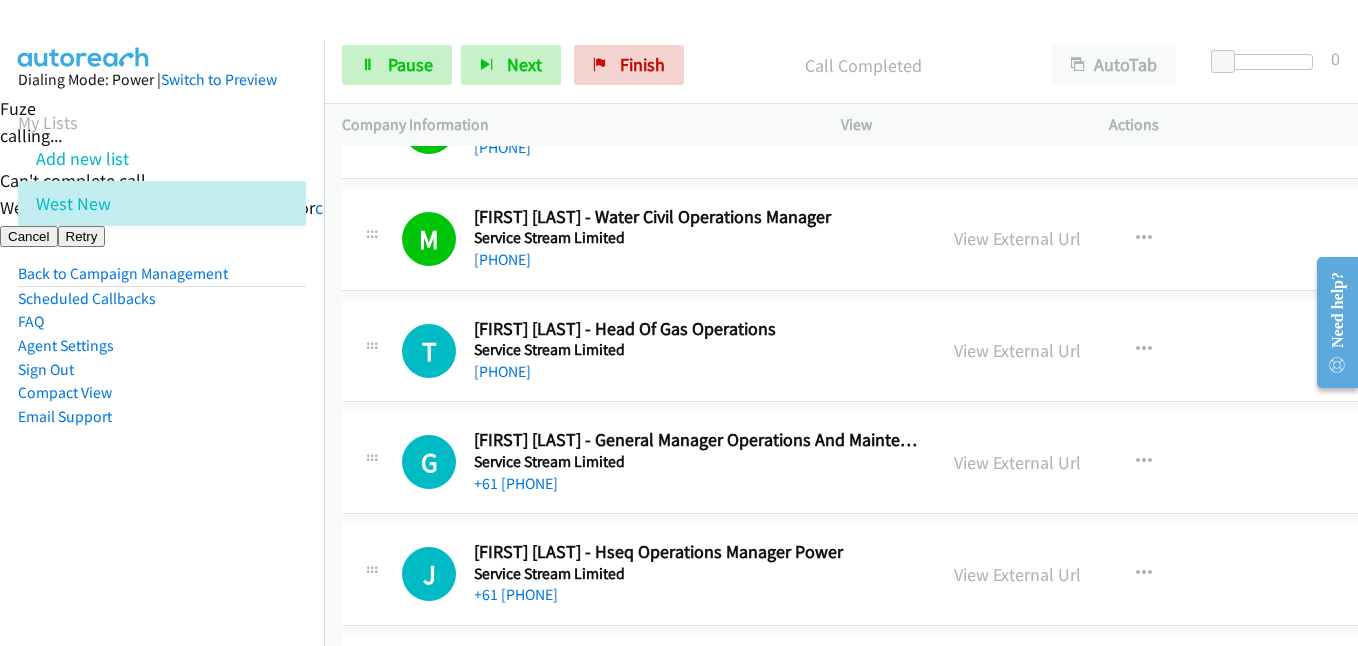 drag, startPoint x: 191, startPoint y: 454, endPoint x: 321, endPoint y: 455, distance: 130.00385 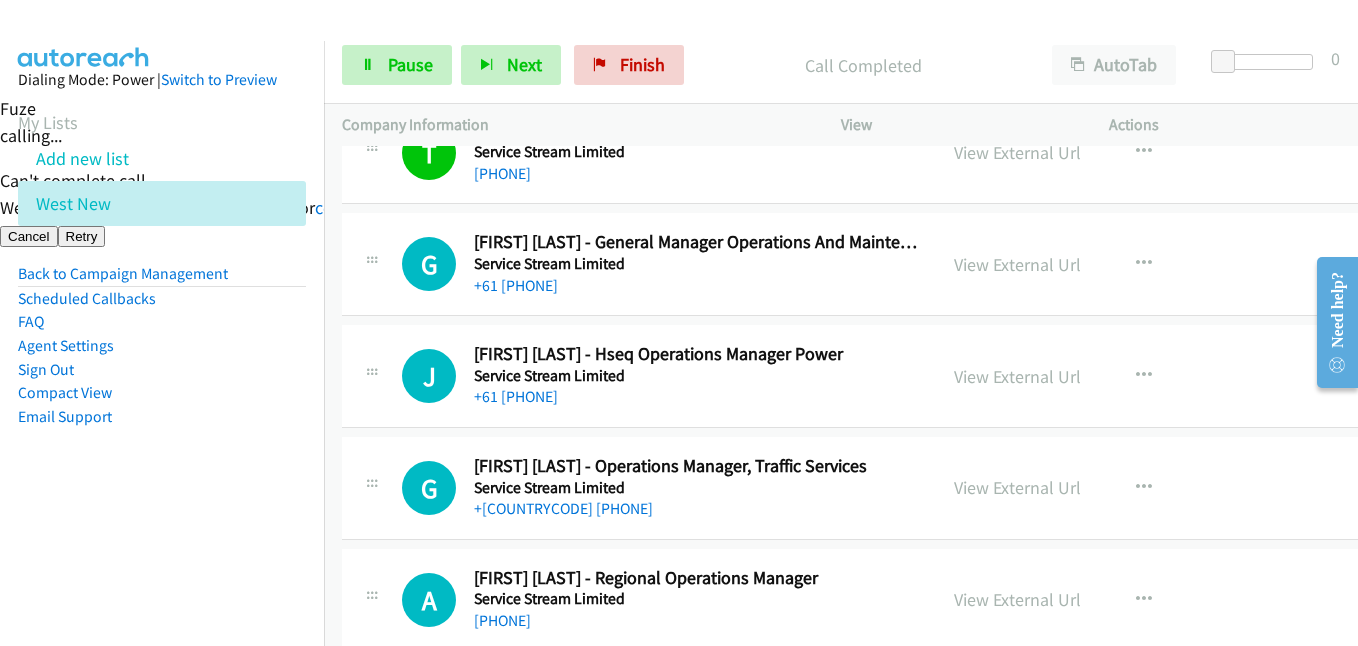 scroll, scrollTop: 6600, scrollLeft: 0, axis: vertical 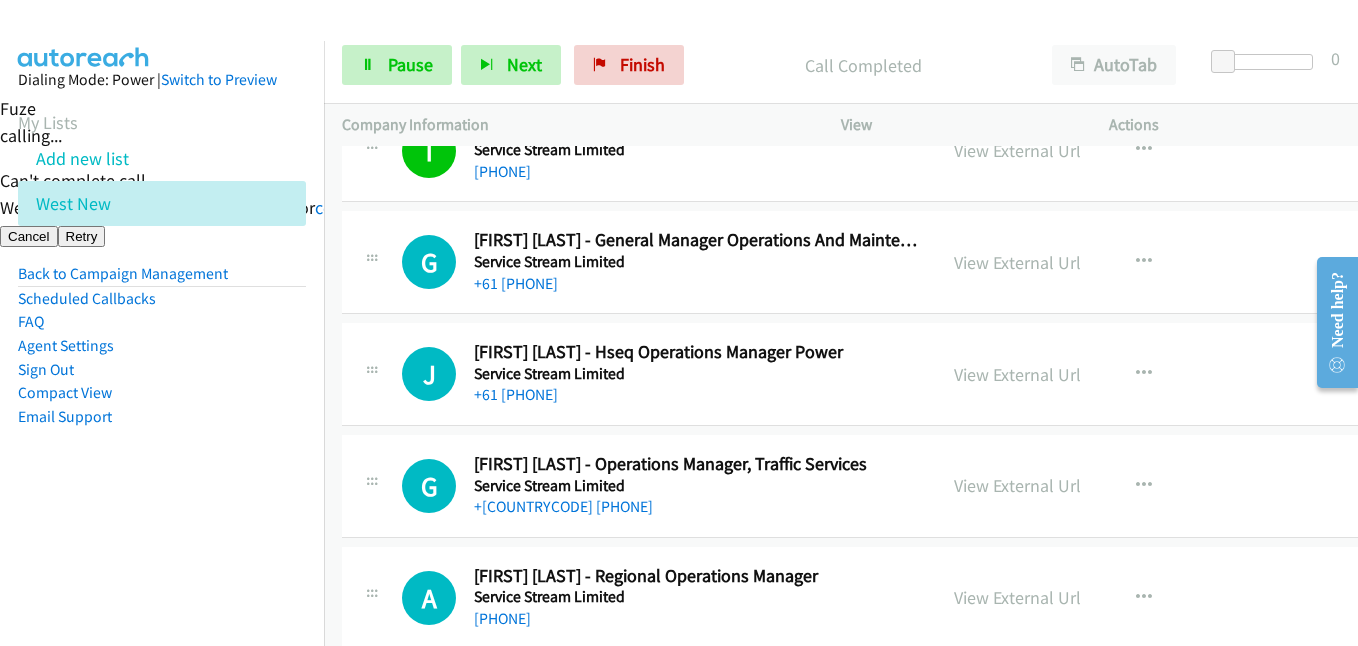 drag, startPoint x: 160, startPoint y: 485, endPoint x: 204, endPoint y: 475, distance: 45.122055 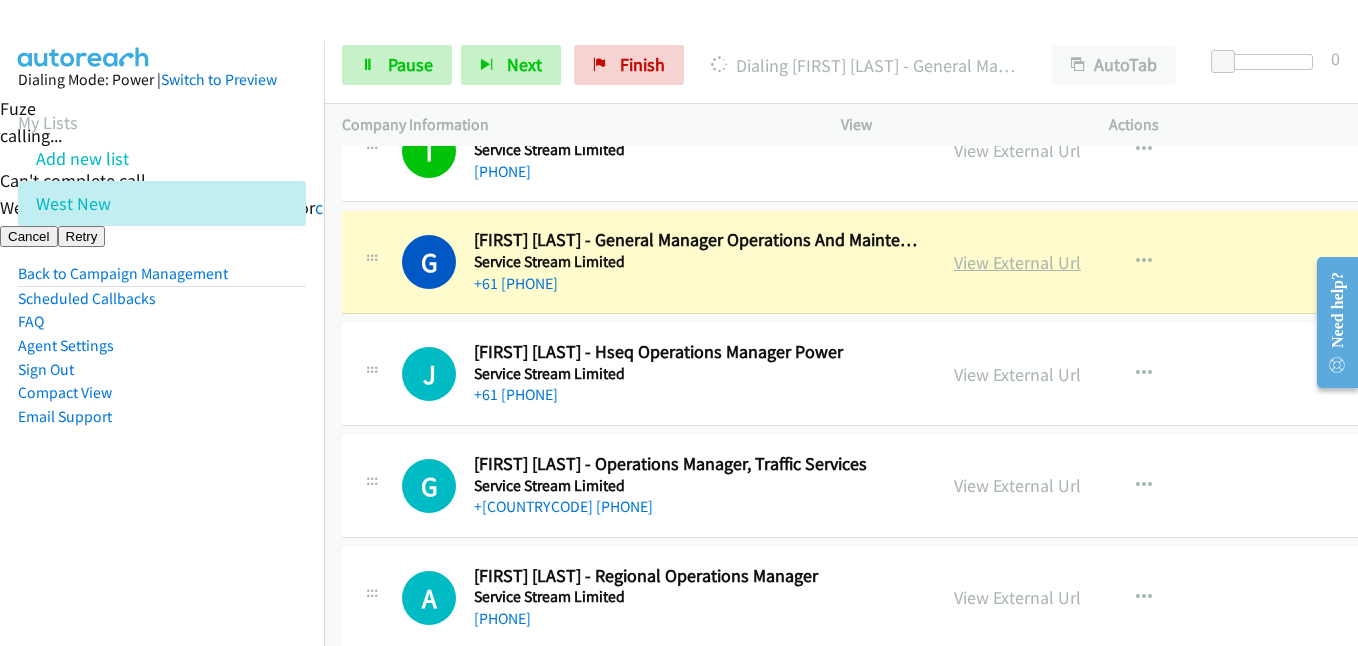 click on "View External Url" at bounding box center [1017, 262] 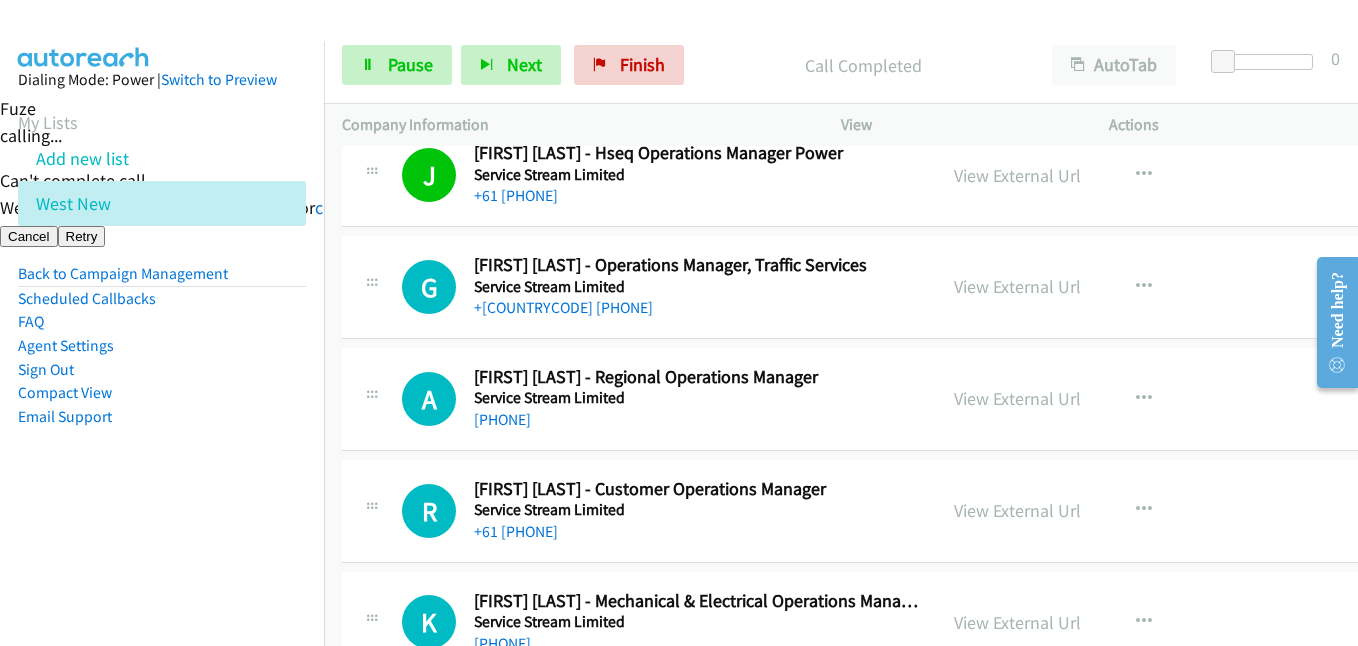 scroll, scrollTop: 6800, scrollLeft: 0, axis: vertical 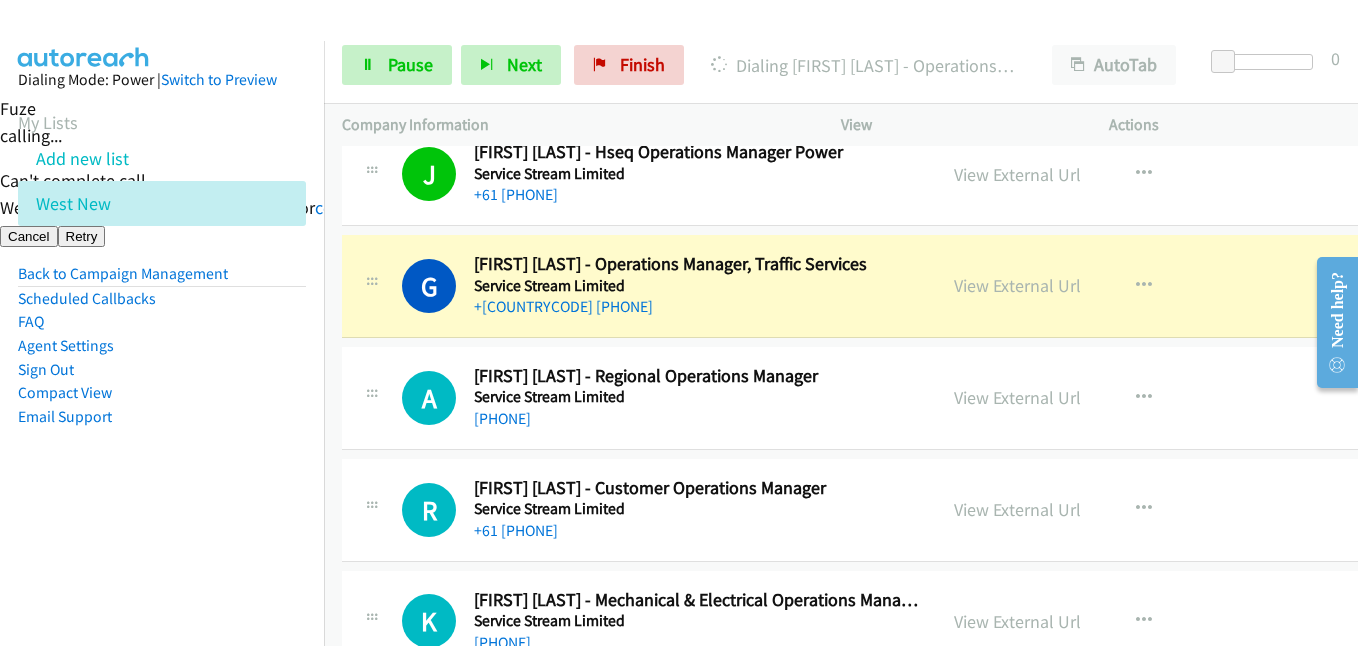drag, startPoint x: 175, startPoint y: 433, endPoint x: 277, endPoint y: 418, distance: 103.09704 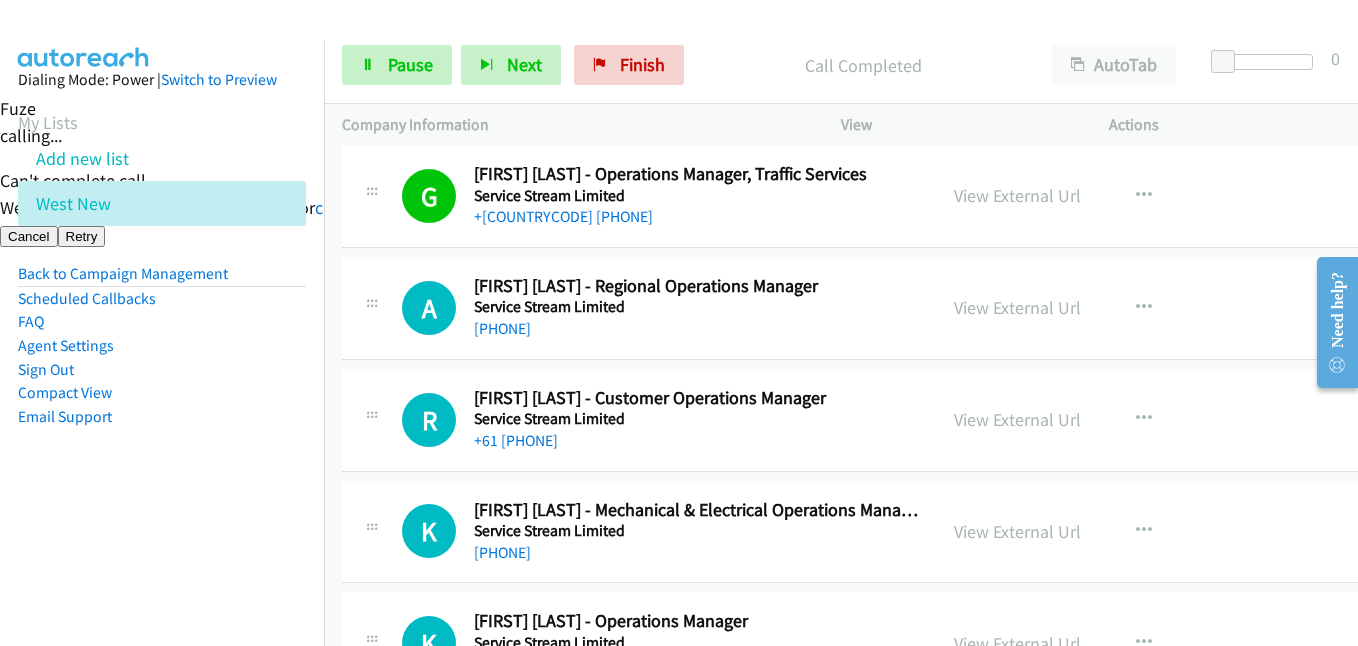 scroll, scrollTop: 6900, scrollLeft: 0, axis: vertical 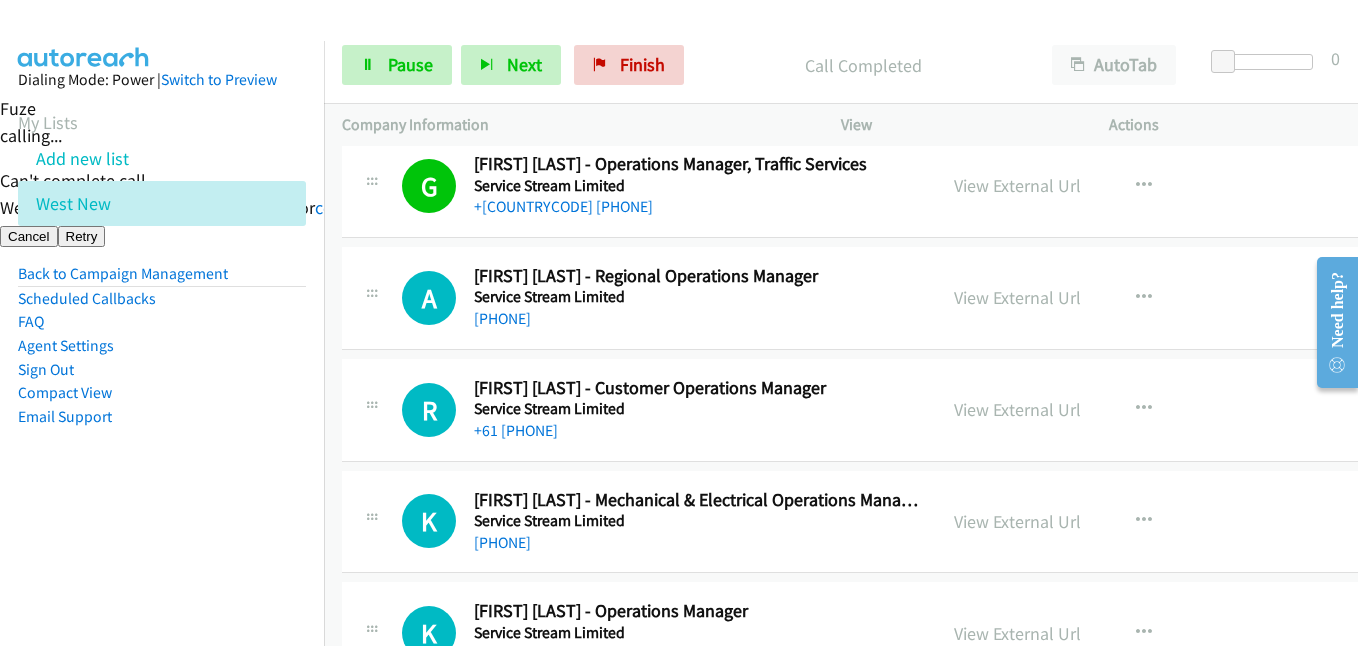 click on "Compact View" at bounding box center [162, 393] 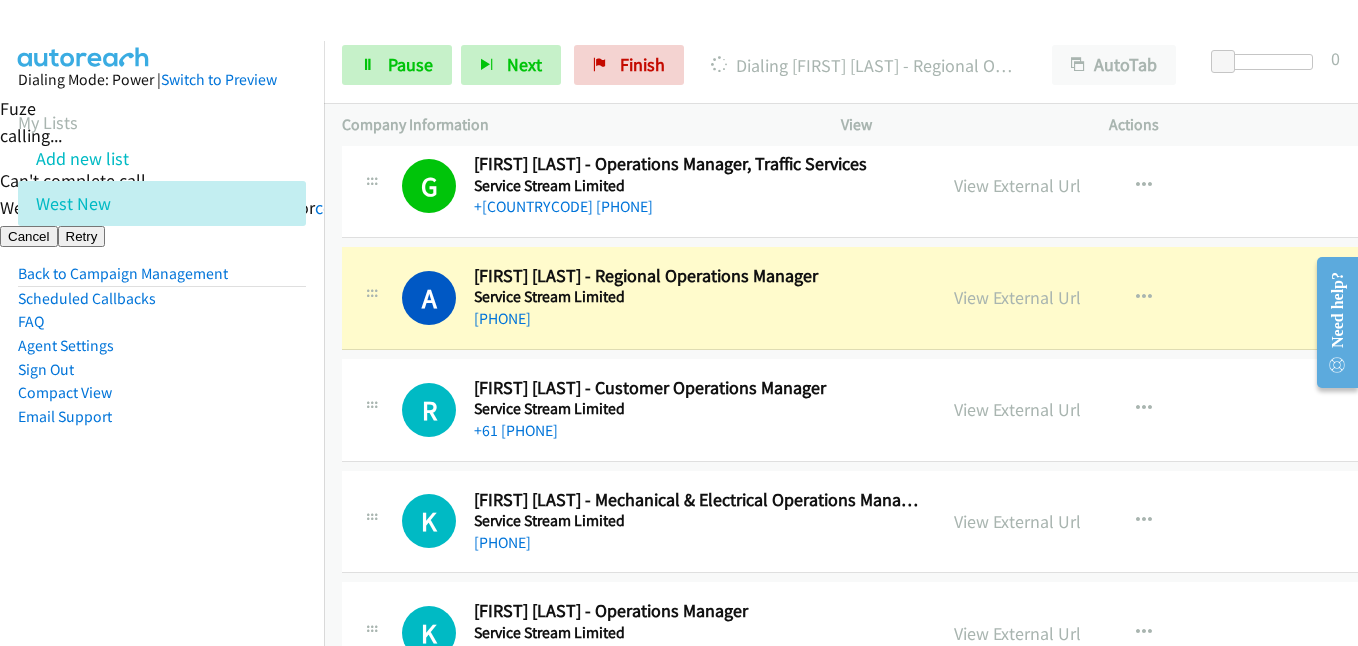 click on "Email Support" at bounding box center [162, 417] 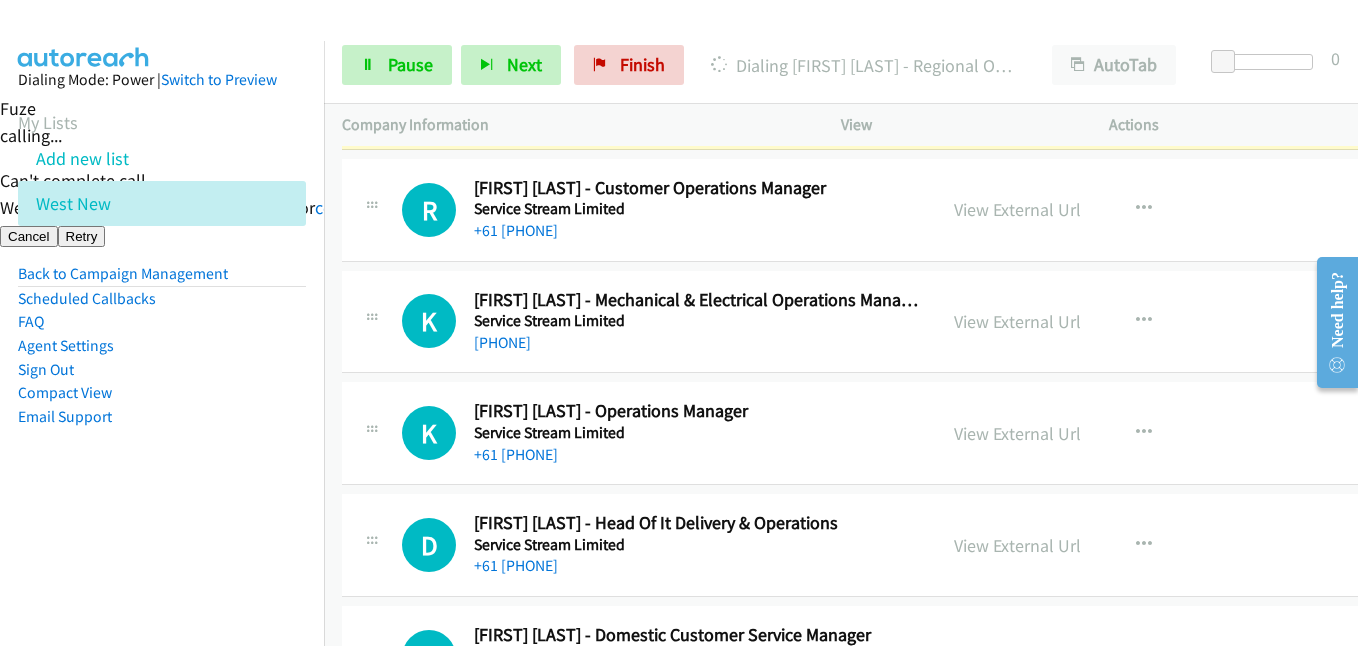 scroll, scrollTop: 6900, scrollLeft: 0, axis: vertical 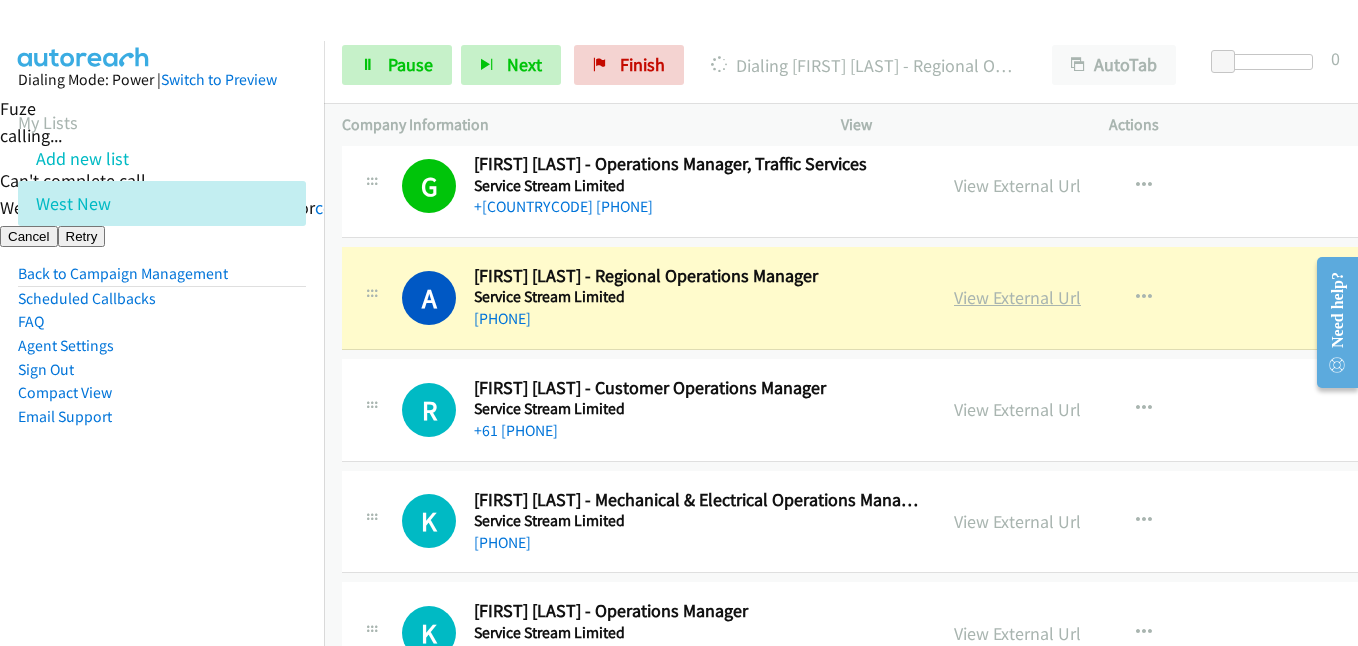 click on "View External Url" at bounding box center [1017, 297] 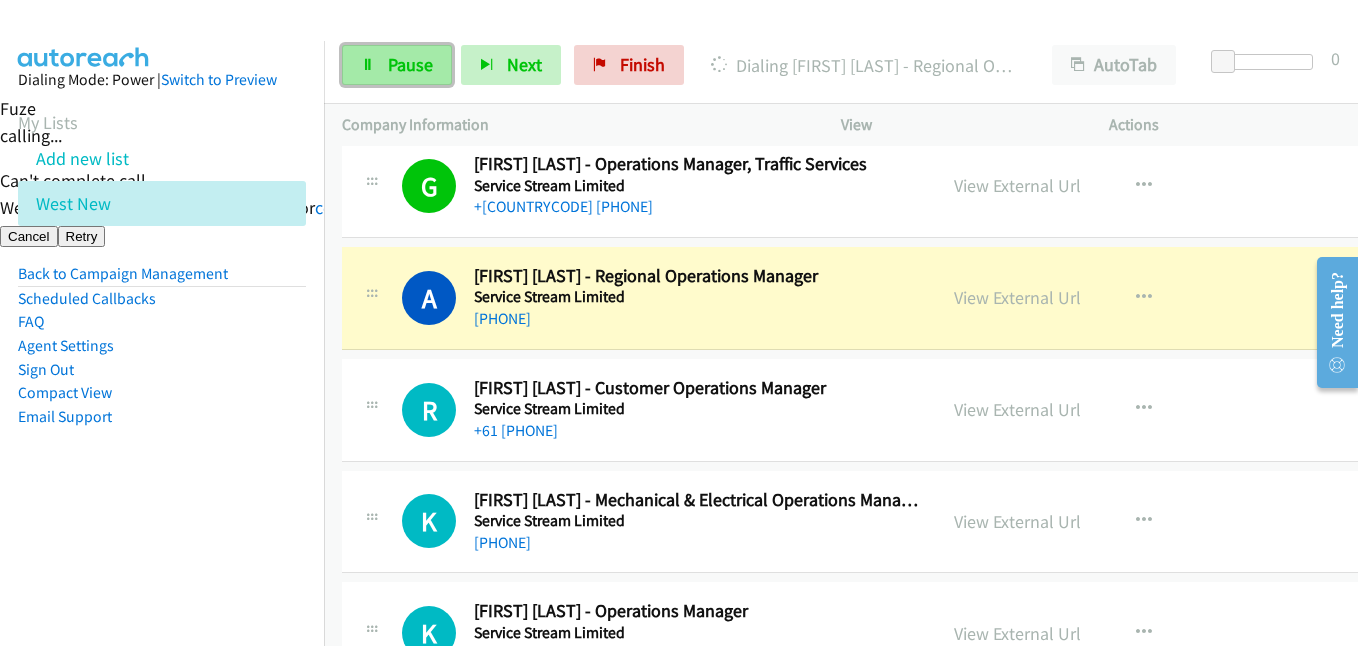 click on "Pause" at bounding box center (410, 64) 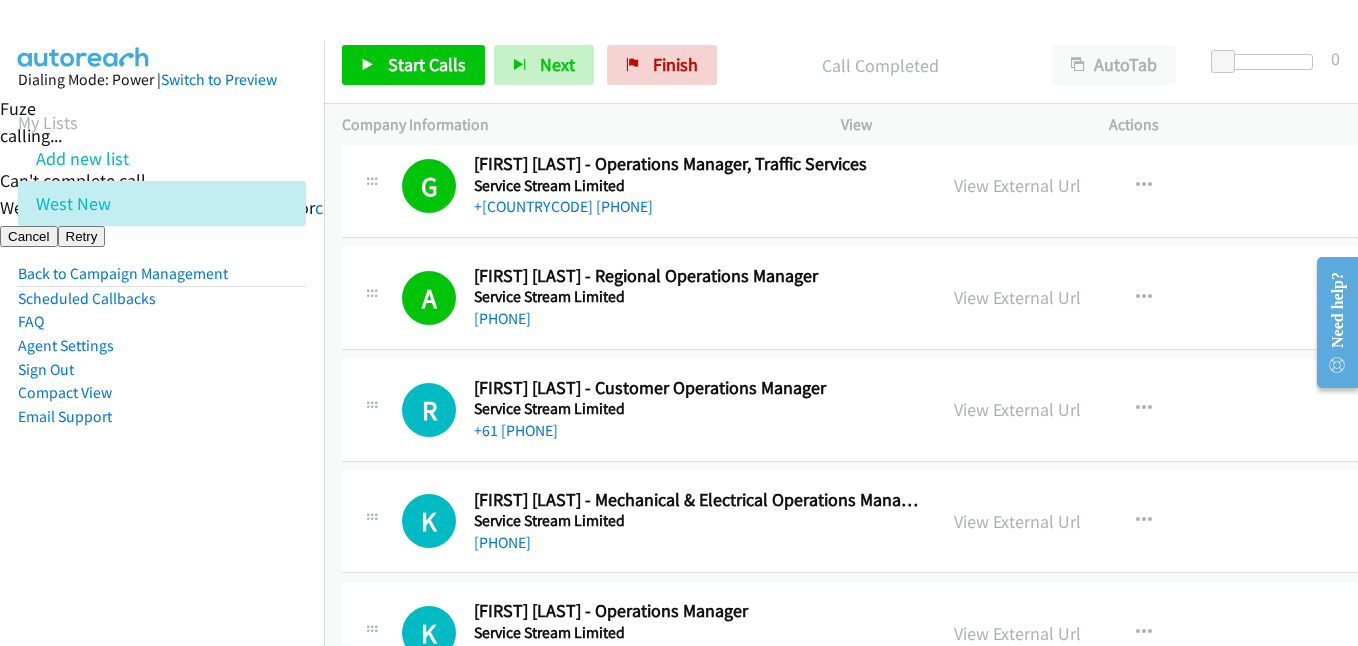 click on "Dialing Mode: Power
|
Switch to Preview
My Lists
Add new list
West New
Back to Campaign Management
Scheduled Callbacks
FAQ
Agent Settings
Sign Out
Compact View
Email Support" at bounding box center (162, 280) 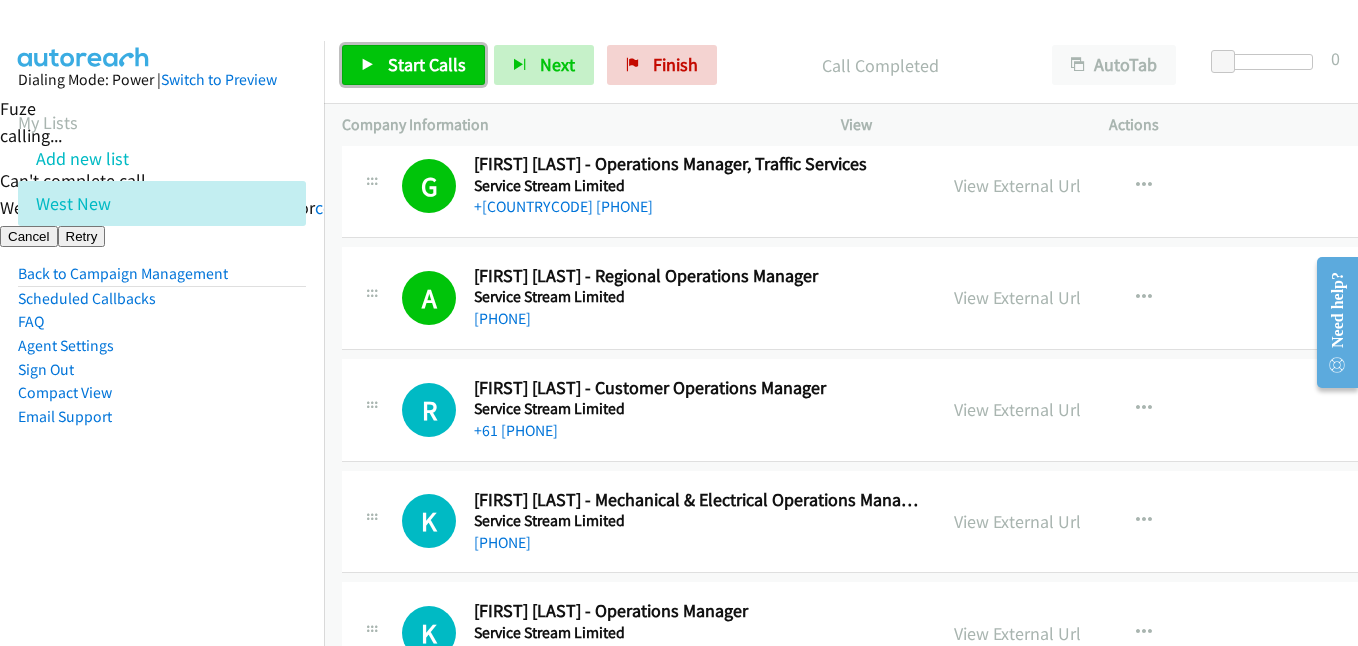 click on "Start Calls" at bounding box center (413, 65) 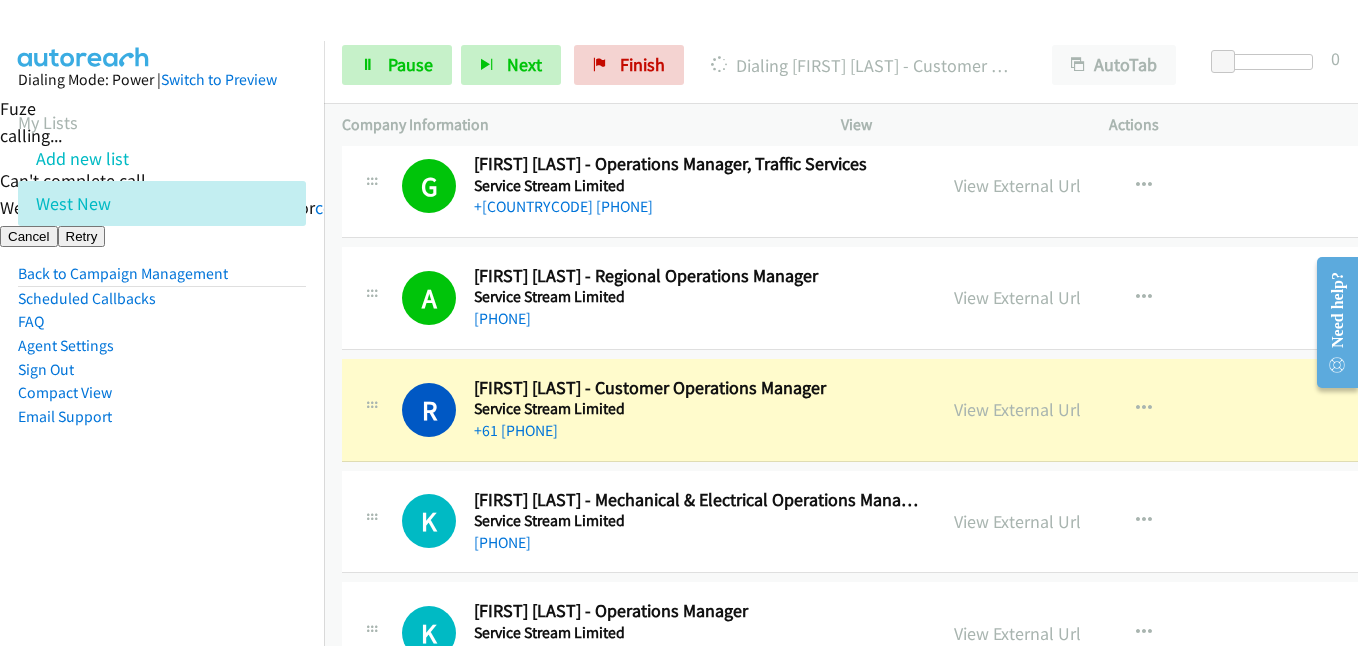 click on "Dialing Mode: Power
|
Switch to Preview
My Lists
Add new list
West New
Back to Campaign Management
Scheduled Callbacks
FAQ
Agent Settings
Sign Out
Compact View
Email Support" at bounding box center [162, 280] 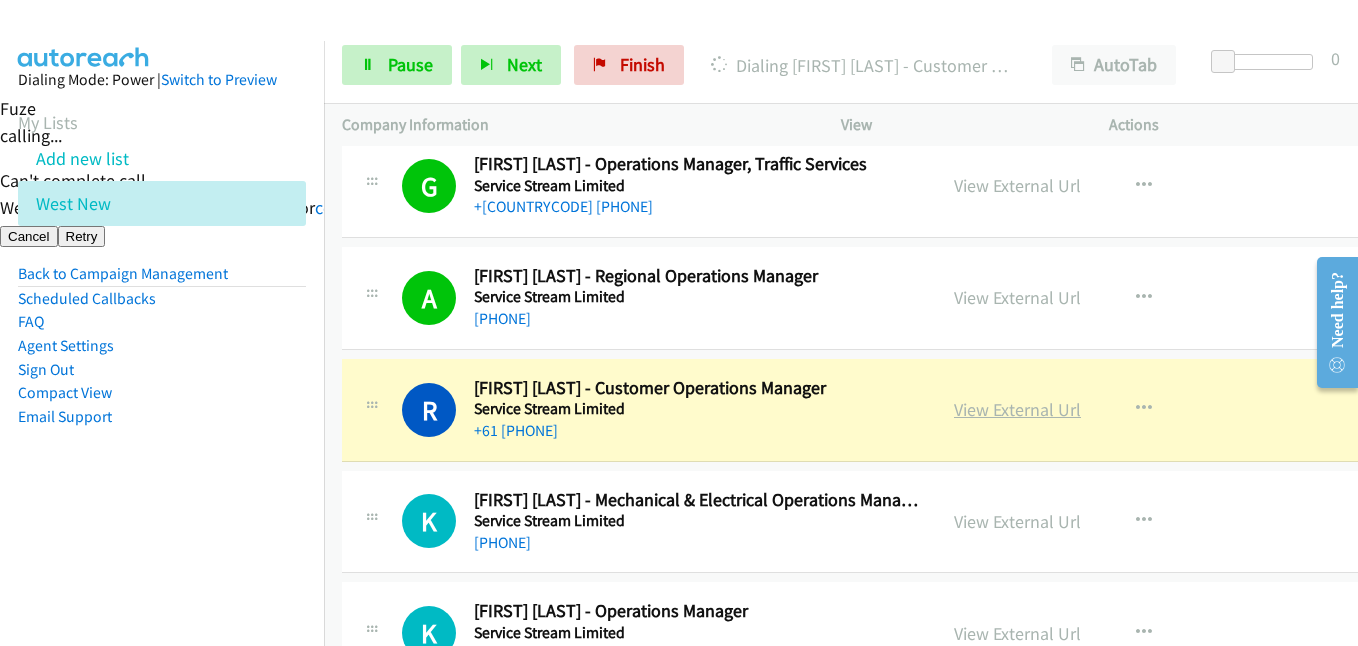 click on "View External Url" at bounding box center (1017, 409) 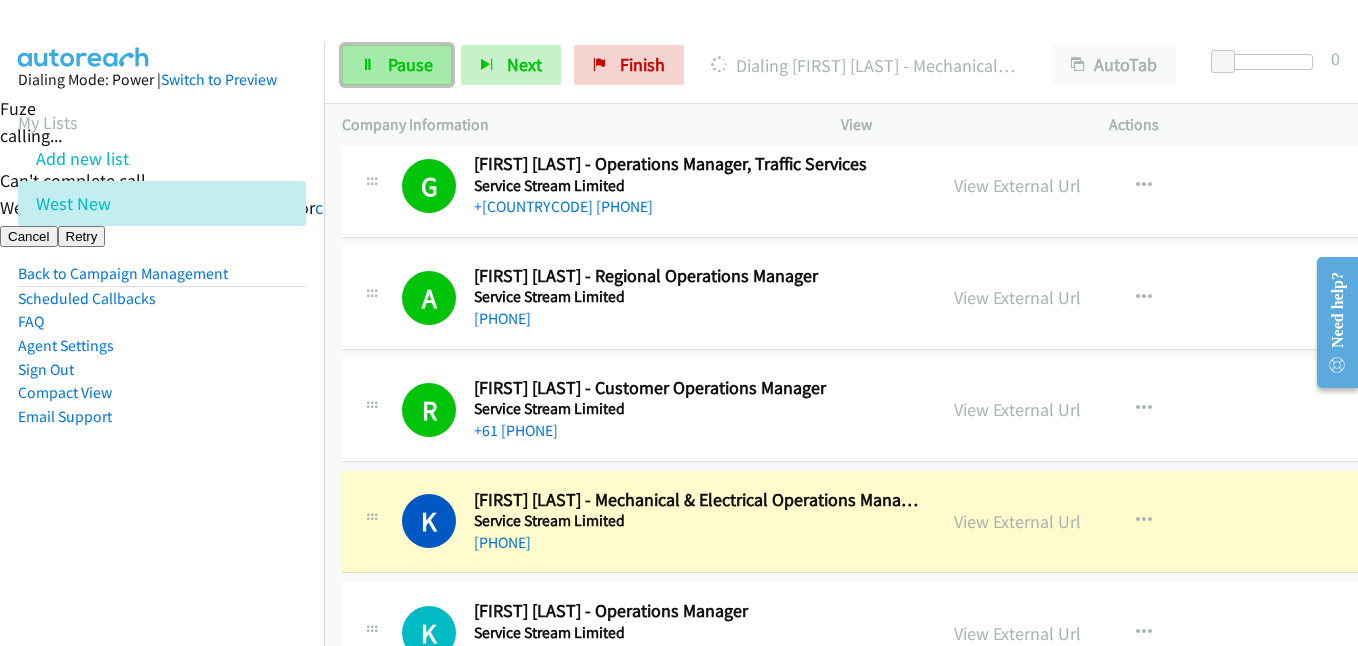 click on "Pause" at bounding box center [397, 65] 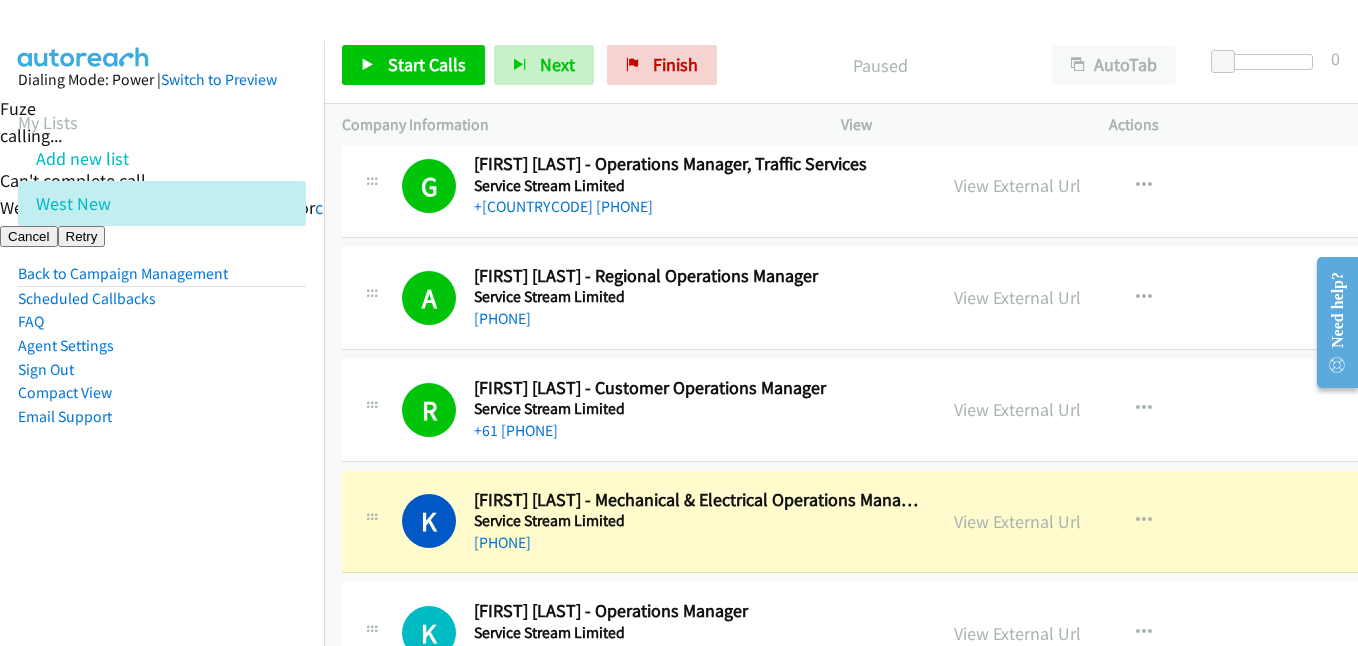 click on "Dialing Mode: Power
|
Switch to Preview
My Lists
Add new list
West New
Back to Campaign Management
Scheduled Callbacks
FAQ
Agent Settings
Sign Out
Compact View
Email Support" at bounding box center [162, 364] 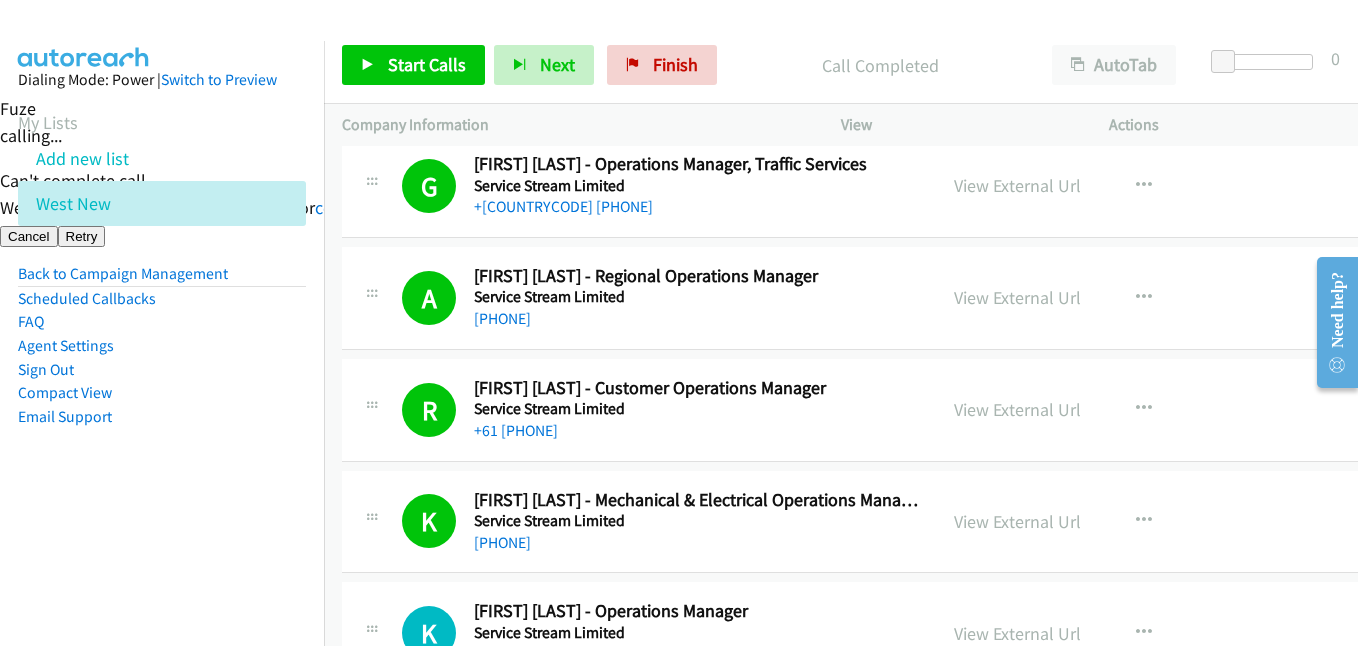 click on "Dialing Mode: Power
|
Switch to Preview
My Lists
Add new list
West New
Back to Campaign Management
Scheduled Callbacks
FAQ
Agent Settings
Sign Out
Compact View
Email Support" at bounding box center [162, 280] 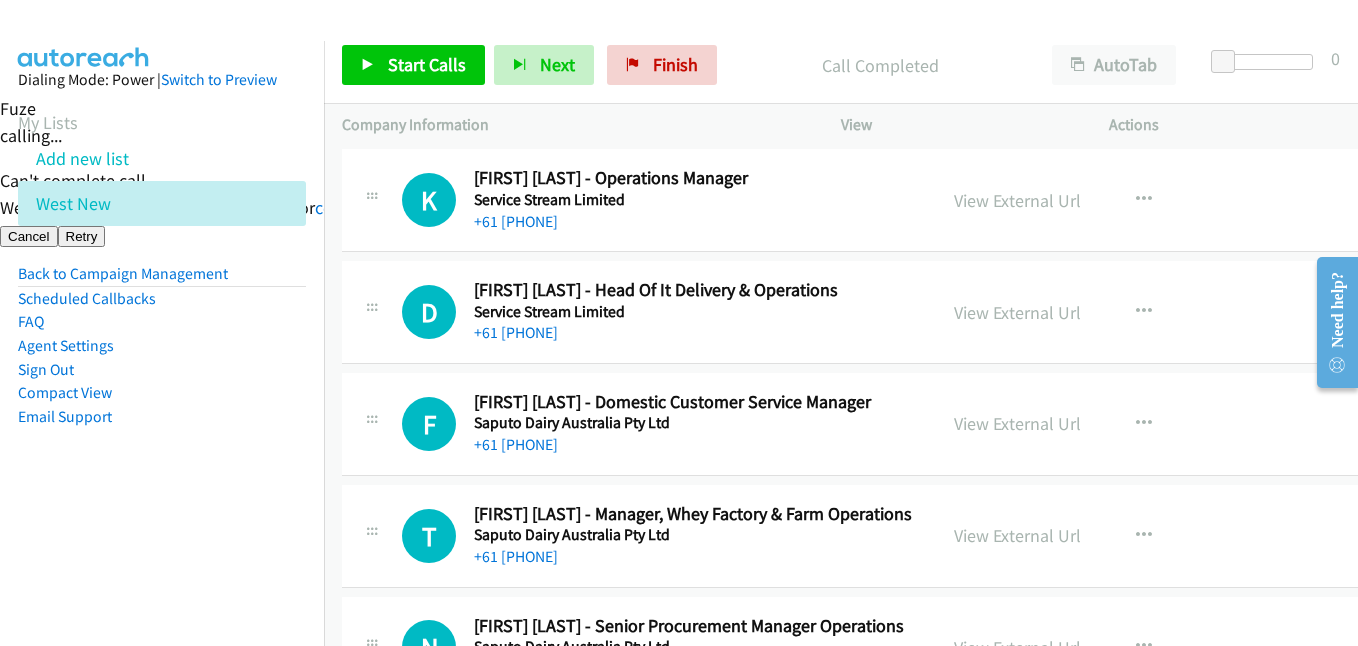 scroll, scrollTop: 7300, scrollLeft: 0, axis: vertical 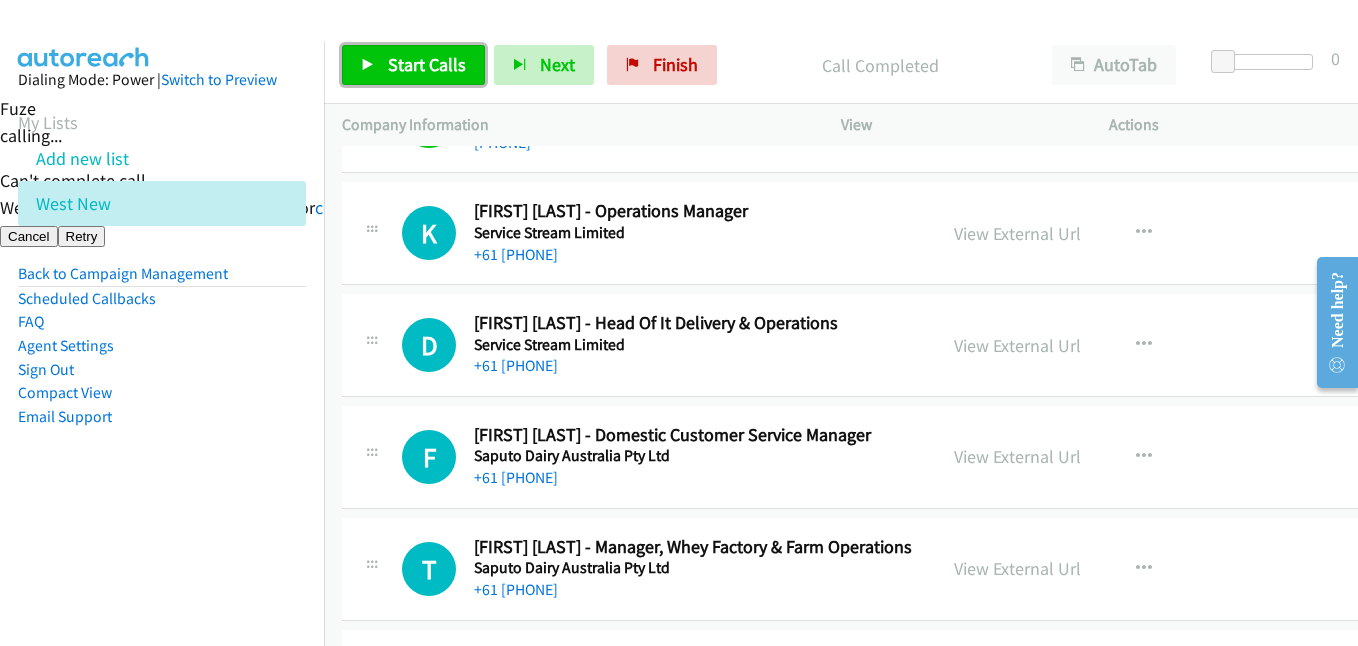 click on "Start Calls" at bounding box center (427, 64) 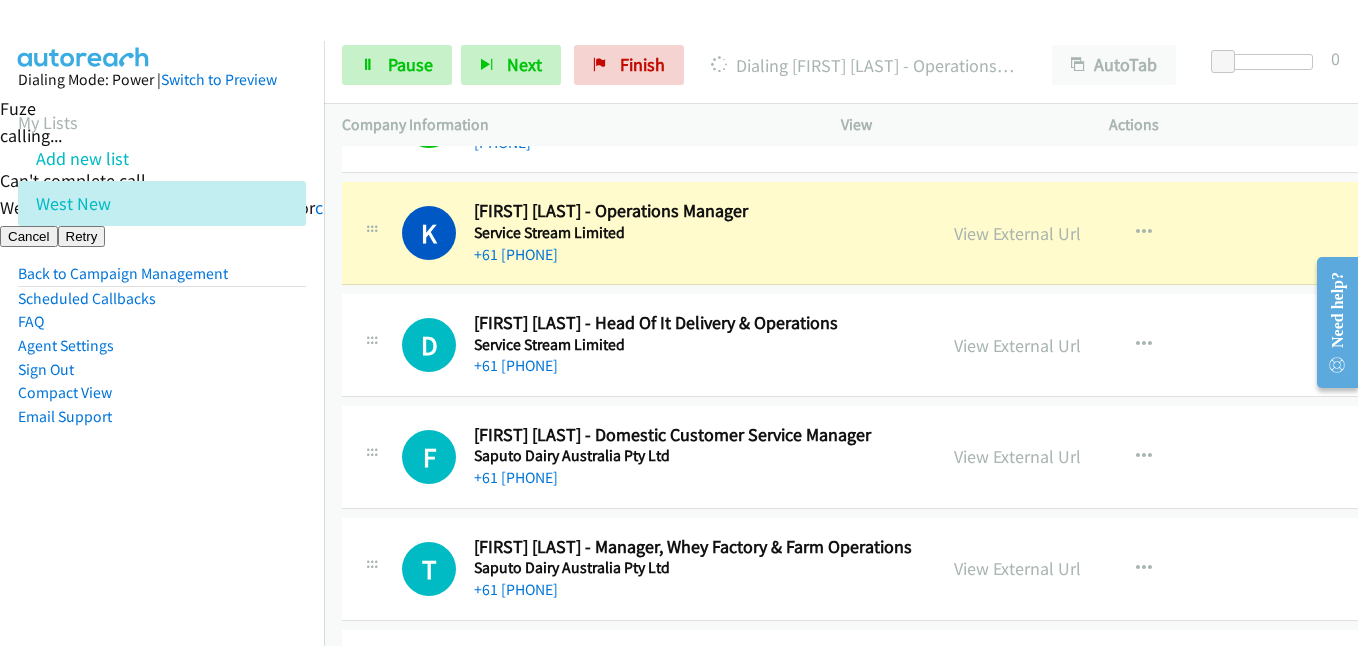 click on "Dialing Mode: Power
|
Switch to Preview
My Lists
Add new list
West New
Back to Campaign Management
Scheduled Callbacks
FAQ
Agent Settings
Sign Out
Compact View
Email Support" at bounding box center (162, 280) 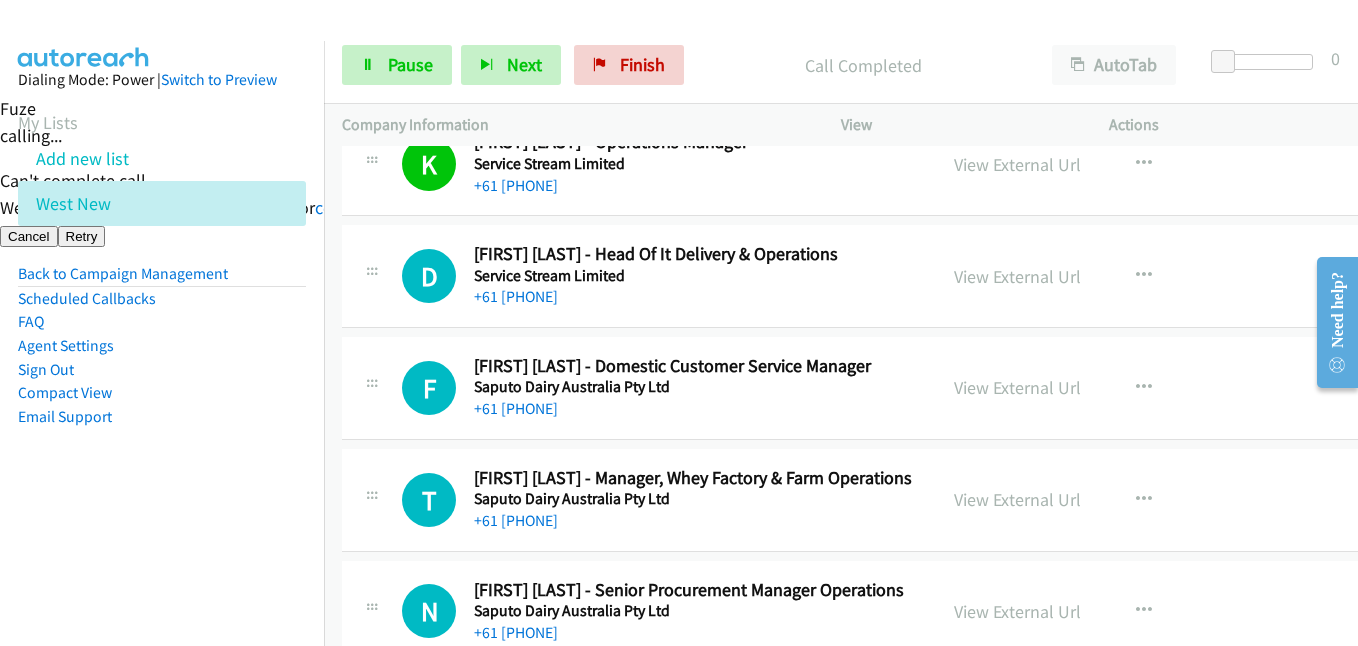 scroll, scrollTop: 7400, scrollLeft: 0, axis: vertical 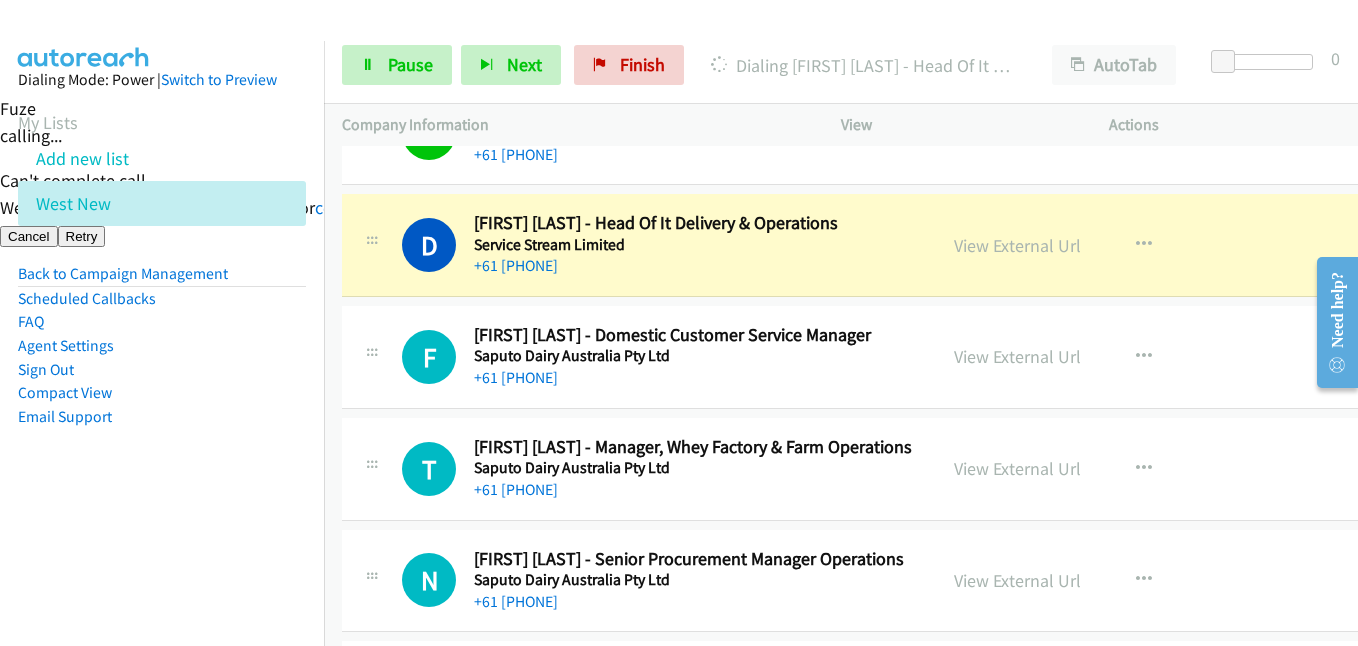 click on "Dialing Mode: Power
|
Switch to Preview
My Lists
Add new list
West New
Back to Campaign Management
Scheduled Callbacks
FAQ
Agent Settings
Sign Out
Compact View
Email Support" at bounding box center (162, 364) 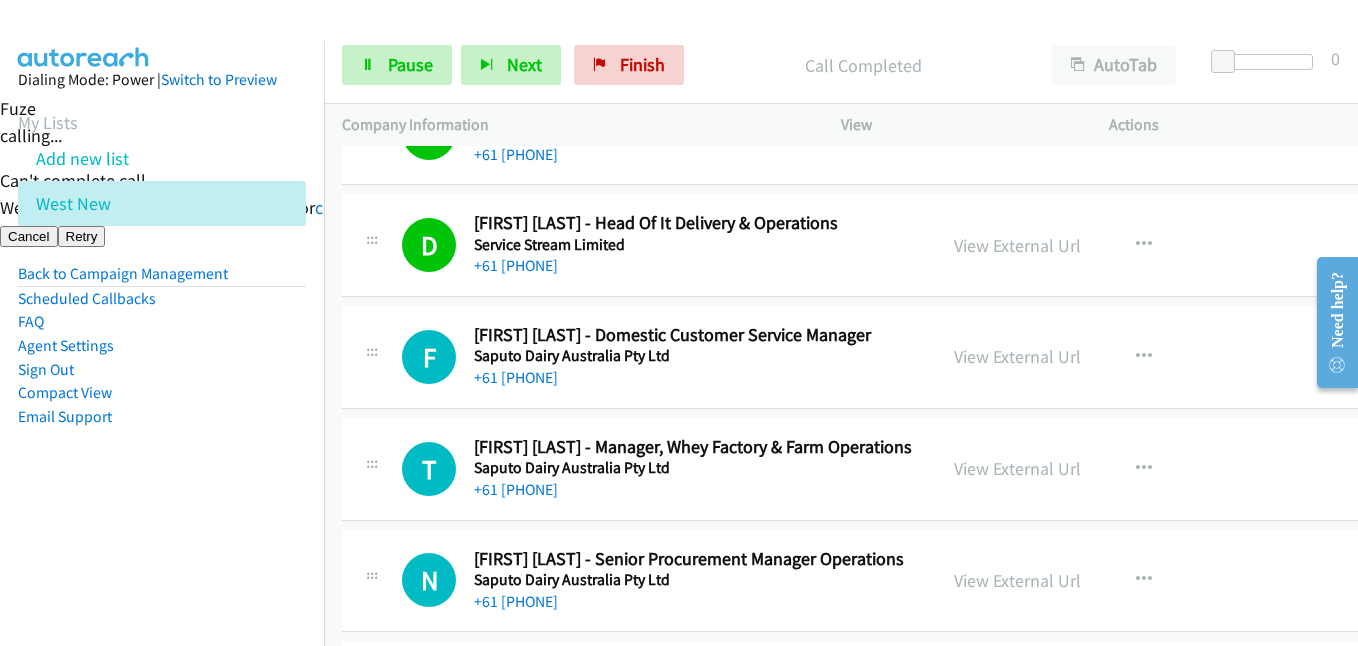 scroll, scrollTop: 7500, scrollLeft: 0, axis: vertical 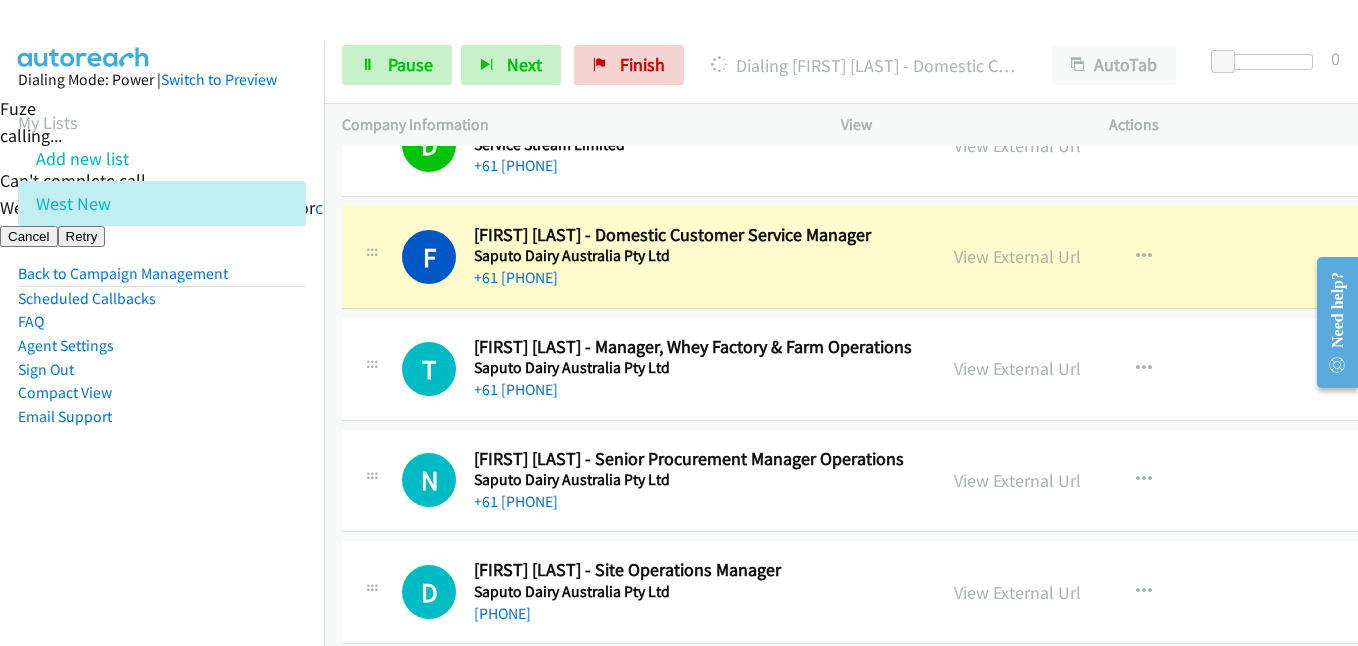 click on "Email Support" at bounding box center [162, 417] 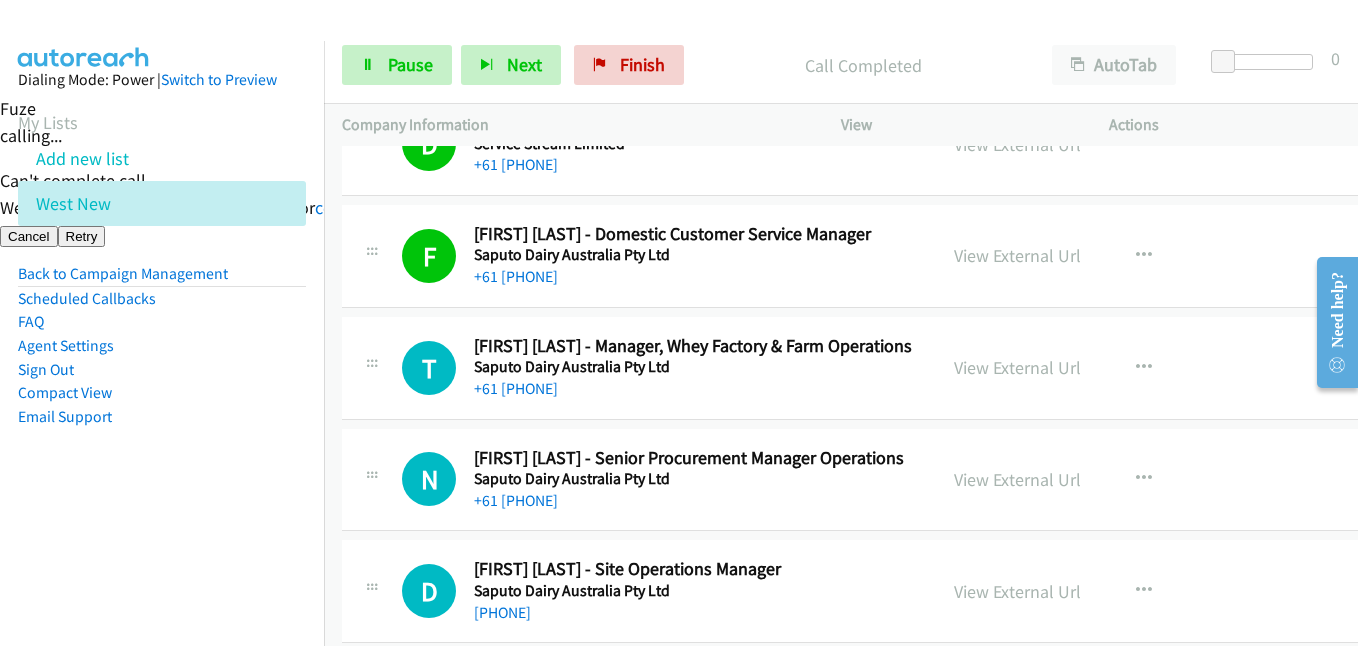 scroll, scrollTop: 7500, scrollLeft: 0, axis: vertical 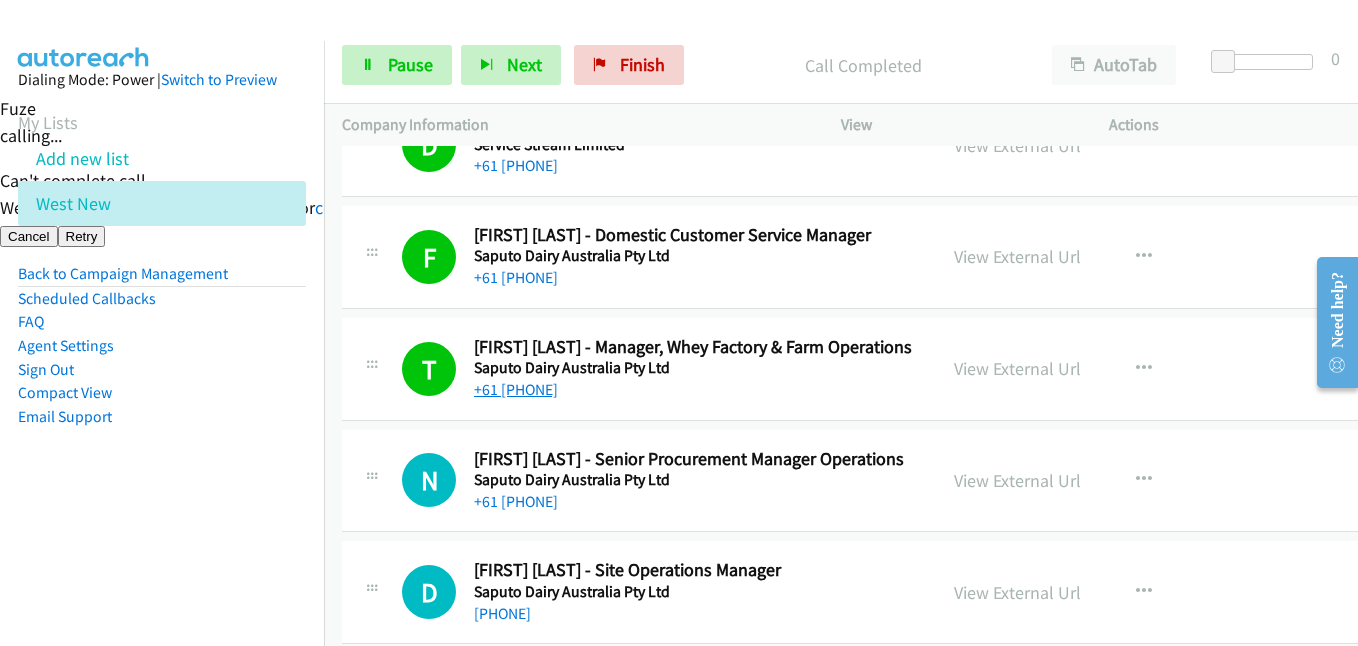 click on "Dialing Mode: Power
|
Switch to Preview
My Lists
Add new list
West New
Back to Campaign Management
Scheduled Callbacks
FAQ
Agent Settings
Sign Out
Compact View
Email Support" at bounding box center [162, 280] 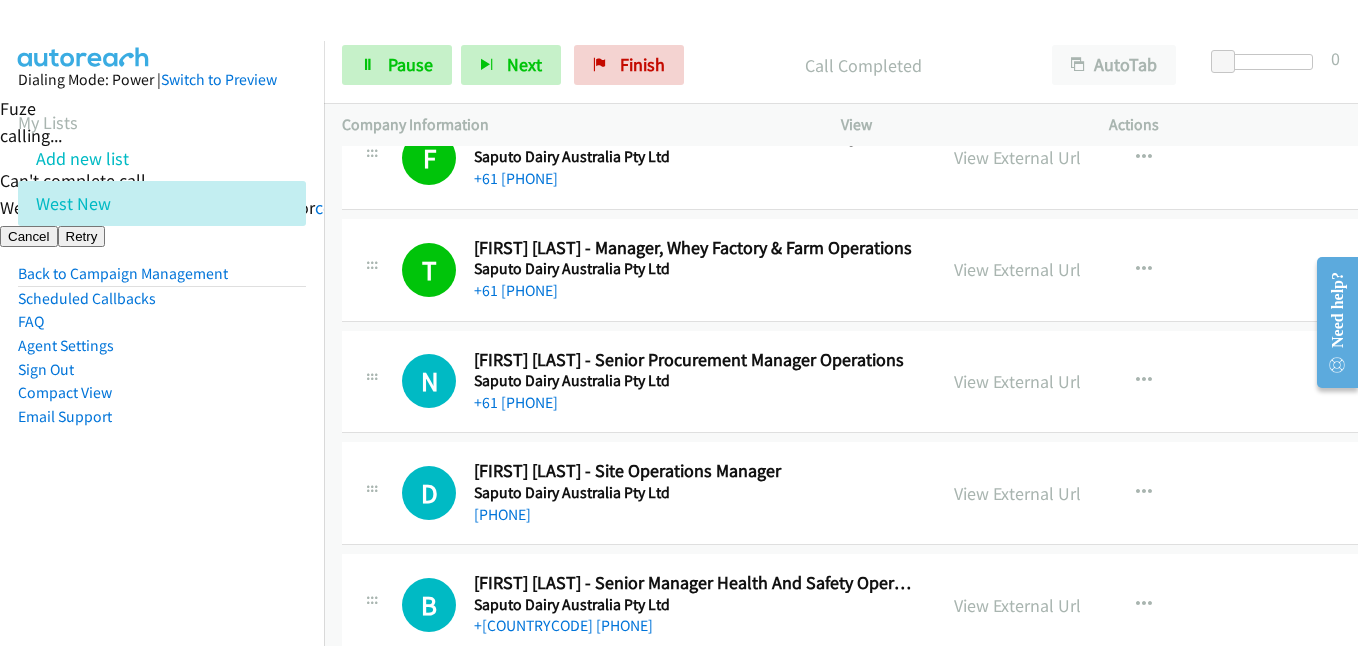 scroll, scrollTop: 7600, scrollLeft: 0, axis: vertical 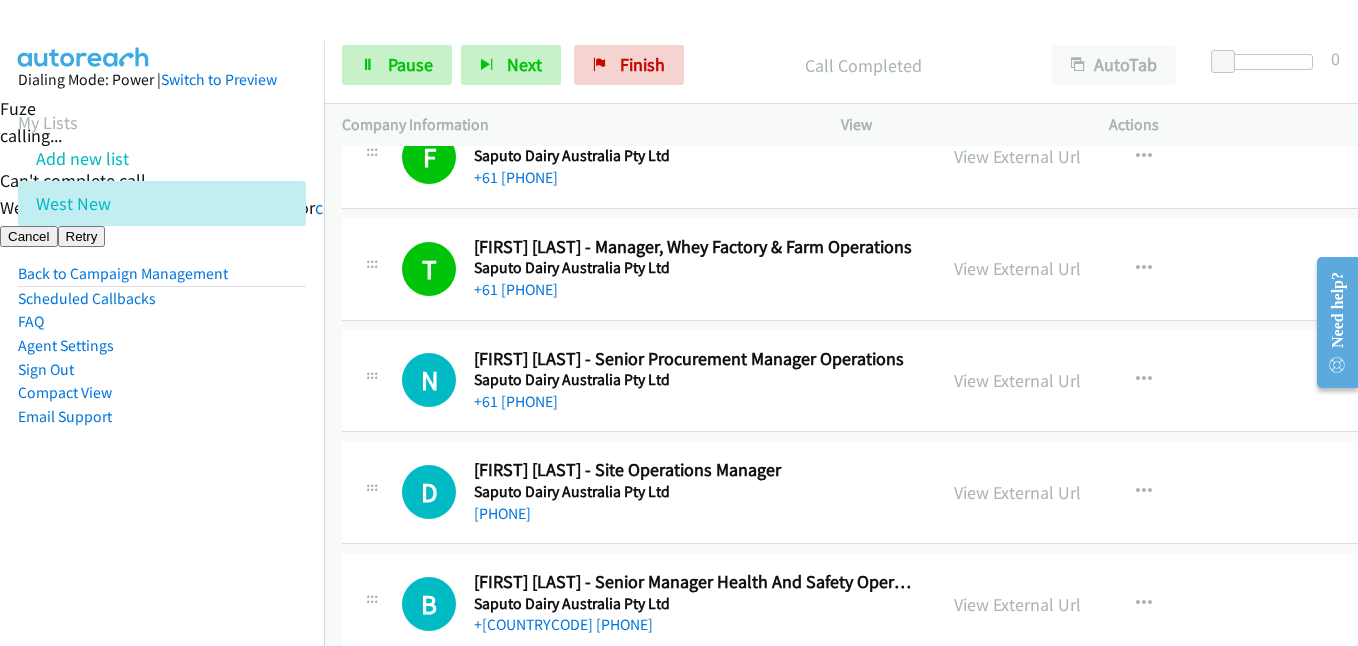 click on "Dialing Mode: Power
|
Switch to Preview
My Lists
Add new list
West New
Back to Campaign Management
Scheduled Callbacks
FAQ
Agent Settings
Sign Out
Compact View
Email Support" at bounding box center [162, 280] 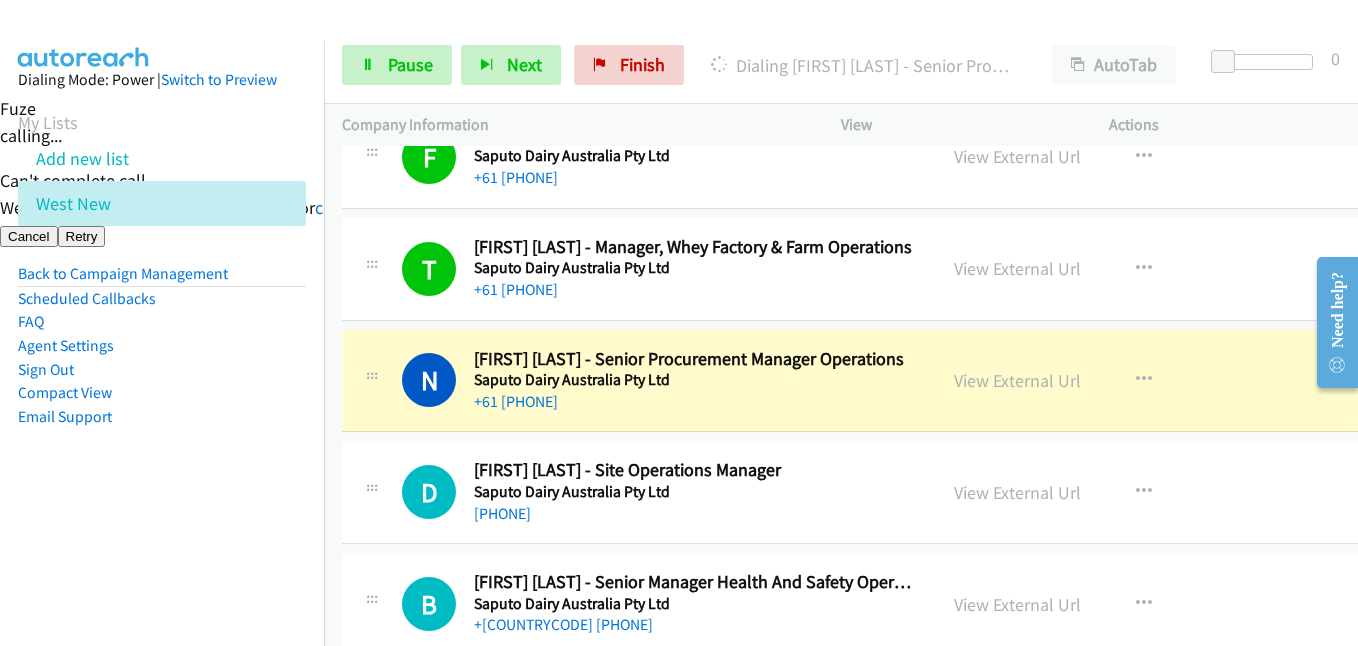 drag, startPoint x: 137, startPoint y: 411, endPoint x: 173, endPoint y: 411, distance: 36 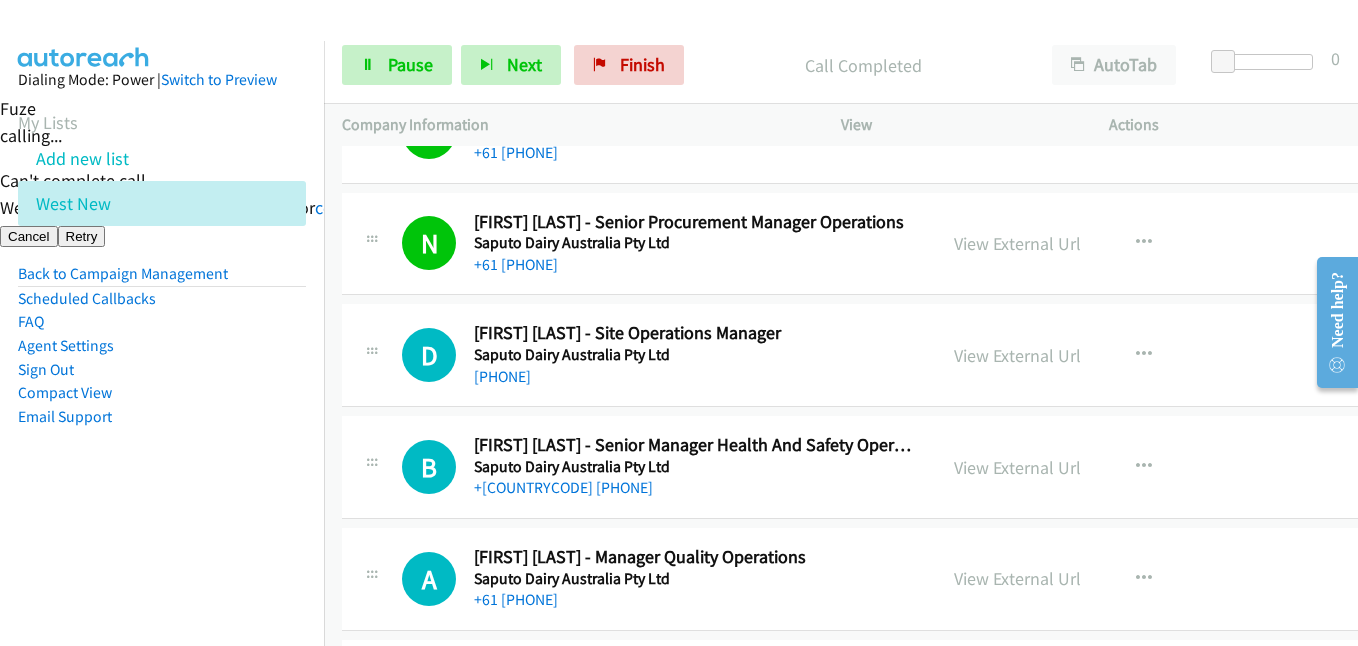 scroll, scrollTop: 7800, scrollLeft: 0, axis: vertical 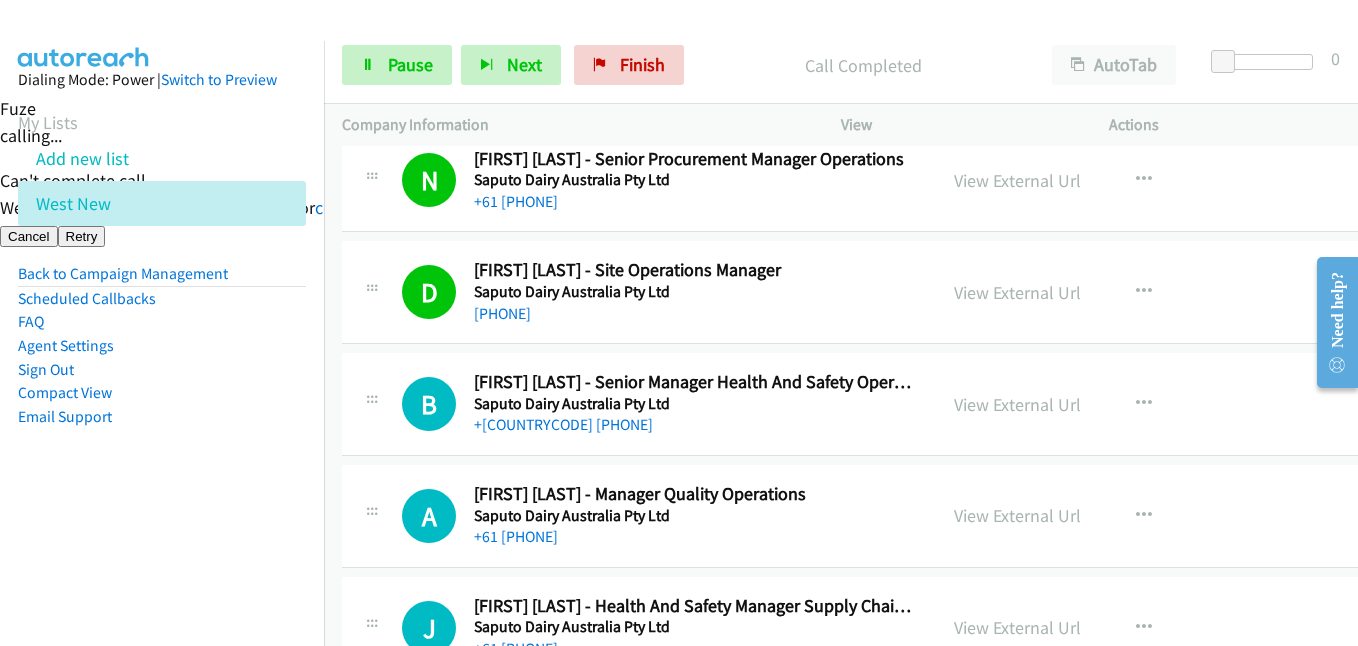 click on "Dialing Mode: Power
|
Switch to Preview
My Lists
Add new list
West New
Back to Campaign Management
Scheduled Callbacks
FAQ
Agent Settings
Sign Out
Compact View
Email Support" at bounding box center [162, 280] 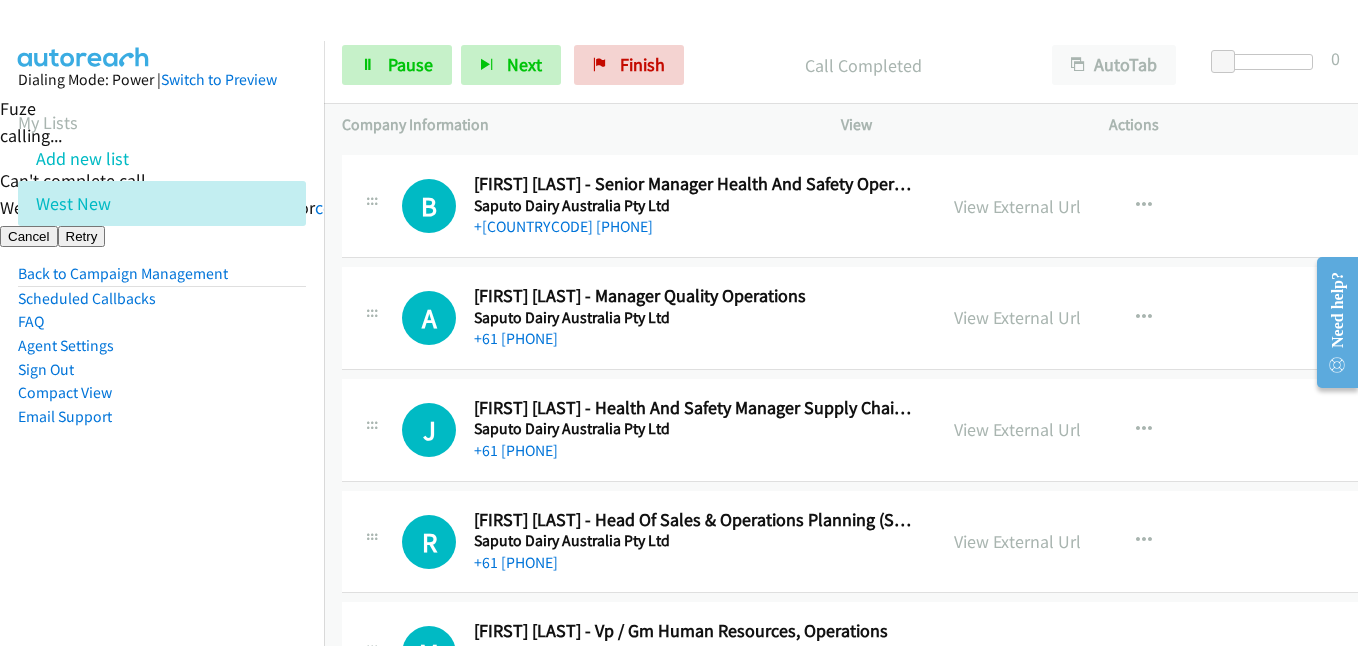 scroll, scrollTop: 8000, scrollLeft: 0, axis: vertical 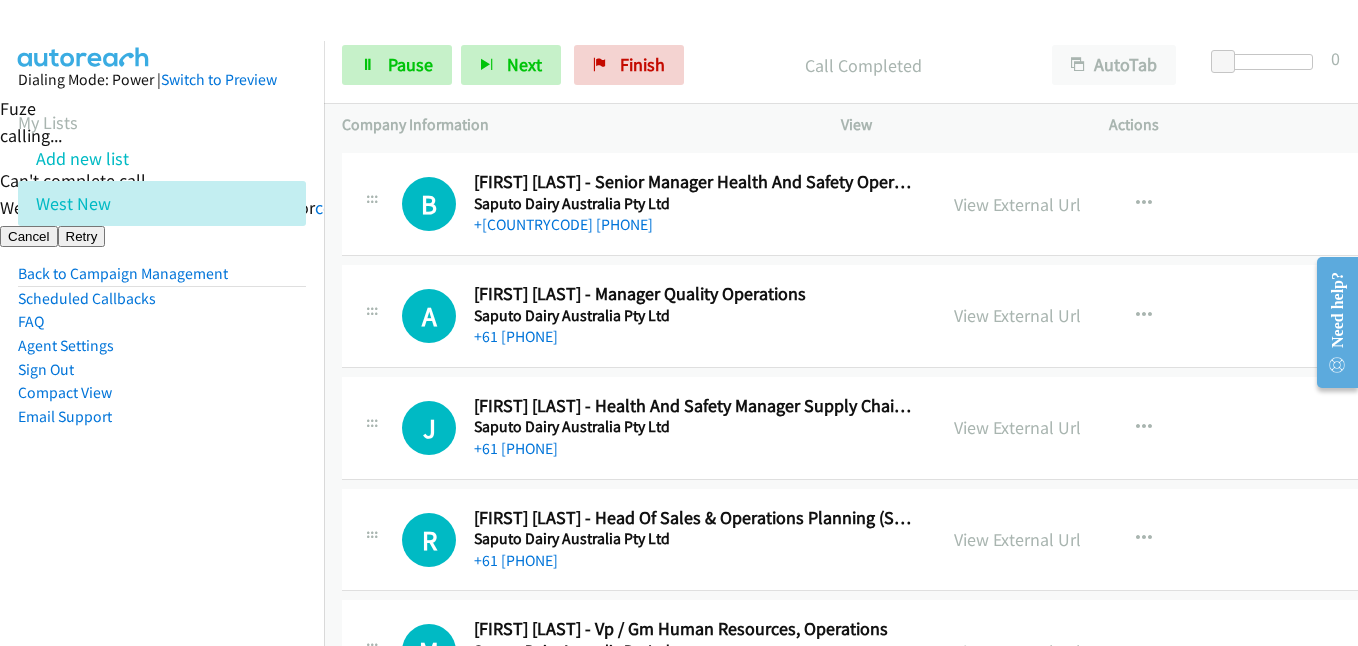 click on "Dialing Mode: Power
|
Switch to Preview
My Lists
Add new list
West New
Back to Campaign Management
Scheduled Callbacks
FAQ
Agent Settings
Sign Out
Compact View
Email Support" at bounding box center (162, 280) 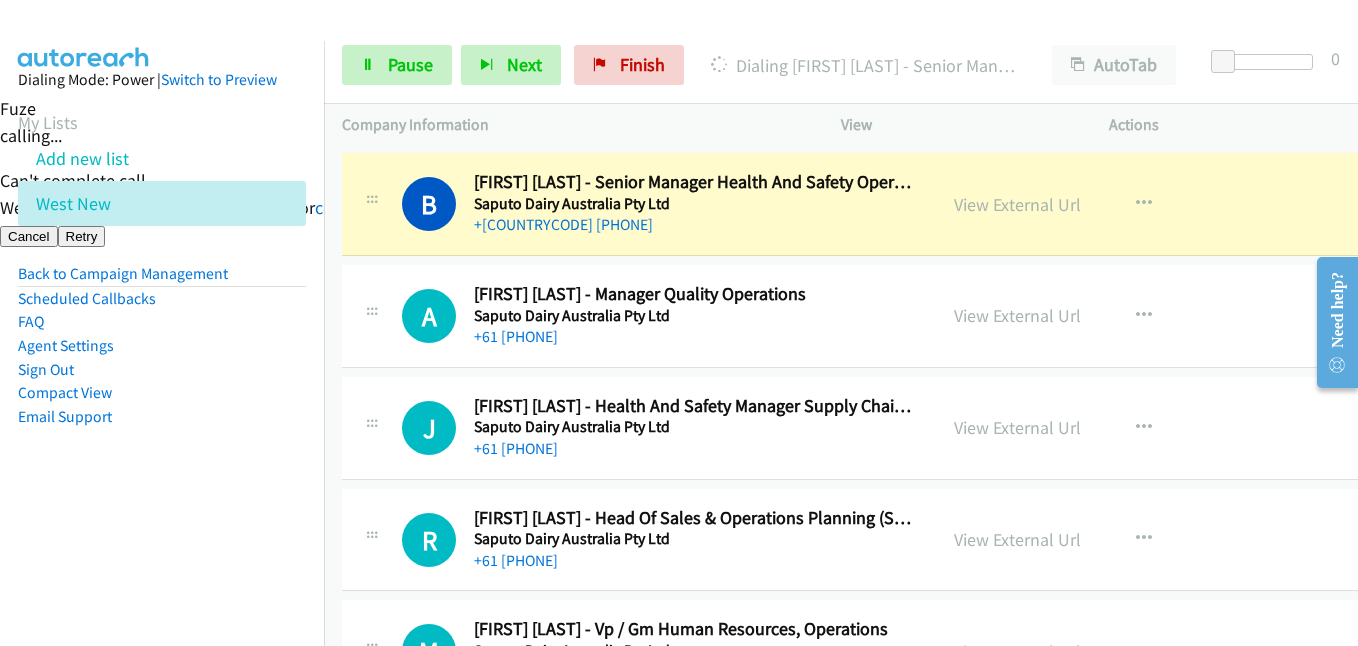 click on "Email Support" at bounding box center (162, 417) 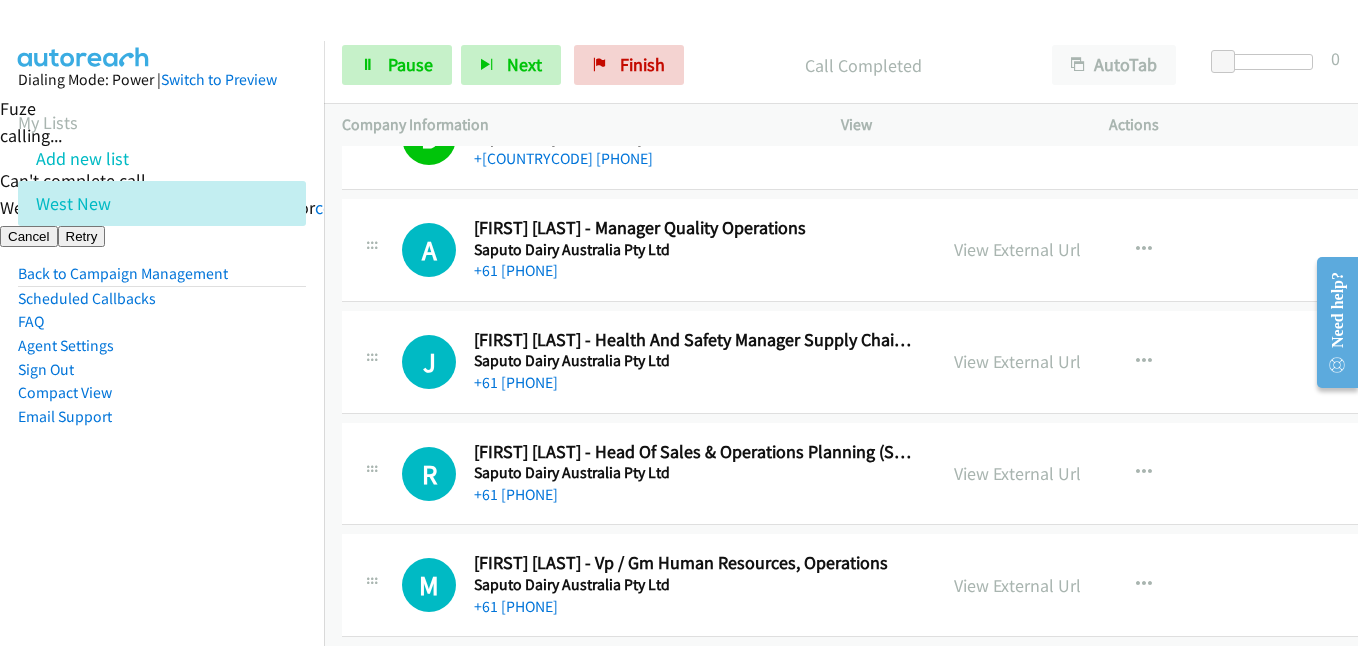 scroll, scrollTop: 8100, scrollLeft: 0, axis: vertical 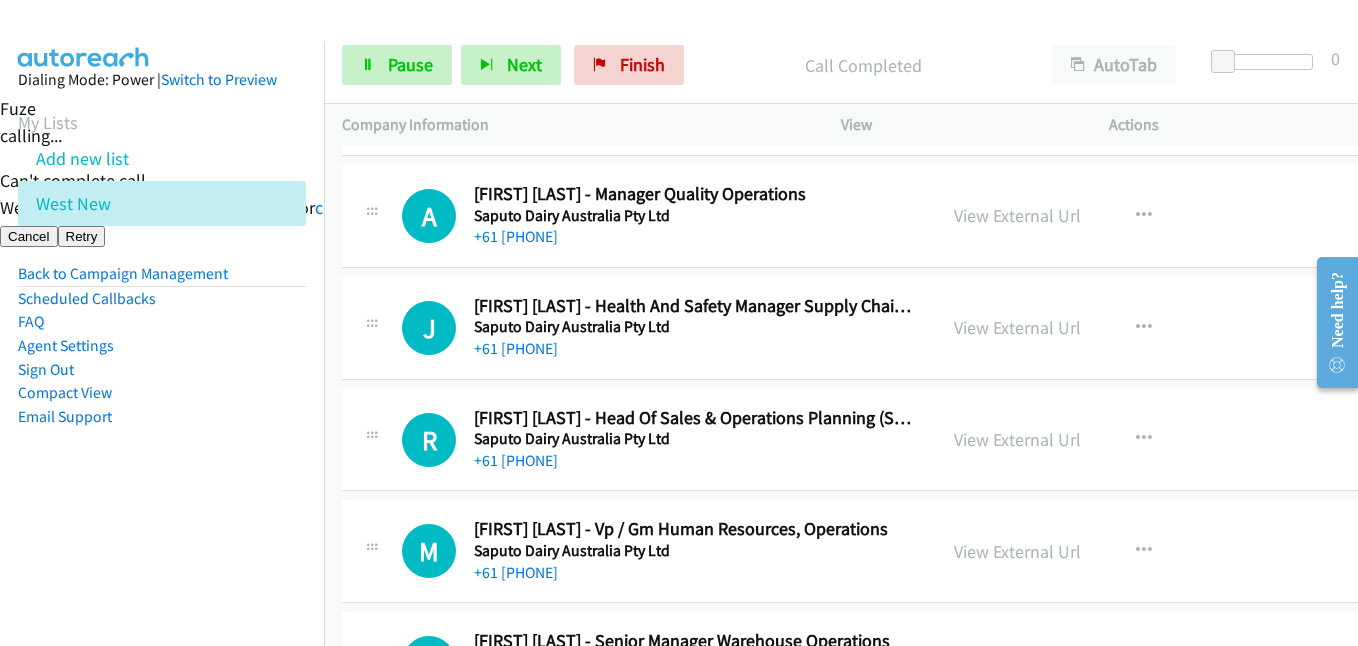 click on "Dialing Mode: Power
|
Switch to Preview
My Lists
Add new list
West New
Back to Campaign Management
Scheduled Callbacks
FAQ
Agent Settings
Sign Out
Compact View
Email Support" at bounding box center [162, 280] 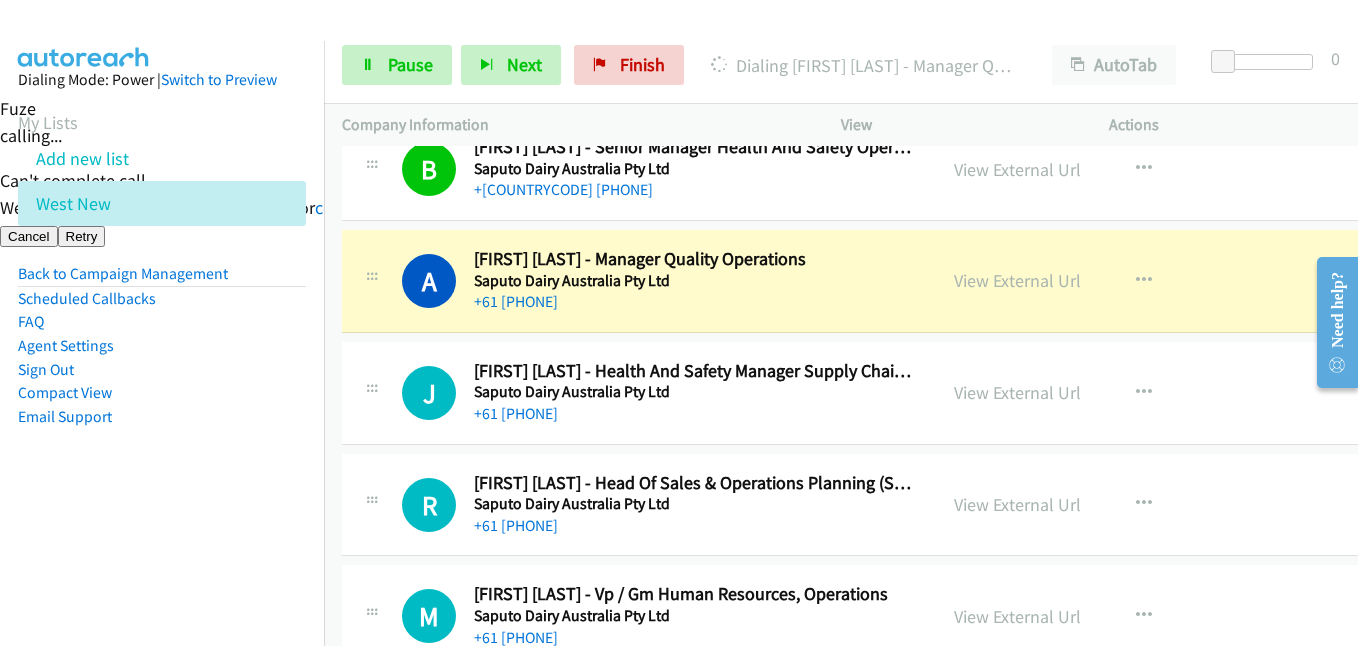scroll, scrollTop: 8000, scrollLeft: 0, axis: vertical 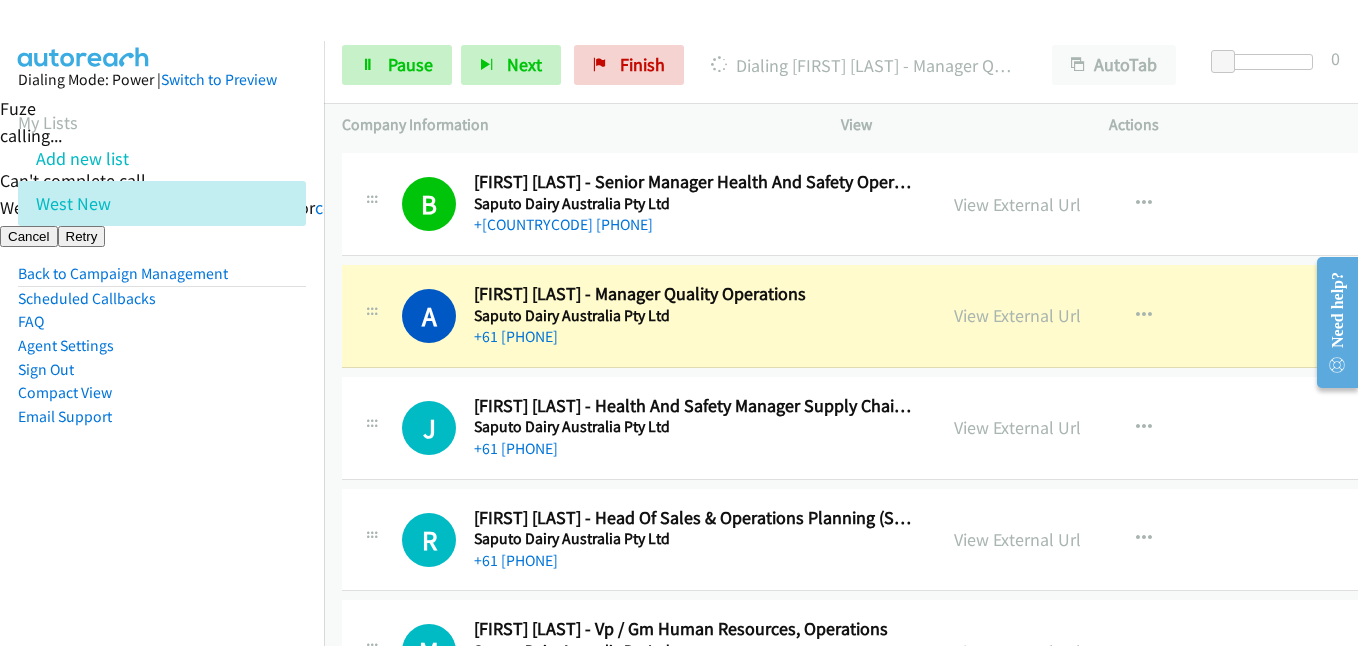 click on "Dialing Mode: Power
|
Switch to Preview
My Lists
Add new list
West New
Back to Campaign Management
Scheduled Callbacks
FAQ
Agent Settings
Sign Out
Compact View
Email Support" at bounding box center (162, 280) 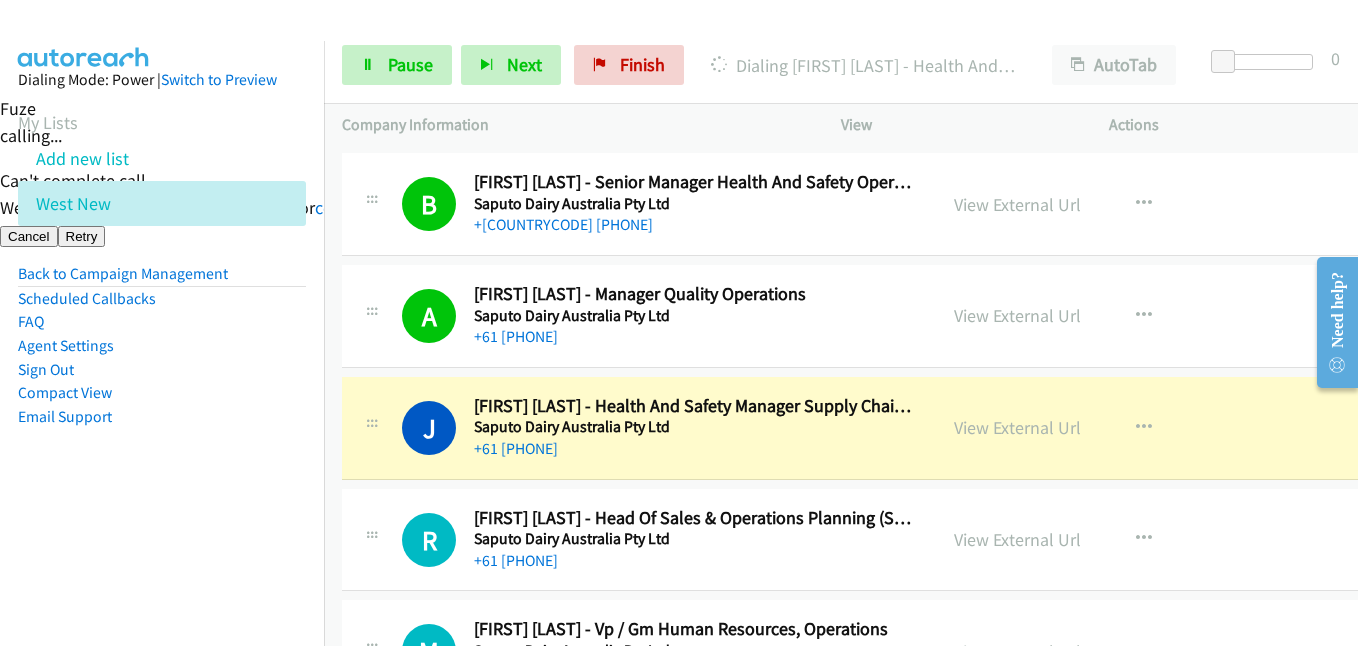 click on "Dialing Mode: Power
|
Switch to Preview
My Lists
Add new list
West New
Back to Campaign Management
Scheduled Callbacks
FAQ
Agent Settings
Sign Out
Compact View
Email Support" at bounding box center [162, 280] 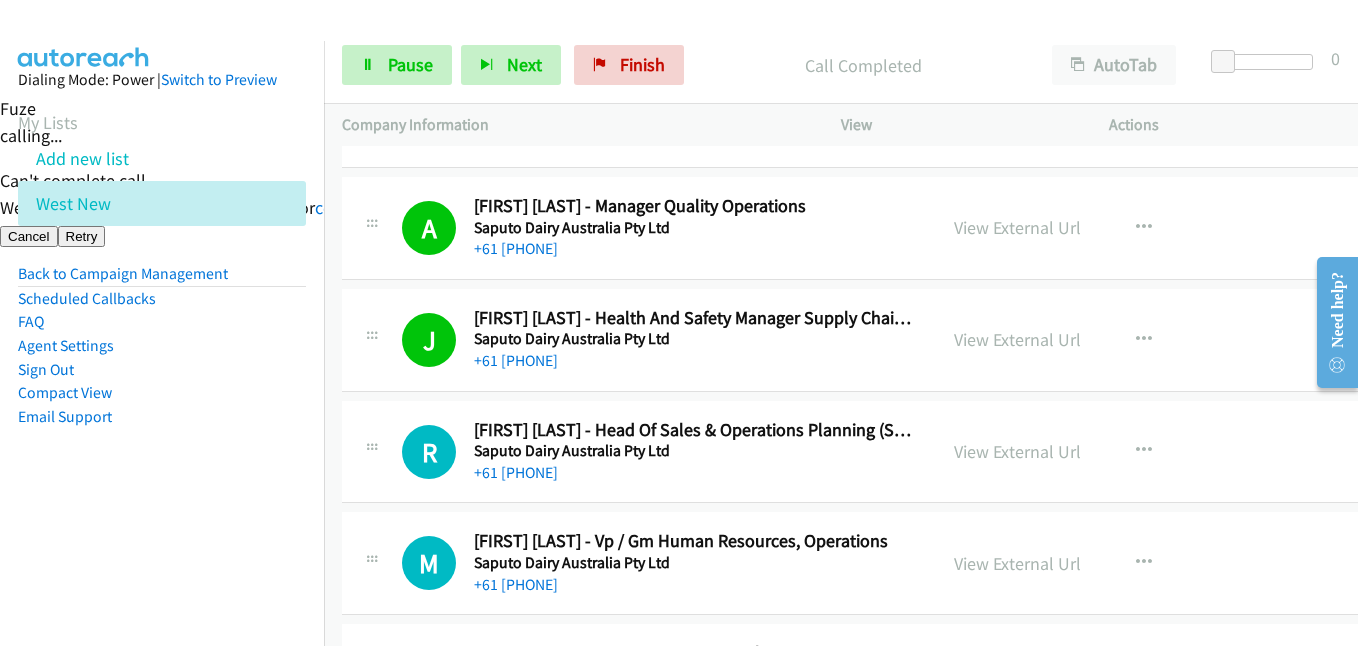 scroll, scrollTop: 8200, scrollLeft: 0, axis: vertical 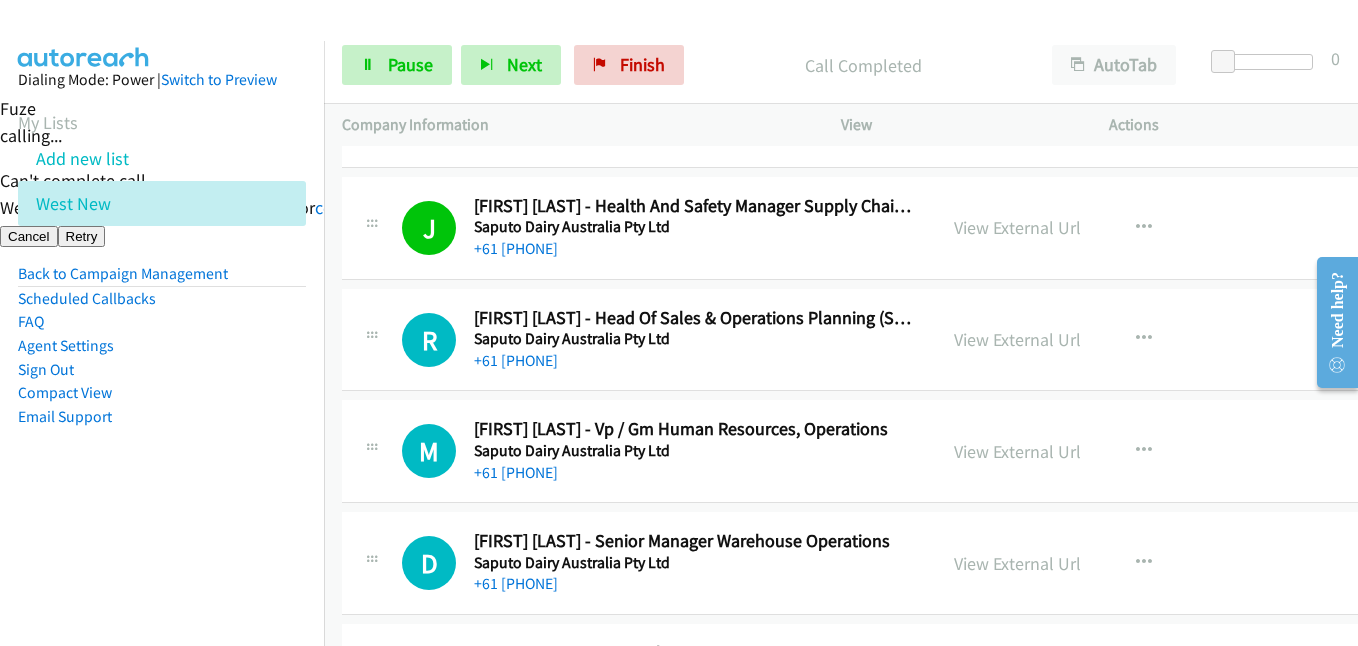 click on "Dialing Mode: Power
|
Switch to Preview
My Lists
Add new list
West New
Back to Campaign Management
Scheduled Callbacks
FAQ
Agent Settings
Sign Out
Compact View
Email Support" at bounding box center [162, 280] 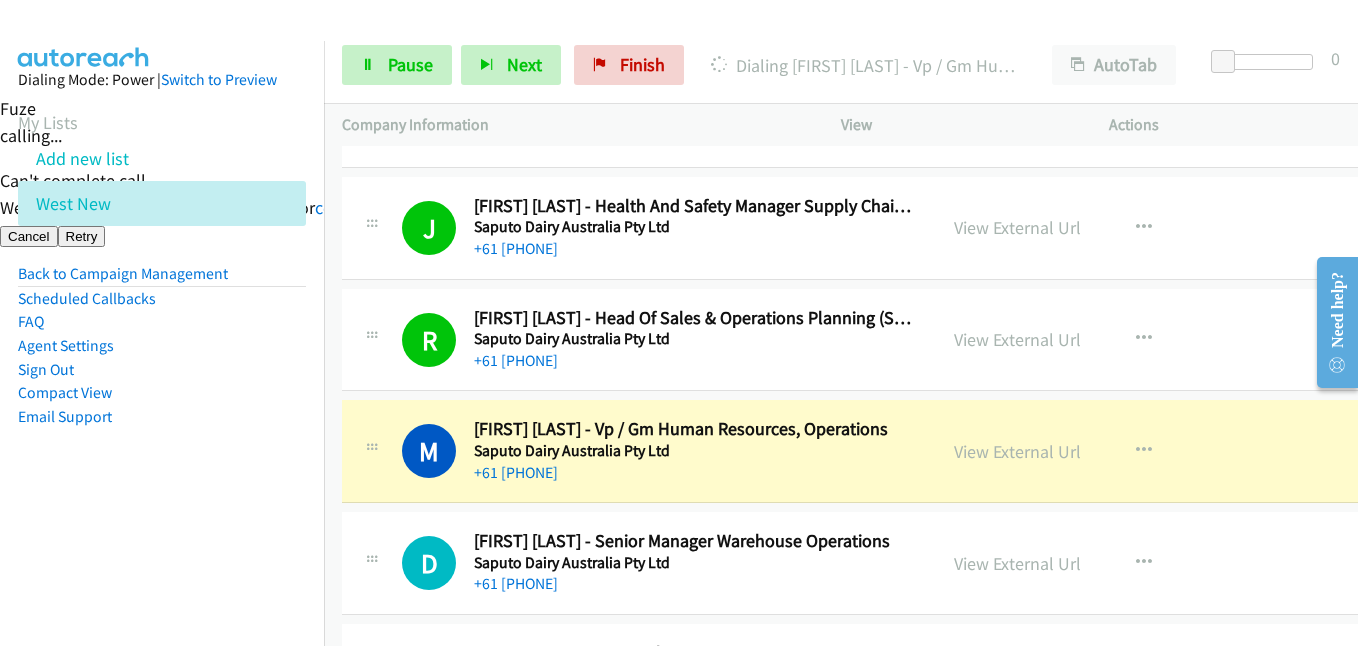 drag, startPoint x: 200, startPoint y: 468, endPoint x: 210, endPoint y: 480, distance: 15.6205 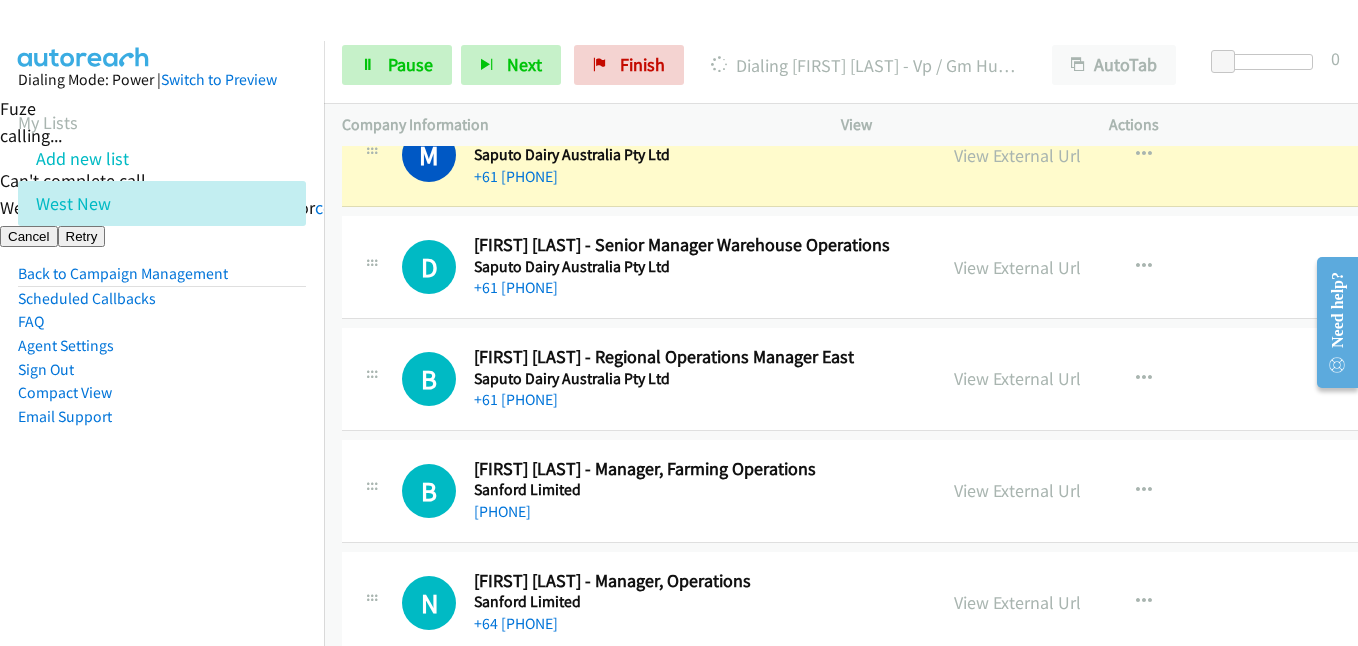 scroll, scrollTop: 8500, scrollLeft: 0, axis: vertical 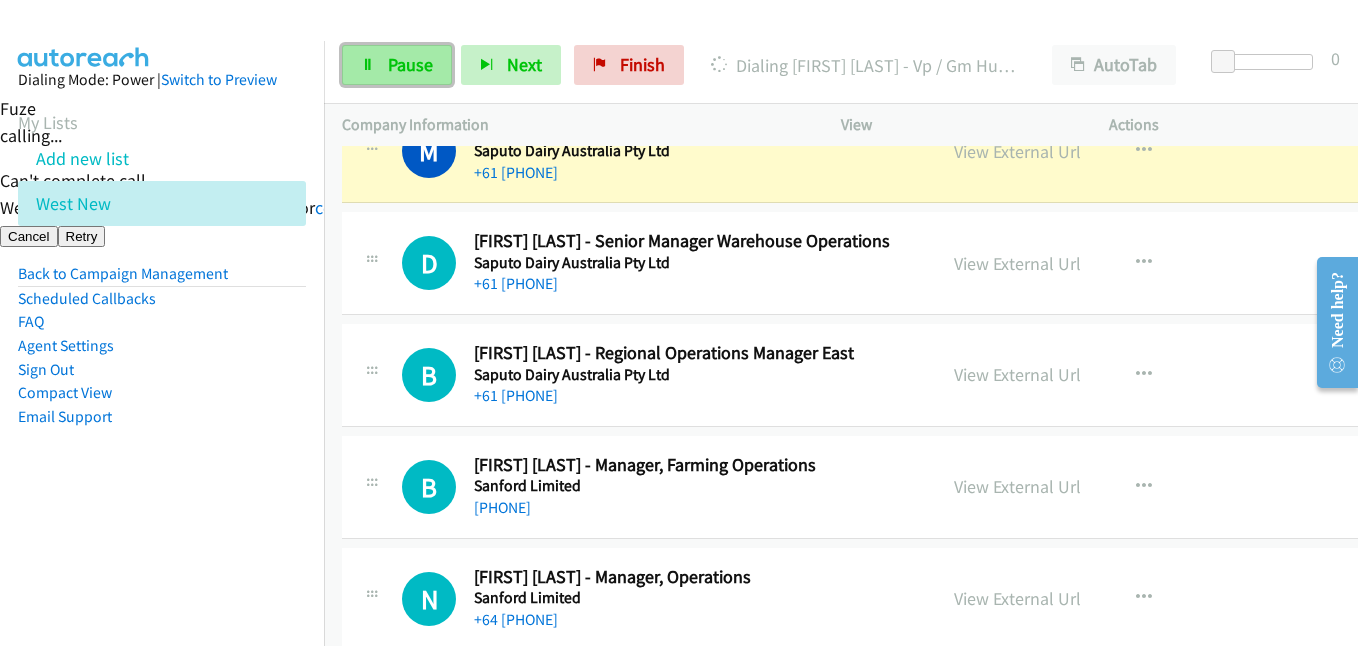 click on "Pause" at bounding box center (410, 64) 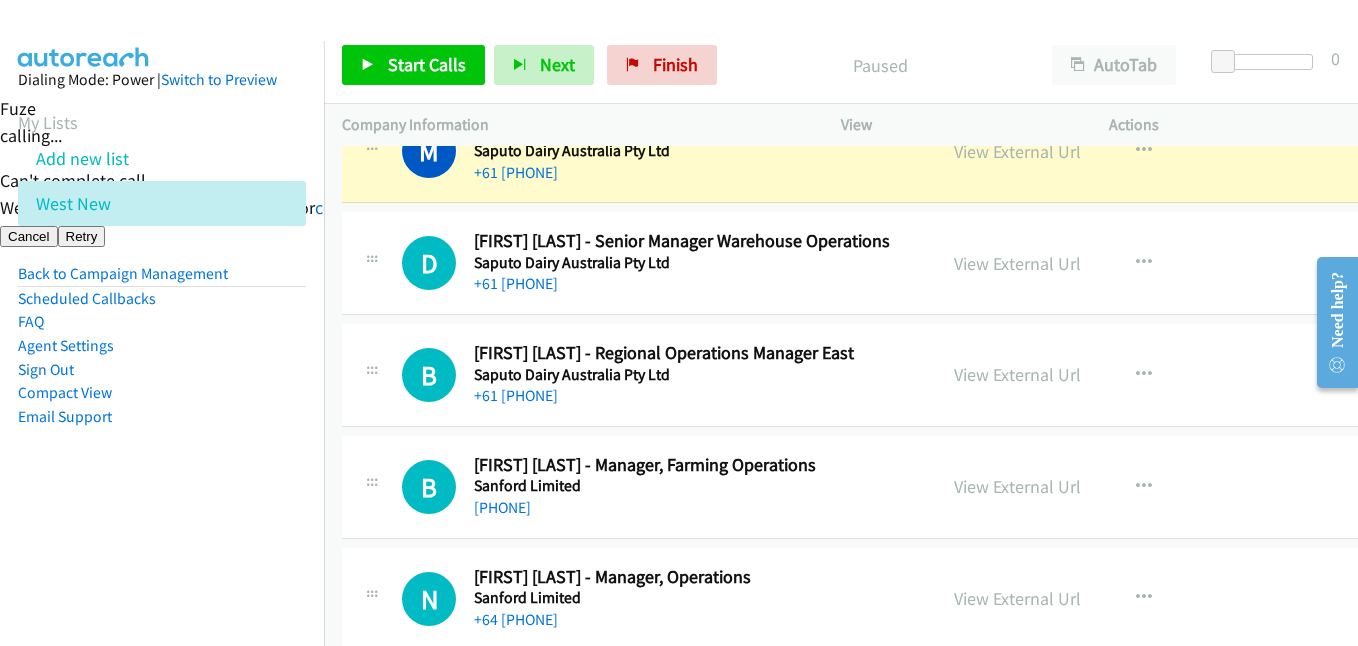 drag, startPoint x: 108, startPoint y: 515, endPoint x: 236, endPoint y: 516, distance: 128.0039 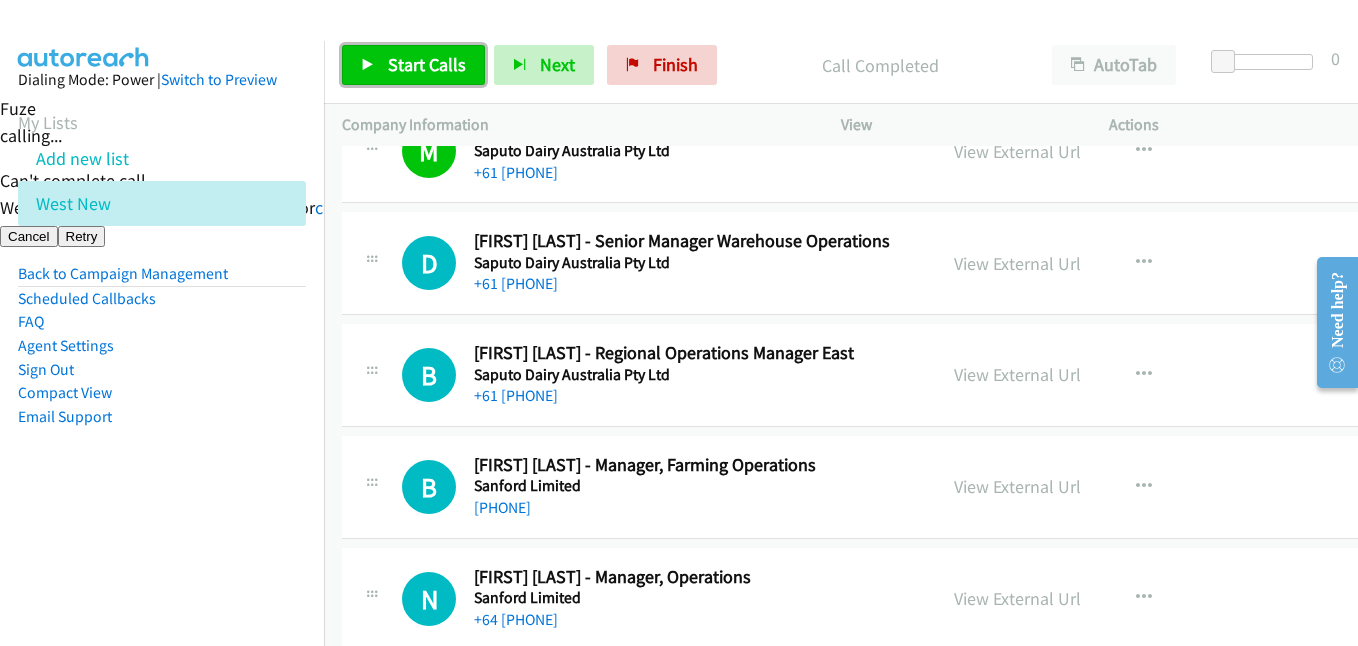 click on "Start Calls" at bounding box center [427, 64] 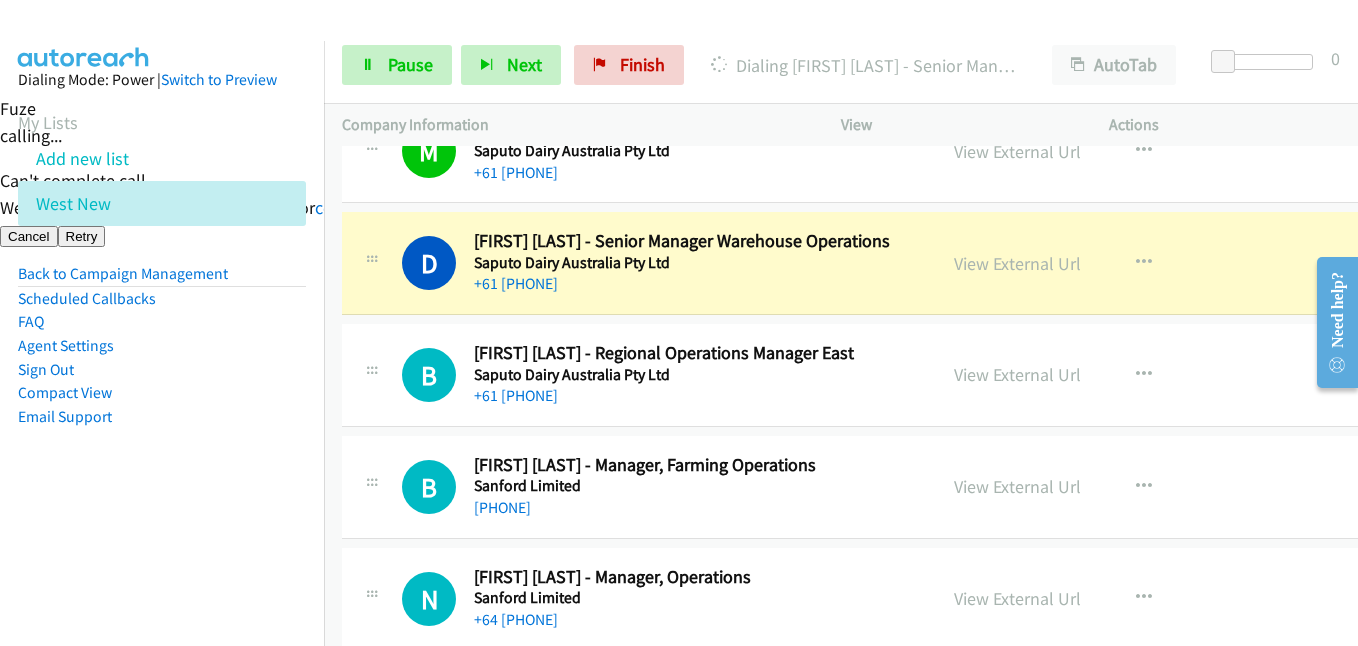 click on "Dialing Mode: Power
|
Switch to Preview
My Lists
Add new list
West New
Back to Campaign Management
Scheduled Callbacks
FAQ
Agent Settings
Sign Out
Compact View
Email Support" at bounding box center (162, 280) 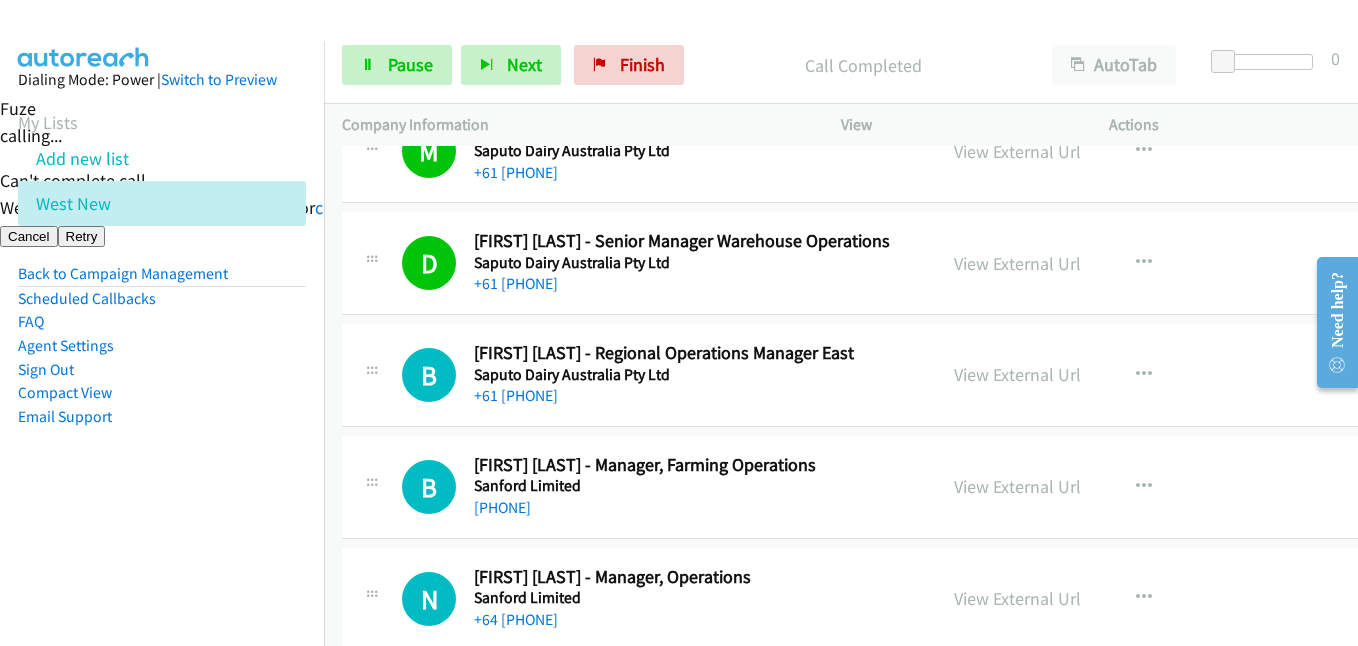scroll, scrollTop: 8600, scrollLeft: 0, axis: vertical 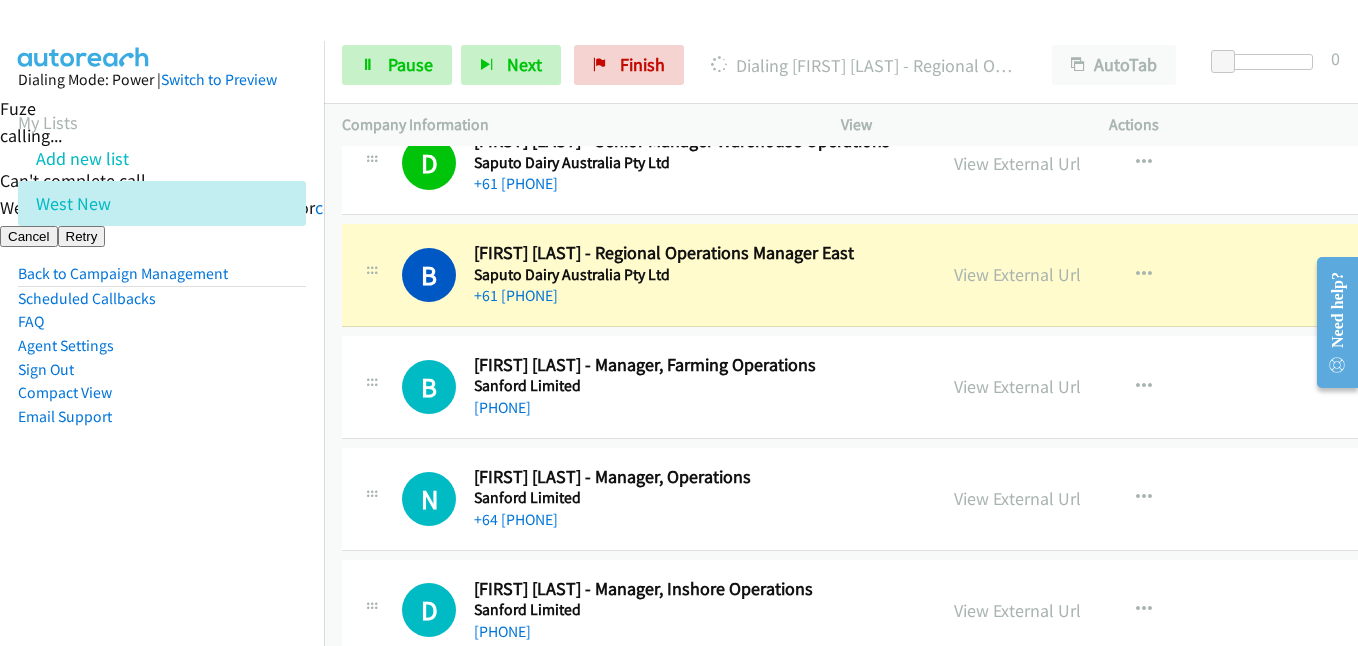 click on "Dialing Mode: Power
|
Switch to Preview
My Lists
Add new list
West New
Back to Campaign Management
Scheduled Callbacks
FAQ
Agent Settings
Sign Out
Compact View
Email Support" at bounding box center [162, 280] 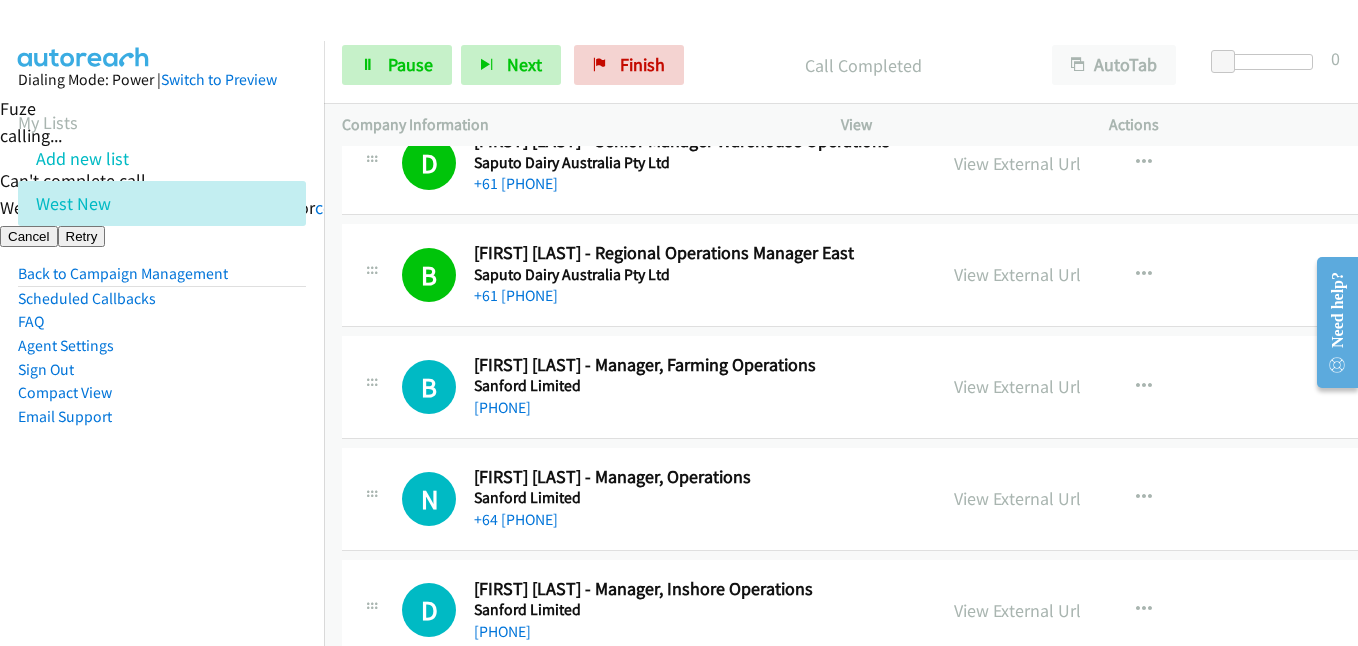 drag, startPoint x: 202, startPoint y: 483, endPoint x: 315, endPoint y: 467, distance: 114.12712 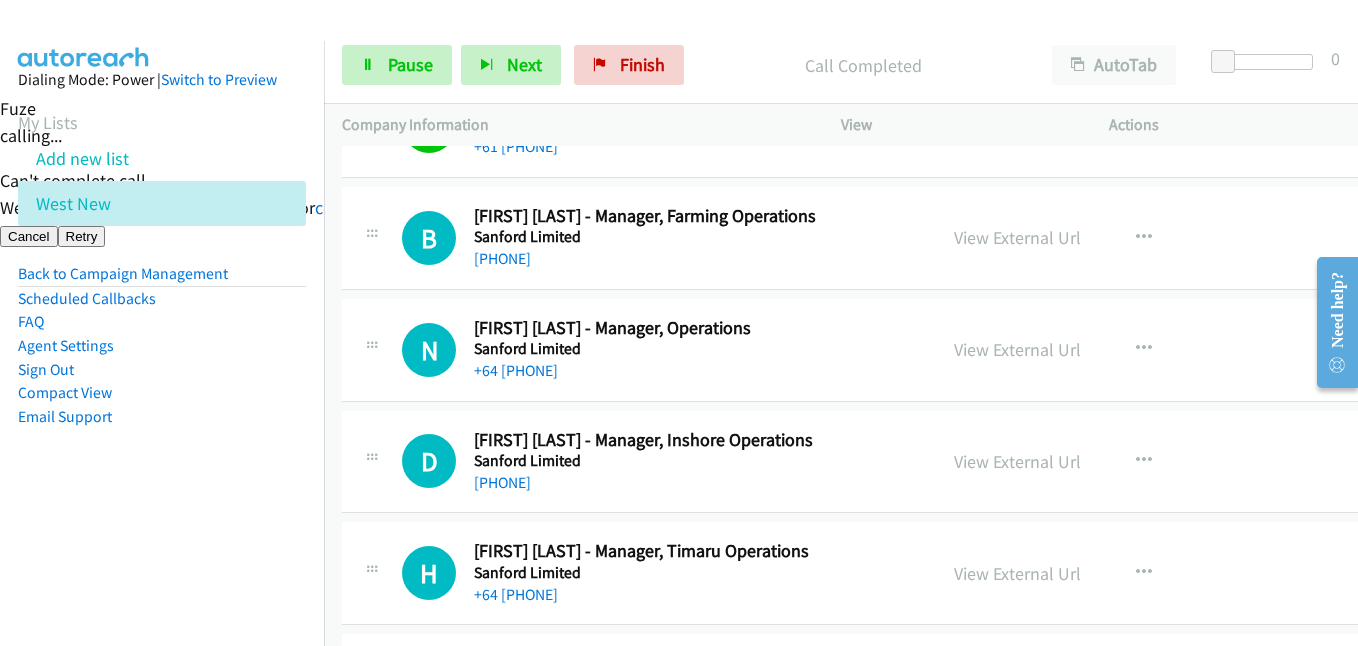 scroll, scrollTop: 8700, scrollLeft: 0, axis: vertical 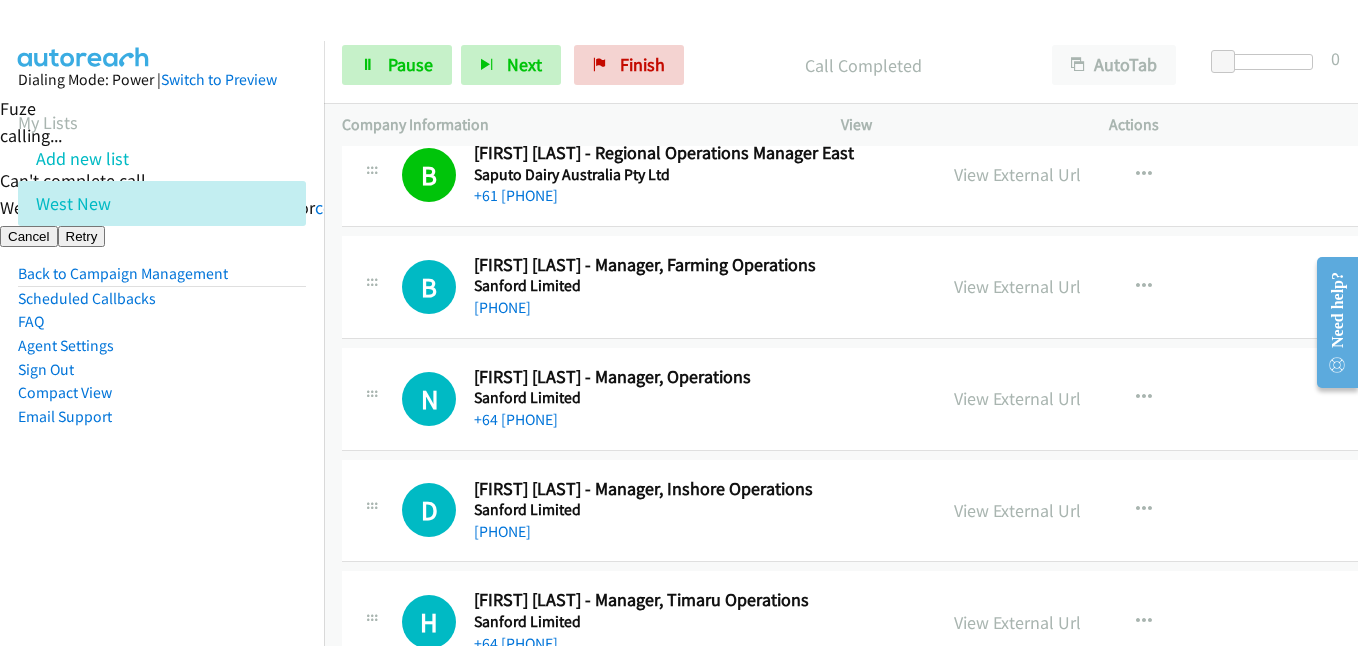 drag, startPoint x: 276, startPoint y: 480, endPoint x: 304, endPoint y: 472, distance: 29.12044 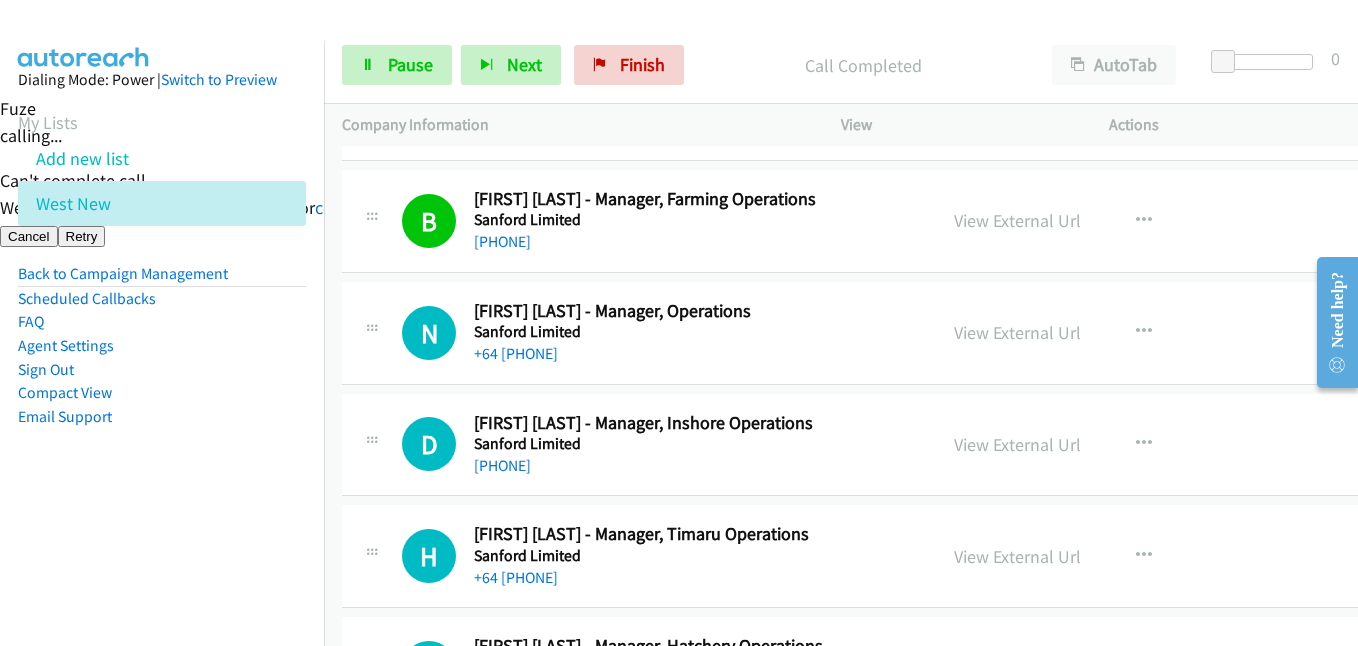 scroll, scrollTop: 8800, scrollLeft: 0, axis: vertical 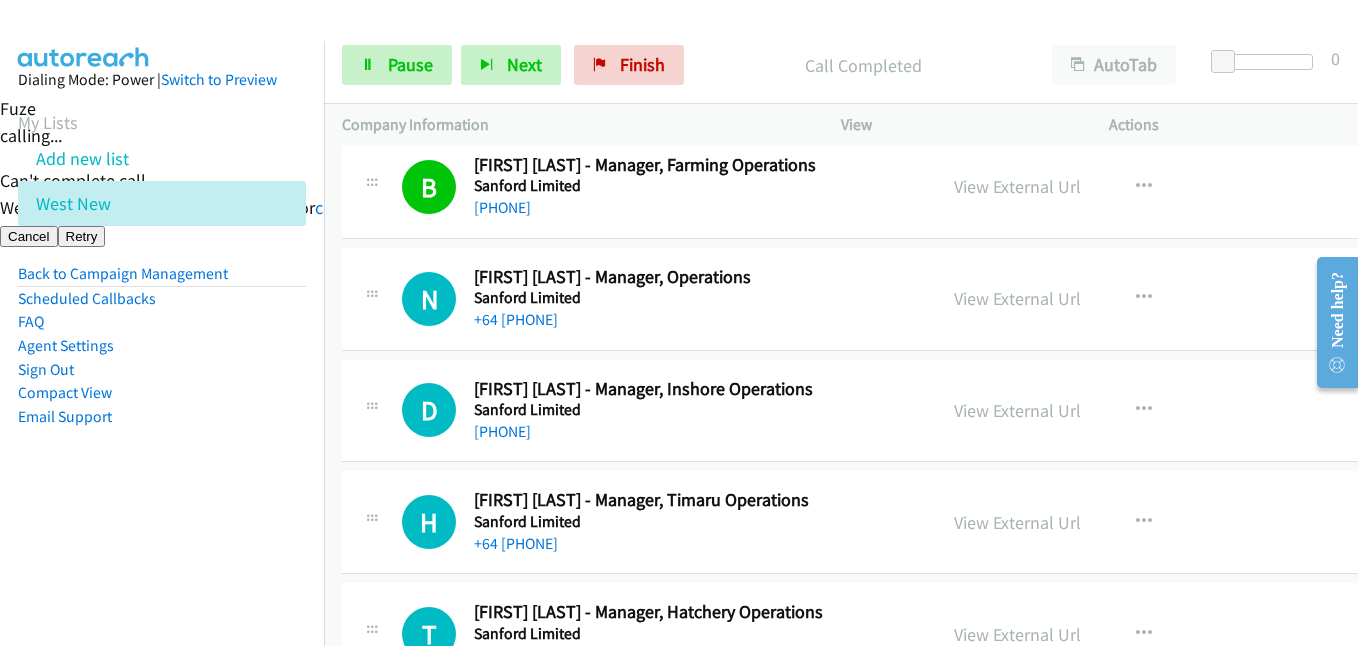 click on "Dialing Mode: Power
|
Switch to Preview
My Lists
Add new list
West New
Back to Campaign Management
Scheduled Callbacks
FAQ
Agent Settings
Sign Out
Compact View
Email Support" at bounding box center (162, 280) 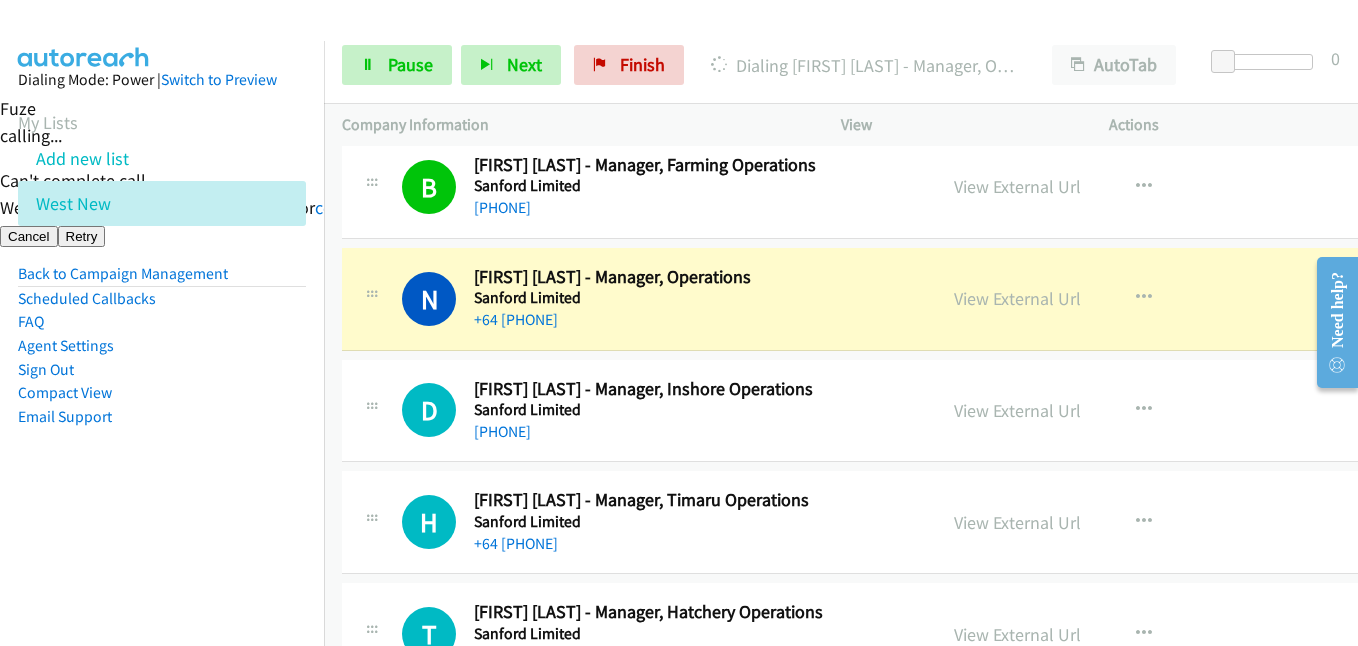 click on "Dialing Mode: Power
|
Switch to Preview
My Lists
Add new list
West New
Back to Campaign Management
Scheduled Callbacks
FAQ
Agent Settings
Sign Out
Compact View
Email Support" at bounding box center (162, 280) 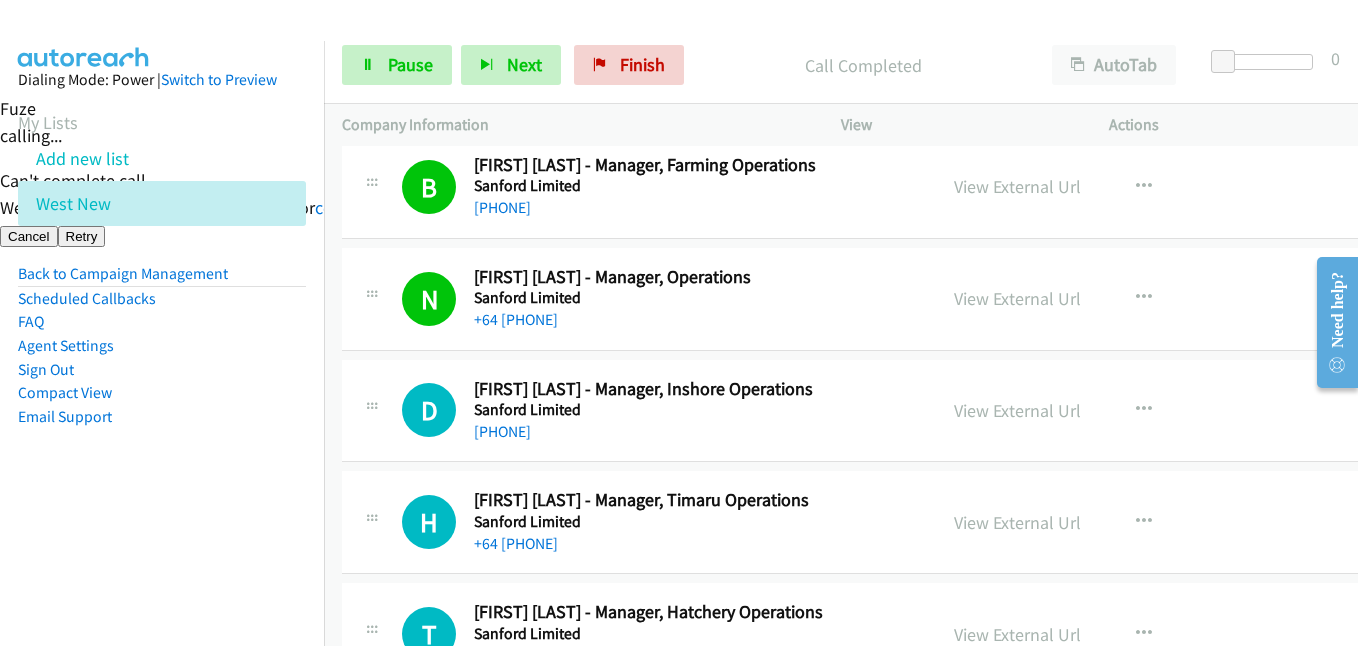 drag, startPoint x: 280, startPoint y: 485, endPoint x: 355, endPoint y: 473, distance: 75.95393 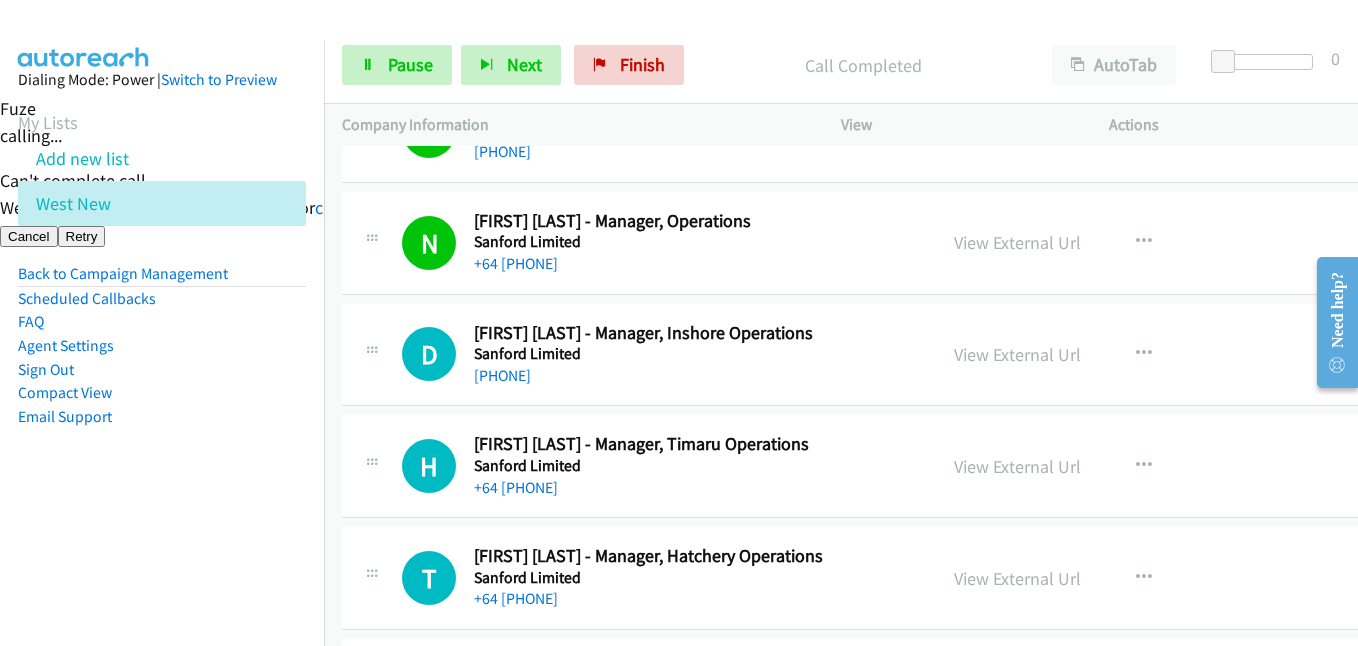 scroll, scrollTop: 8900, scrollLeft: 0, axis: vertical 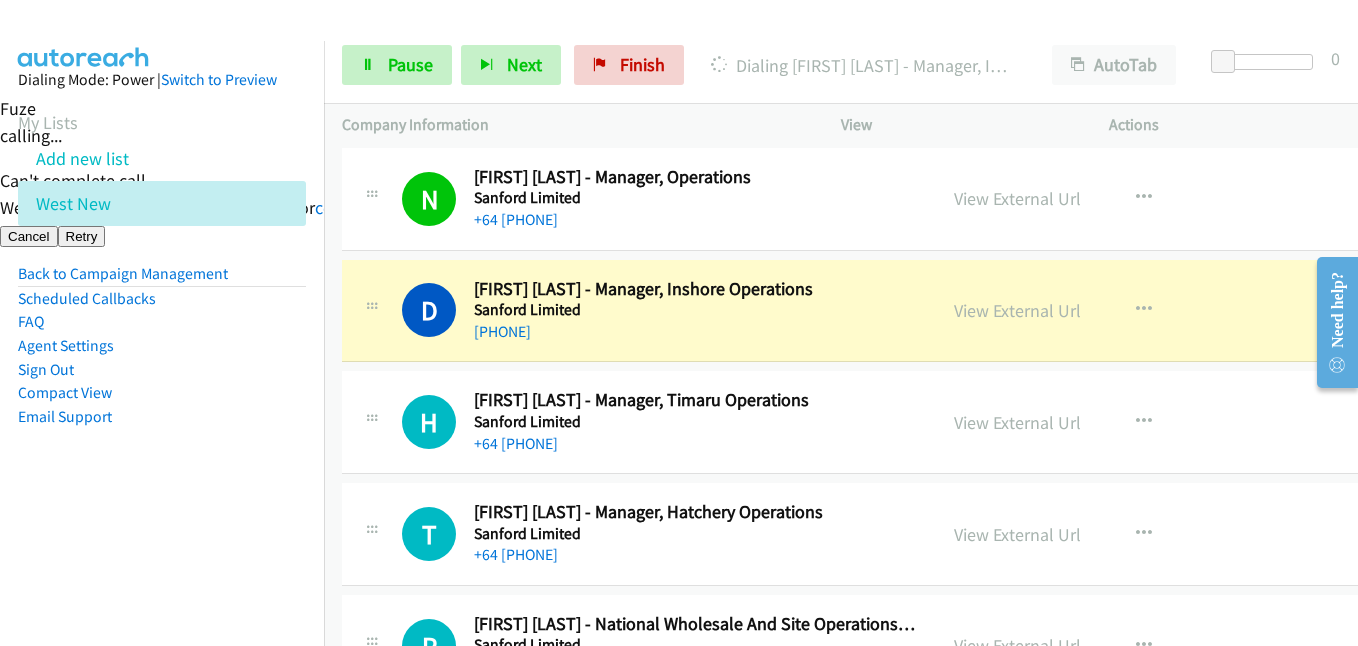drag, startPoint x: 299, startPoint y: 396, endPoint x: 322, endPoint y: 360, distance: 42.72002 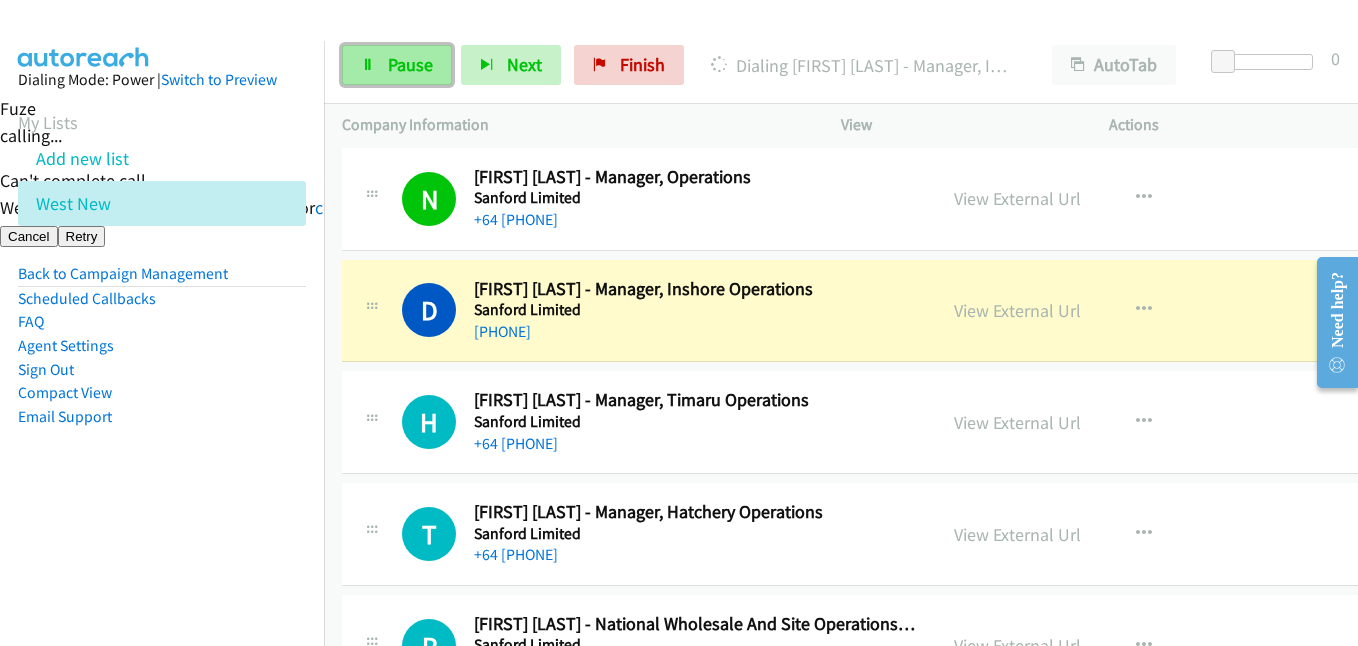click on "Pause" at bounding box center [397, 65] 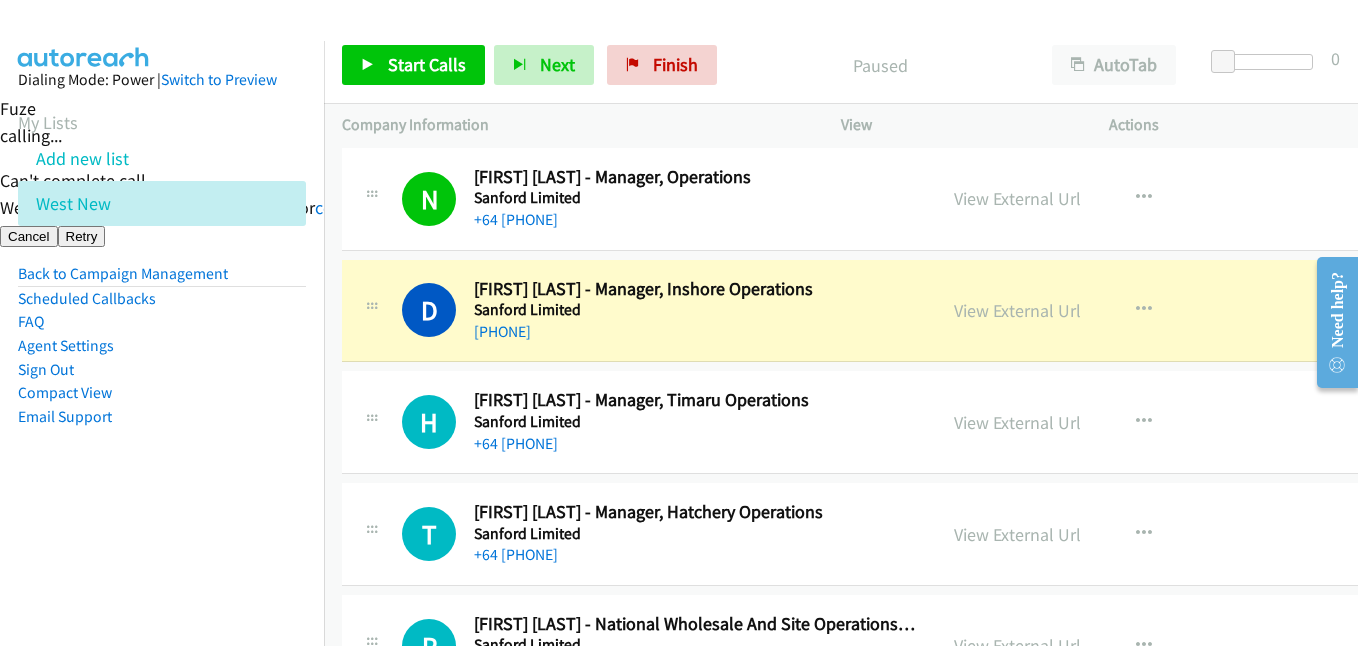 click on "Dialing Mode: Power
|
Switch to Preview
My Lists
Add new list
West New
Back to Campaign Management
Scheduled Callbacks
FAQ
Agent Settings
Sign Out
Compact View
Email Support" at bounding box center [162, 280] 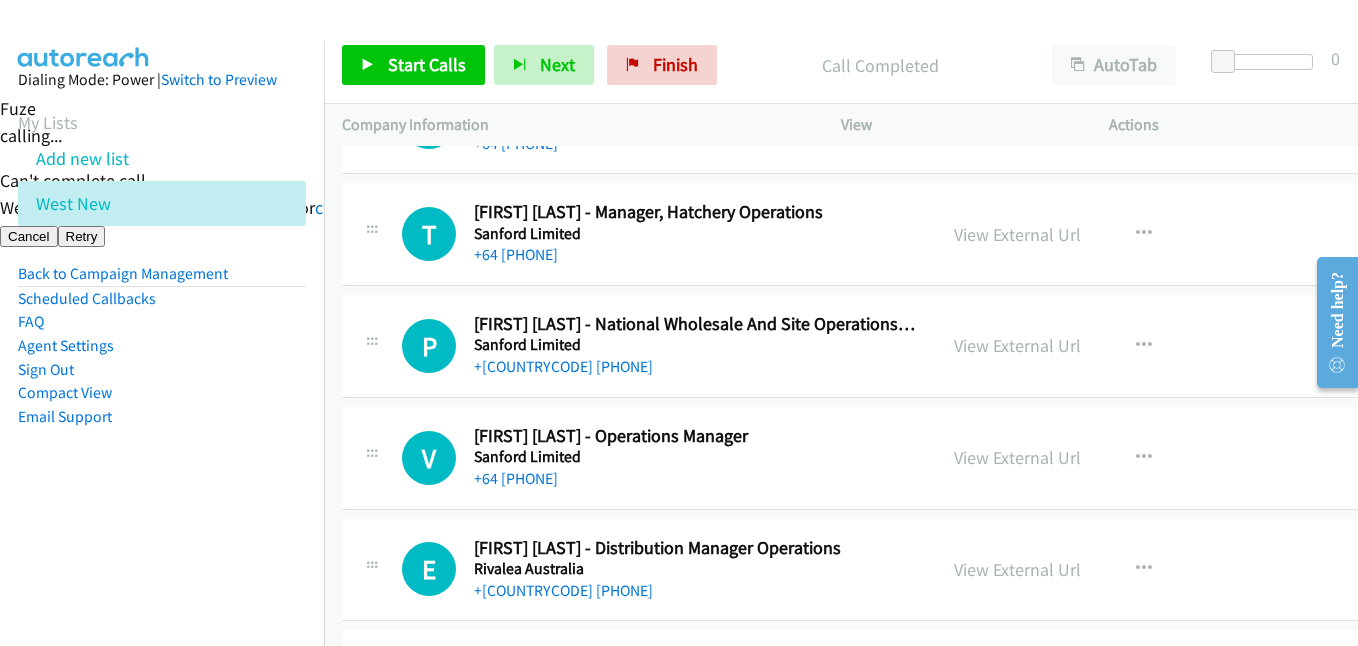 scroll, scrollTop: 9100, scrollLeft: 0, axis: vertical 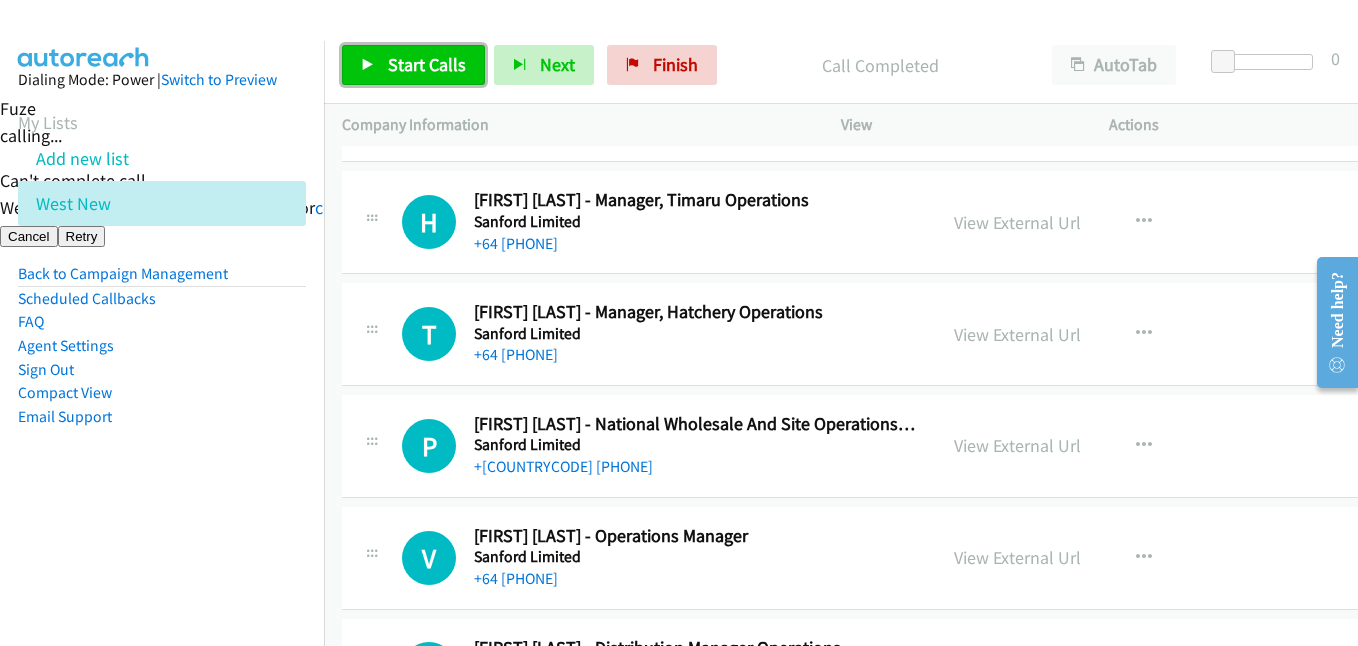 click on "Start Calls" at bounding box center (427, 64) 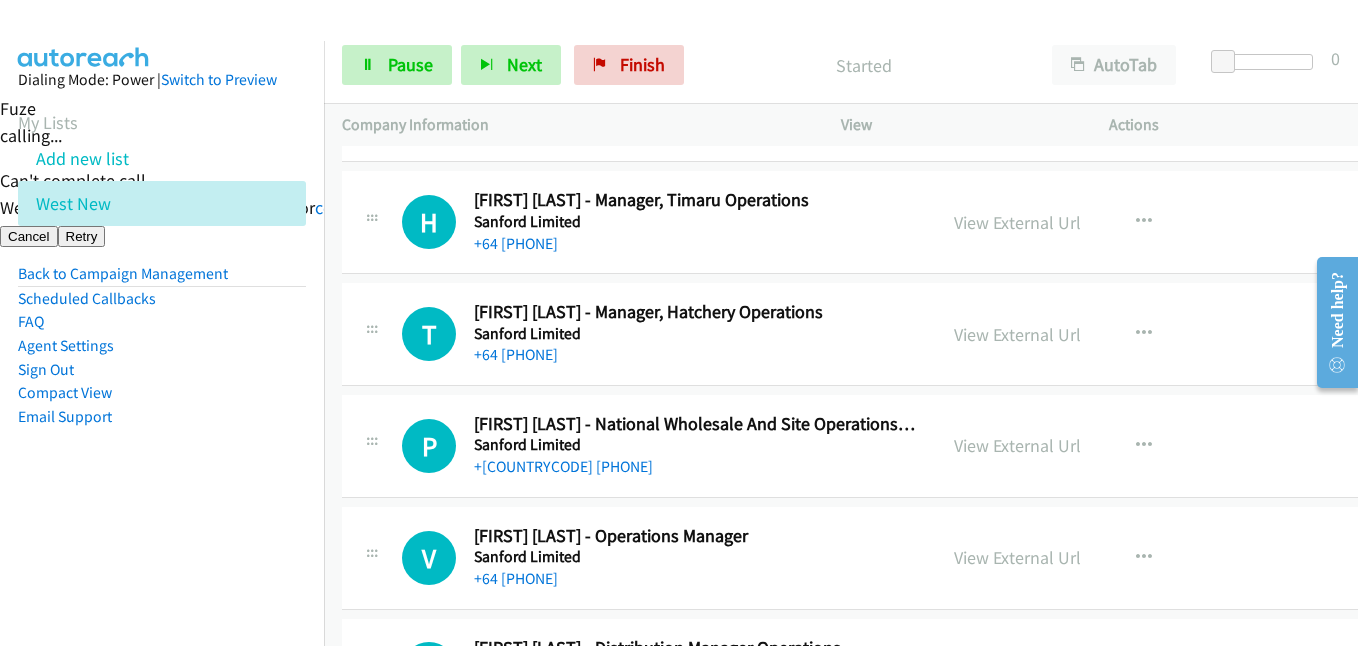 scroll, scrollTop: 9000, scrollLeft: 0, axis: vertical 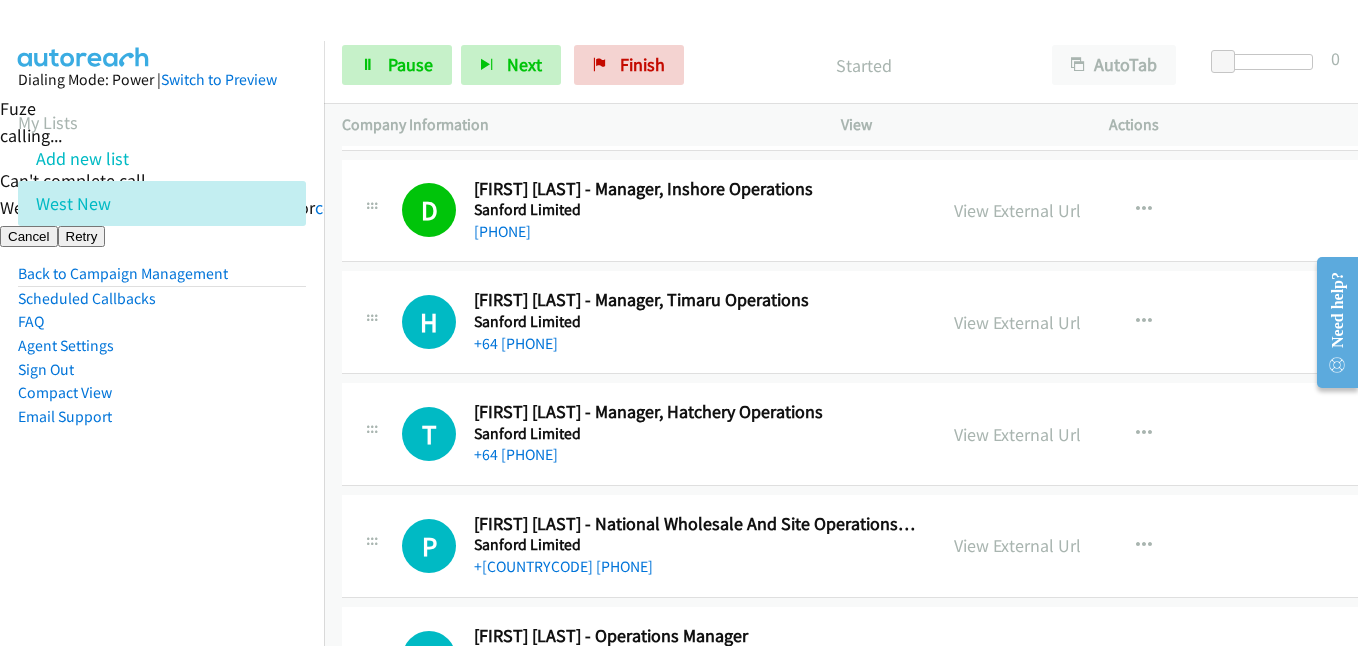click on "Email Support" at bounding box center (162, 417) 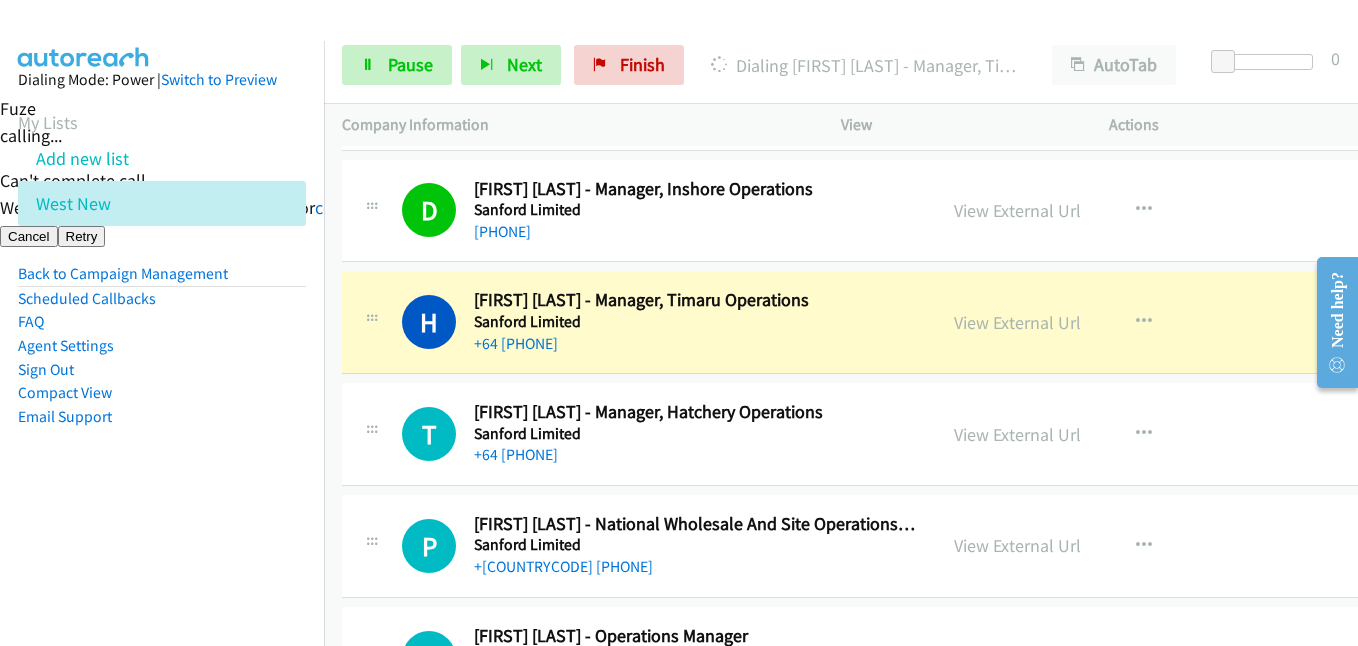 drag, startPoint x: 154, startPoint y: 460, endPoint x: 438, endPoint y: 426, distance: 286.02798 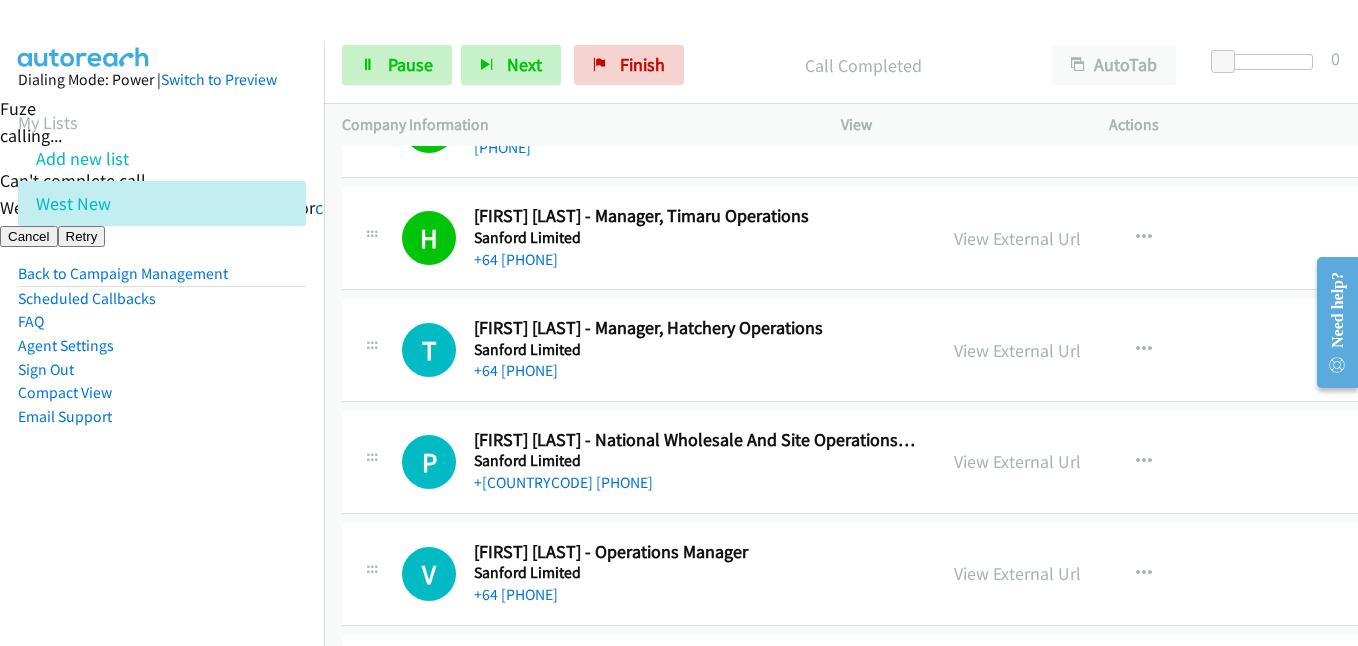 scroll, scrollTop: 9200, scrollLeft: 0, axis: vertical 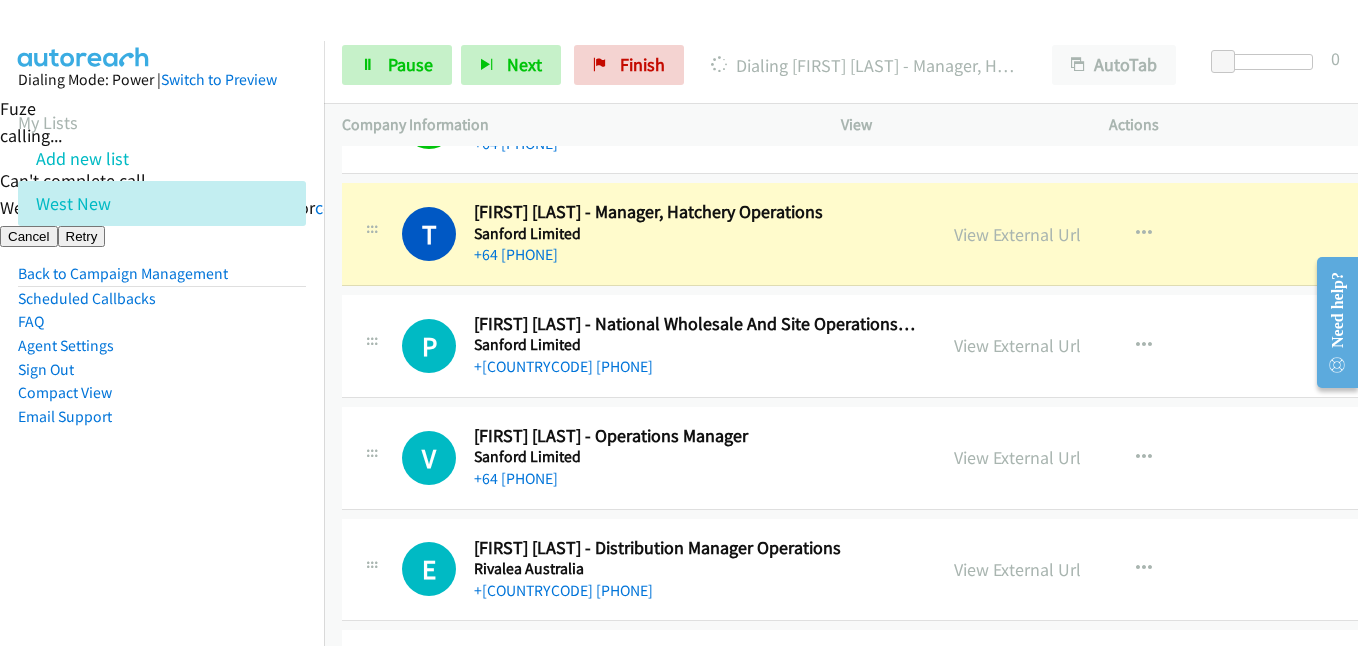 click on "Dialing Mode: Power
|
Switch to Preview
My Lists
Add new list
West New
Back to Campaign Management
Scheduled Callbacks
FAQ
Agent Settings
Sign Out
Compact View
Email Support" at bounding box center (162, 280) 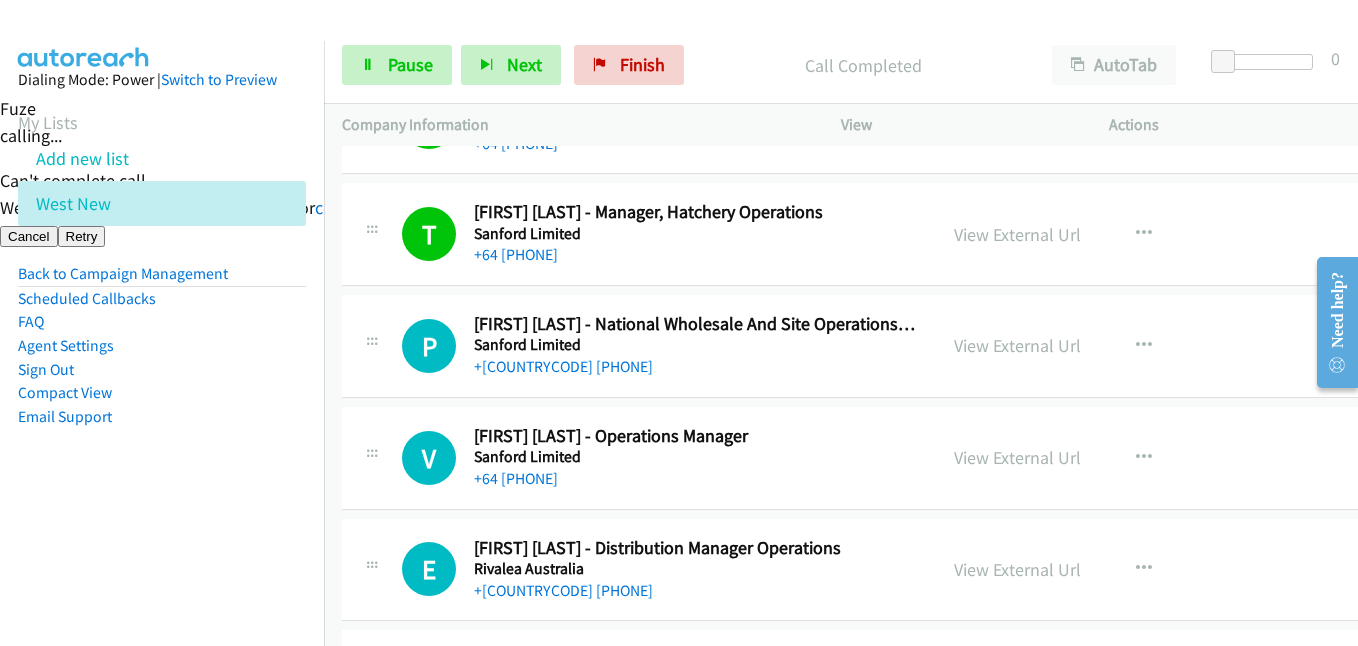 click on "Dialing Mode: Power
|
Switch to Preview
My Lists
Add new list
West New
Back to Campaign Management
Scheduled Callbacks
FAQ
Agent Settings
Sign Out
Compact View
Email Support" at bounding box center (162, 280) 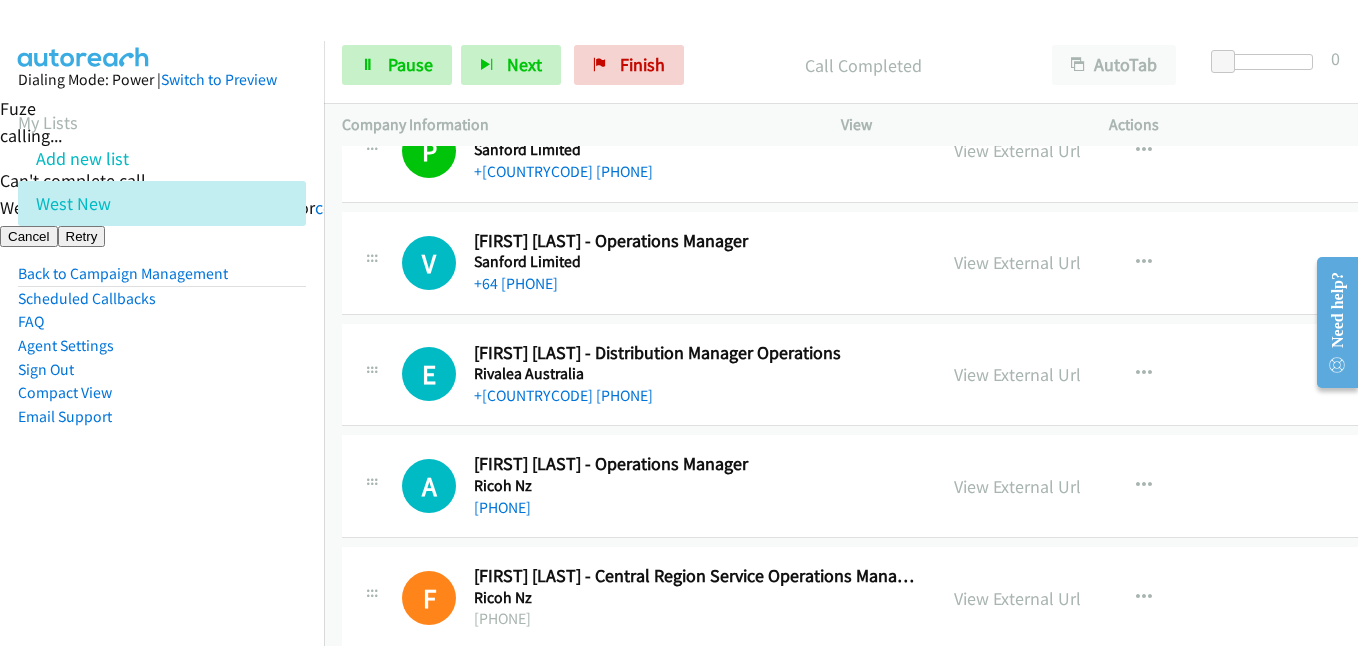 scroll, scrollTop: 9400, scrollLeft: 0, axis: vertical 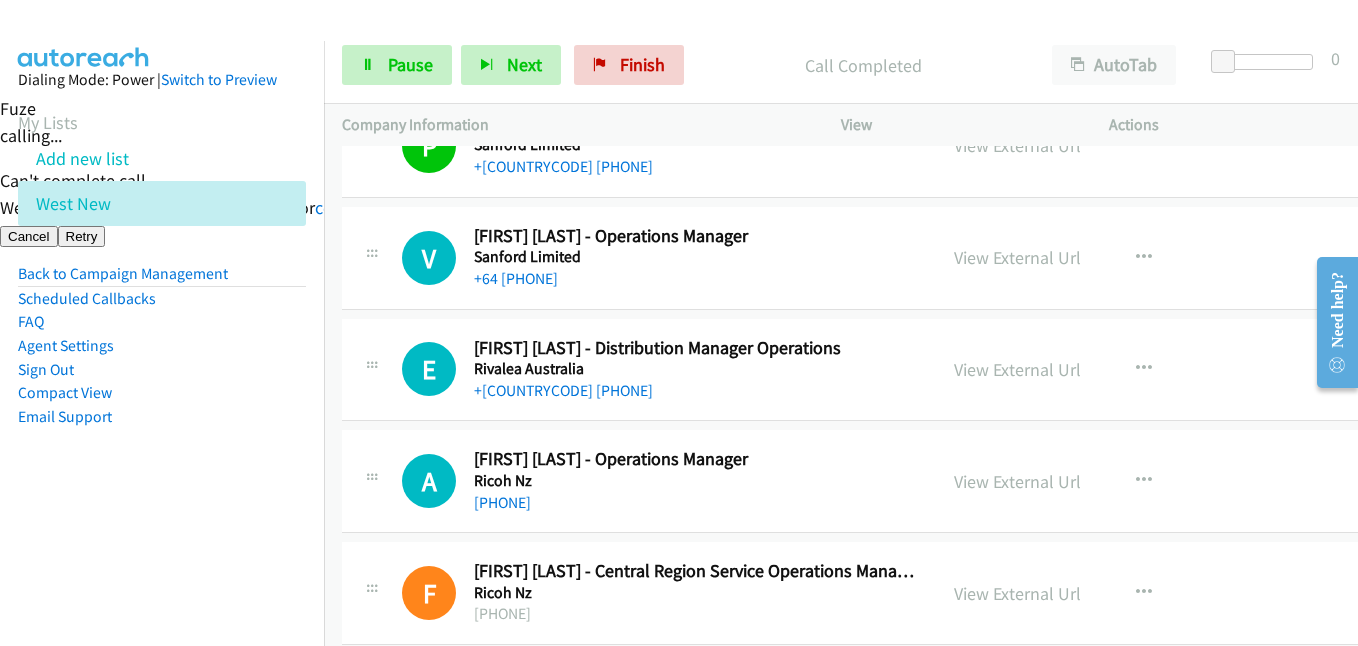 drag, startPoint x: 175, startPoint y: 429, endPoint x: 318, endPoint y: 396, distance: 146.7583 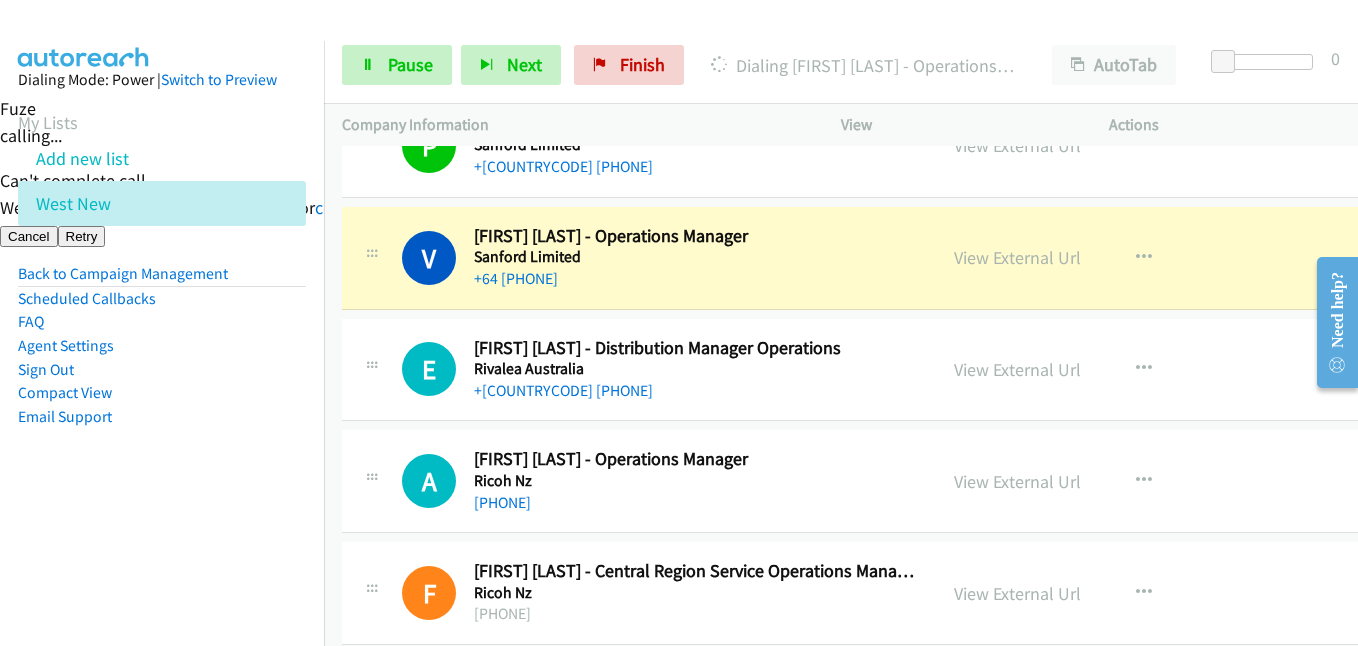click on "Email Support" at bounding box center (162, 417) 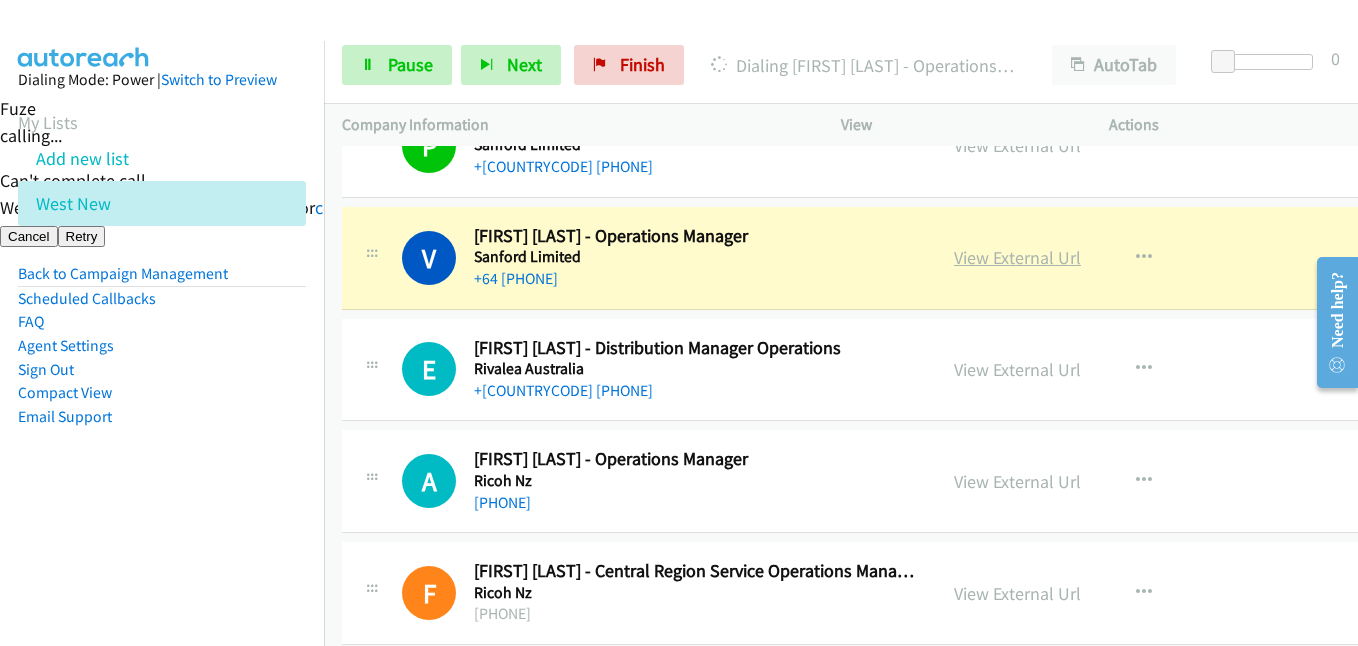 click on "View External Url" at bounding box center [1017, 257] 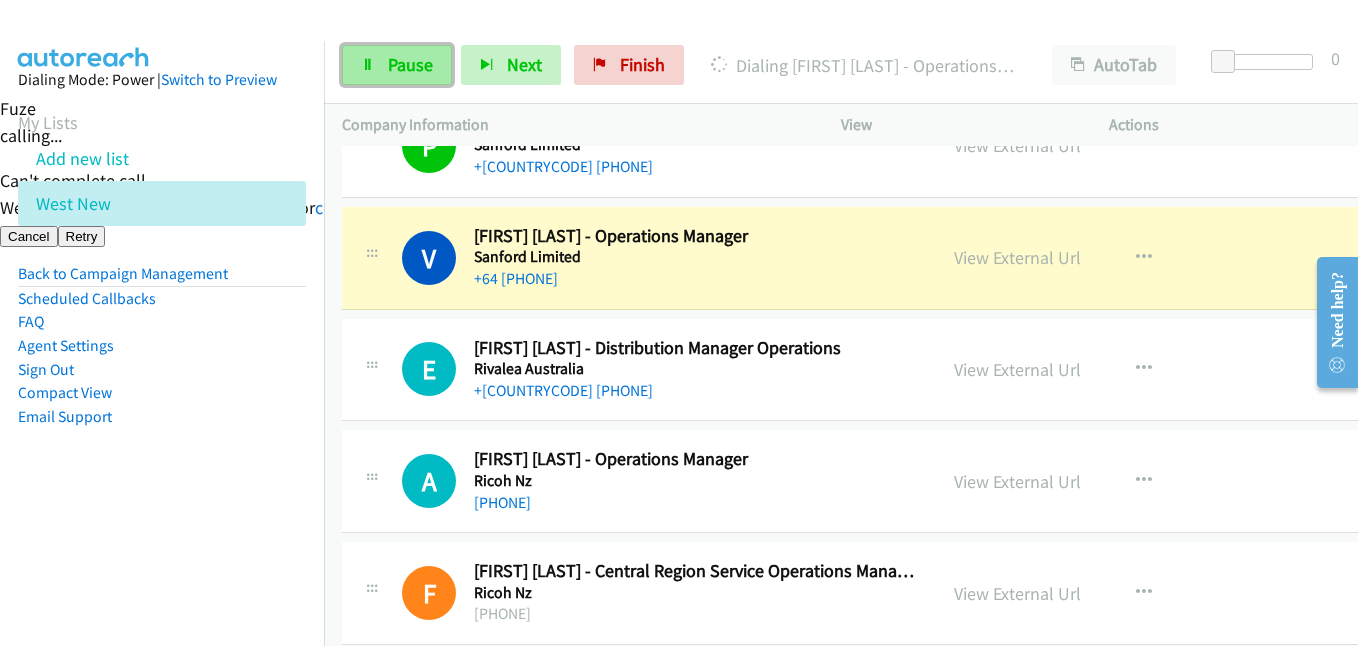 click on "Pause" at bounding box center (410, 64) 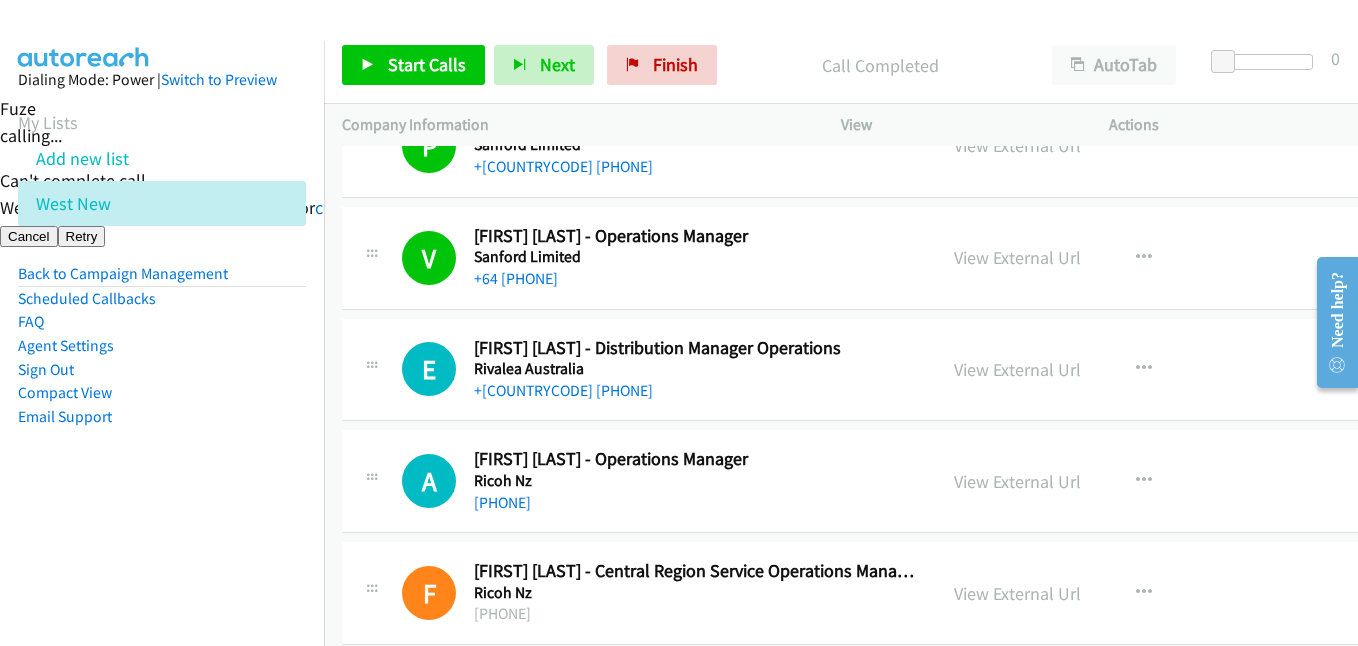 drag, startPoint x: 236, startPoint y: 478, endPoint x: 288, endPoint y: 469, distance: 52.773098 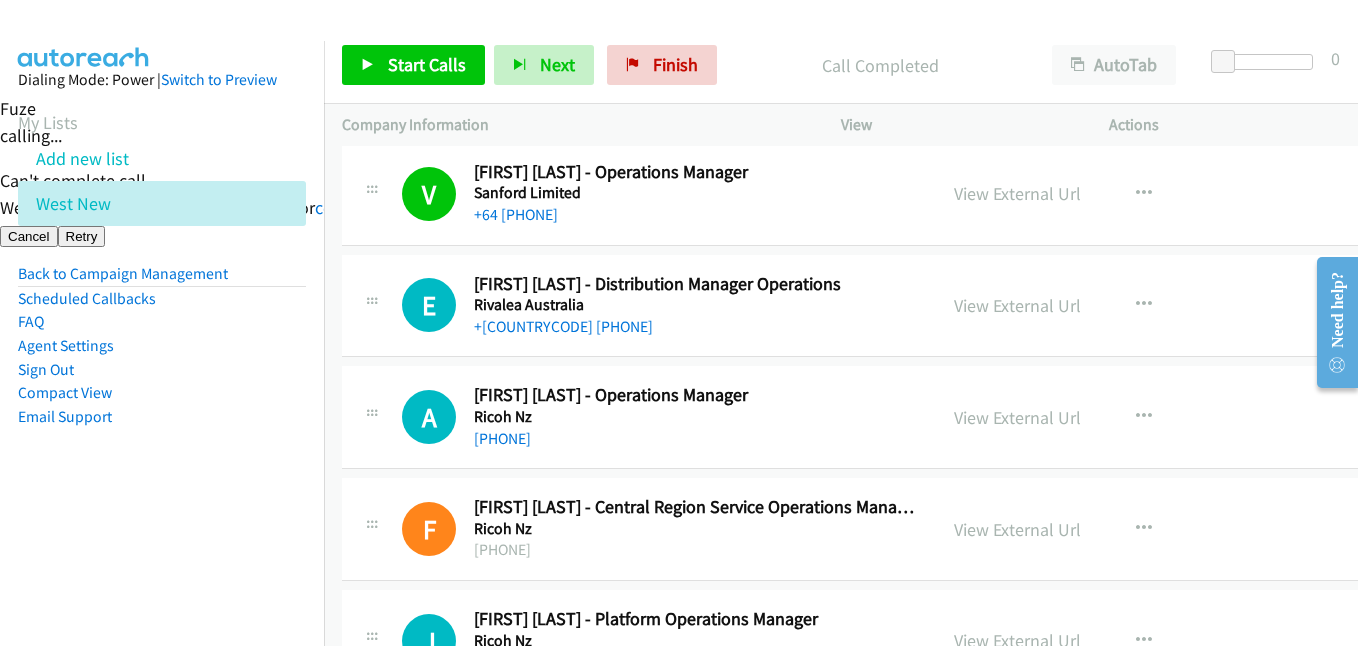 scroll, scrollTop: 9500, scrollLeft: 0, axis: vertical 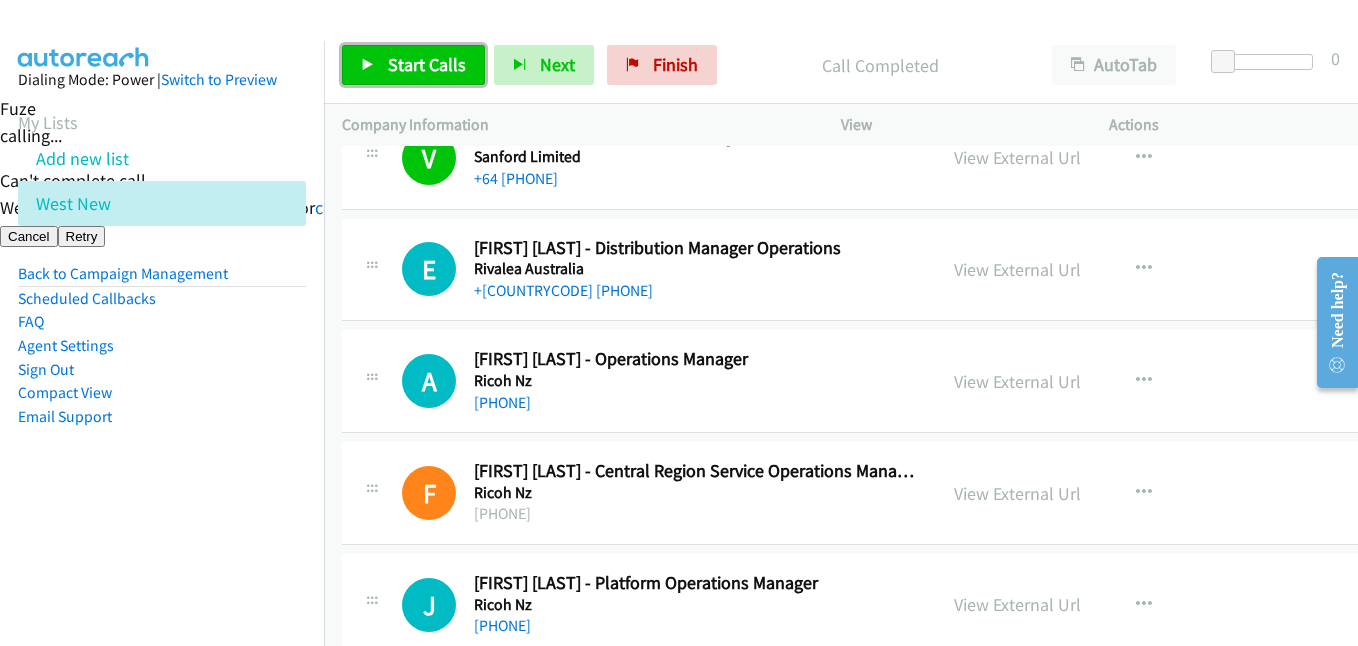 click on "Start Calls" at bounding box center [413, 65] 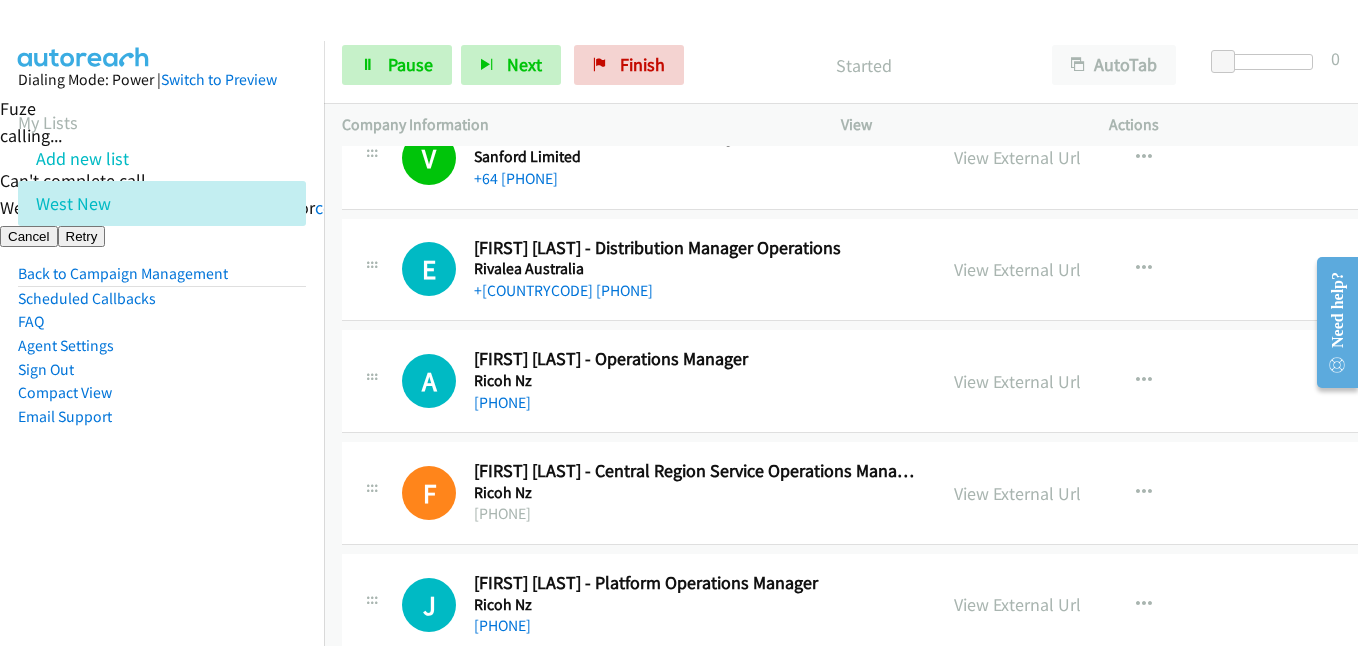 click on "Dialing Mode: Power
|
Switch to Preview
My Lists
Add new list
West New
Back to Campaign Management
Scheduled Callbacks
FAQ
Agent Settings
Sign Out
Compact View
Email Support" at bounding box center (162, 280) 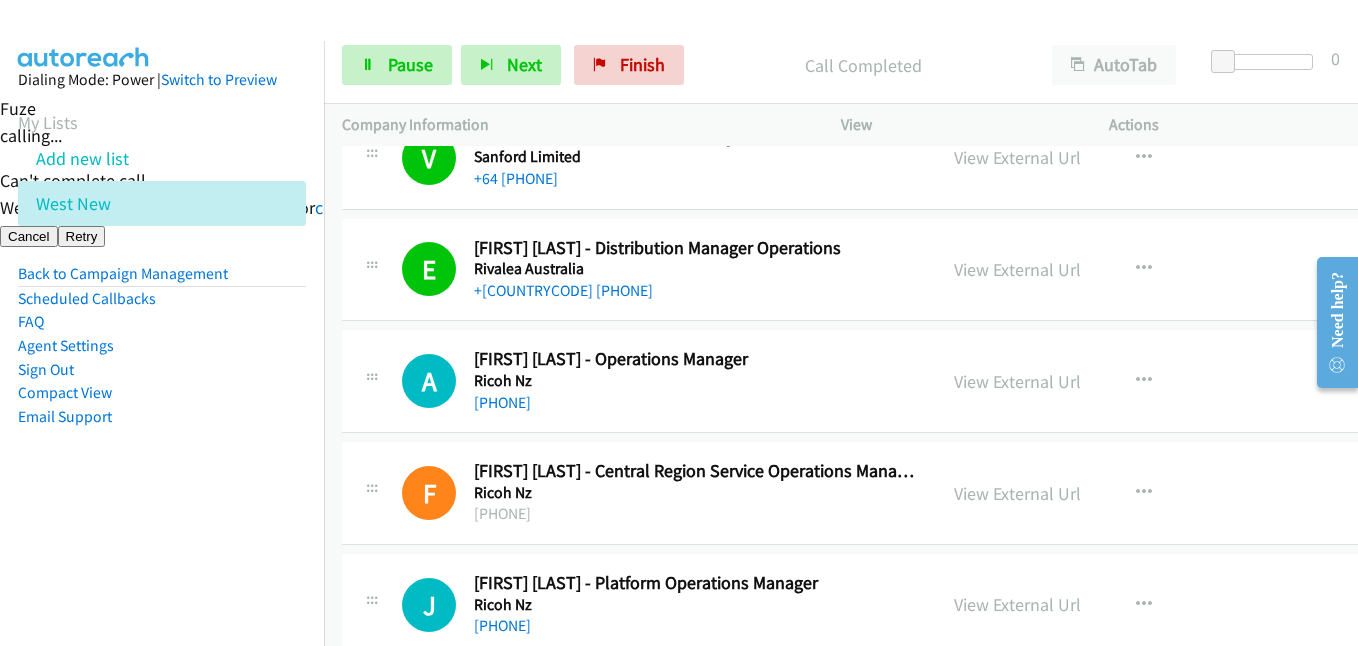 click on "Dialing Mode: Power
|
Switch to Preview
My Lists
Add new list
West New
Back to Campaign Management
Scheduled Callbacks
FAQ
Agent Settings
Sign Out
Compact View
Email Support" at bounding box center (162, 280) 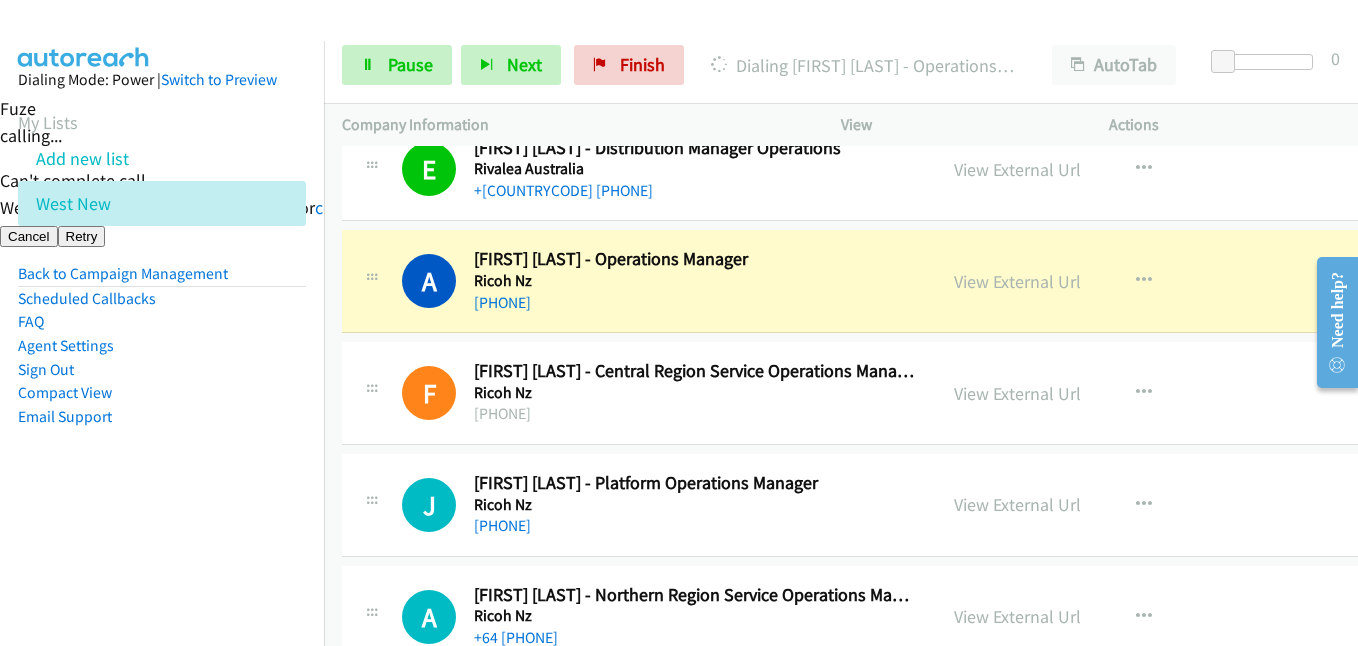 drag, startPoint x: 245, startPoint y: 483, endPoint x: 354, endPoint y: 477, distance: 109.165016 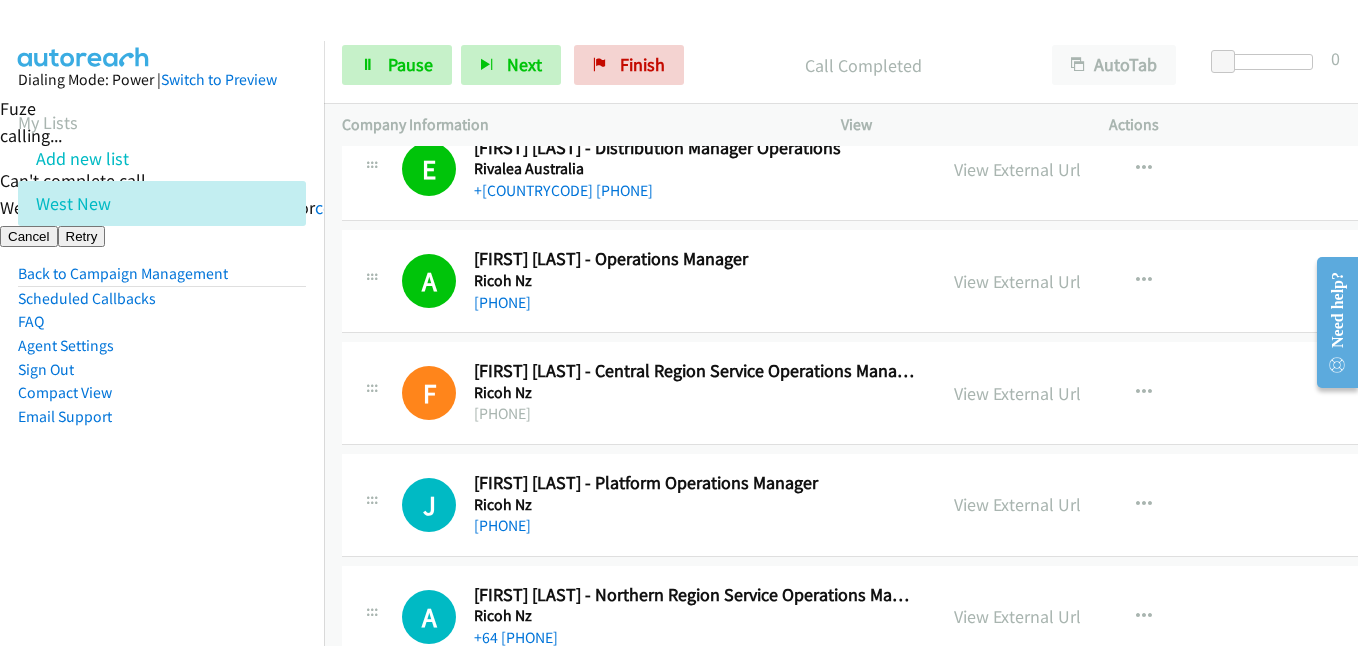 drag, startPoint x: 230, startPoint y: 499, endPoint x: 255, endPoint y: 490, distance: 26.57066 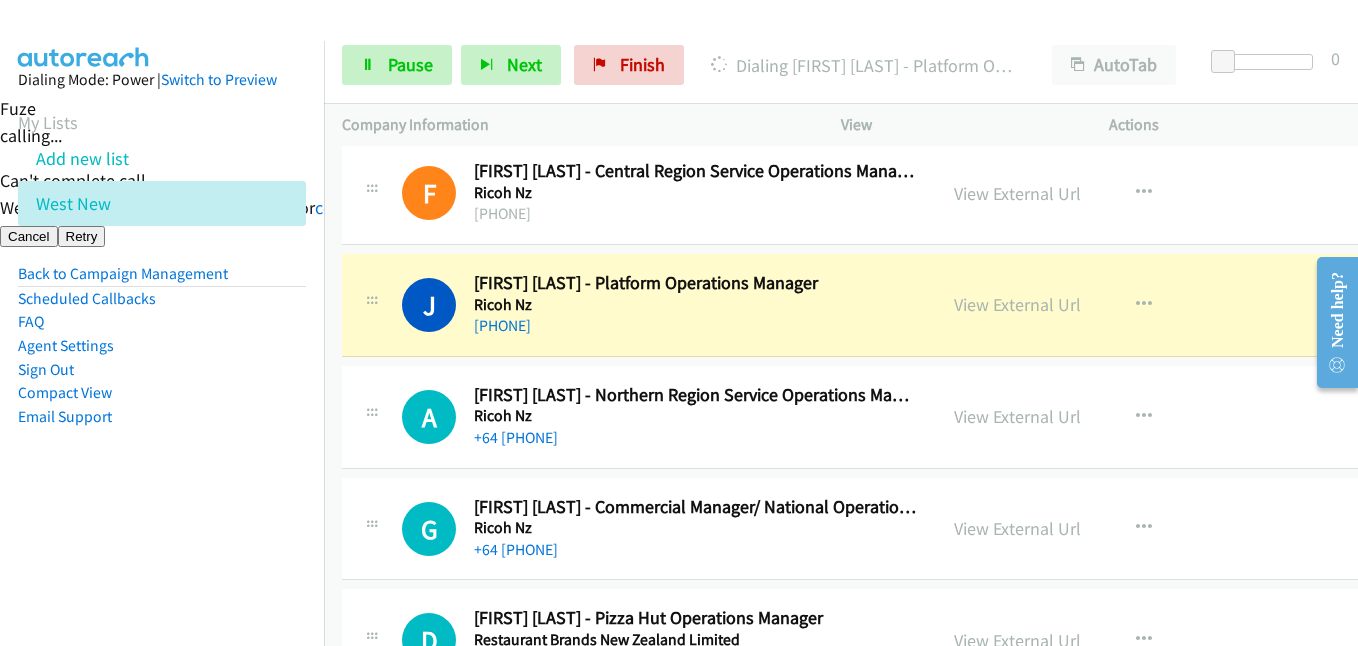 scroll, scrollTop: 9900, scrollLeft: 0, axis: vertical 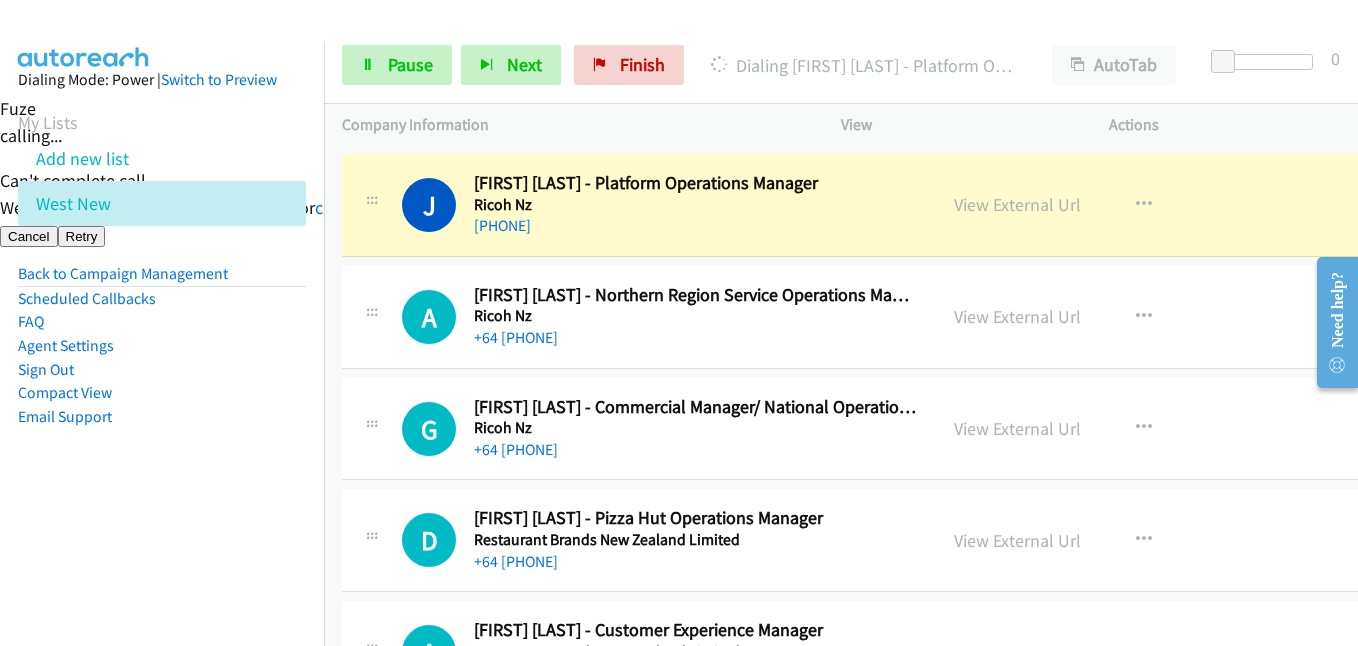 drag, startPoint x: 157, startPoint y: 504, endPoint x: 286, endPoint y: 499, distance: 129.09686 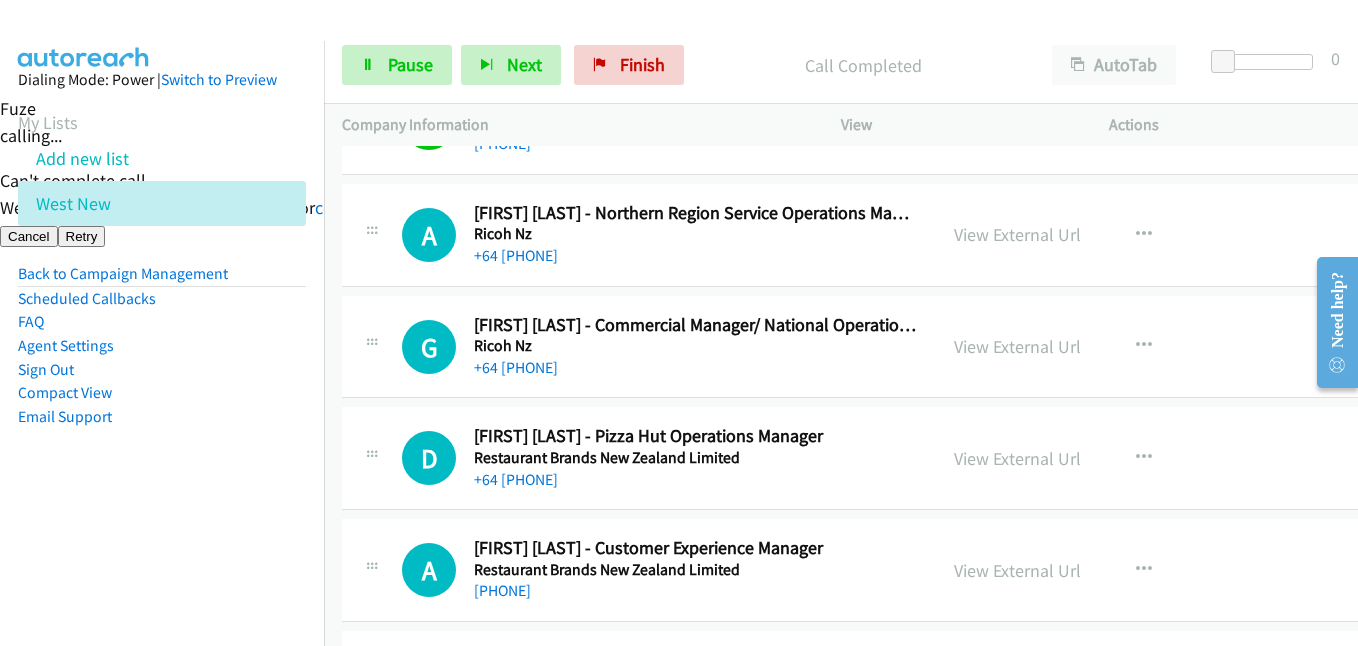 scroll, scrollTop: 9900, scrollLeft: 0, axis: vertical 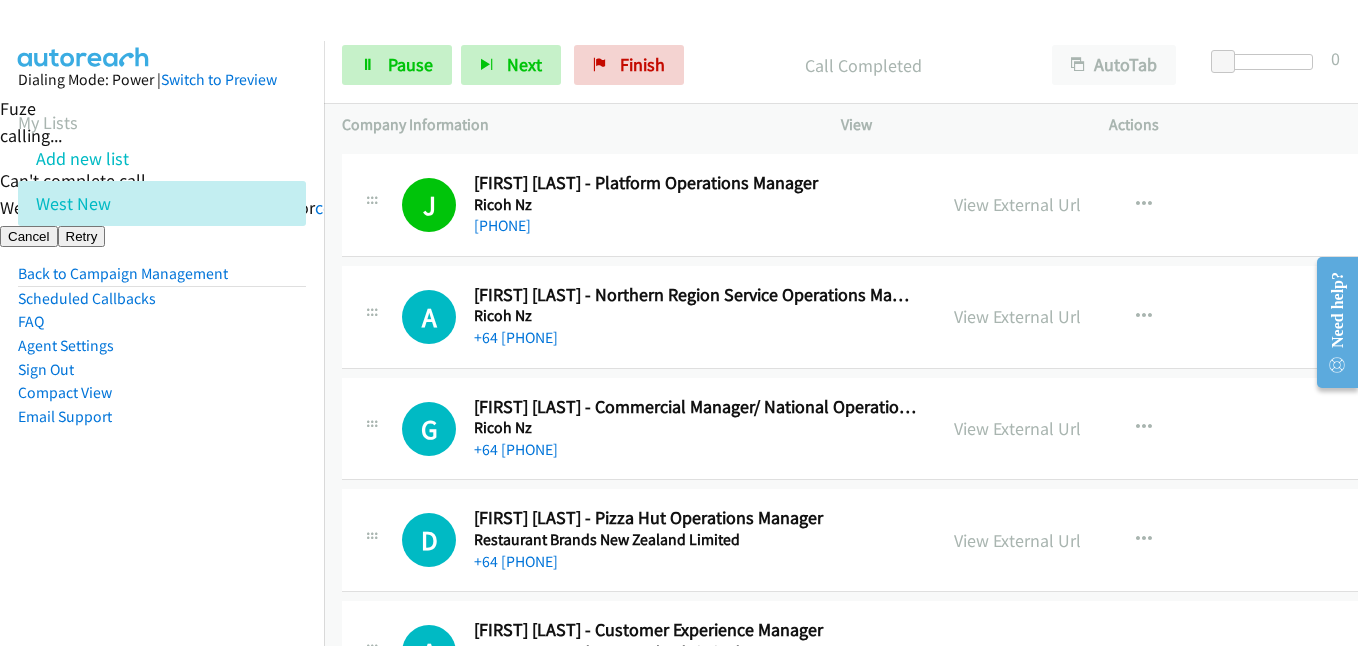 click on "Dialing Mode: Power
|
Switch to Preview
My Lists
Add new list
West New
Back to Campaign Management
Scheduled Callbacks
FAQ
Agent Settings
Sign Out
Compact View
Email Support" at bounding box center (162, 280) 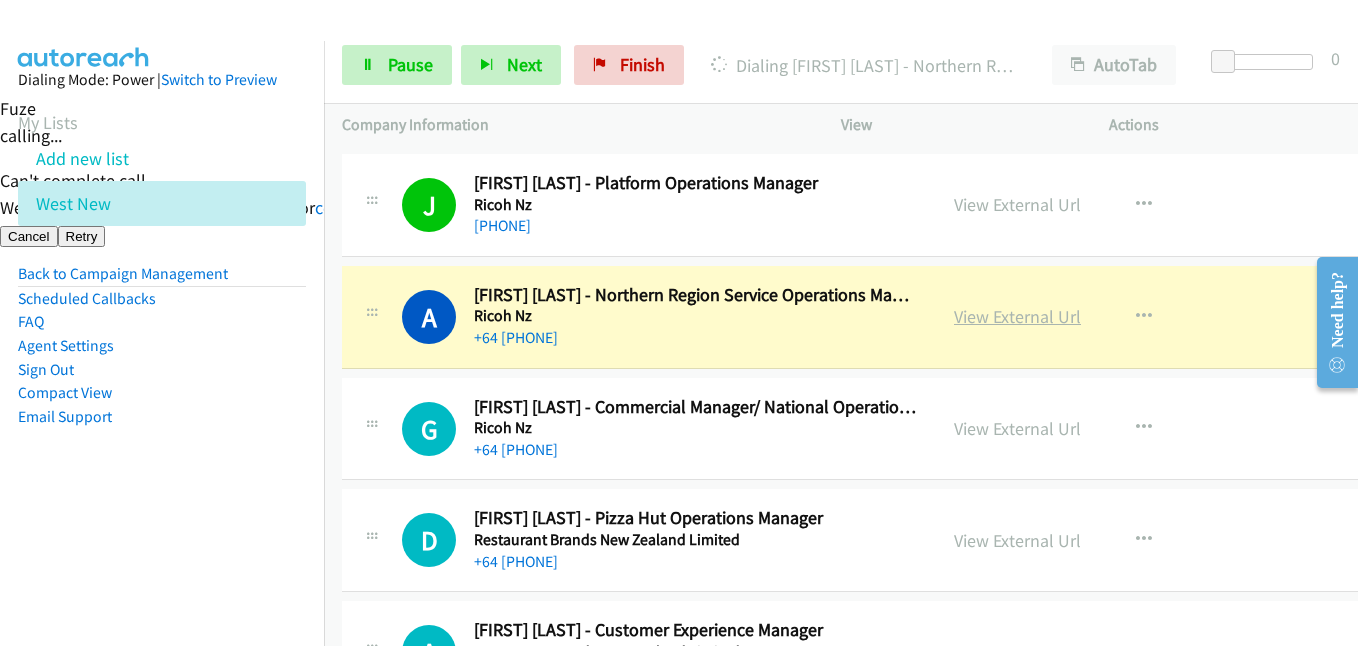 click on "View External Url" at bounding box center (1017, 316) 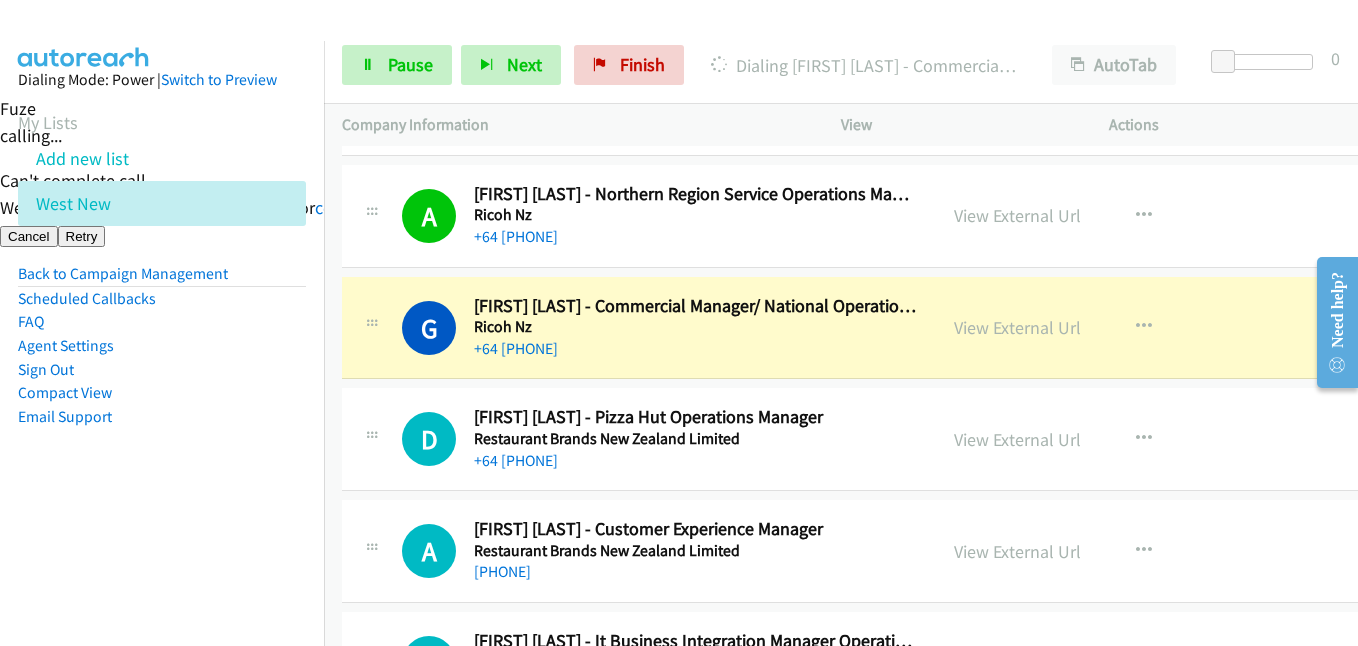 scroll, scrollTop: 10000, scrollLeft: 0, axis: vertical 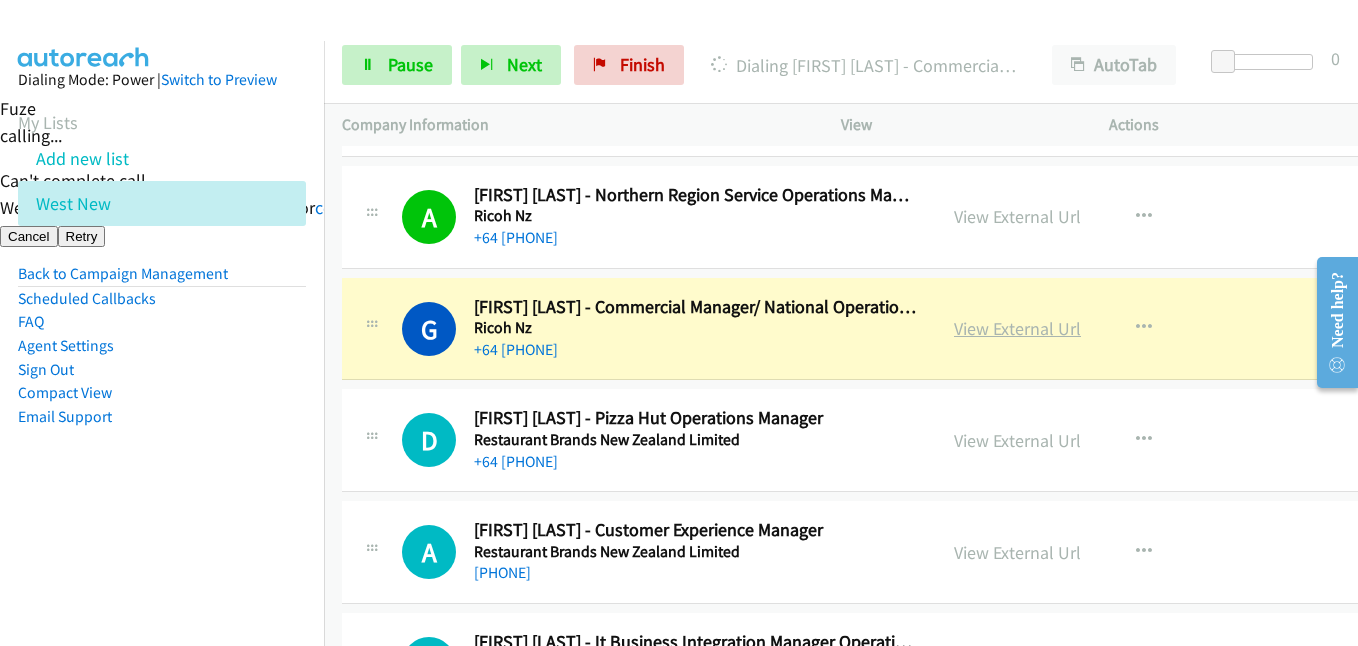 click on "View External Url" at bounding box center [1017, 328] 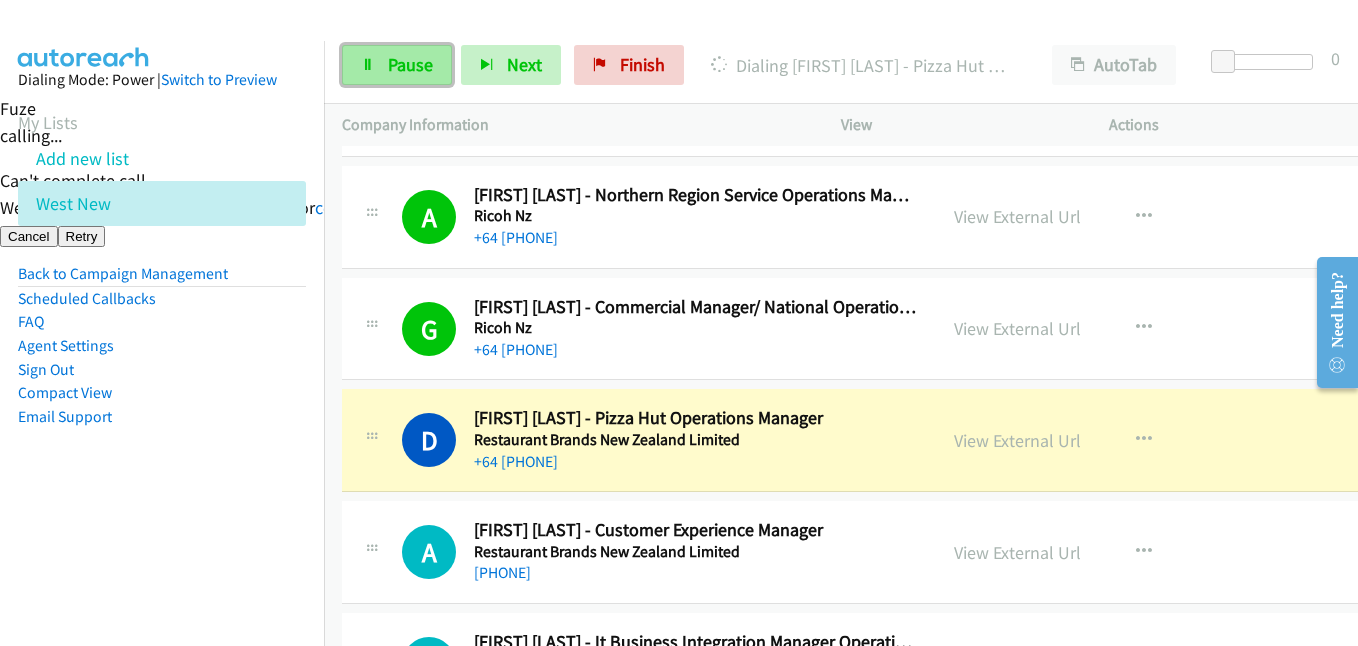 drag, startPoint x: 390, startPoint y: 83, endPoint x: 419, endPoint y: 68, distance: 32.649654 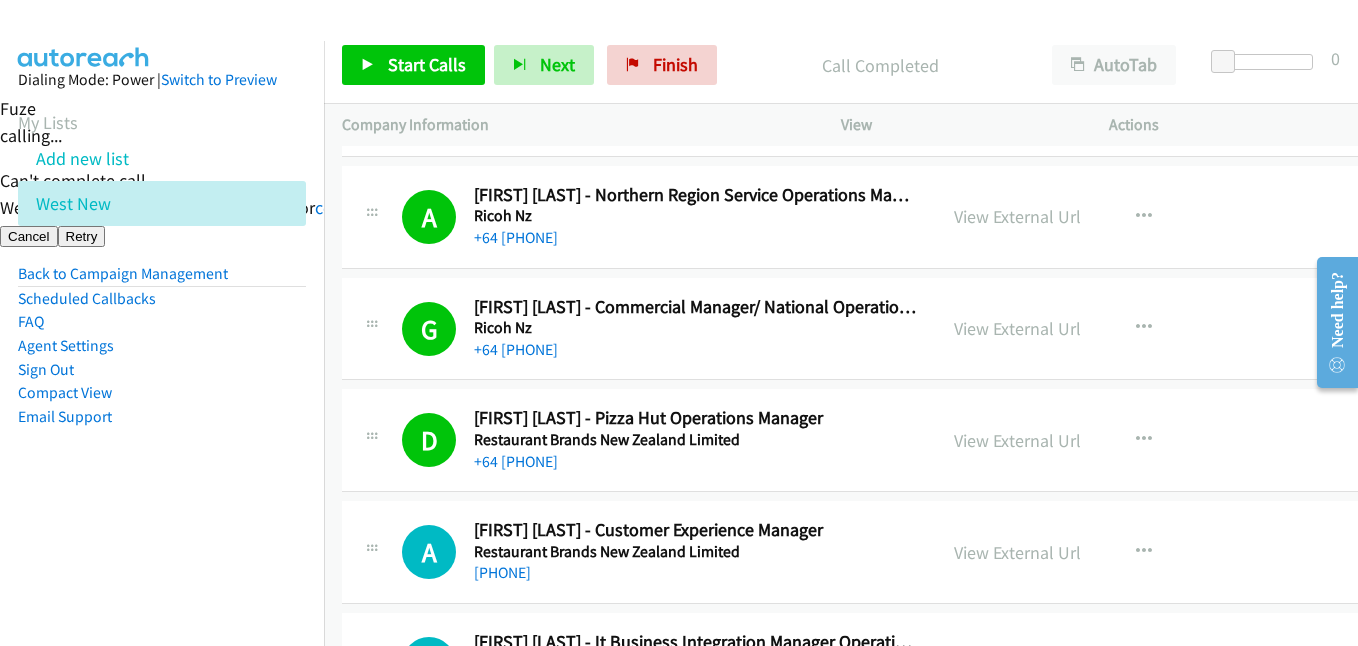 click on "Dialing Mode: Power
|
Switch to Preview
My Lists
Add new list
West New
Back to Campaign Management
Scheduled Callbacks
FAQ
Agent Settings
Sign Out
Compact View
Email Support" at bounding box center (162, 280) 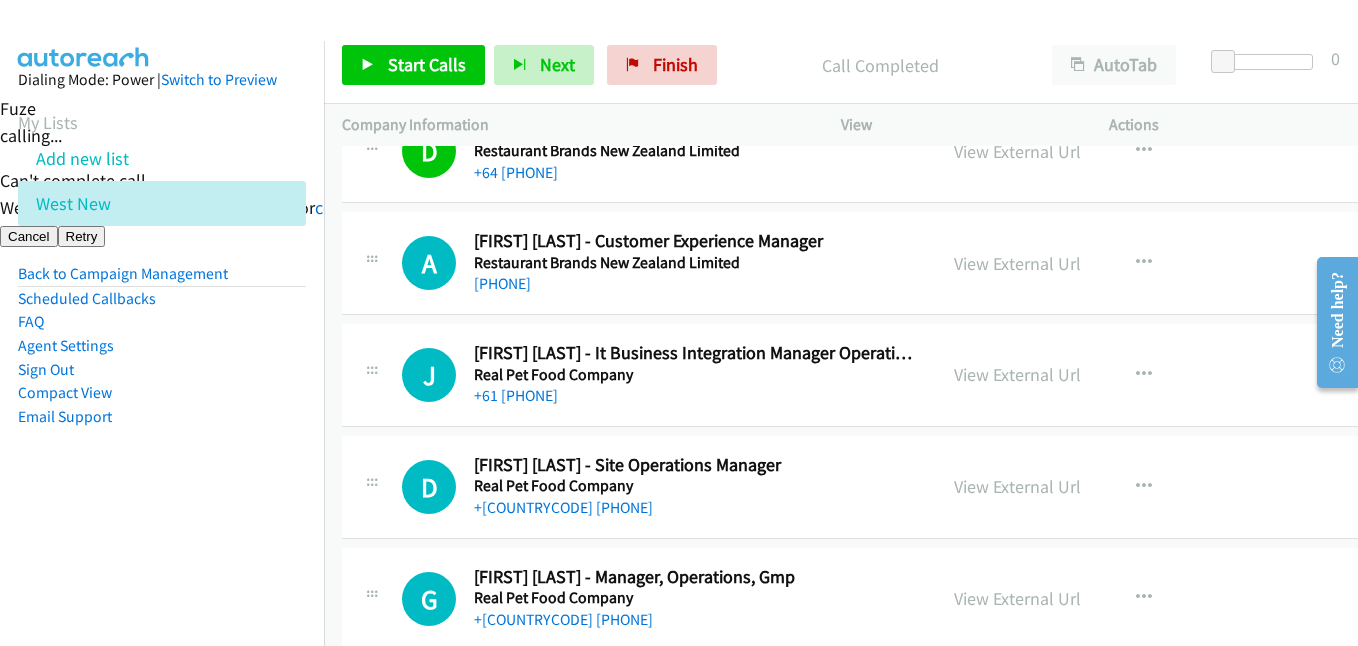 scroll, scrollTop: 10300, scrollLeft: 0, axis: vertical 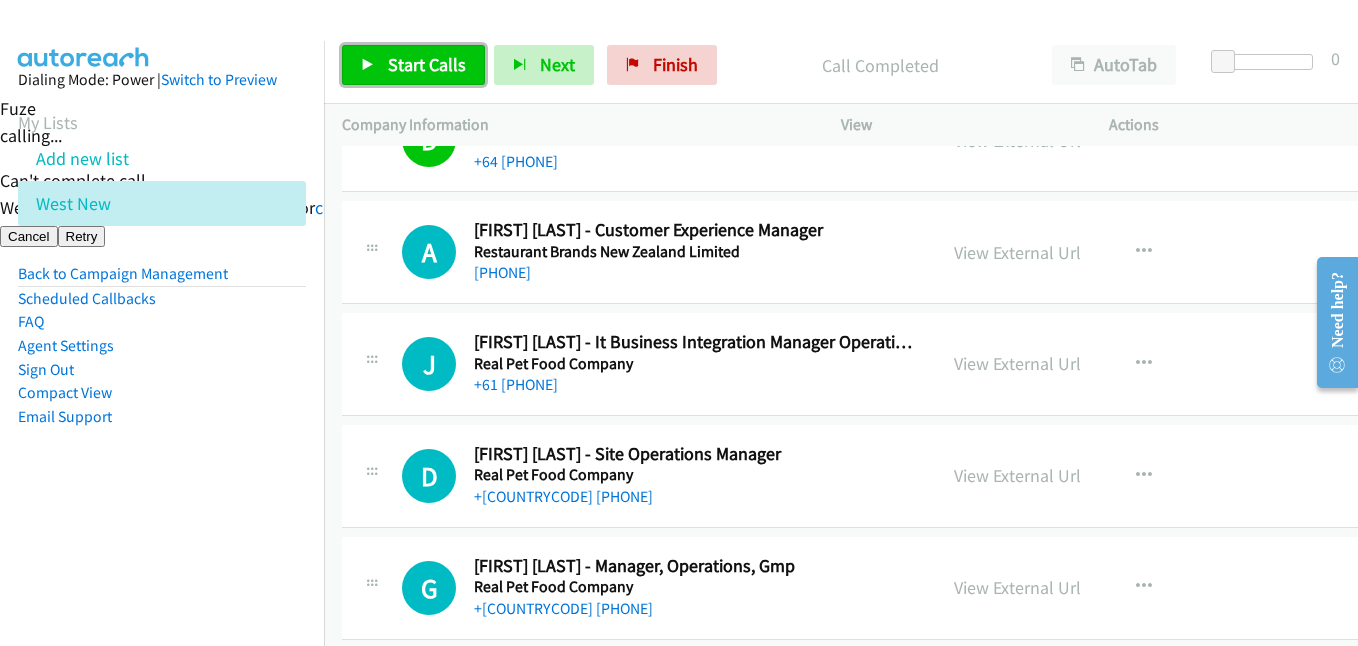 click on "Start Calls" at bounding box center [427, 64] 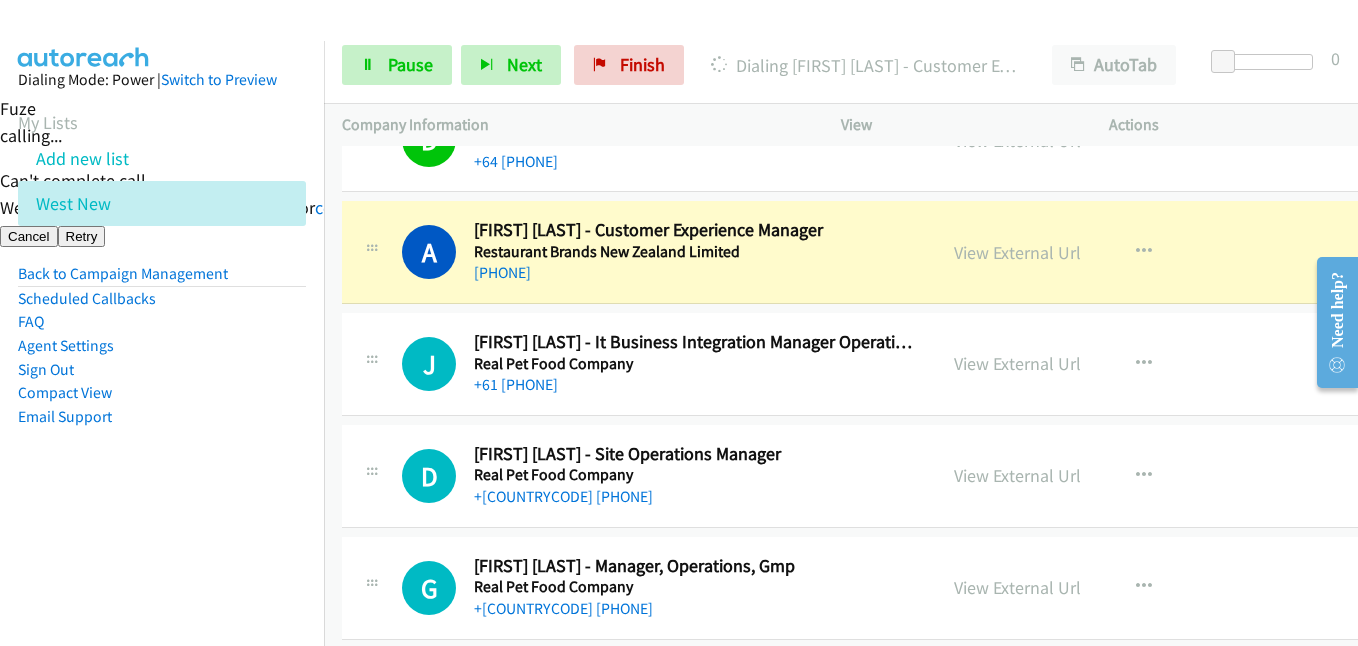 click on "Dialing Mode: Power
|
Switch to Preview
My Lists
Add new list
West New
Back to Campaign Management
Scheduled Callbacks
FAQ
Agent Settings
Sign Out
Compact View
Email Support" at bounding box center (162, 280) 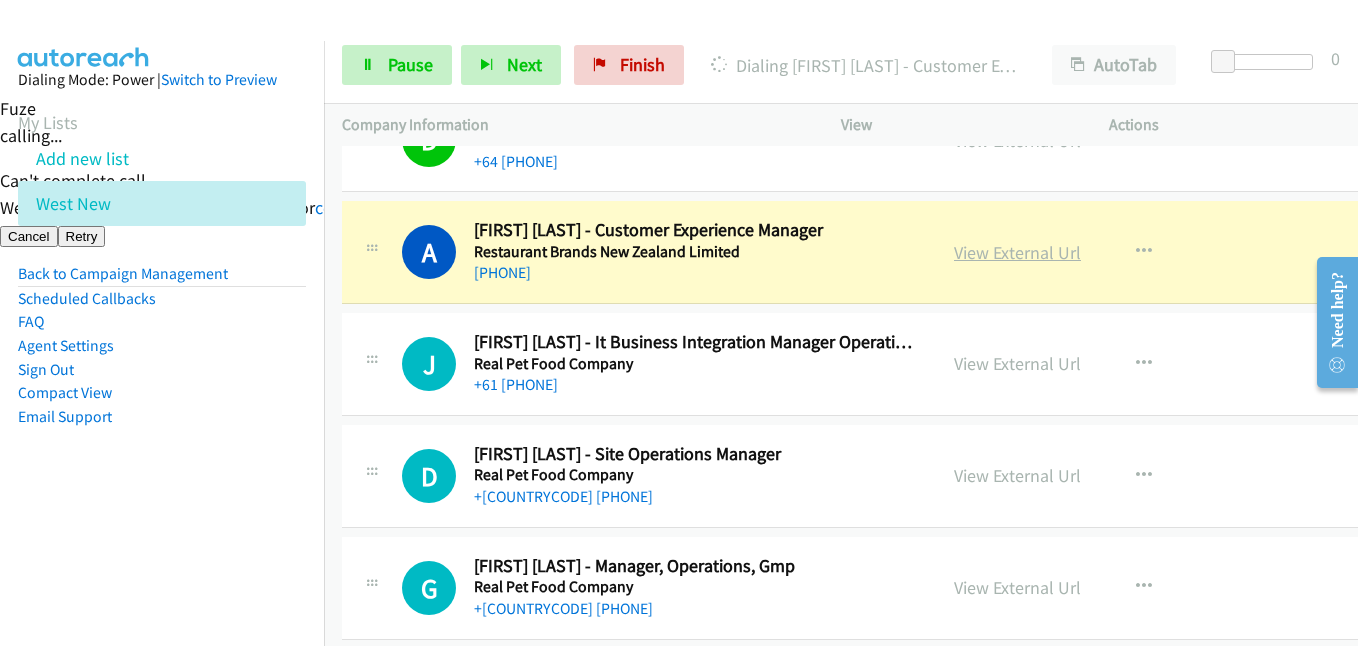 click on "View External Url" at bounding box center [1017, 252] 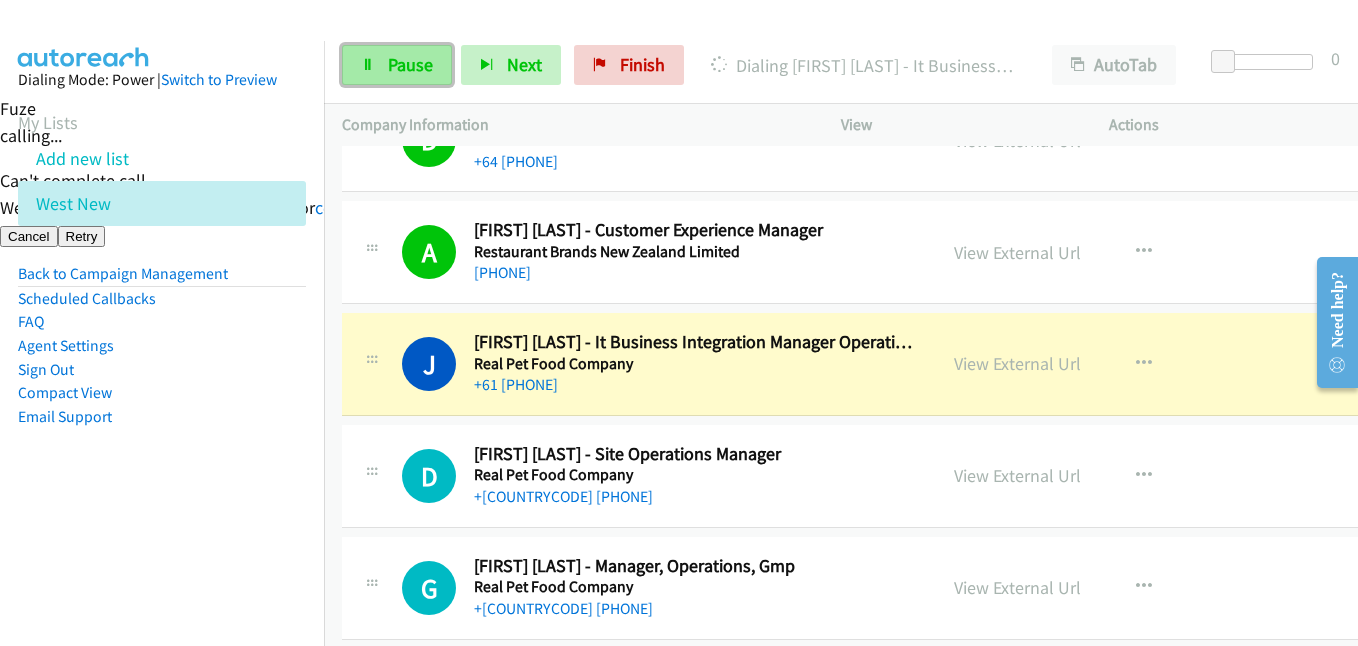 click on "Pause" at bounding box center (410, 64) 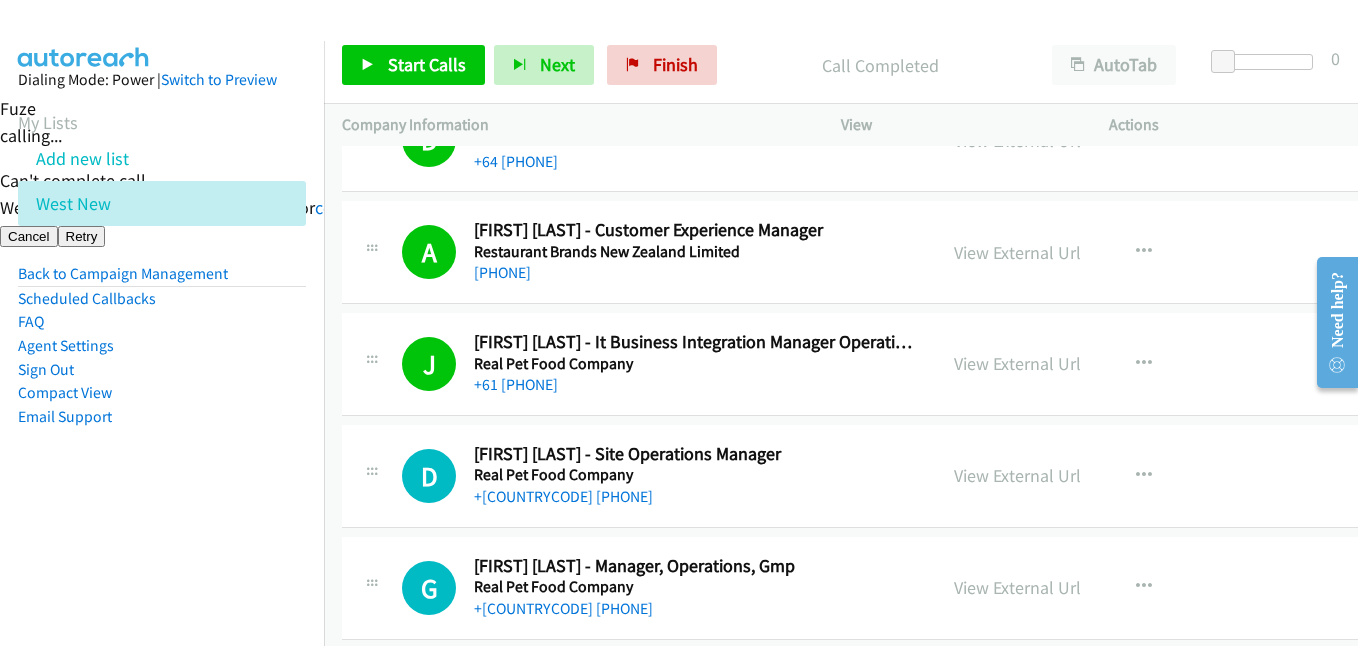 click on "Dialing Mode: Power
|
Switch to Preview
My Lists
Add new list
West New
Back to Campaign Management
Scheduled Callbacks
FAQ
Agent Settings
Sign Out
Compact View
Email Support" at bounding box center [162, 364] 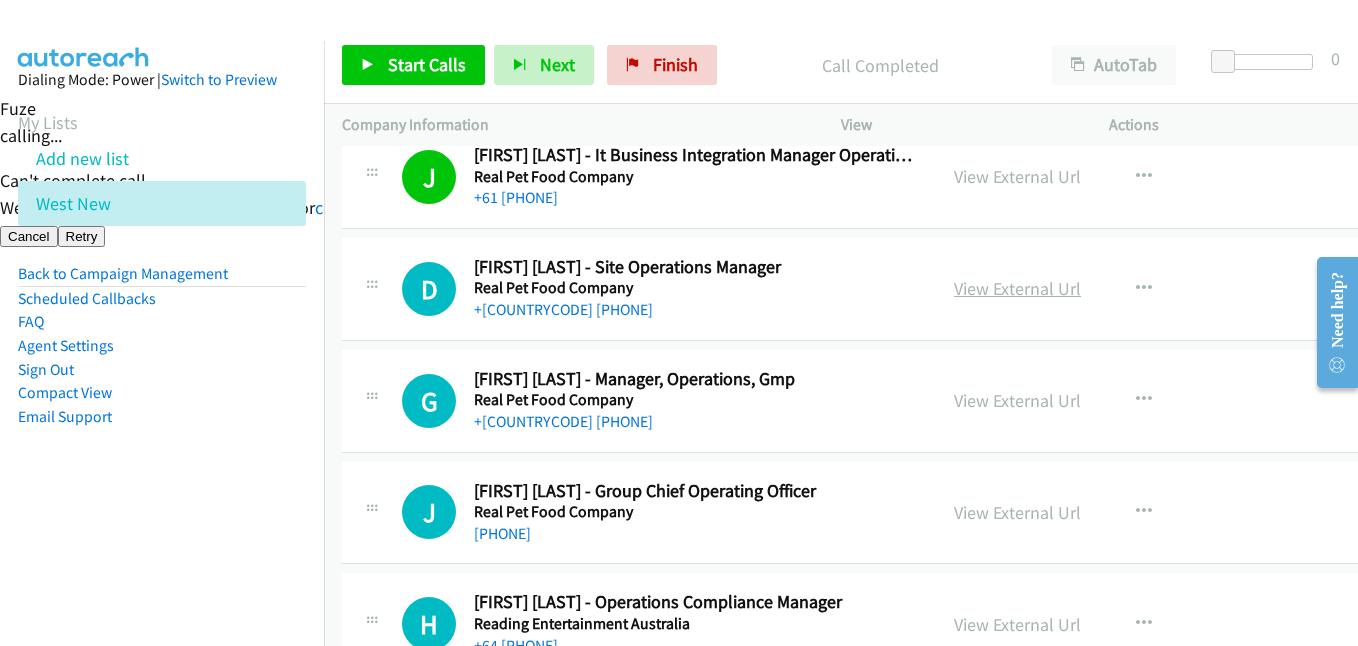 scroll, scrollTop: 10500, scrollLeft: 0, axis: vertical 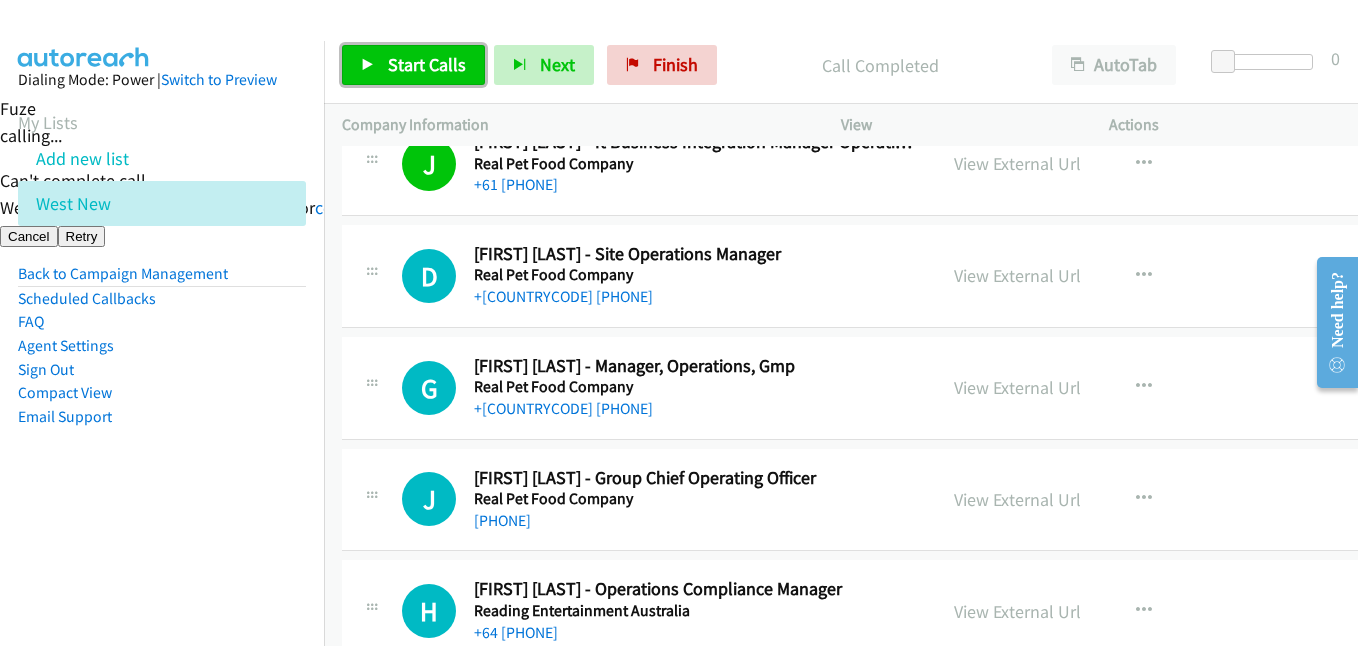 click on "Start Calls" at bounding box center [427, 64] 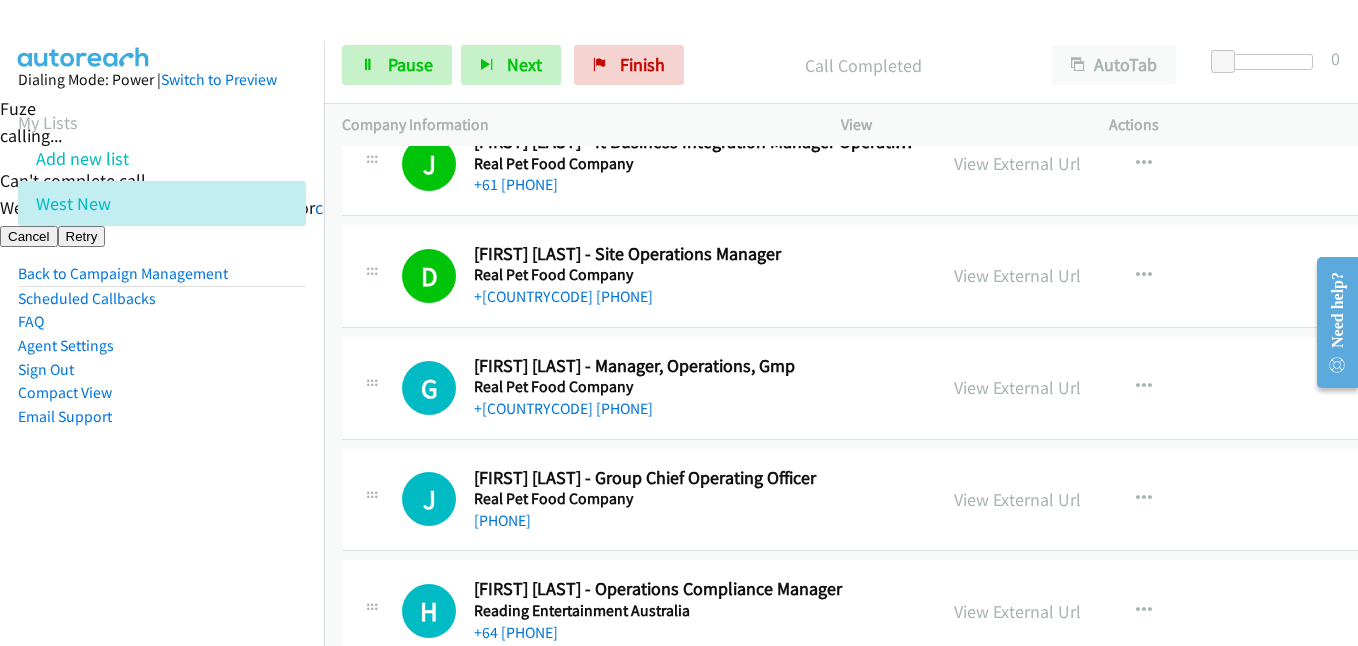 click on "Dialing Mode: Power
|
Switch to Preview
My Lists
Add new list
West New
Back to Campaign Management
Scheduled Callbacks
FAQ
Agent Settings
Sign Out
Compact View
Email Support" at bounding box center (162, 280) 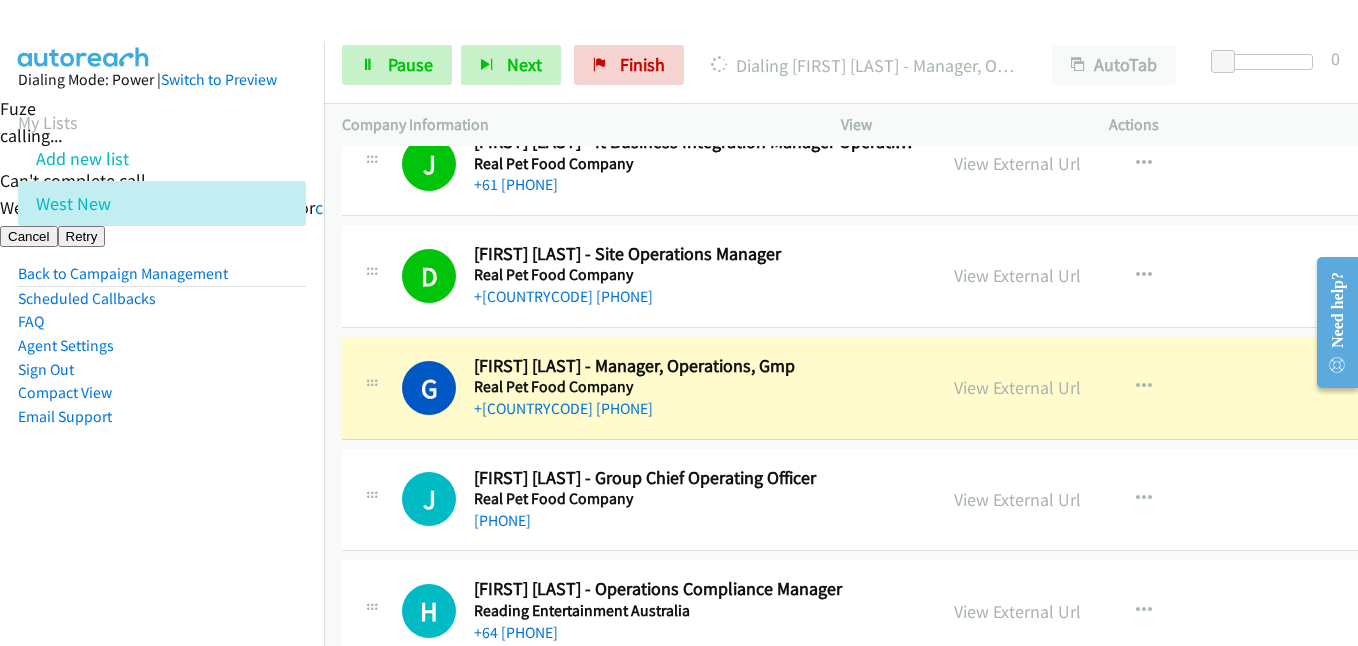 click on "Dialing Mode: Power
|
Switch to Preview
My Lists
Add new list
West New
Back to Campaign Management
Scheduled Callbacks
FAQ
Agent Settings
Sign Out
Compact View
Email Support" at bounding box center [162, 280] 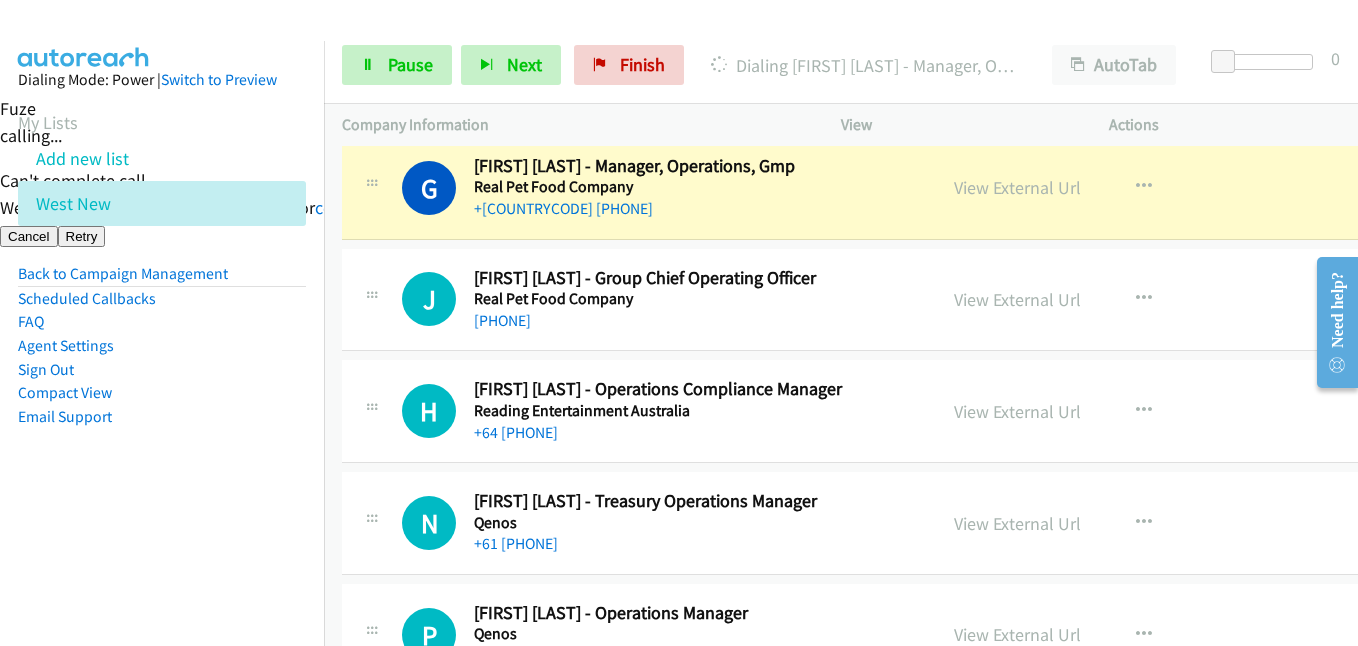 scroll, scrollTop: 10600, scrollLeft: 0, axis: vertical 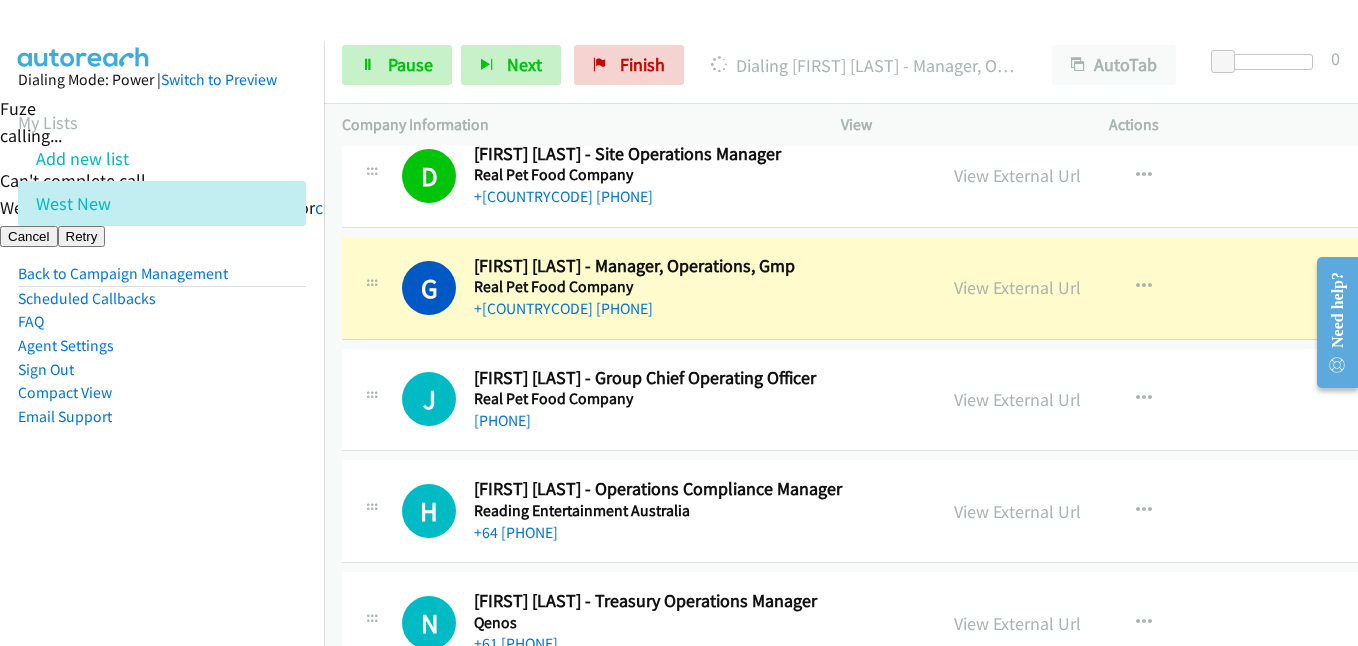 drag, startPoint x: 250, startPoint y: 517, endPoint x: 273, endPoint y: 516, distance: 23.021729 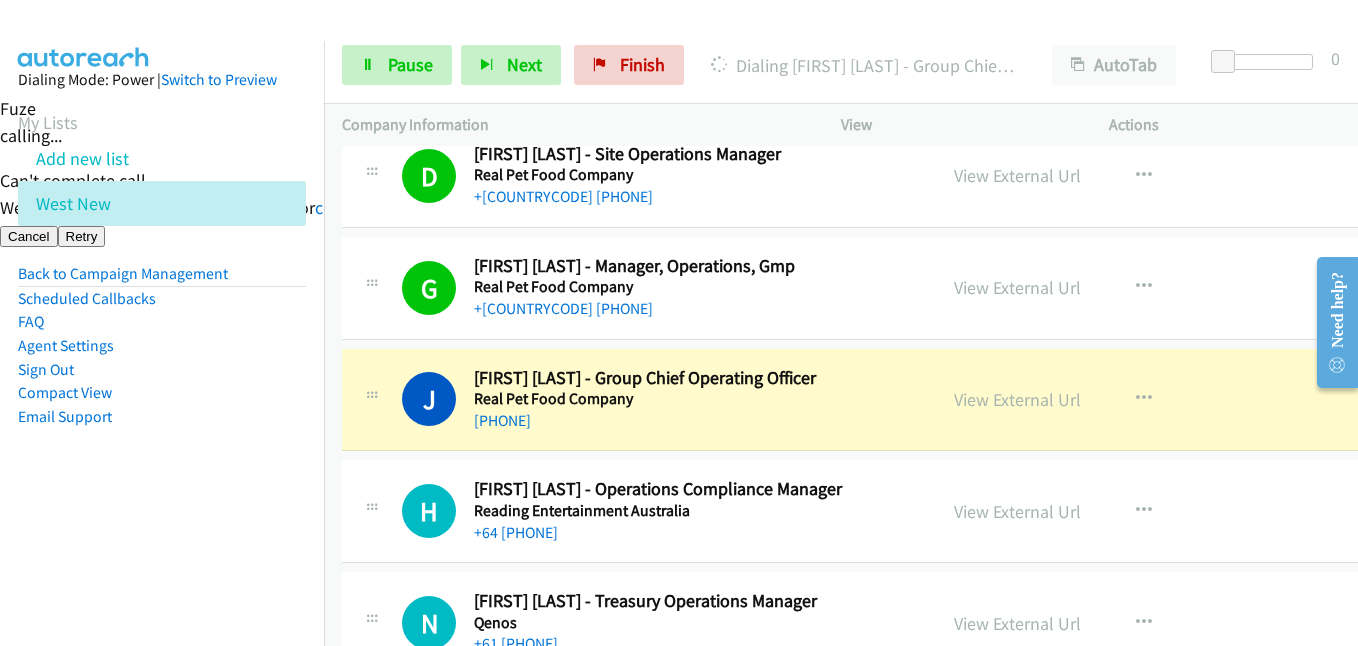 click on "Dialing Mode: Power
|
Switch to Preview
My Lists
Add new list
West New
Back to Campaign Management
Scheduled Callbacks
FAQ
Agent Settings
Sign Out
Compact View
Email Support" at bounding box center [162, 280] 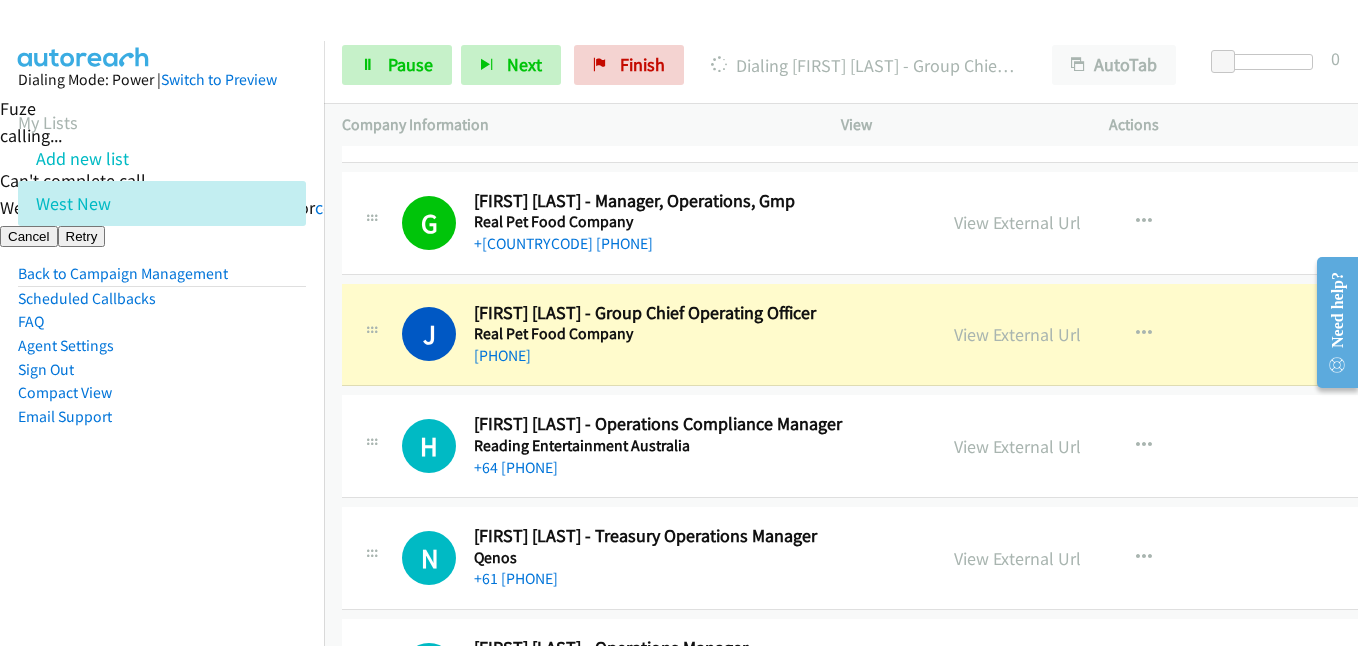 scroll, scrollTop: 10700, scrollLeft: 0, axis: vertical 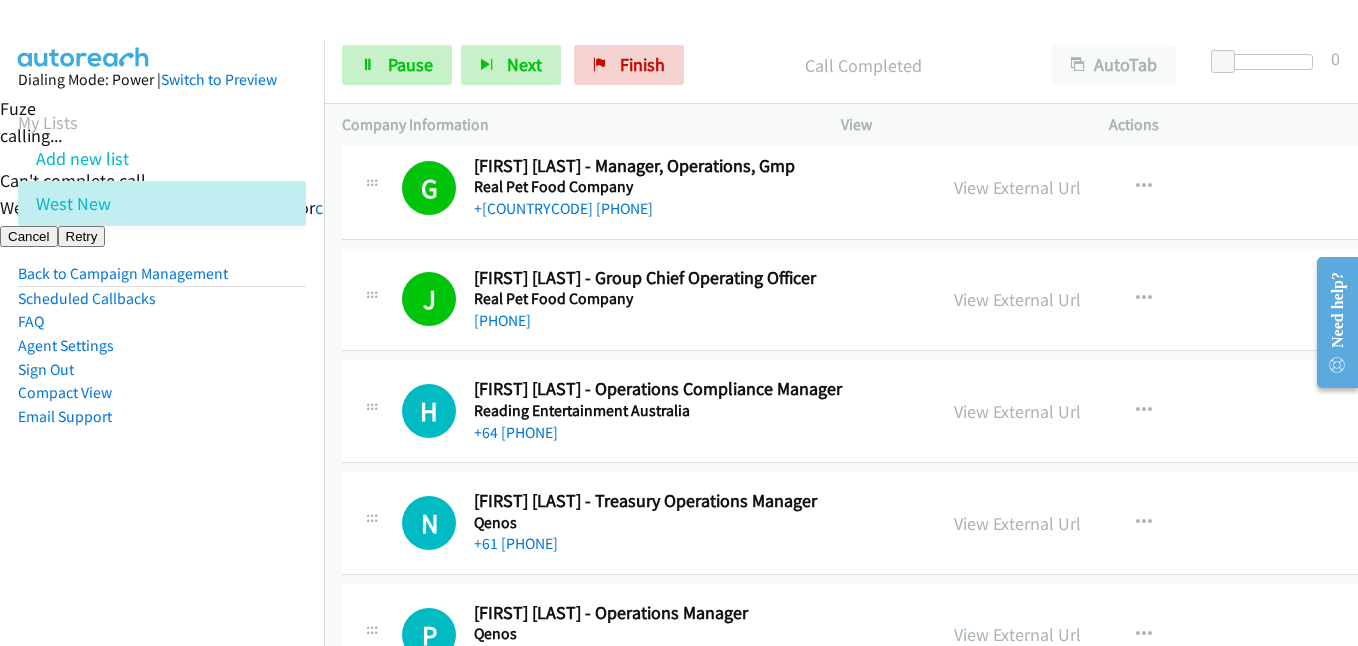 click on "Dialing Mode: Power
|
Switch to Preview
My Lists
Add new list
West New
Back to Campaign Management
Scheduled Callbacks
FAQ
Agent Settings
Sign Out
Compact View
Email Support" at bounding box center [162, 280] 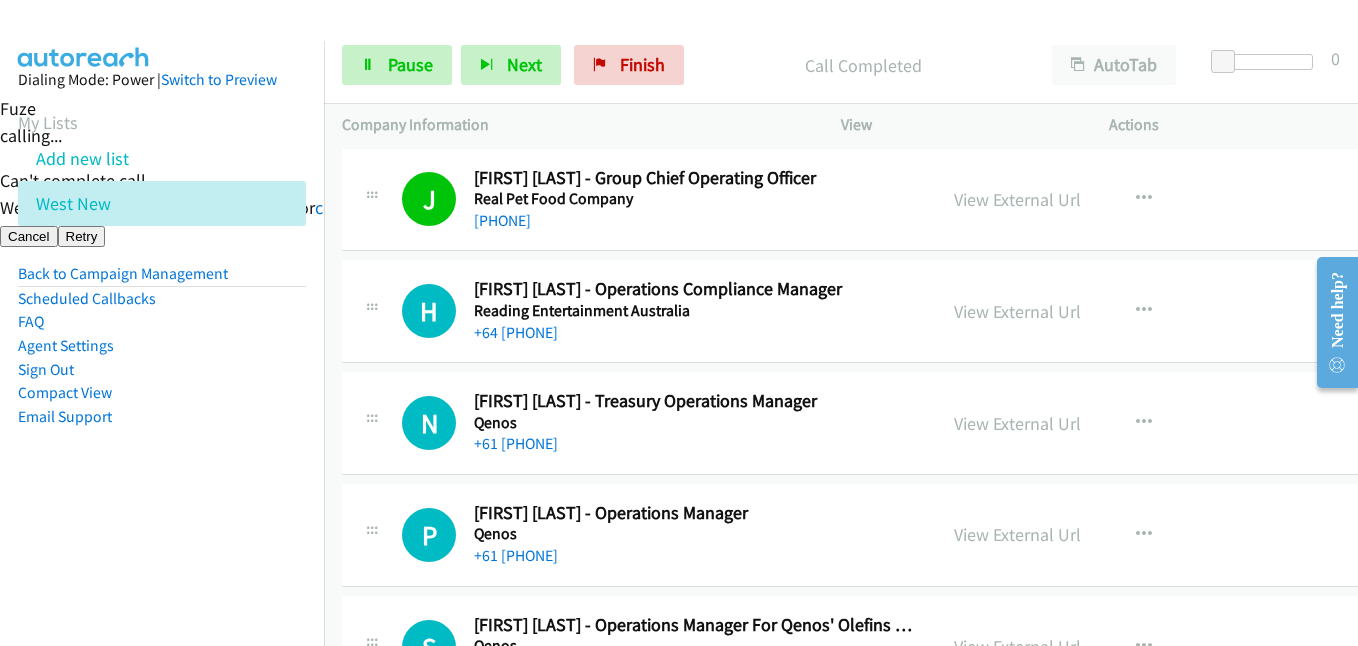 click on "Dialing Mode: Power
|
Switch to Preview
My Lists
Add new list
West New
Back to Campaign Management
Scheduled Callbacks
FAQ
Agent Settings
Sign Out
Compact View
Email Support" at bounding box center (162, 280) 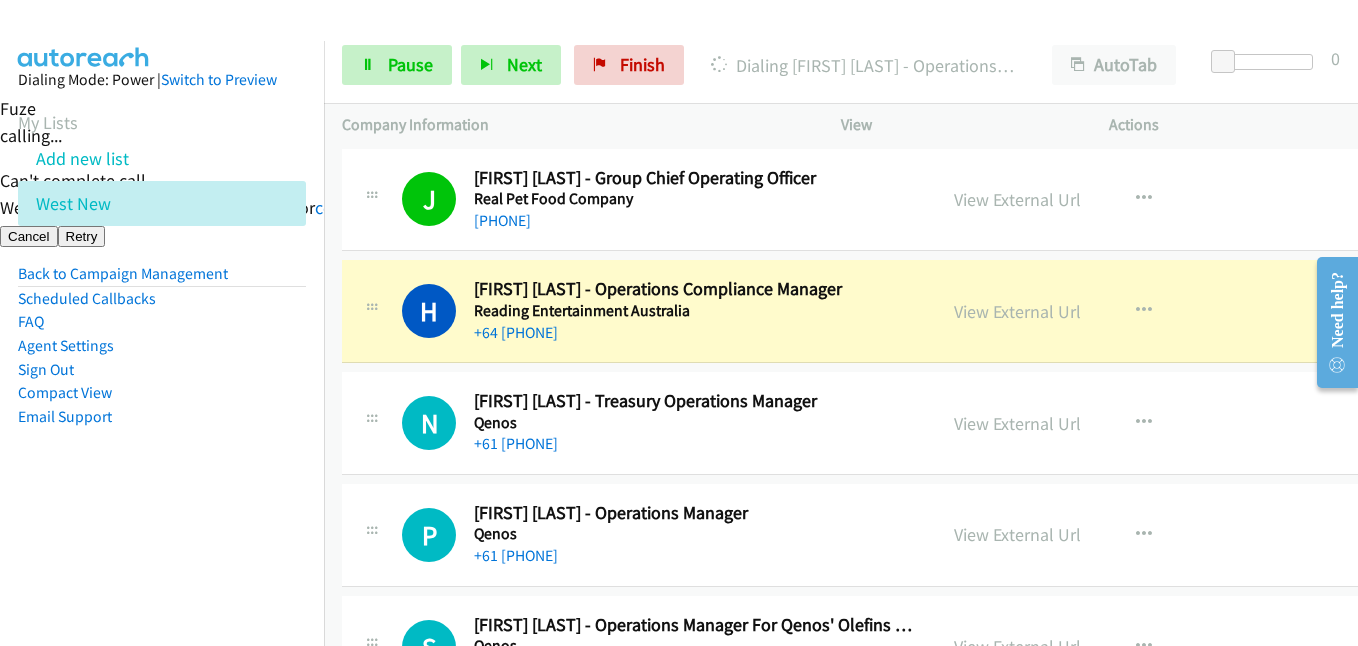 click on "Dialing Mode: Power
|
Switch to Preview
My Lists
Add new list
West New
Back to Campaign Management
Scheduled Callbacks
FAQ
Agent Settings
Sign Out
Compact View
Email Support" at bounding box center (162, 280) 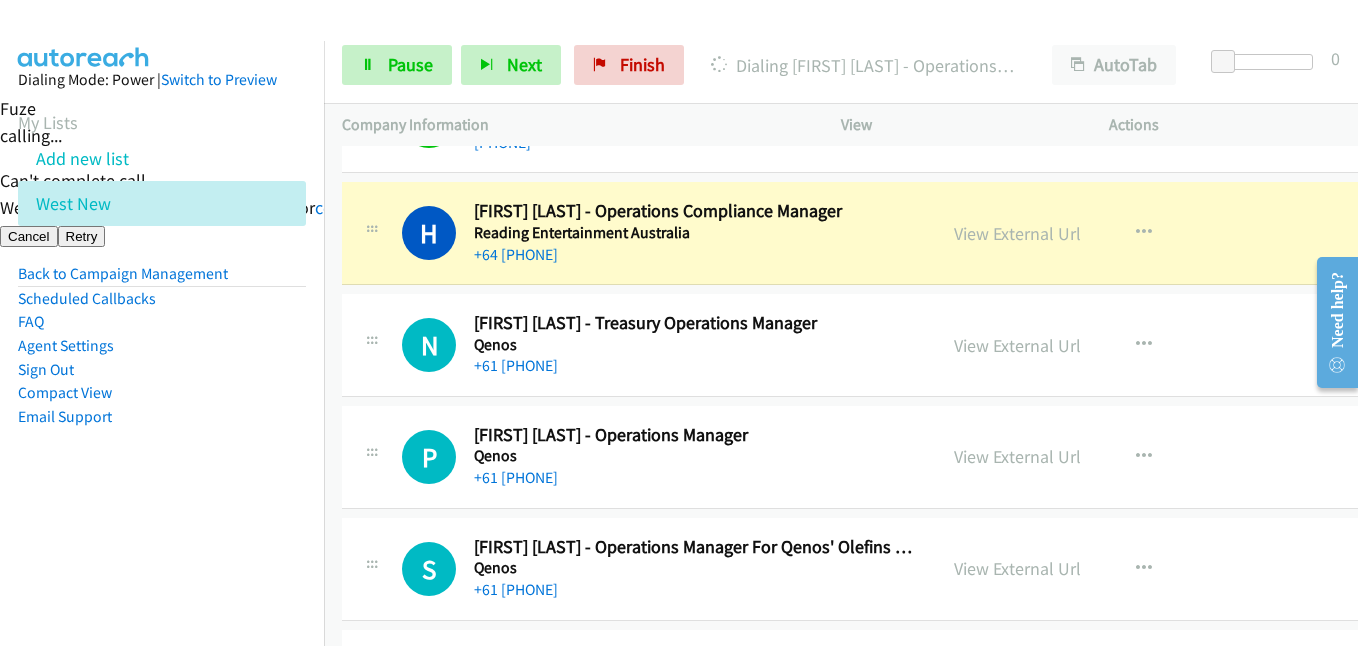 scroll, scrollTop: 10900, scrollLeft: 0, axis: vertical 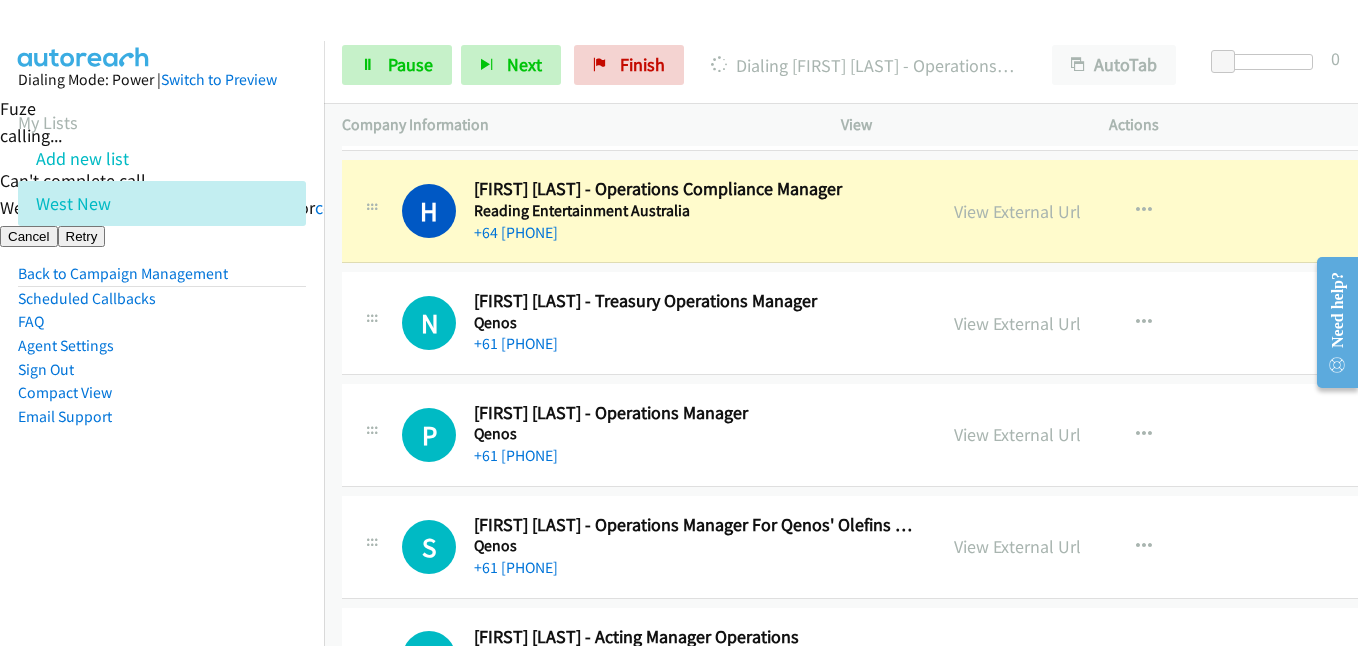drag, startPoint x: 236, startPoint y: 514, endPoint x: 261, endPoint y: 506, distance: 26.24881 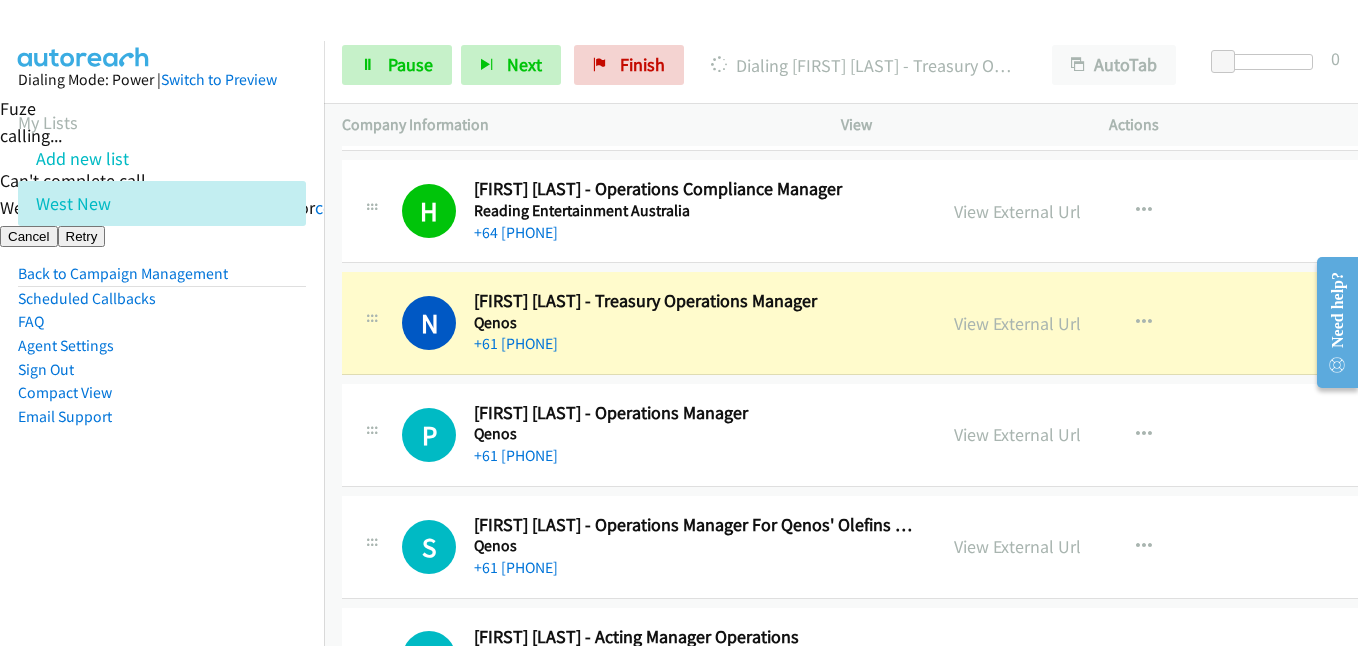 drag, startPoint x: 228, startPoint y: 407, endPoint x: 352, endPoint y: 390, distance: 125.1599 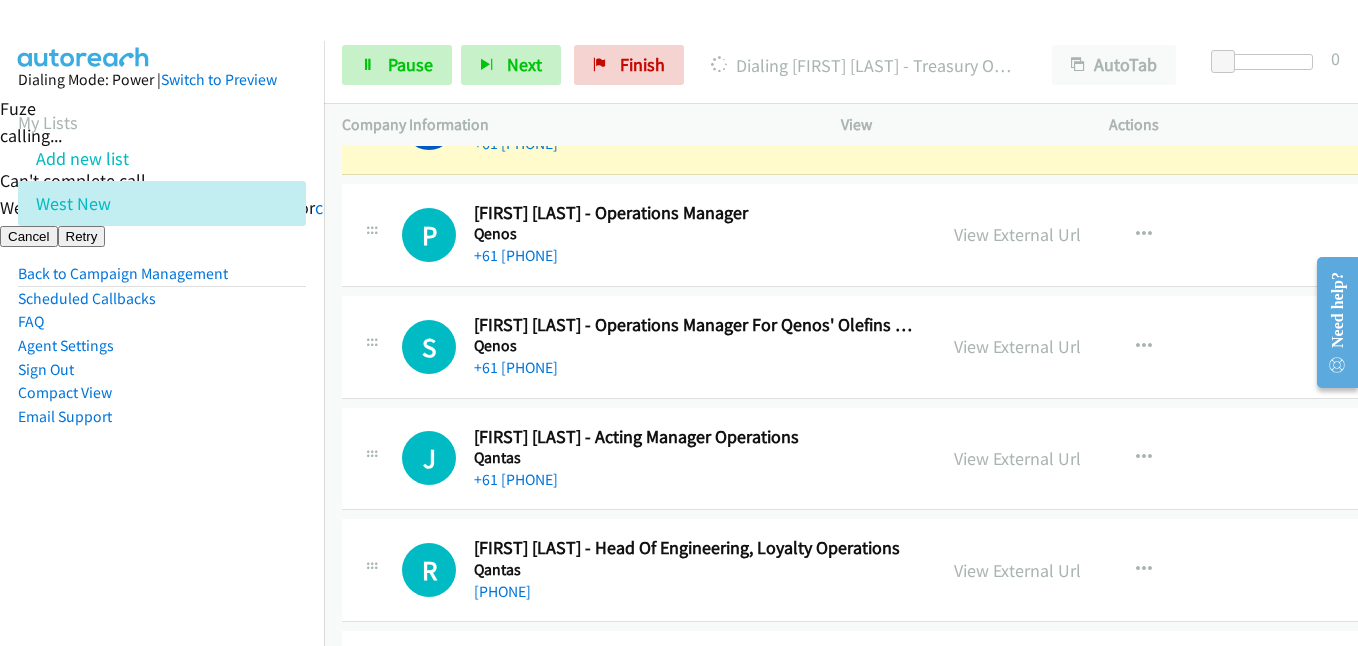 scroll, scrollTop: 10900, scrollLeft: 0, axis: vertical 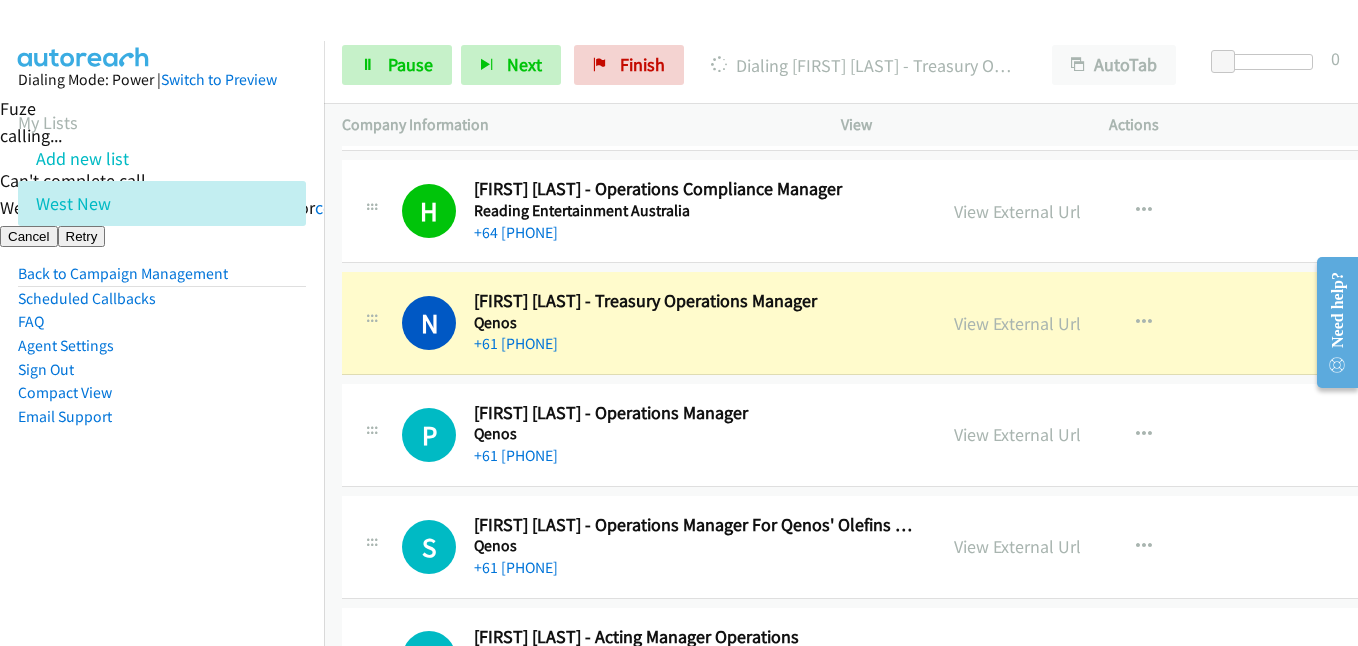 drag, startPoint x: 284, startPoint y: 506, endPoint x: 487, endPoint y: 474, distance: 205.50668 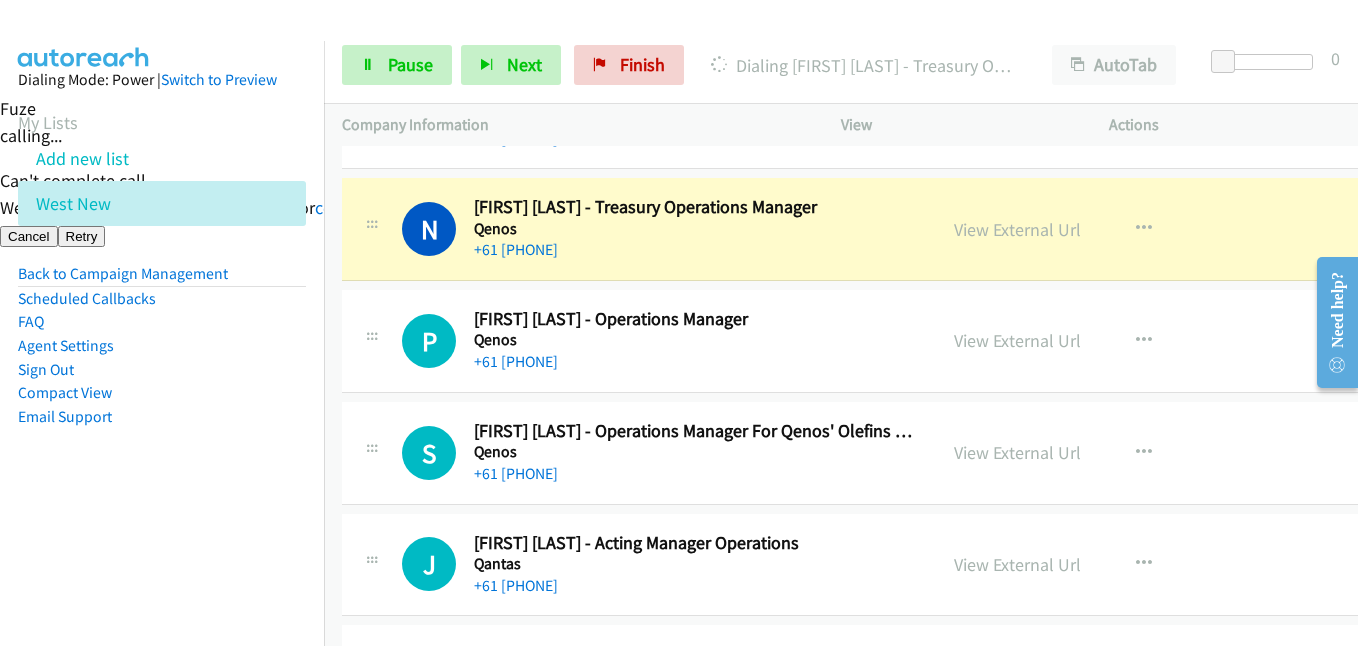 scroll, scrollTop: 11100, scrollLeft: 0, axis: vertical 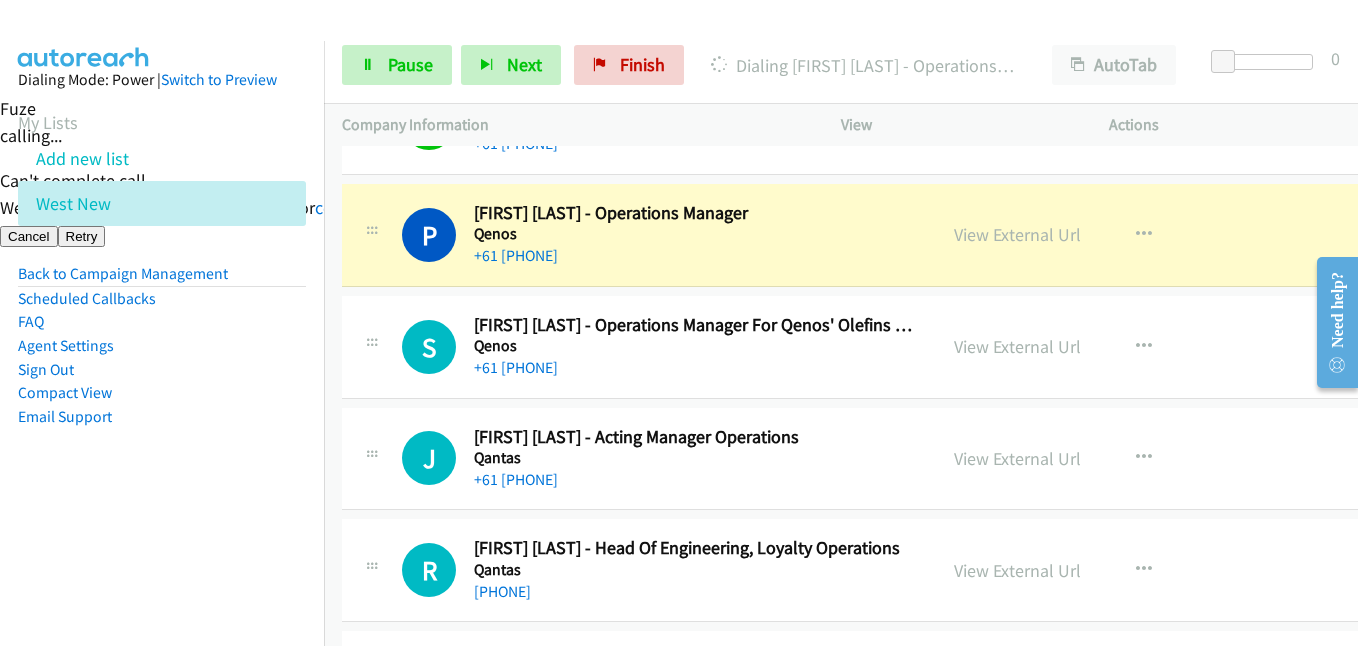 drag, startPoint x: 249, startPoint y: 435, endPoint x: 448, endPoint y: 410, distance: 200.56421 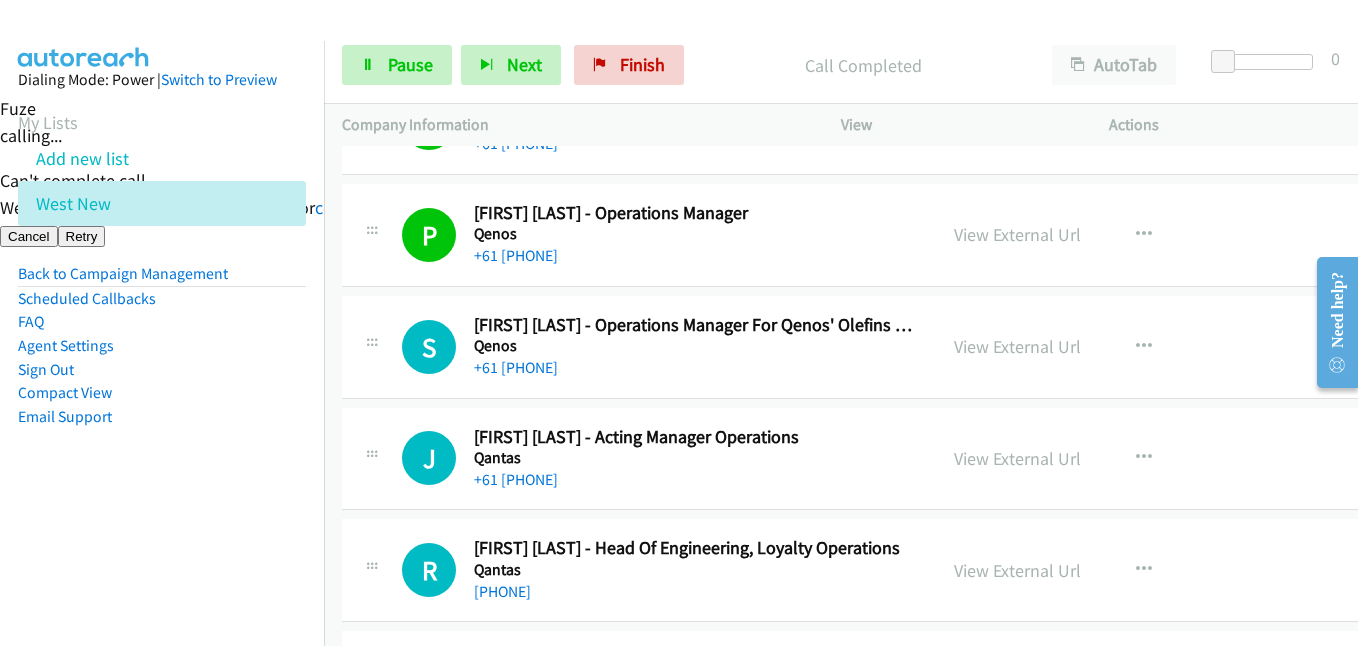 click on "Dialing Mode: Power
|
Switch to Preview
My Lists
Add new list
West New
Back to Campaign Management
Scheduled Callbacks
FAQ
Agent Settings
Sign Out
Compact View
Email Support" at bounding box center [162, 280] 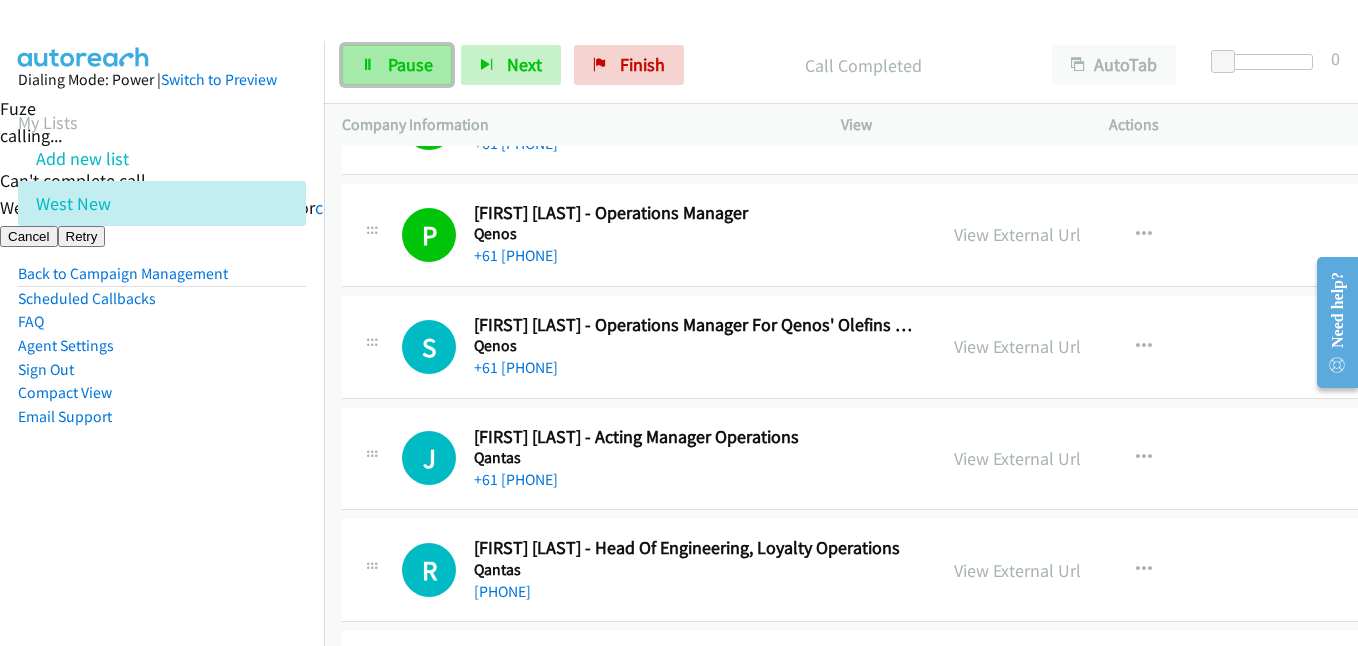 click on "Pause" at bounding box center (410, 64) 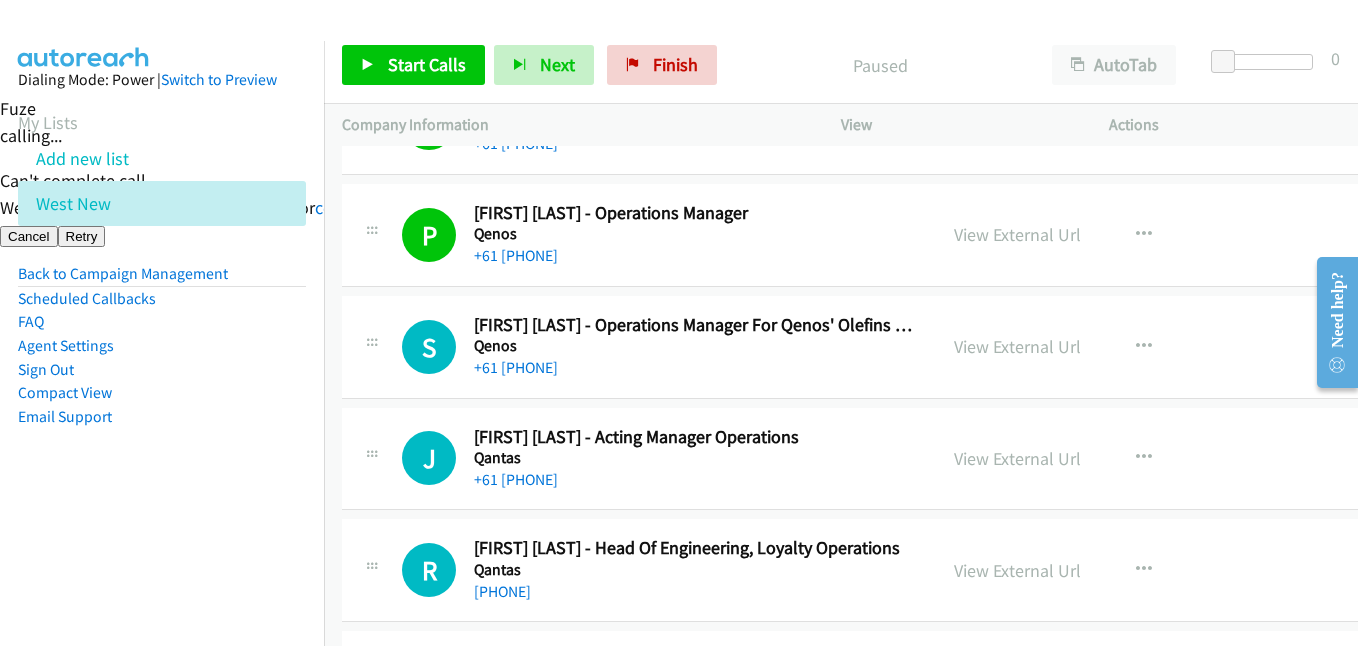 click on "Email Support" at bounding box center [162, 417] 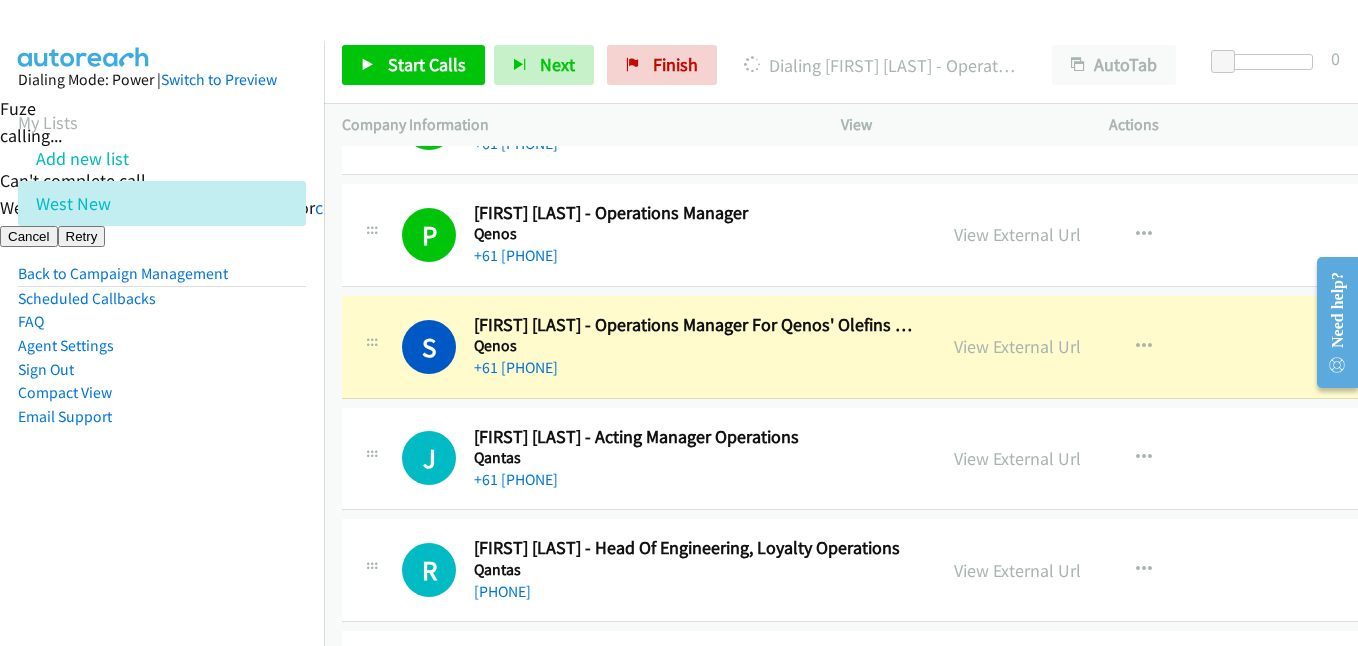 drag, startPoint x: 165, startPoint y: 505, endPoint x: 304, endPoint y: 475, distance: 142.20056 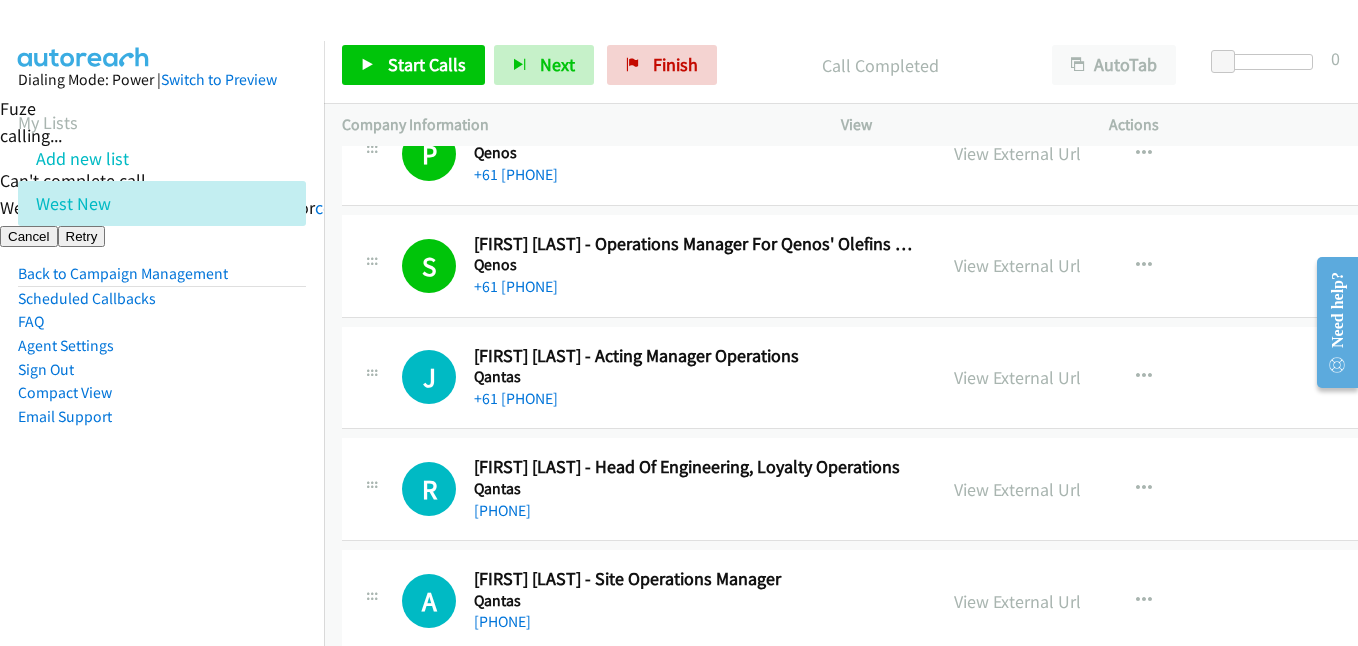 scroll, scrollTop: 11300, scrollLeft: 0, axis: vertical 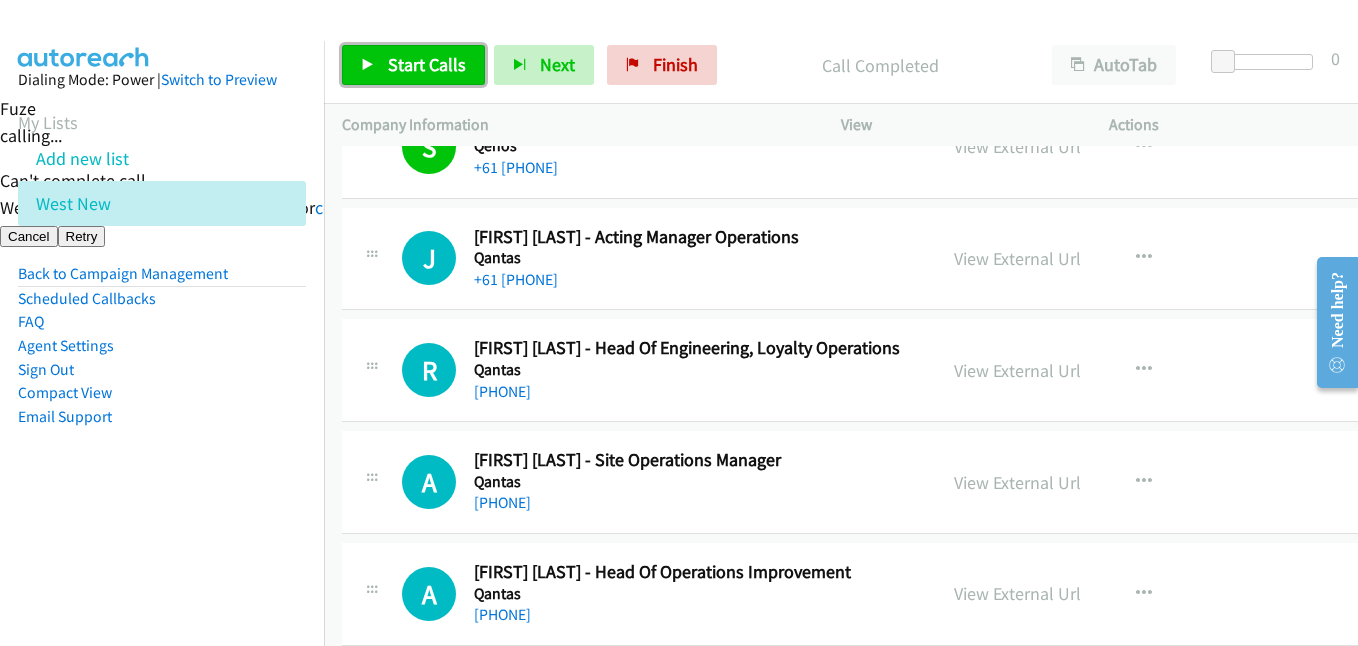 click on "Start Calls" at bounding box center (427, 64) 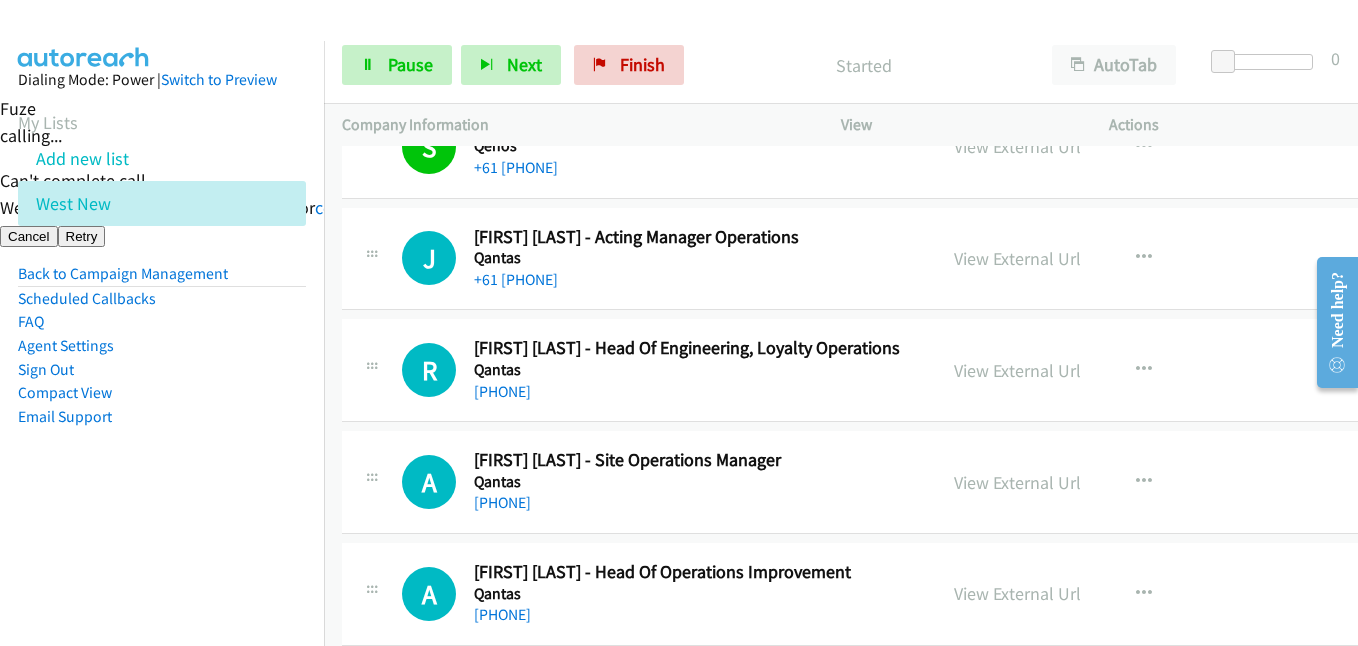 drag, startPoint x: 206, startPoint y: 521, endPoint x: 341, endPoint y: 466, distance: 145.7738 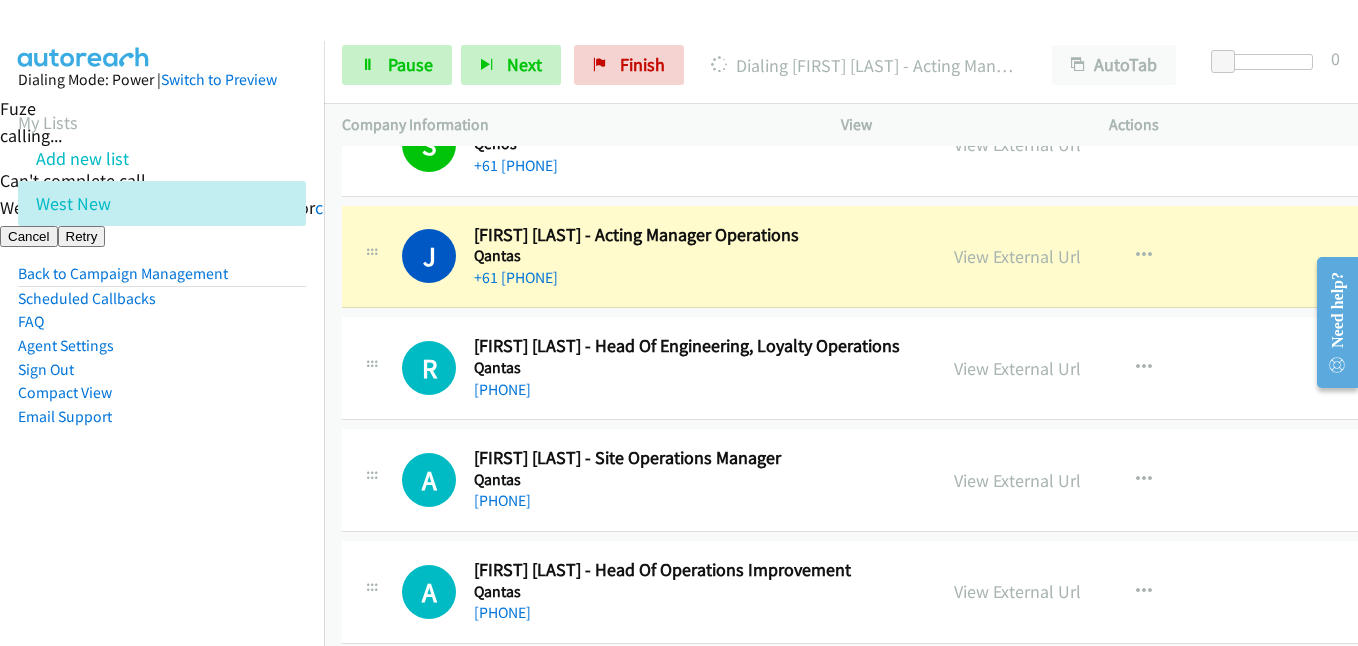 scroll, scrollTop: 11300, scrollLeft: 0, axis: vertical 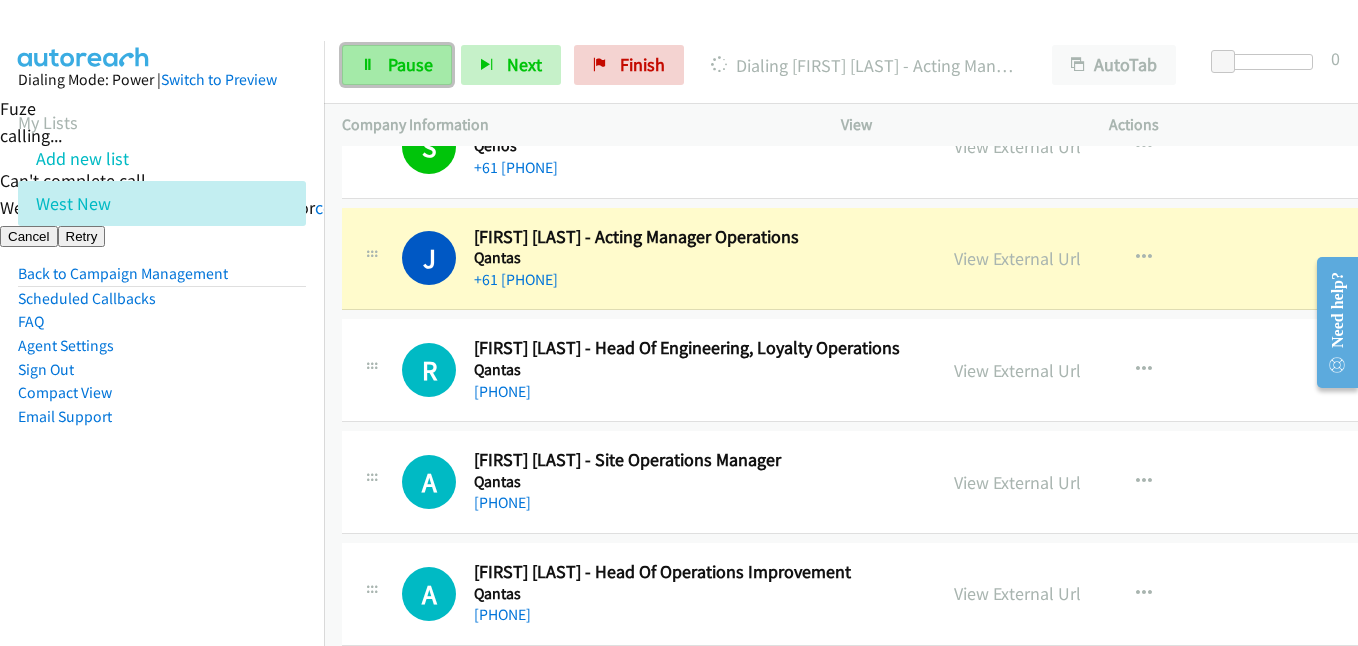 click on "Pause" at bounding box center [397, 65] 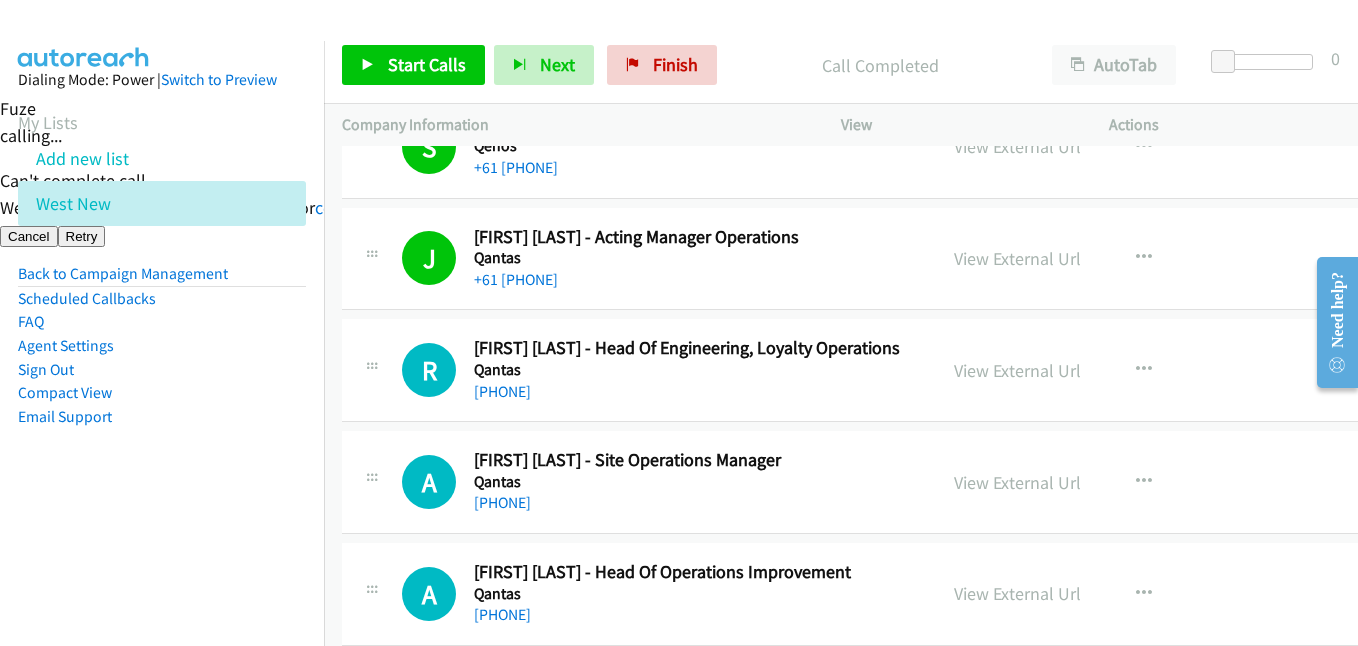 drag, startPoint x: 287, startPoint y: 355, endPoint x: 375, endPoint y: 341, distance: 89.106674 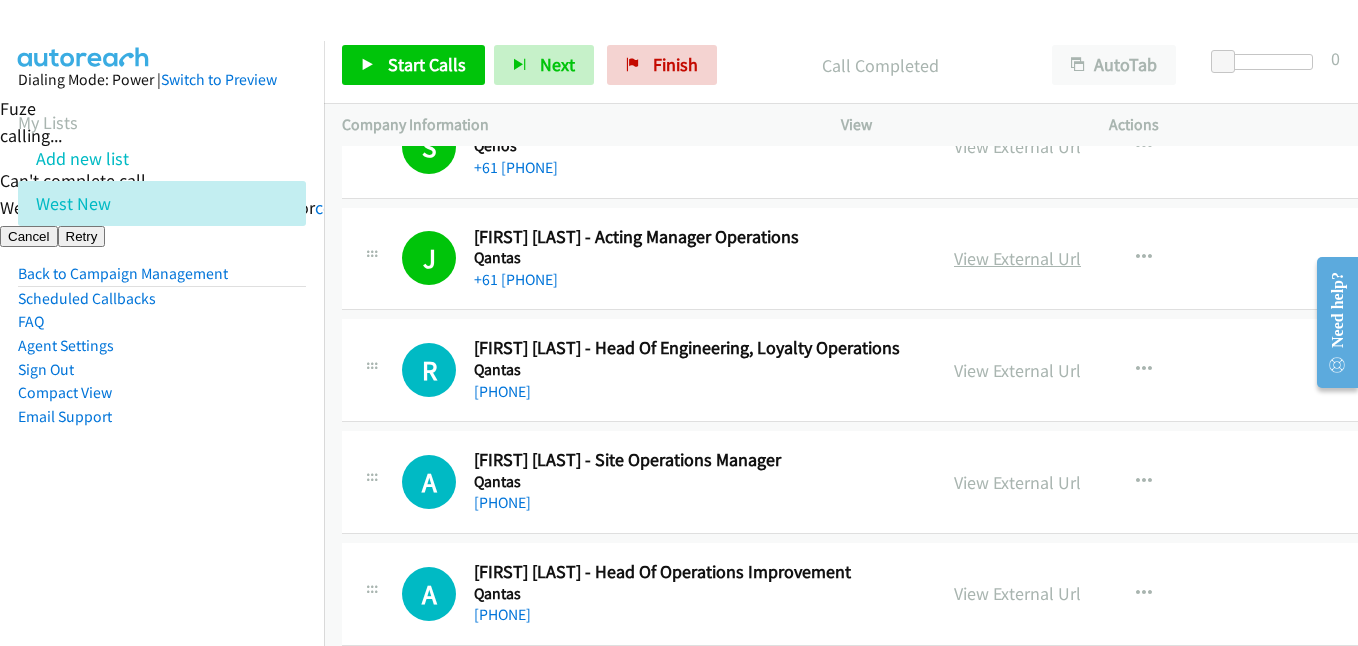 click on "View External Url" at bounding box center (1017, 258) 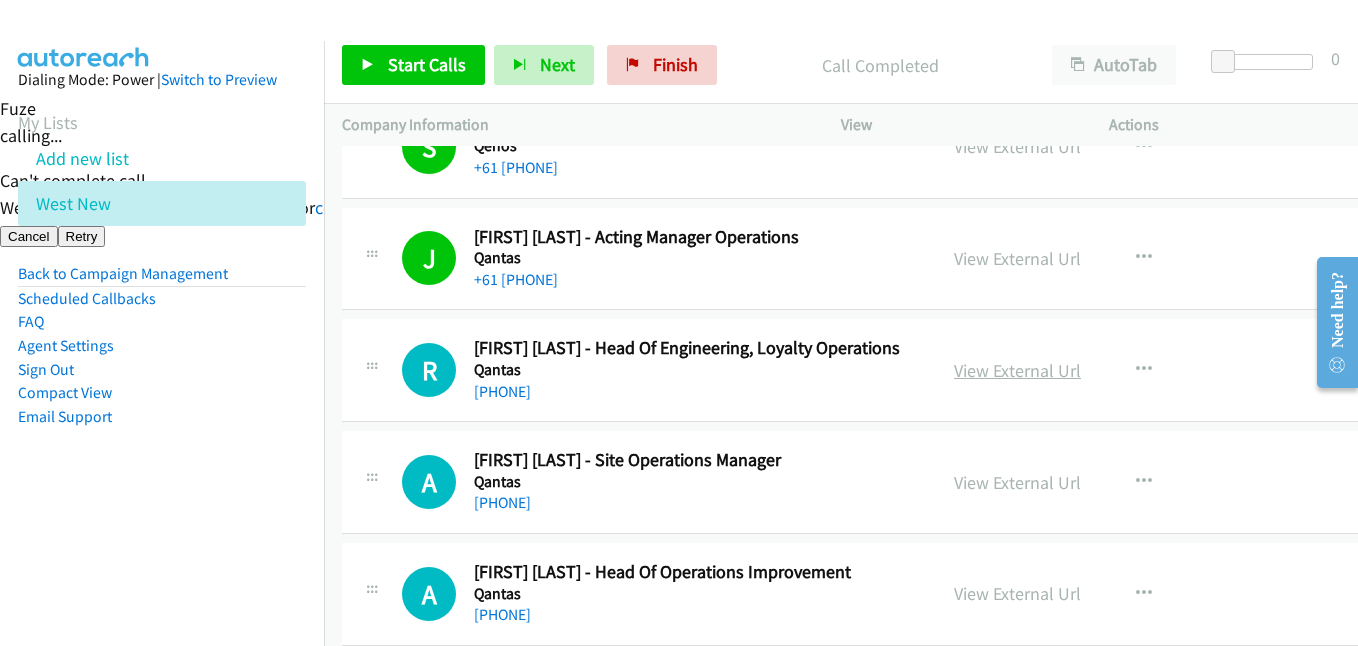 click on "View External Url" at bounding box center [1017, 370] 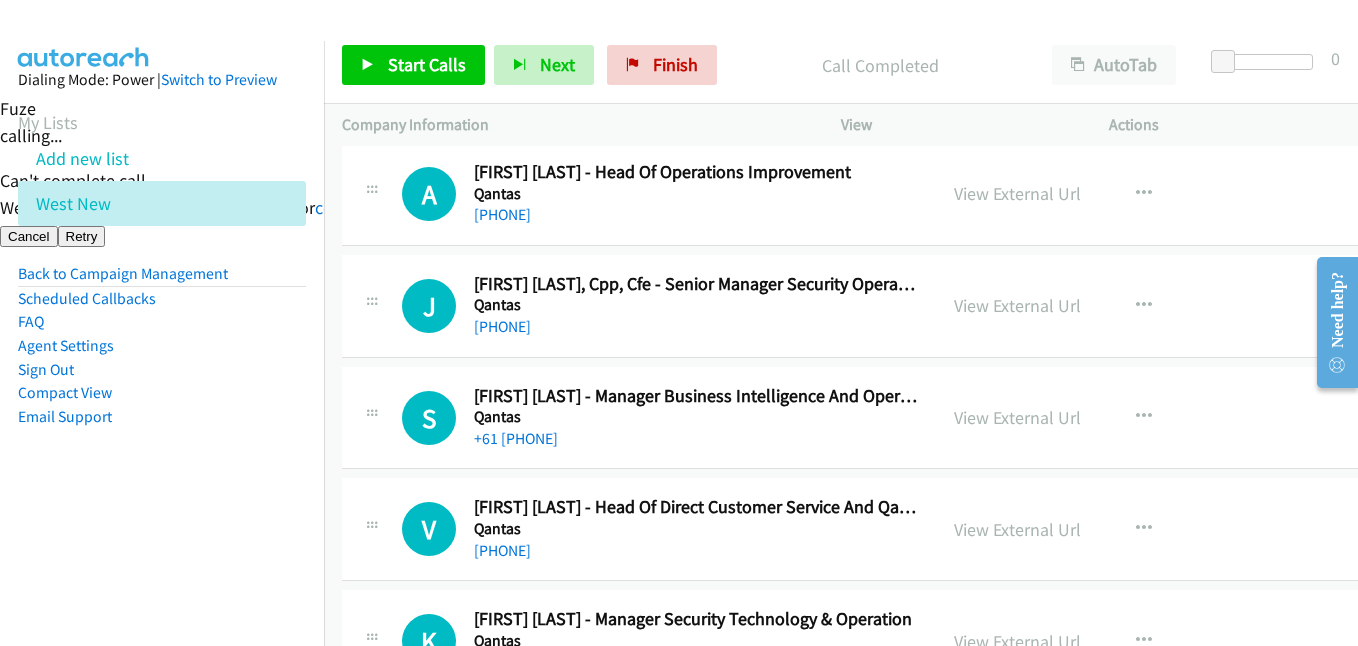 scroll, scrollTop: 11900, scrollLeft: 0, axis: vertical 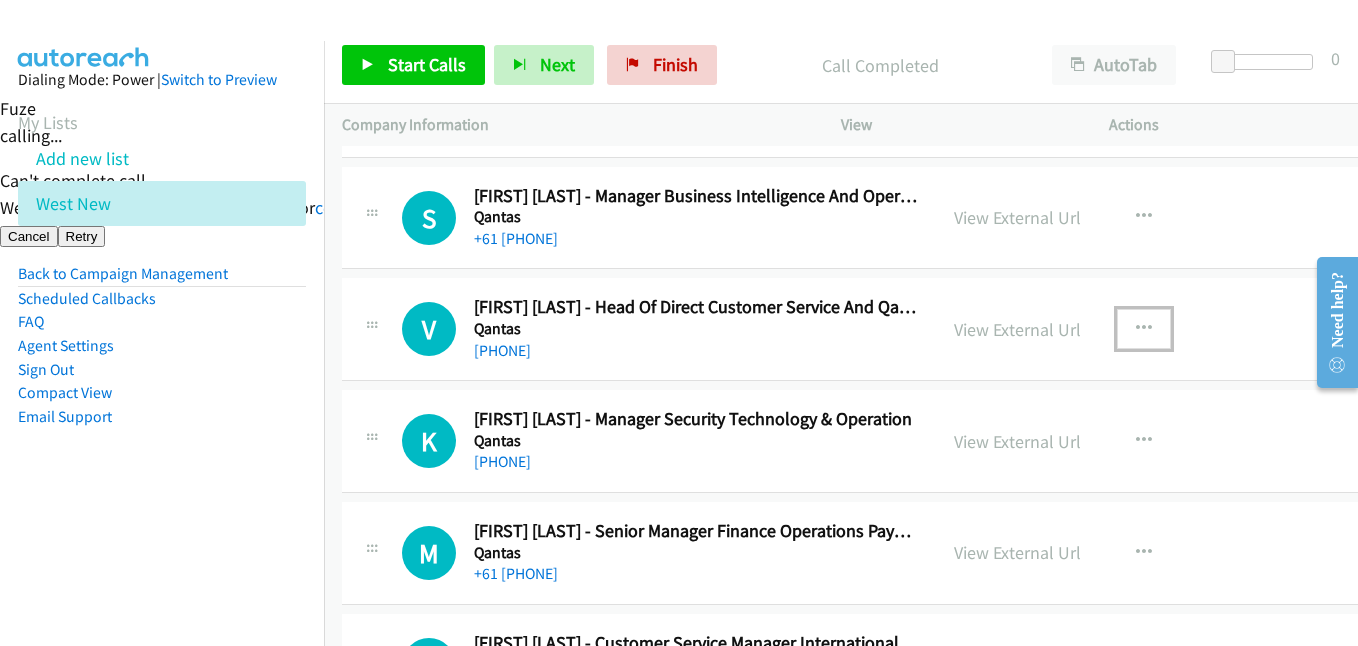 click at bounding box center (1144, 329) 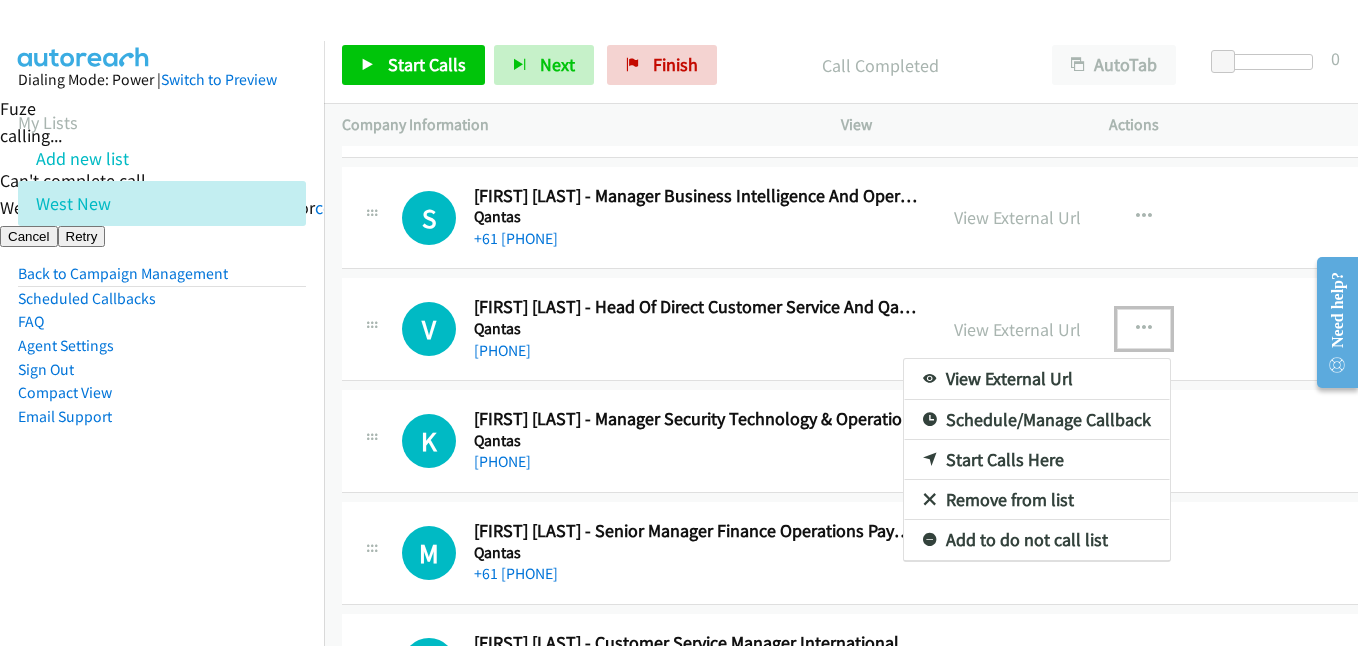 click on "Start Calls Here" at bounding box center (1037, 460) 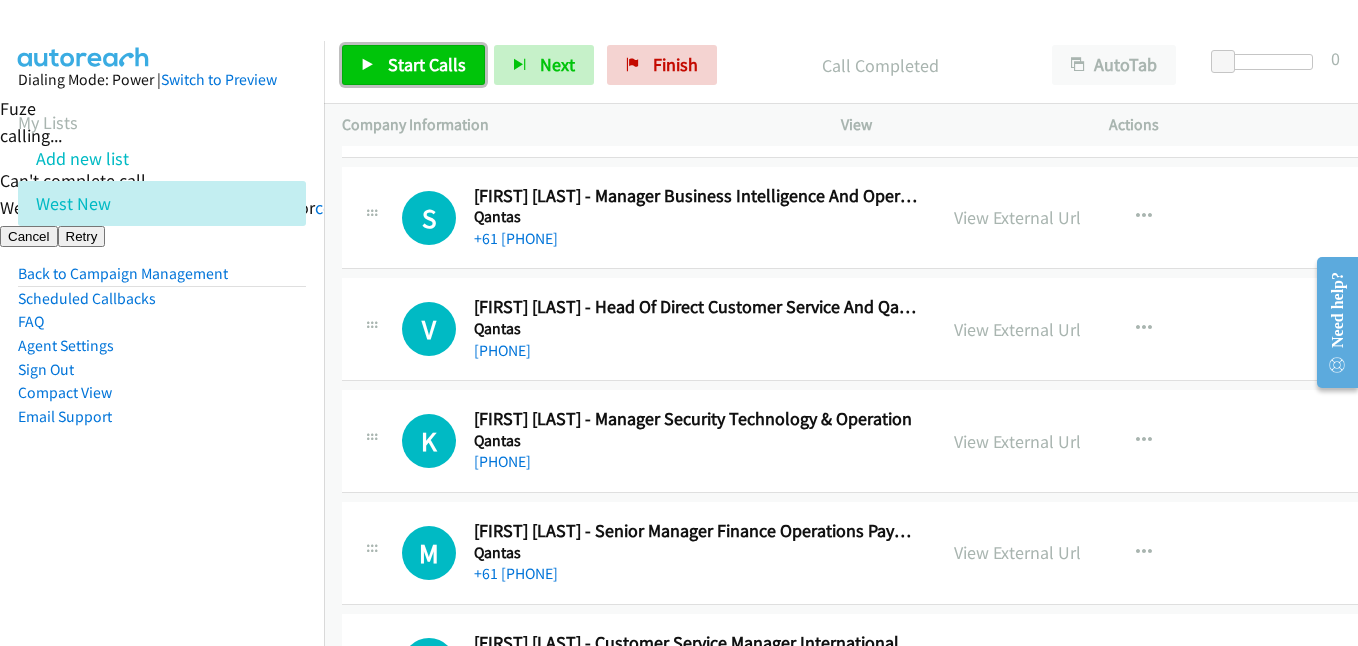 click on "Start Calls" at bounding box center (427, 64) 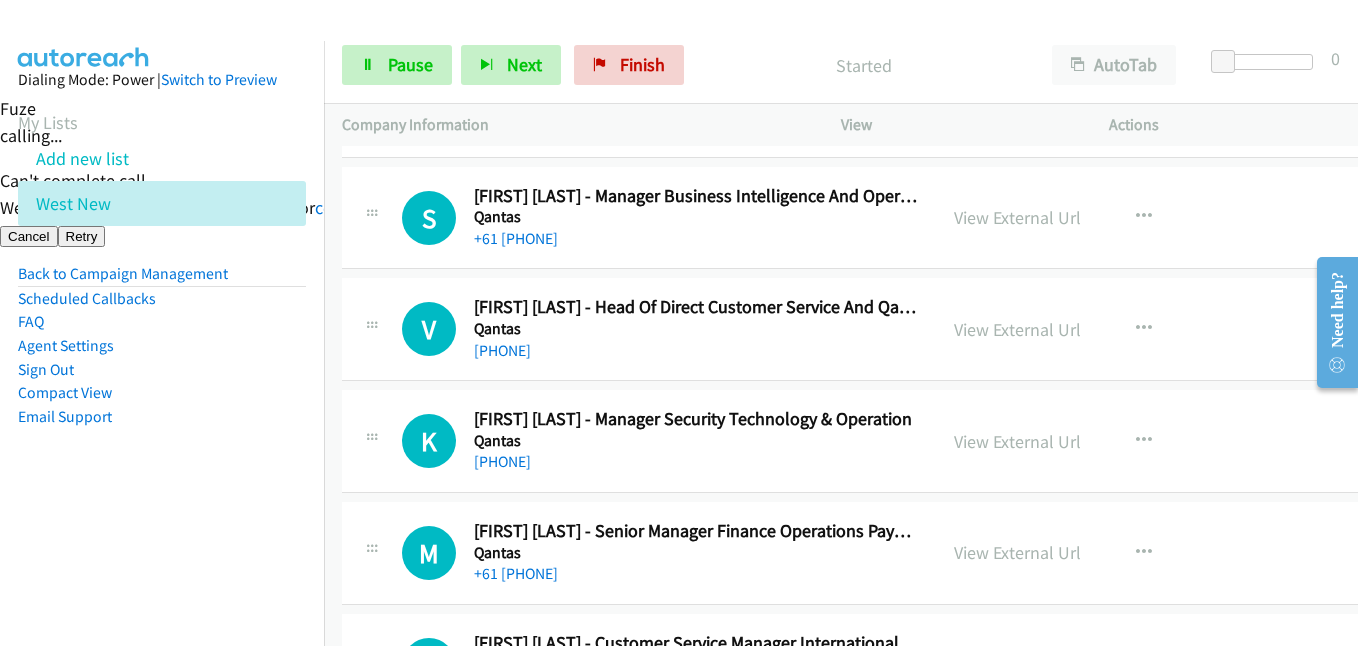 click on "Dialing Mode: Power
|
Switch to Preview
My Lists
Add new list
West New
Back to Campaign Management
Scheduled Callbacks
FAQ
Agent Settings
Sign Out
Compact View
Email Support" at bounding box center [162, 280] 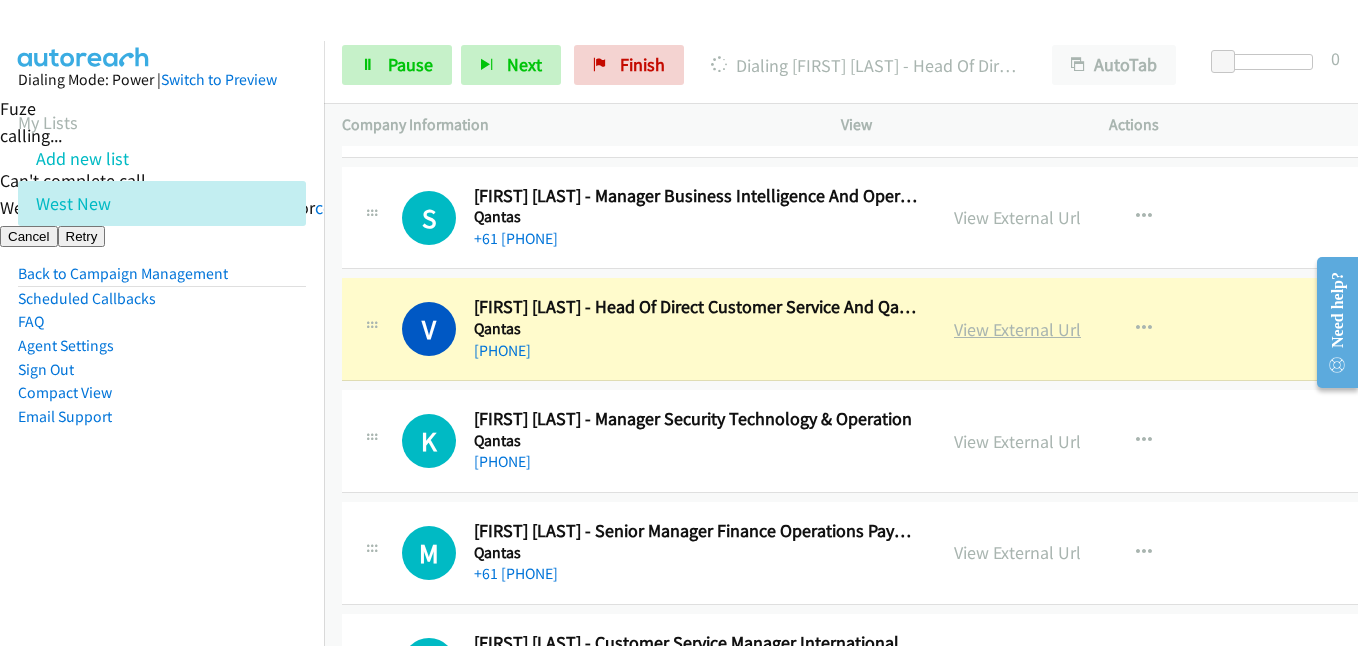 click on "View External Url" at bounding box center (1017, 329) 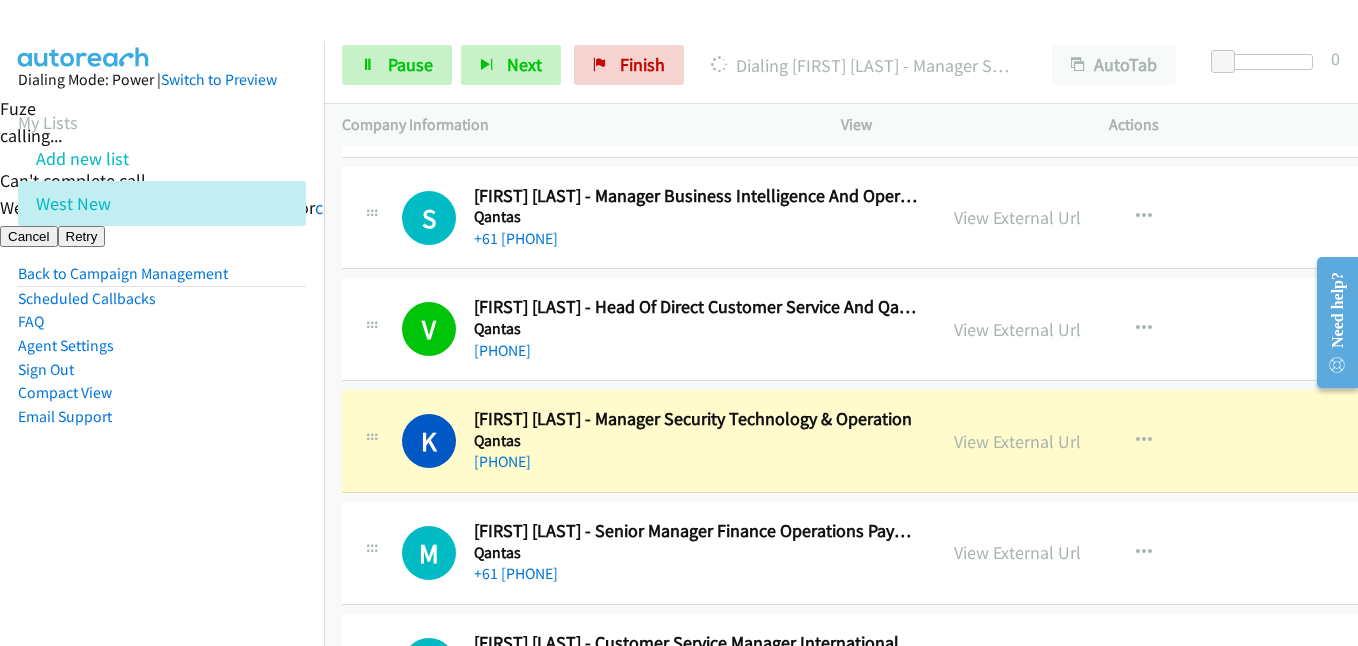scroll, scrollTop: 12000, scrollLeft: 0, axis: vertical 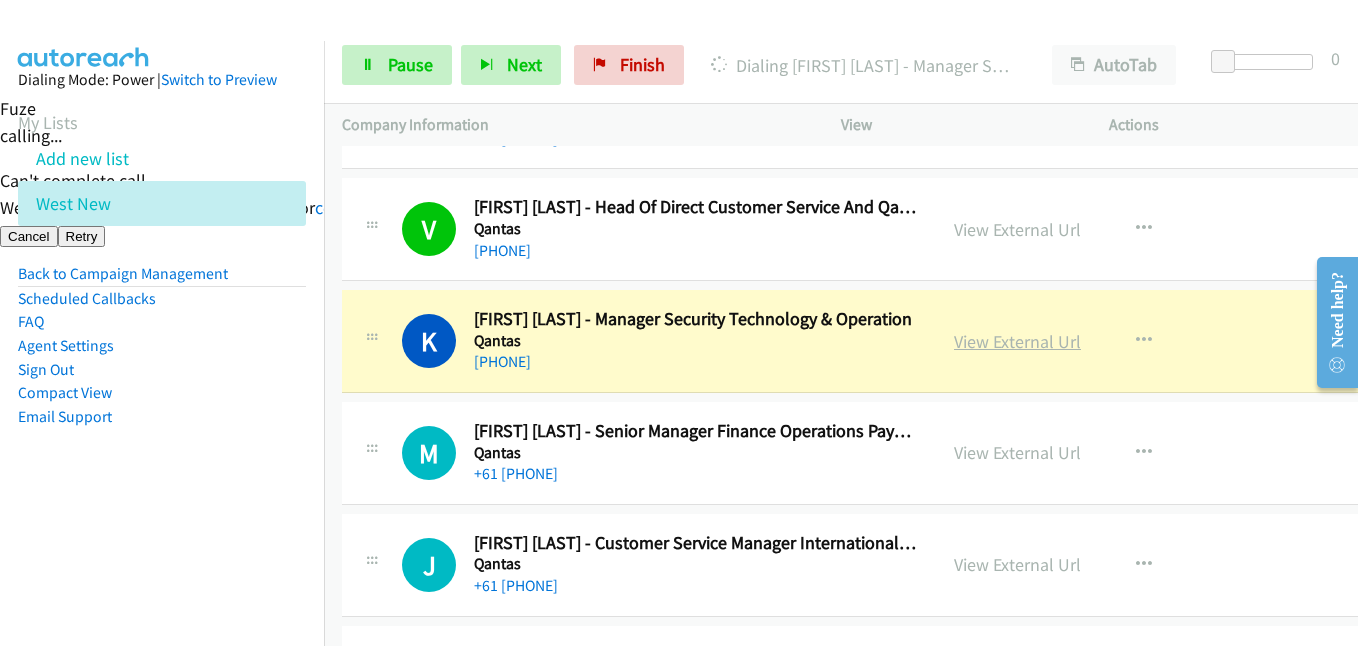 click on "View External Url" at bounding box center [1017, 341] 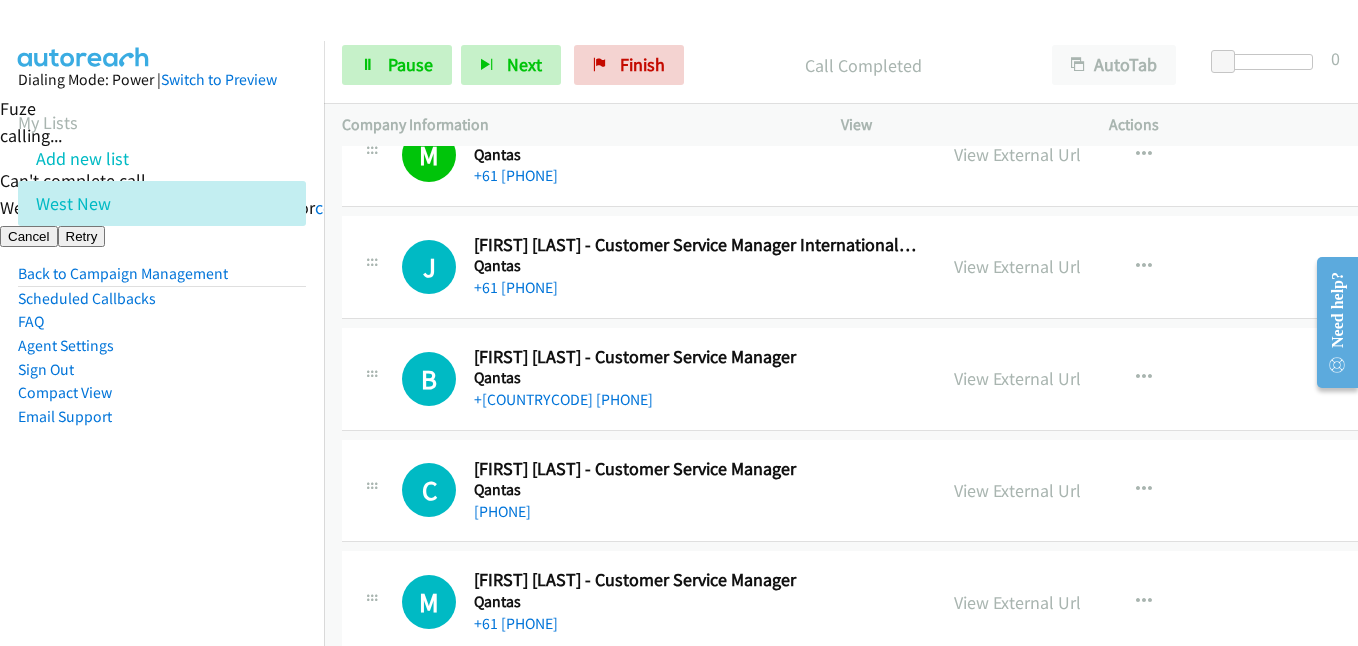 scroll, scrollTop: 12300, scrollLeft: 0, axis: vertical 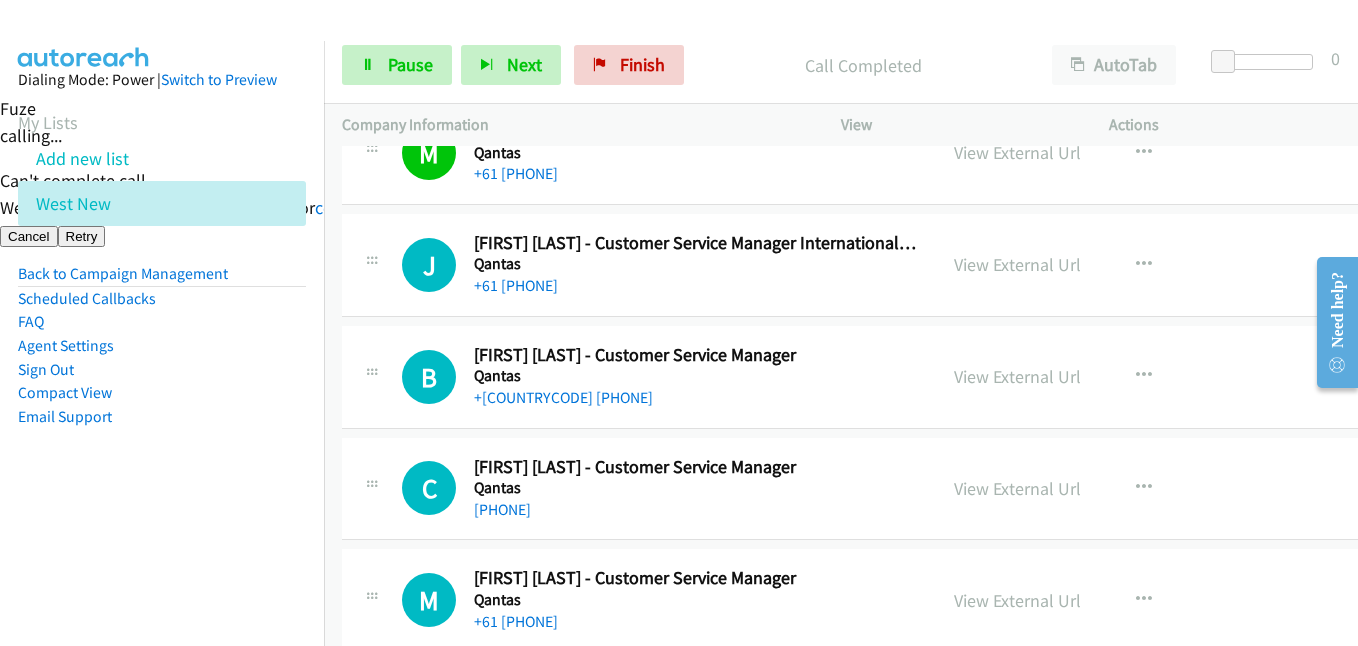 drag, startPoint x: 250, startPoint y: 451, endPoint x: 262, endPoint y: 448, distance: 12.369317 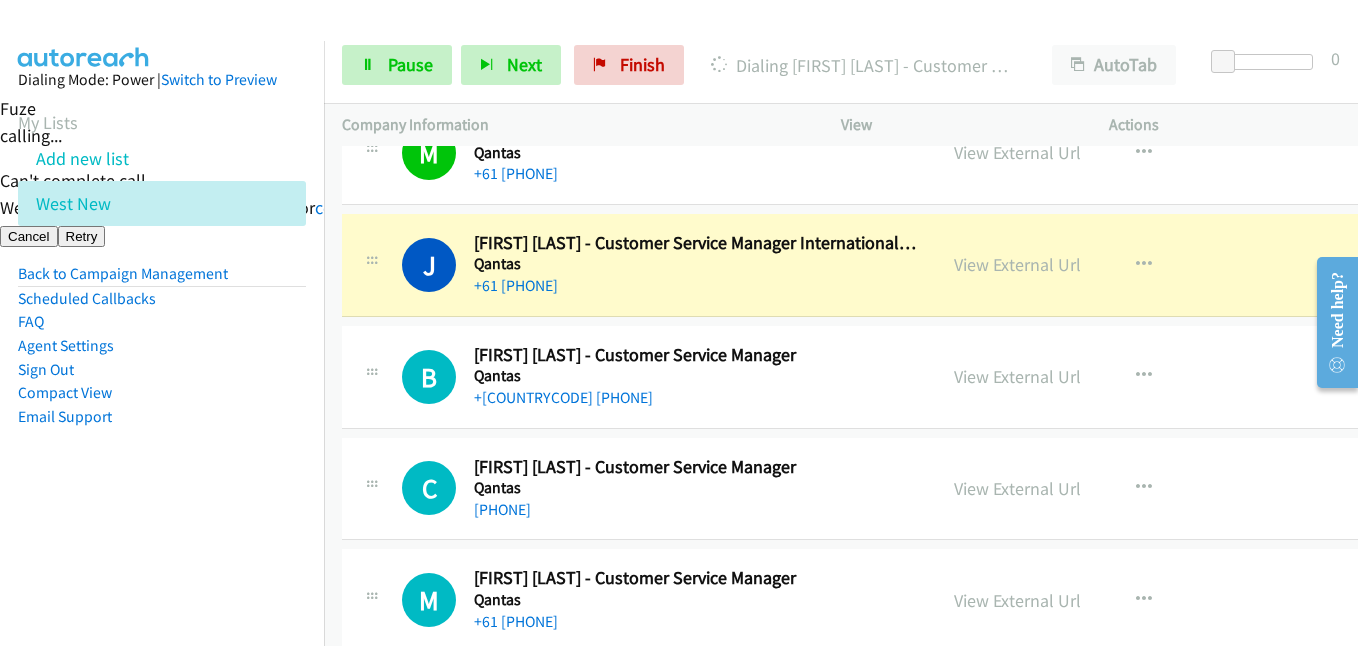 click on "Dialing Mode: Power
|
Switch to Preview
My Lists
Add new list
West New
Back to Campaign Management
Scheduled Callbacks
FAQ
Agent Settings
Sign Out
Compact View
Email Support" at bounding box center [162, 364] 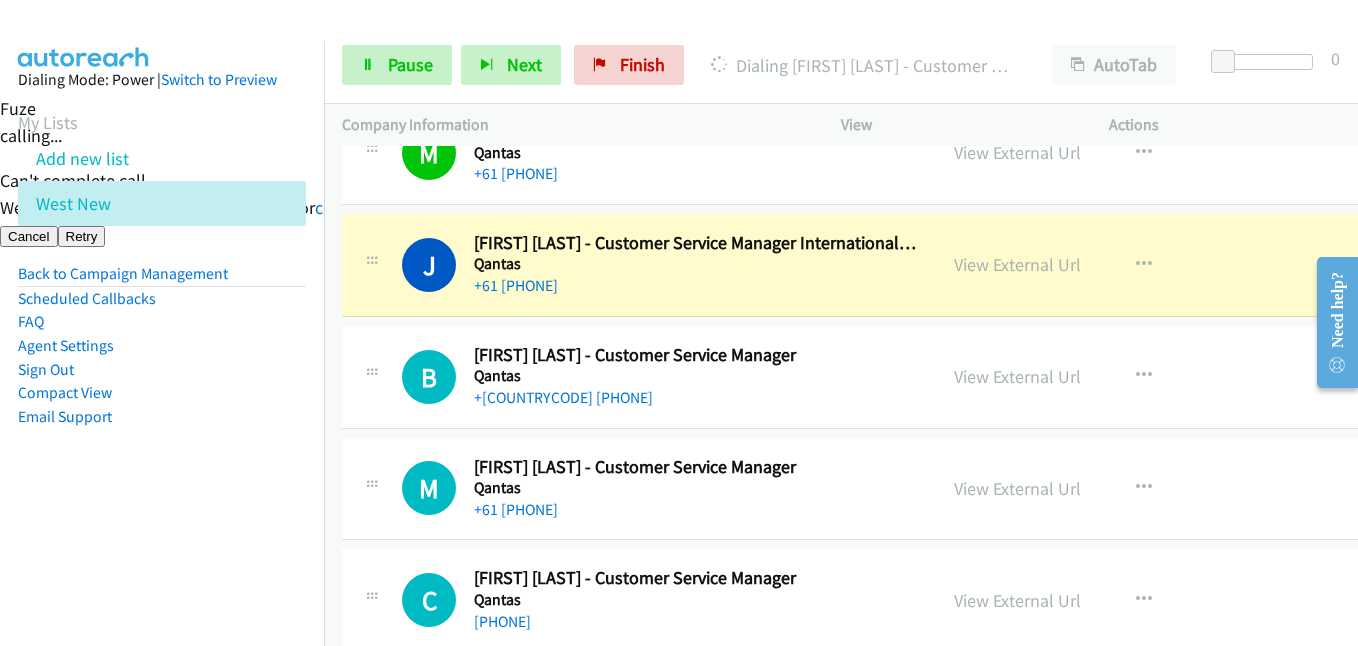click on "Dialing Mode: Power
|
Switch to Preview
My Lists
Add new list
West New
Back to Campaign Management
Scheduled Callbacks
FAQ
Agent Settings
Sign Out
Compact View
Email Support" at bounding box center [162, 280] 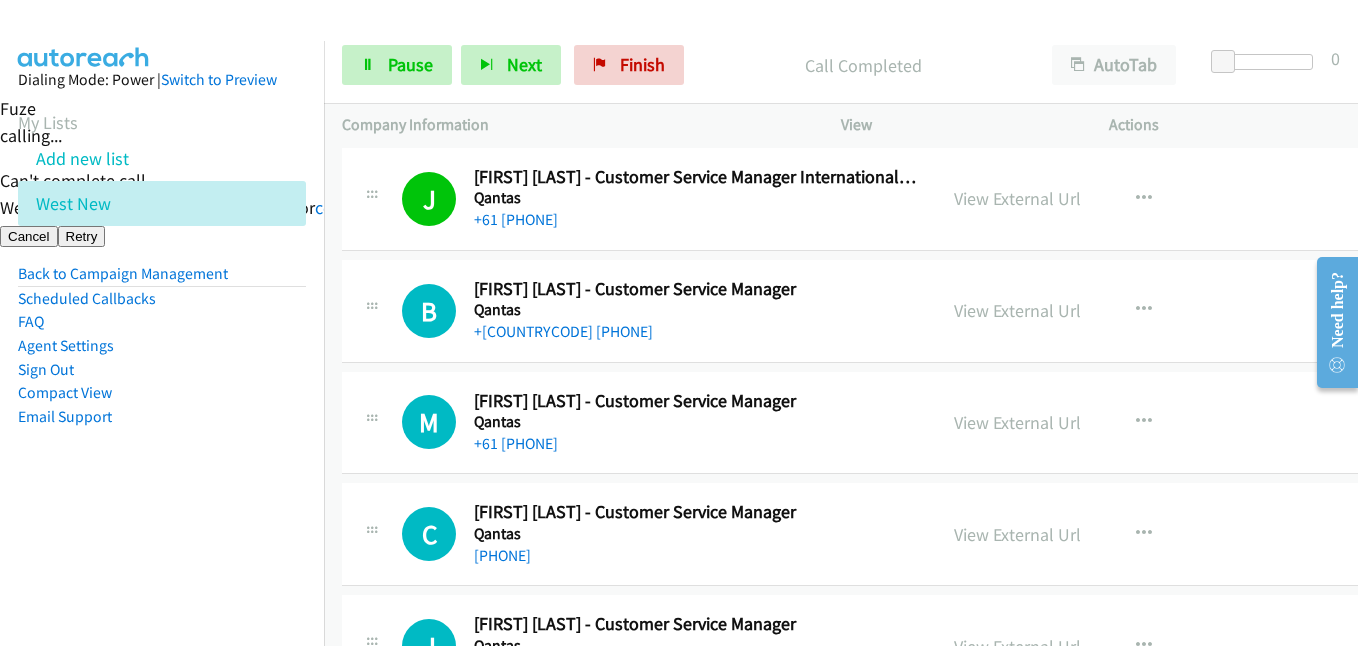 scroll, scrollTop: 12400, scrollLeft: 0, axis: vertical 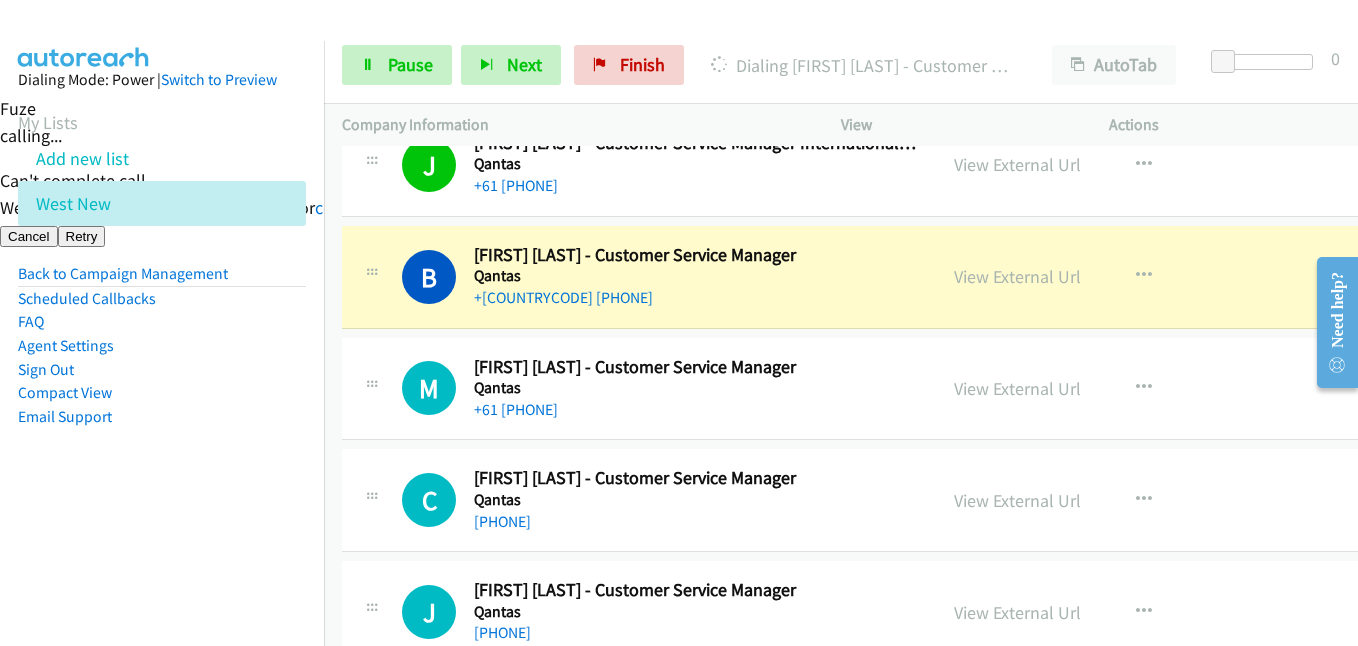 click on "Sign Out" at bounding box center (162, 370) 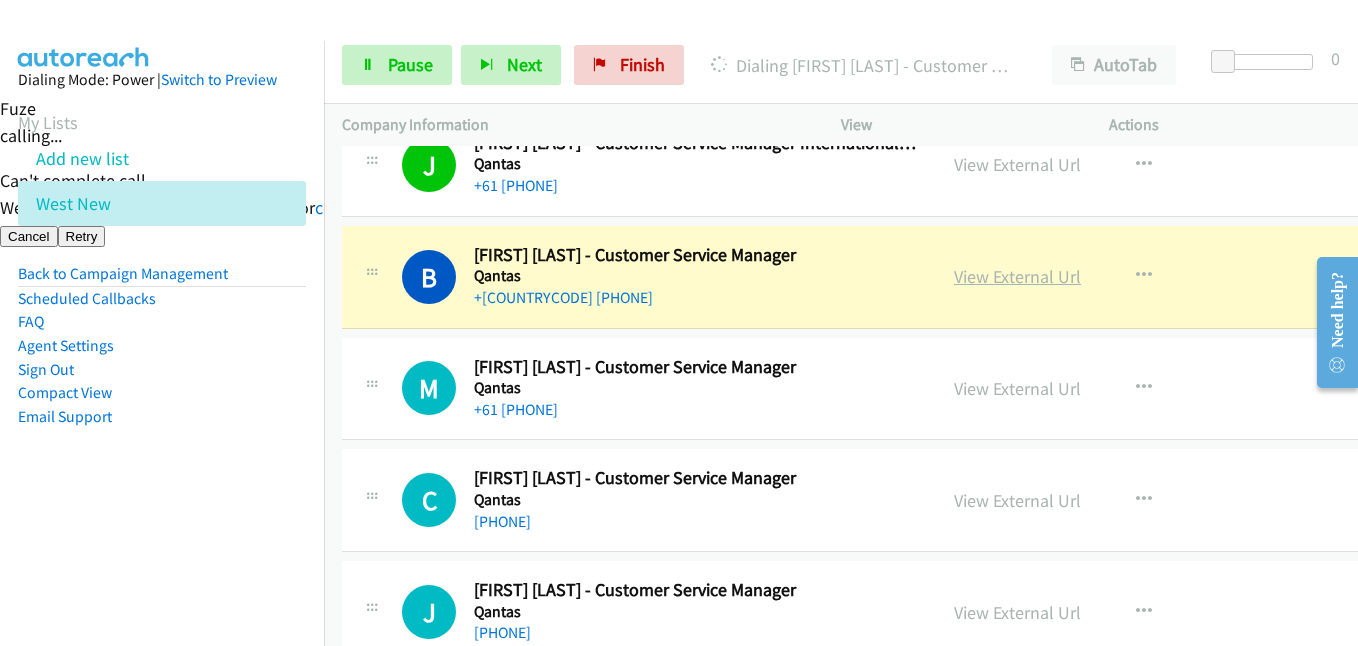 click on "View External Url" at bounding box center [1017, 276] 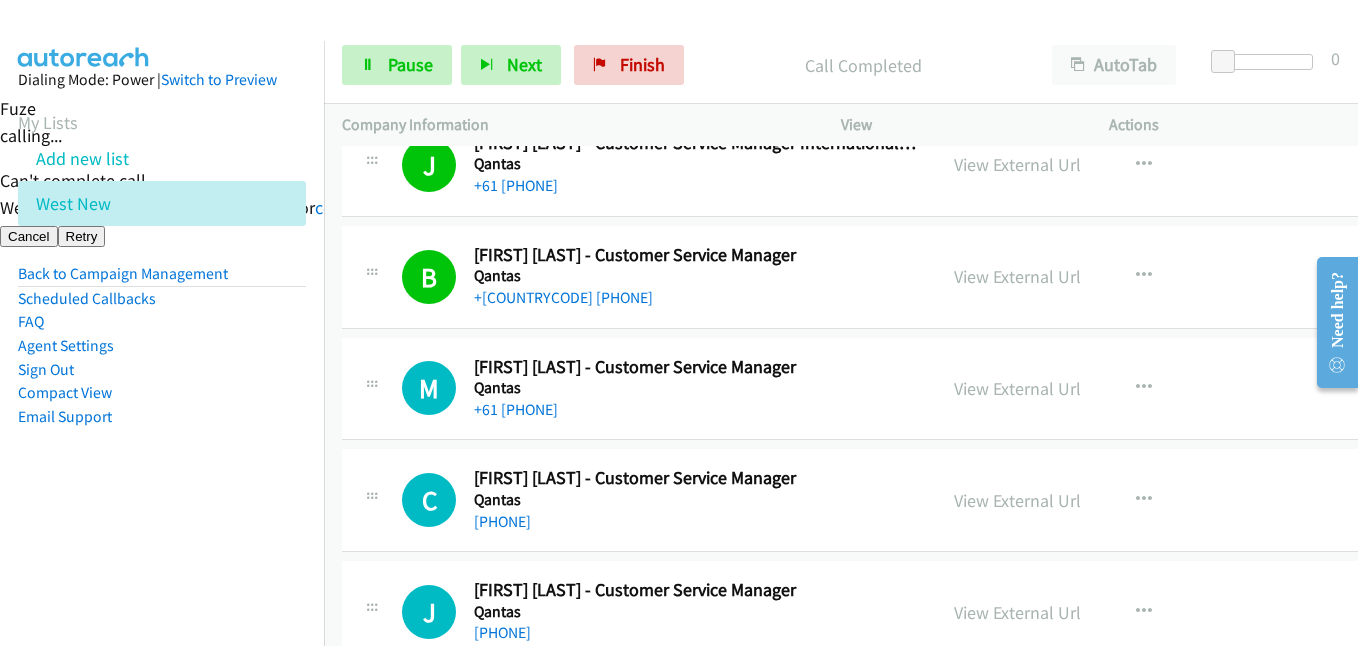 drag, startPoint x: 254, startPoint y: 497, endPoint x: 636, endPoint y: 397, distance: 394.87213 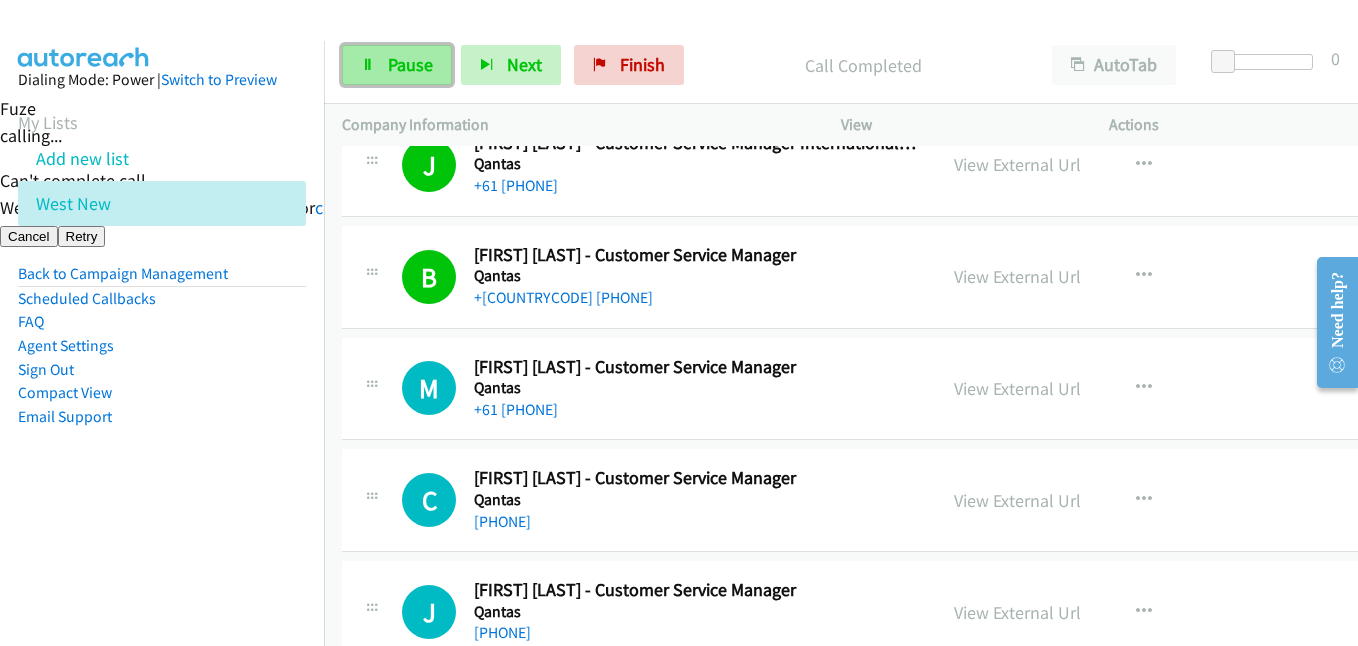 click on "Pause" at bounding box center [410, 64] 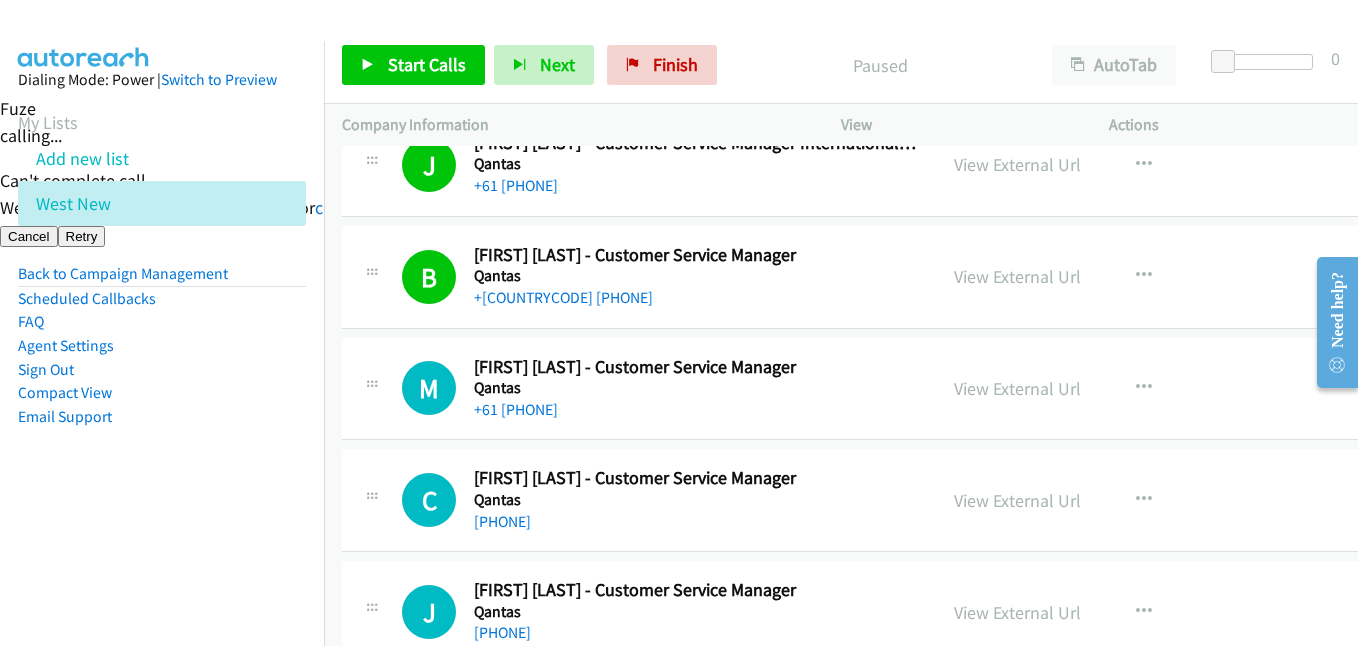 drag, startPoint x: 118, startPoint y: 462, endPoint x: 142, endPoint y: 460, distance: 24.083189 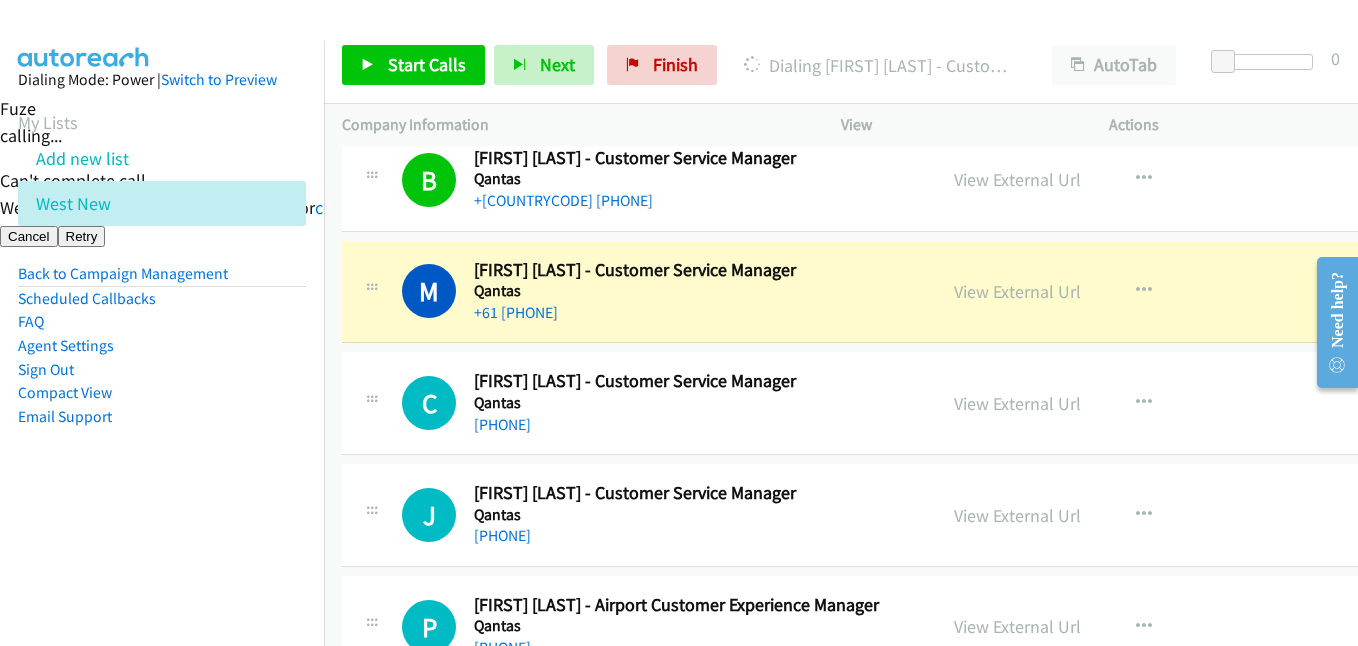 scroll, scrollTop: 12600, scrollLeft: 0, axis: vertical 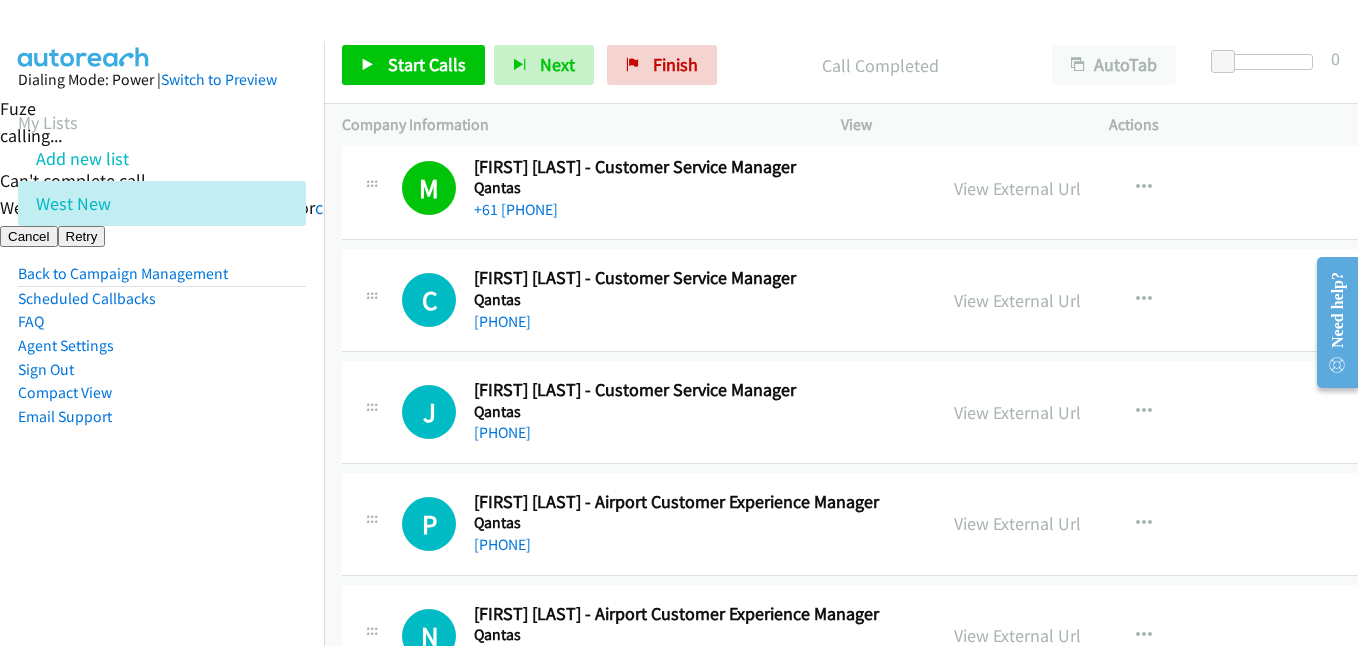 drag, startPoint x: 243, startPoint y: 500, endPoint x: 258, endPoint y: 494, distance: 16.155495 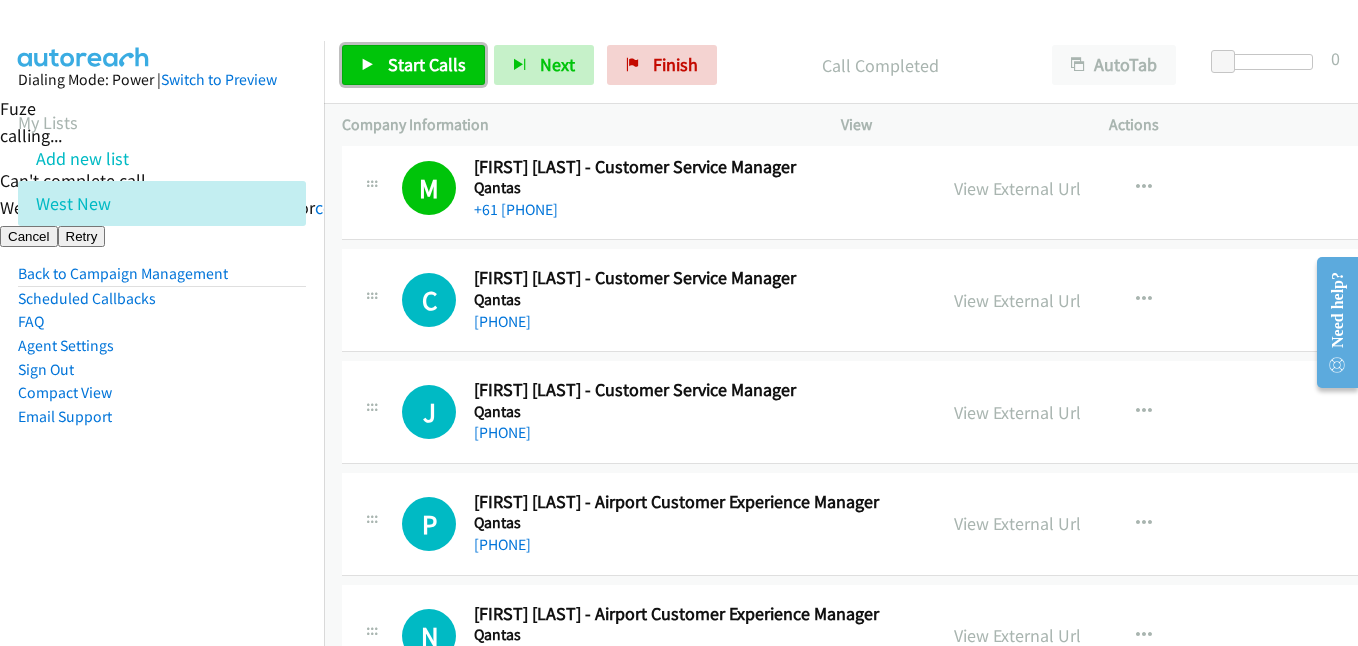 click on "Start Calls" at bounding box center (427, 64) 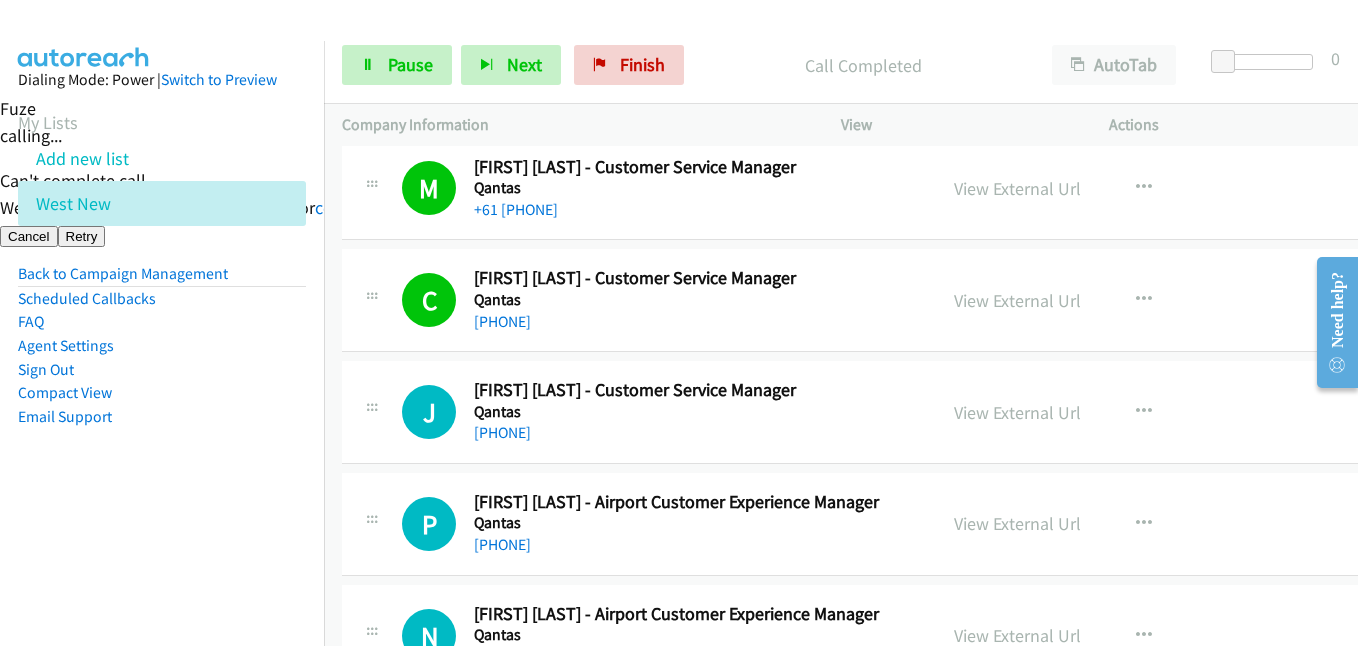 click on "Dialing Mode: Power
|
Switch to Preview
My Lists
Add new list
West New
Back to Campaign Management
Scheduled Callbacks
FAQ
Agent Settings
Sign Out
Compact View
Email Support" at bounding box center [162, 280] 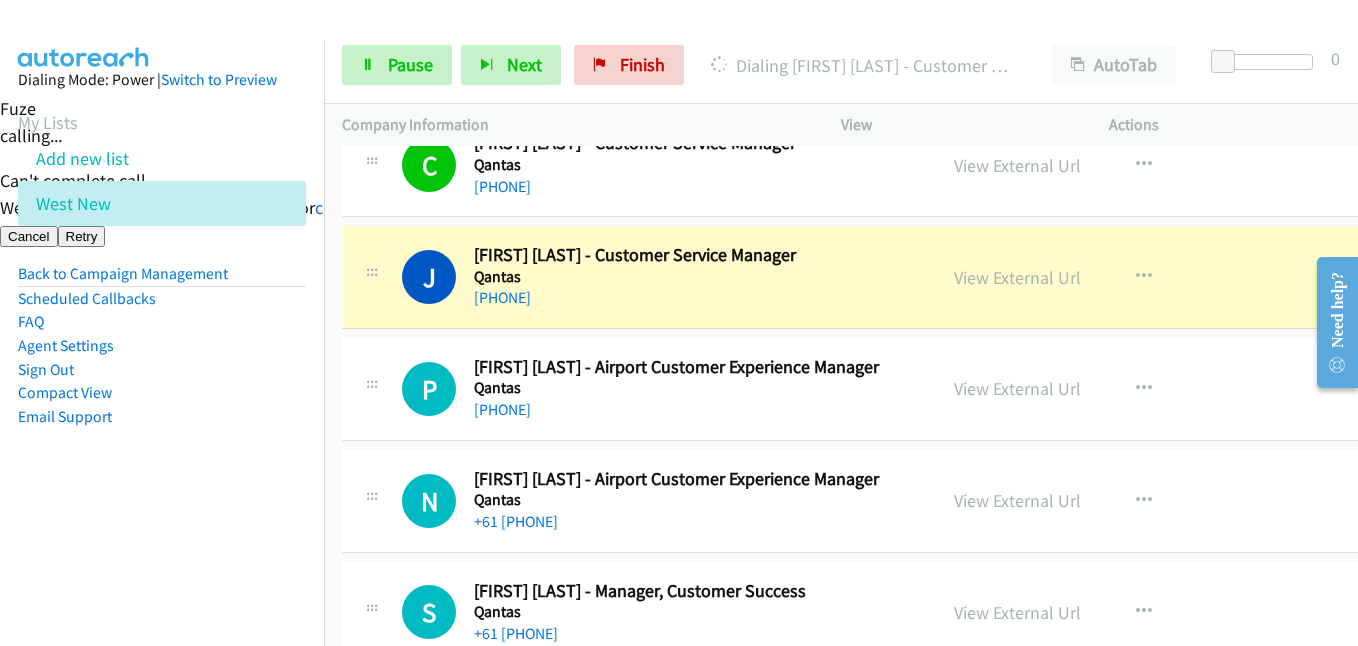 scroll, scrollTop: 12800, scrollLeft: 0, axis: vertical 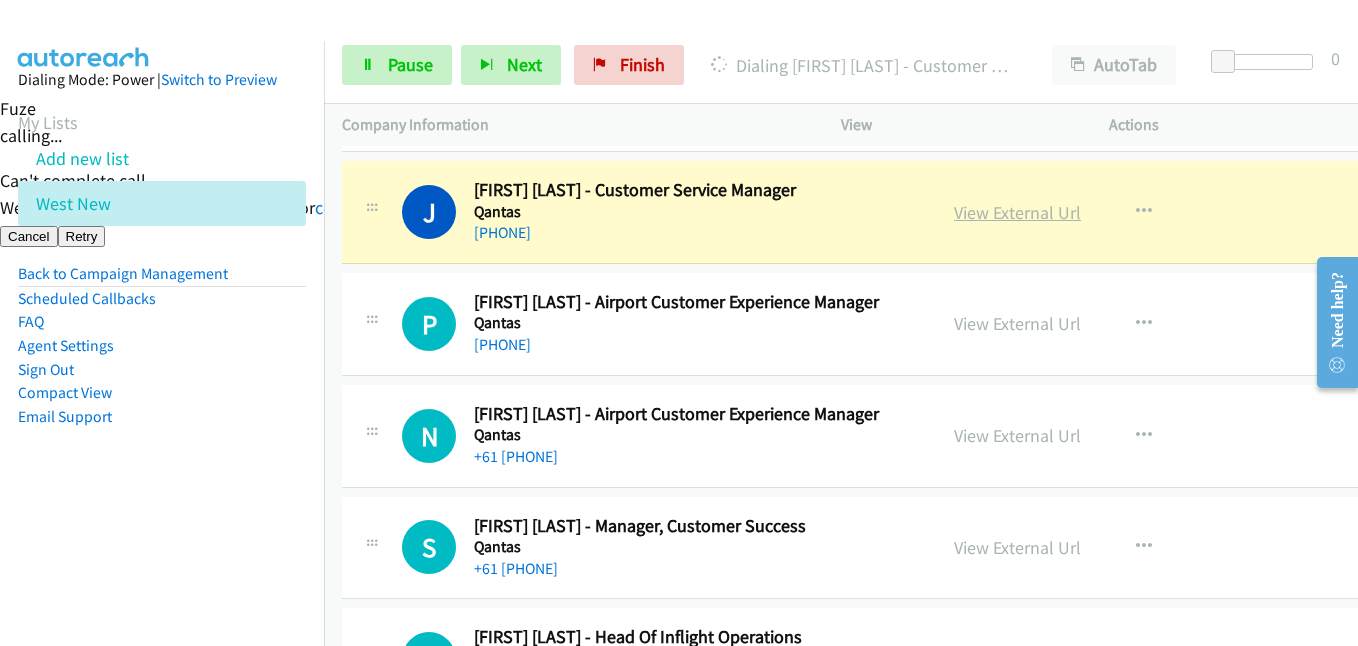 click on "View External Url" at bounding box center [1017, 212] 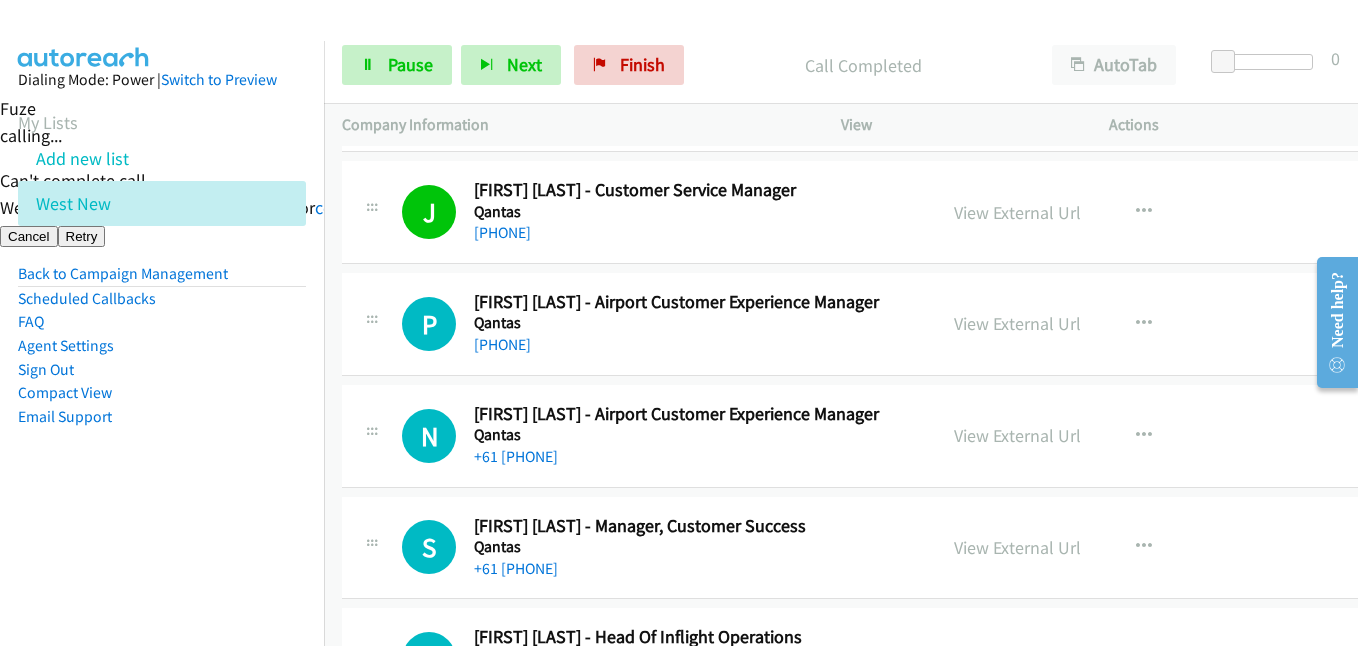 click on "Dialing Mode: Power
|
Switch to Preview
My Lists
Add new list
West New
Back to Campaign Management
Scheduled Callbacks
FAQ
Agent Settings
Sign Out
Compact View
Email Support" at bounding box center [162, 364] 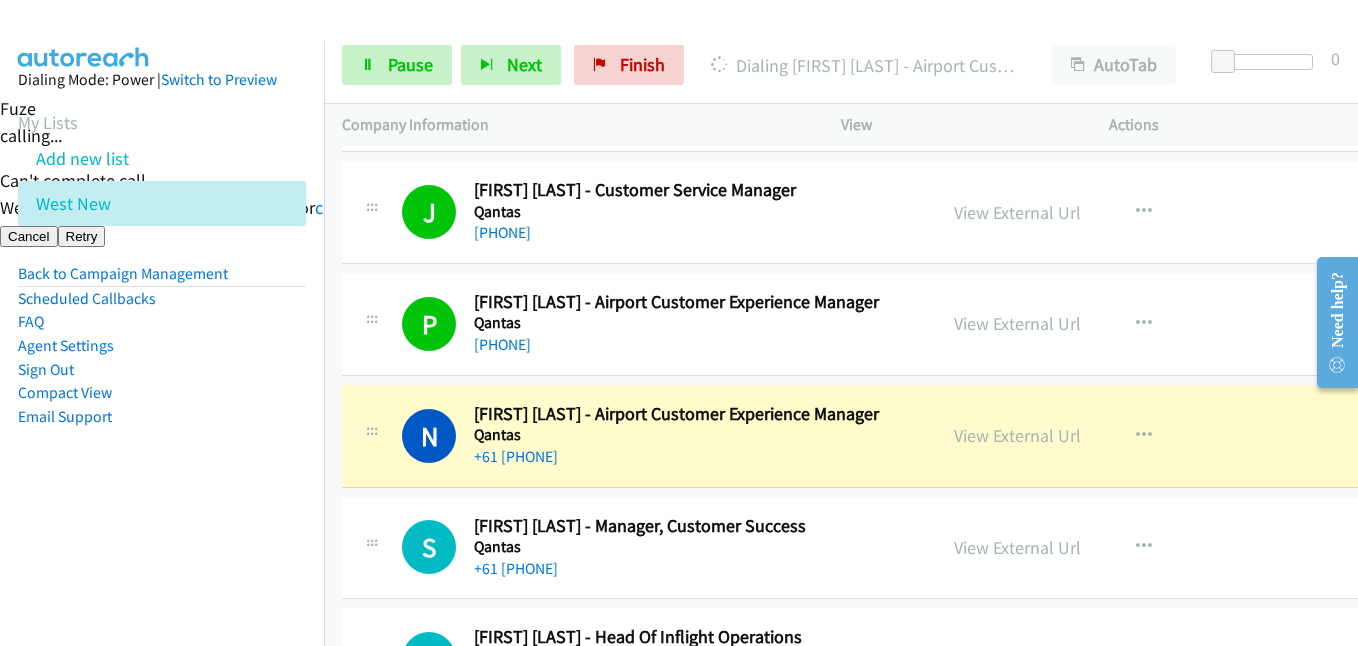 click on "Dialing Mode: Power
|
Switch to Preview
My Lists
Add new list
West New
Back to Campaign Management
Scheduled Callbacks
FAQ
Agent Settings
Sign Out
Compact View
Email Support" at bounding box center [162, 280] 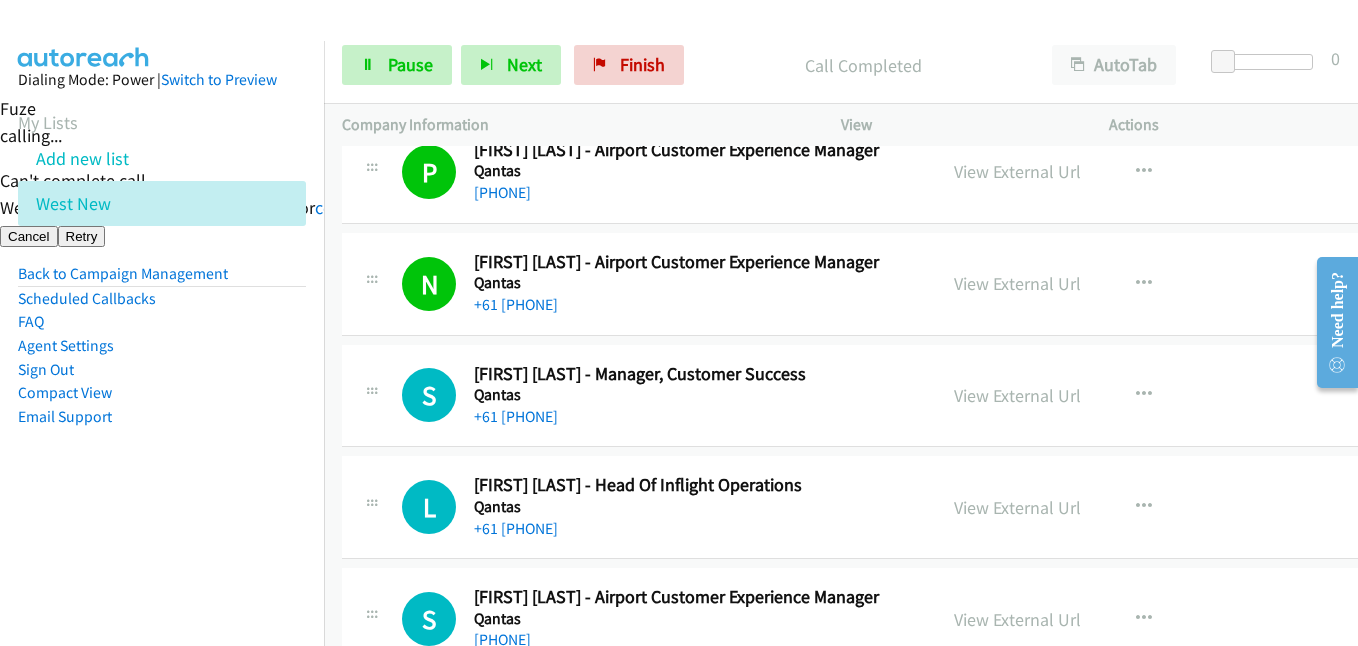 scroll, scrollTop: 13000, scrollLeft: 0, axis: vertical 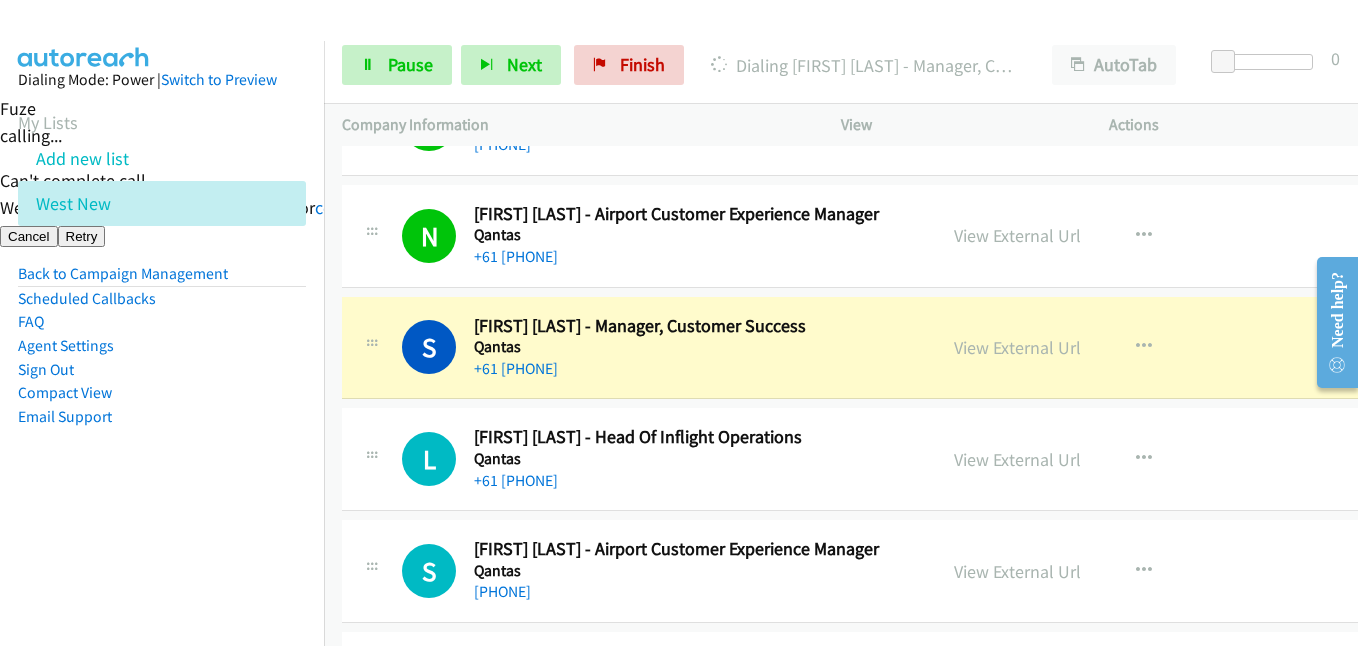 click on "Compact View" at bounding box center (162, 393) 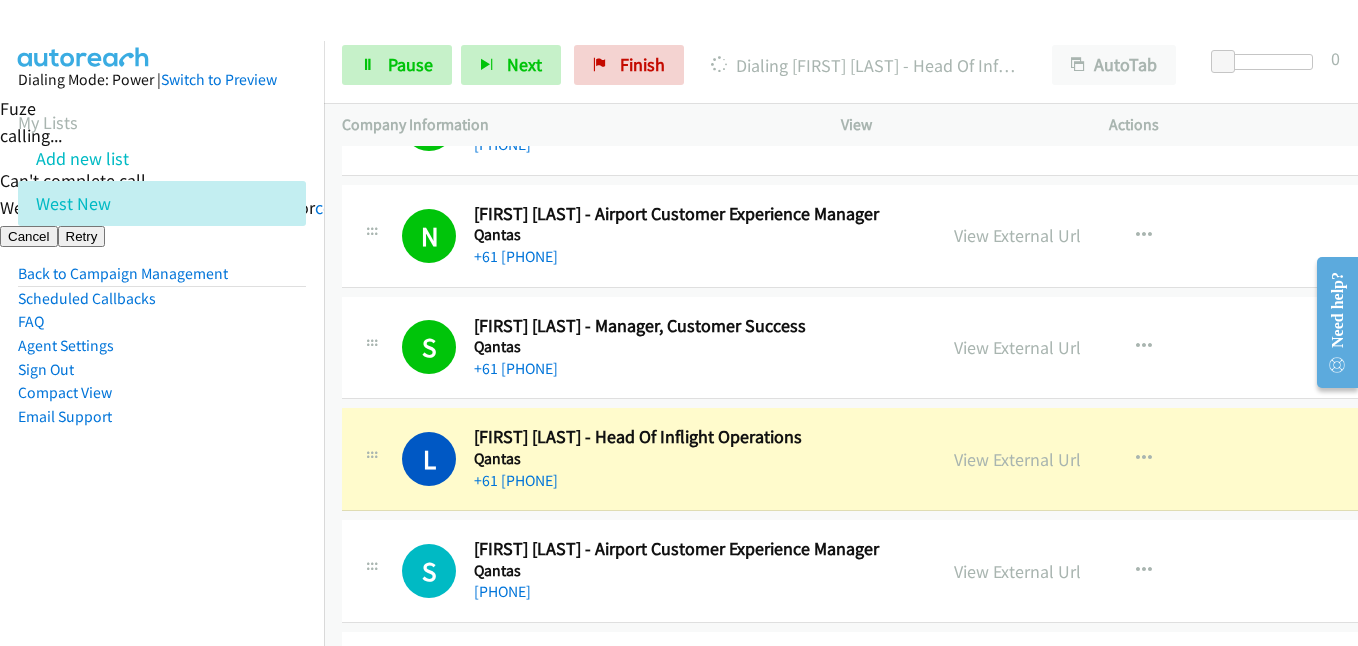 click on "Dialing Mode: Power
|
Switch to Preview
My Lists
Add new list
West New
Back to Campaign Management
Scheduled Callbacks
FAQ
Agent Settings
Sign Out
Compact View
Email Support" at bounding box center (162, 280) 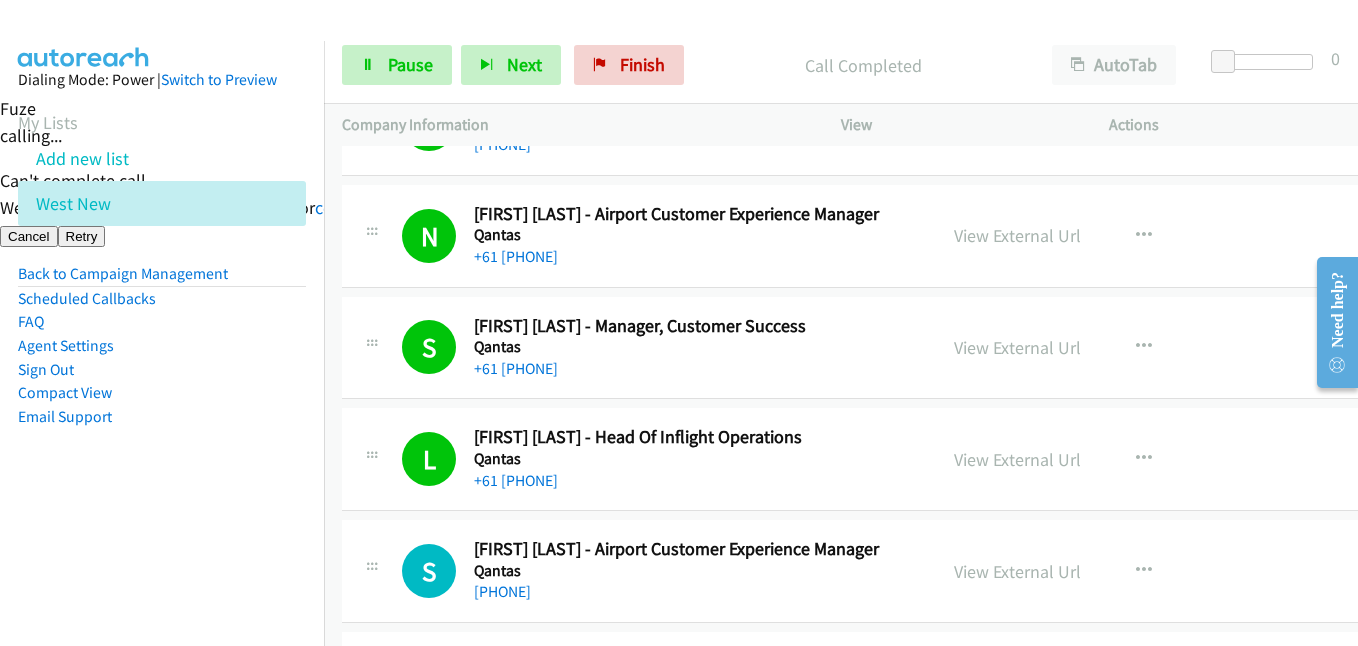 drag, startPoint x: 226, startPoint y: 515, endPoint x: 370, endPoint y: 496, distance: 145.24806 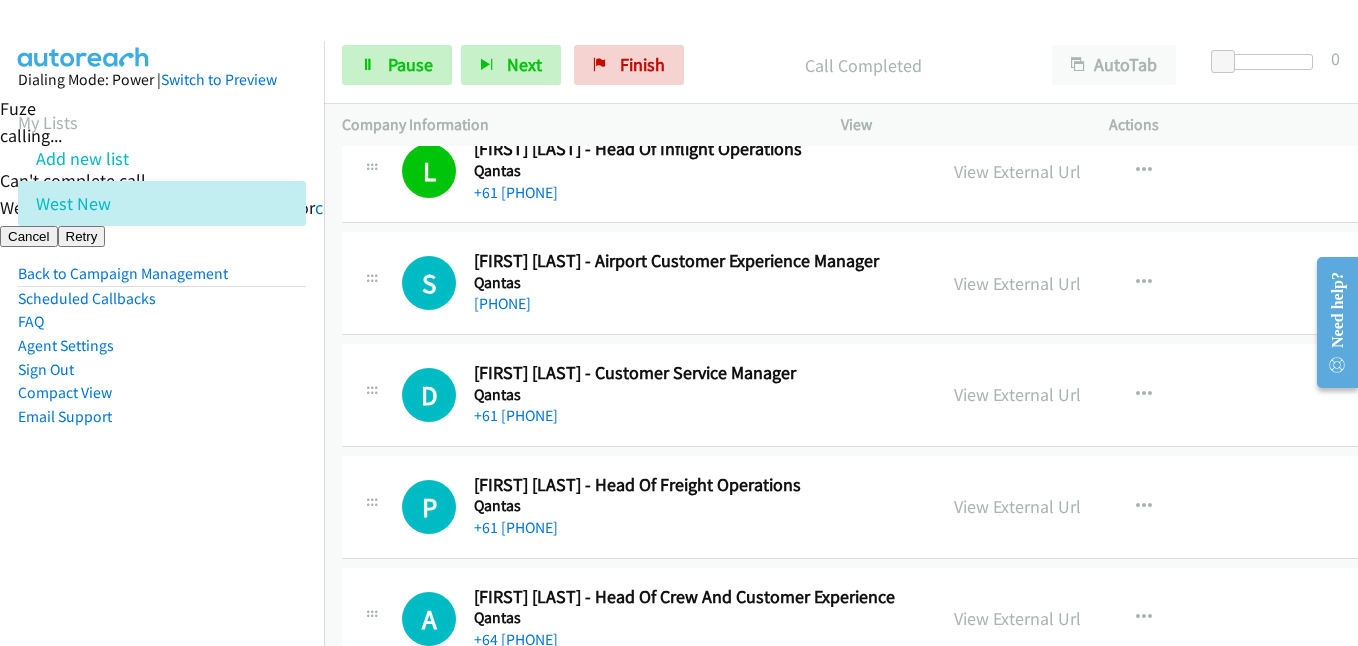scroll, scrollTop: 13300, scrollLeft: 0, axis: vertical 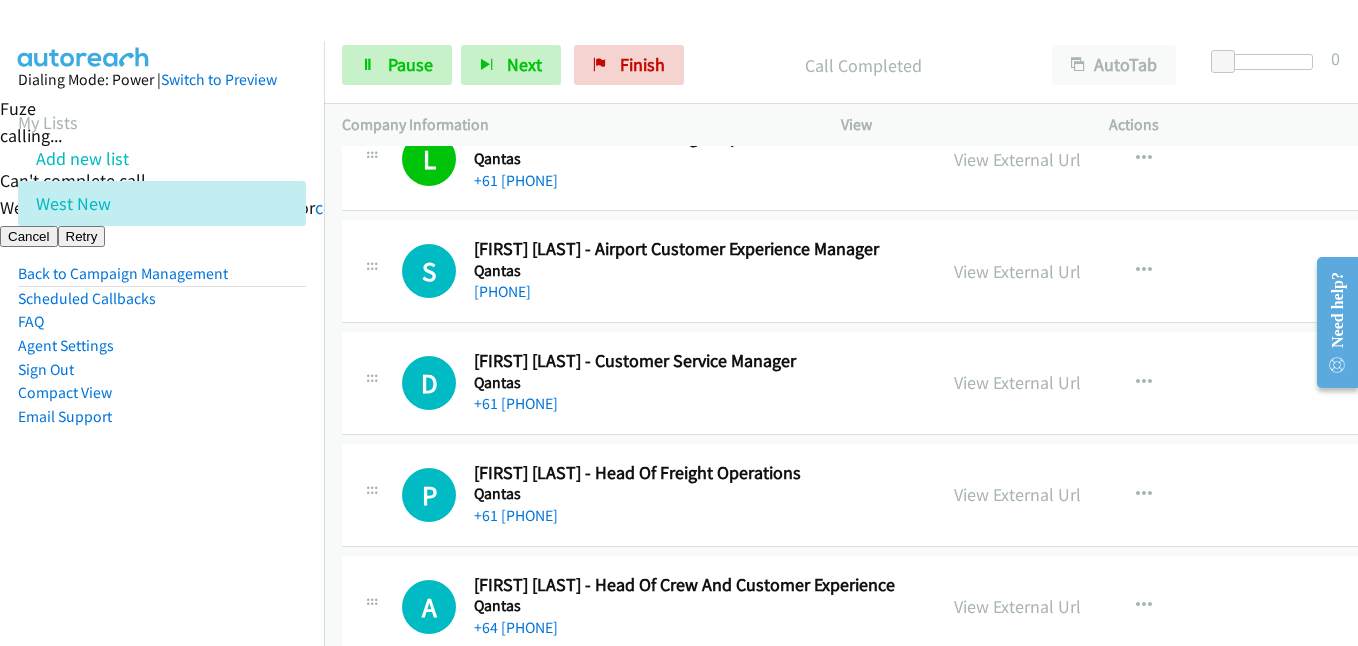 drag, startPoint x: 190, startPoint y: 481, endPoint x: 225, endPoint y: 433, distance: 59.405388 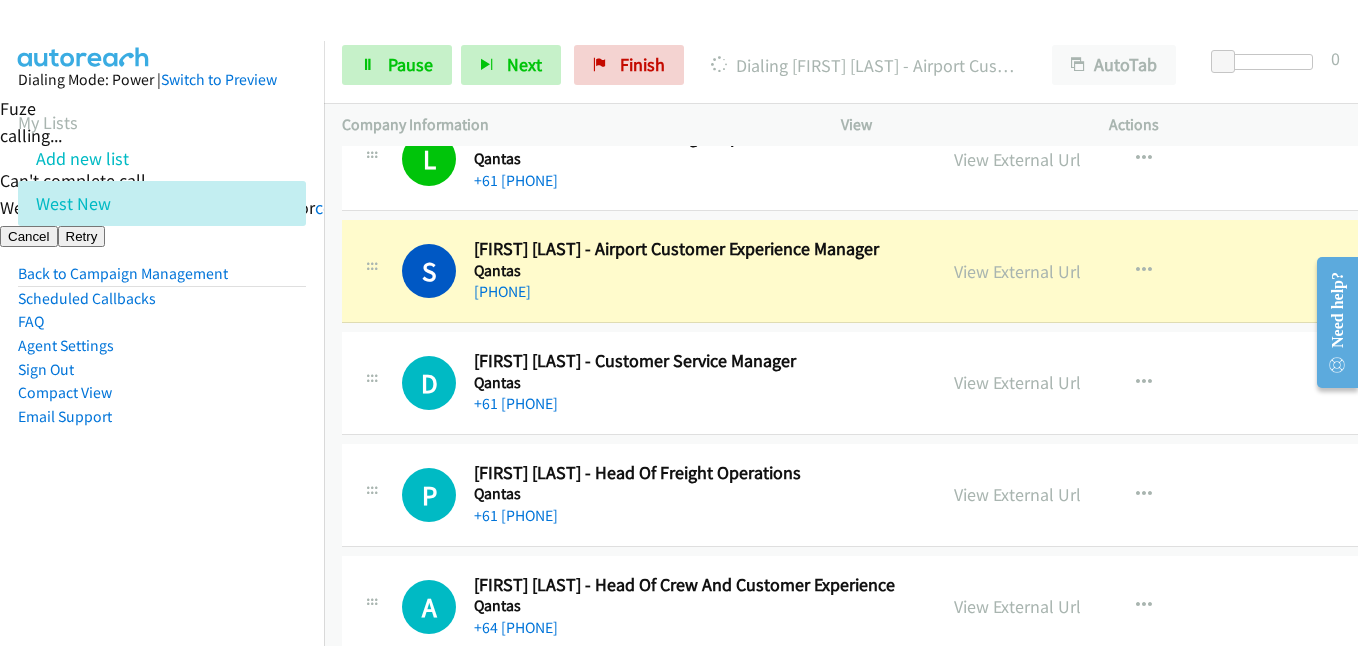 drag, startPoint x: 216, startPoint y: 507, endPoint x: 585, endPoint y: 464, distance: 371.49698 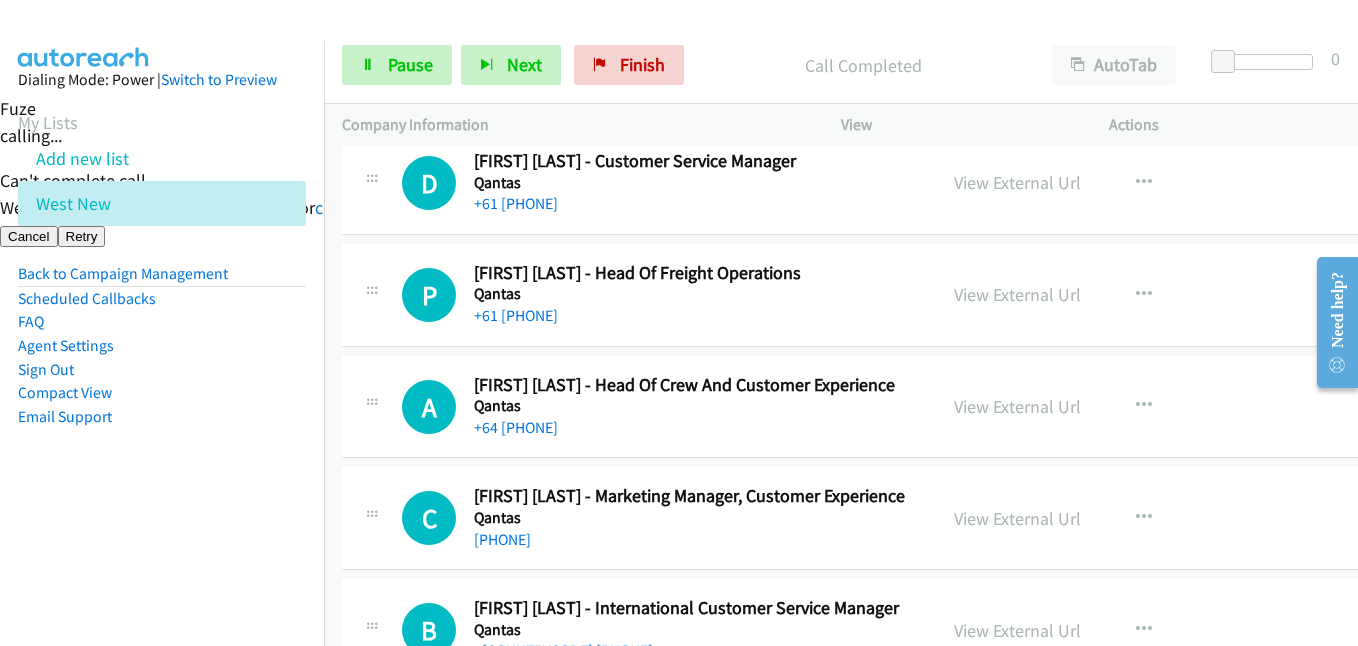 scroll, scrollTop: 13400, scrollLeft: 0, axis: vertical 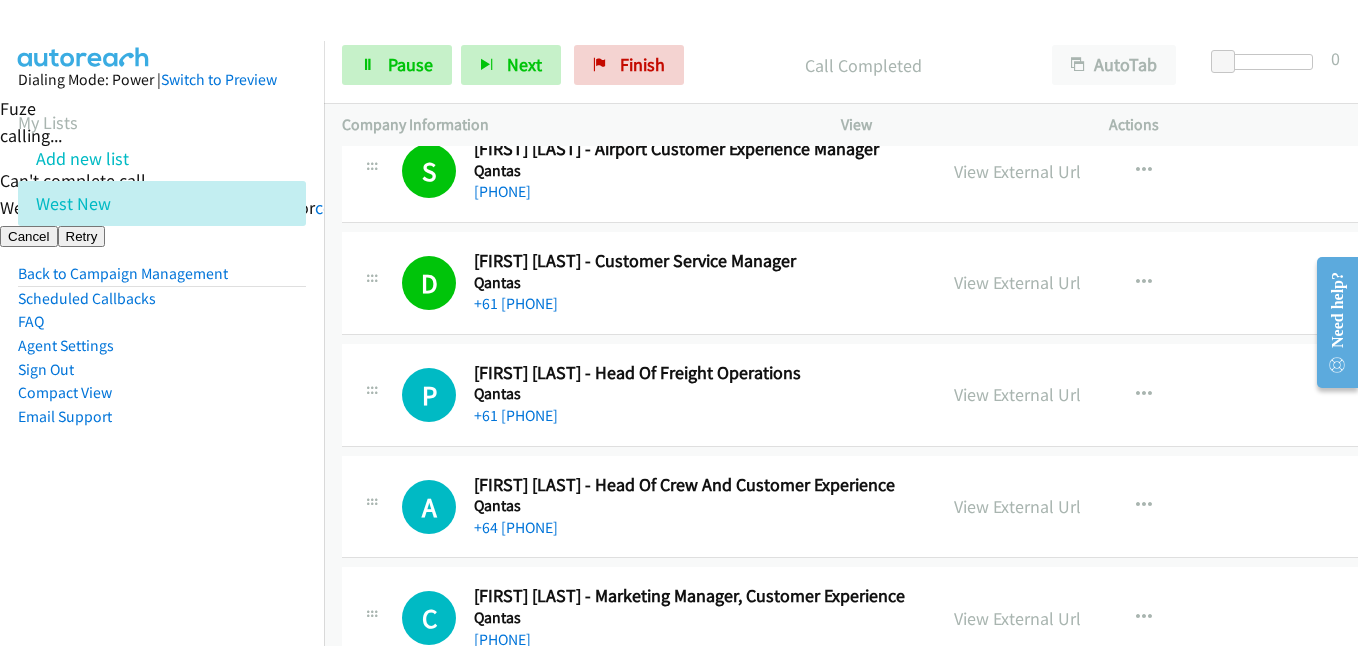 click on "Dialing Mode: Power
|
Switch to Preview
My Lists
Add new list
West New
Back to Campaign Management
Scheduled Callbacks
FAQ
Agent Settings
Sign Out
Compact View
Email Support" at bounding box center [162, 280] 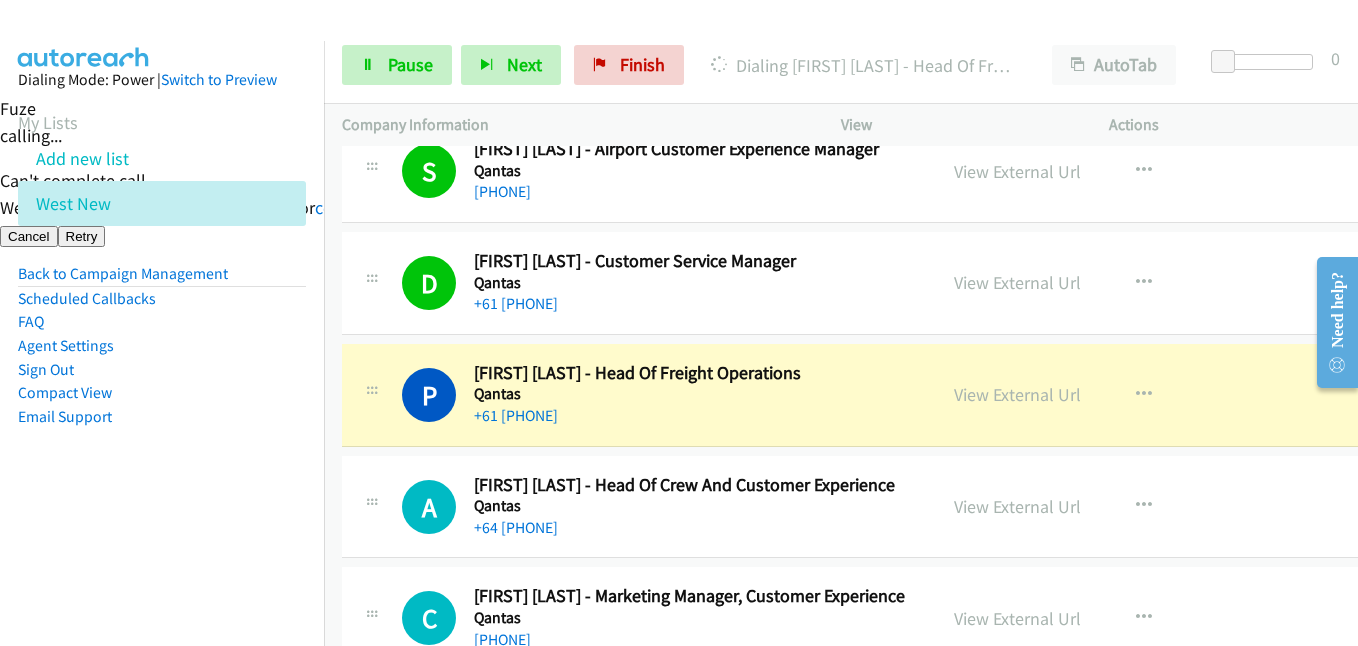 click on "Dialing Mode: Power
|
Switch to Preview
My Lists
Add new list
West New
Back to Campaign Management
Scheduled Callbacks
FAQ
Agent Settings
Sign Out
Compact View
Email Support" at bounding box center [162, 280] 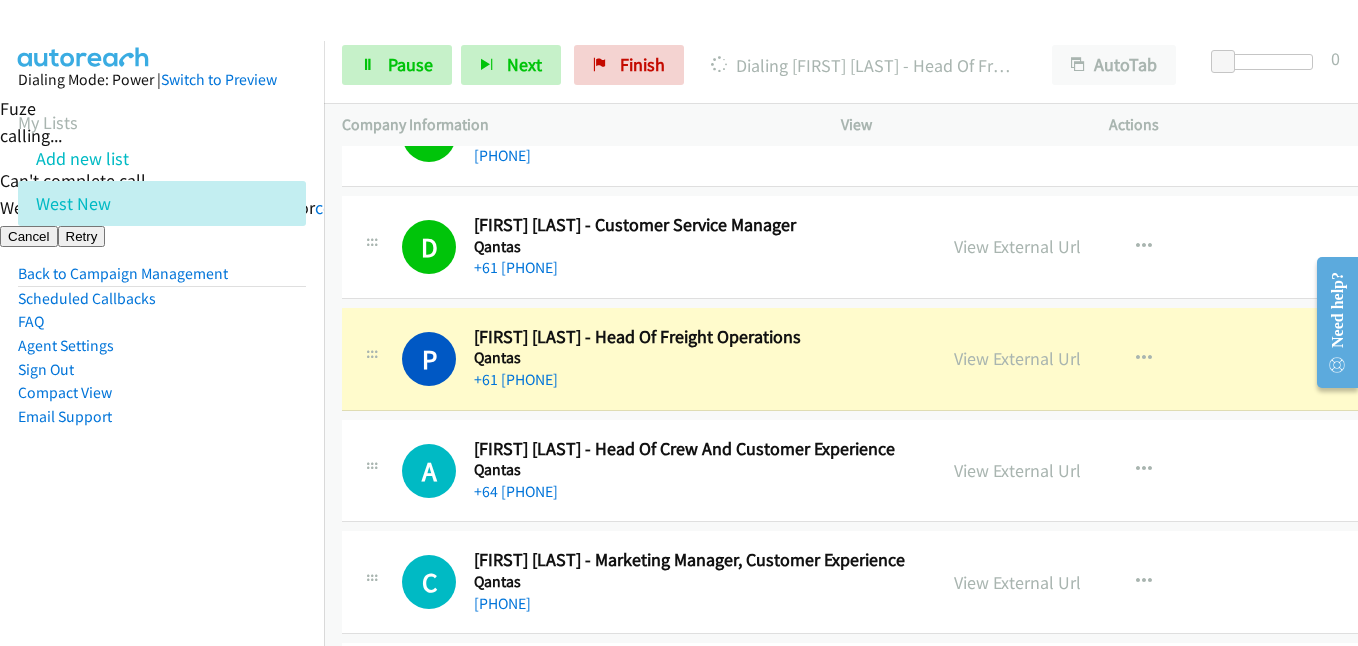 scroll, scrollTop: 13500, scrollLeft: 0, axis: vertical 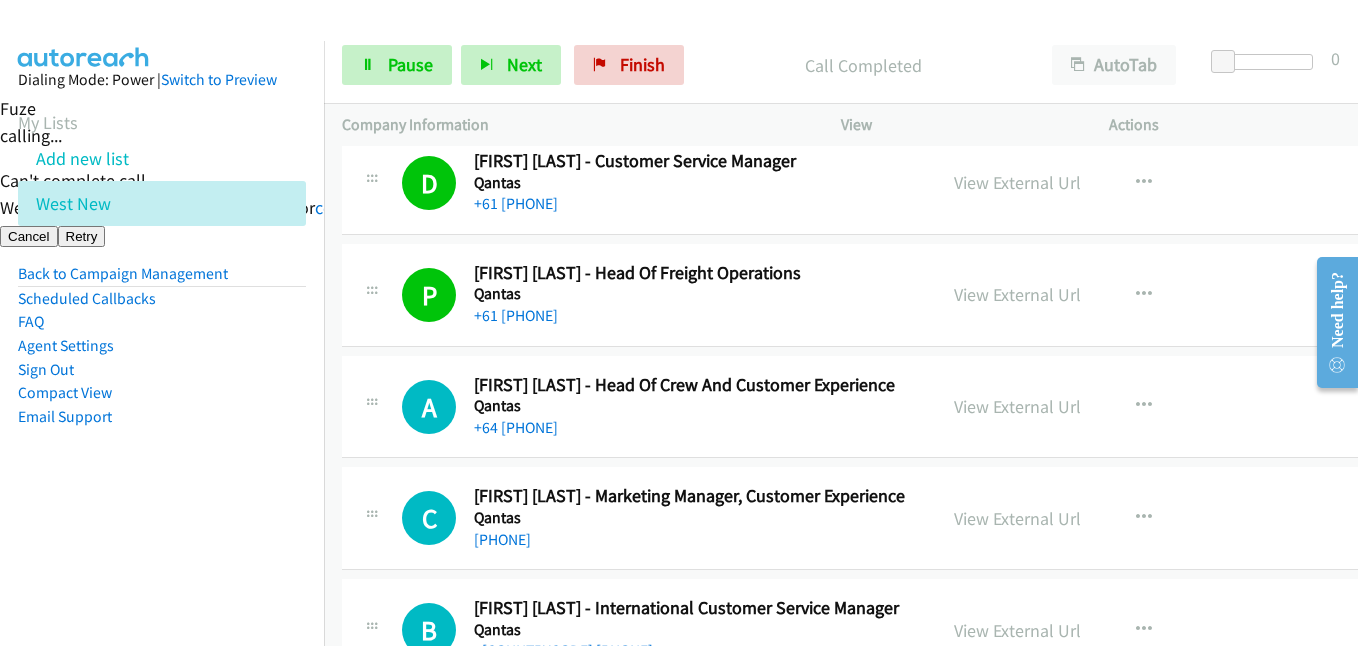 click on "Email Support" at bounding box center (162, 417) 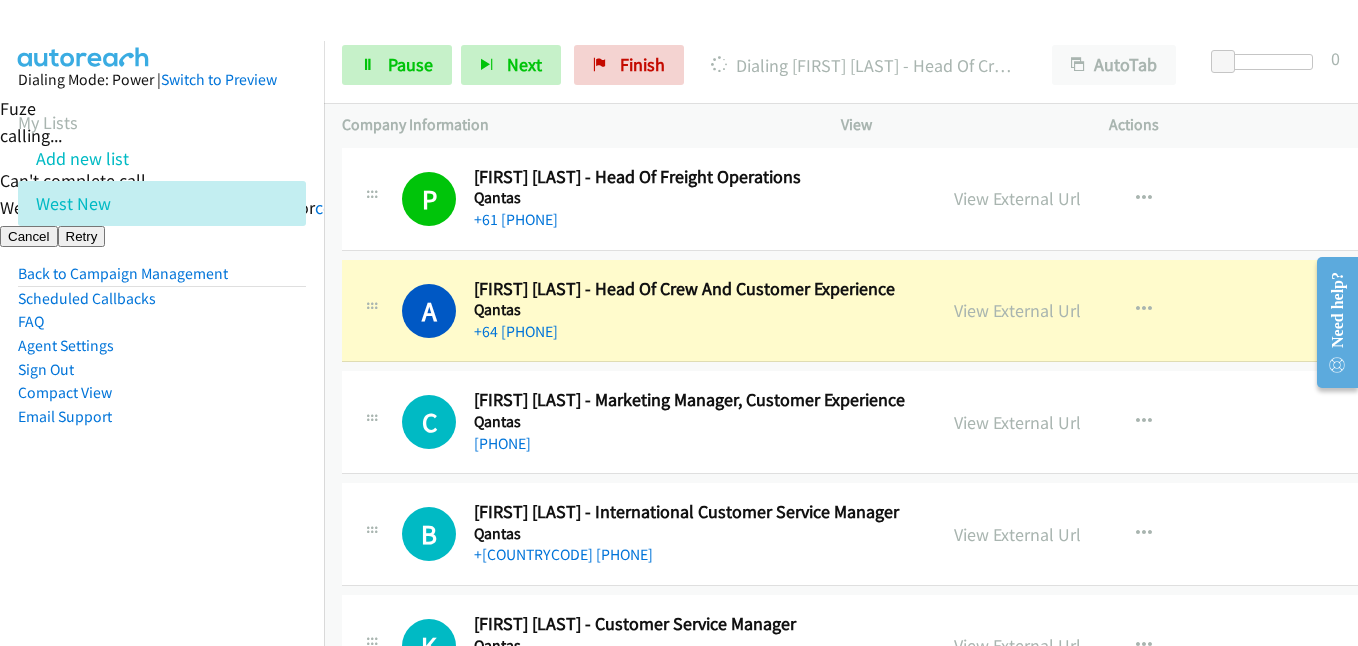 scroll, scrollTop: 13700, scrollLeft: 0, axis: vertical 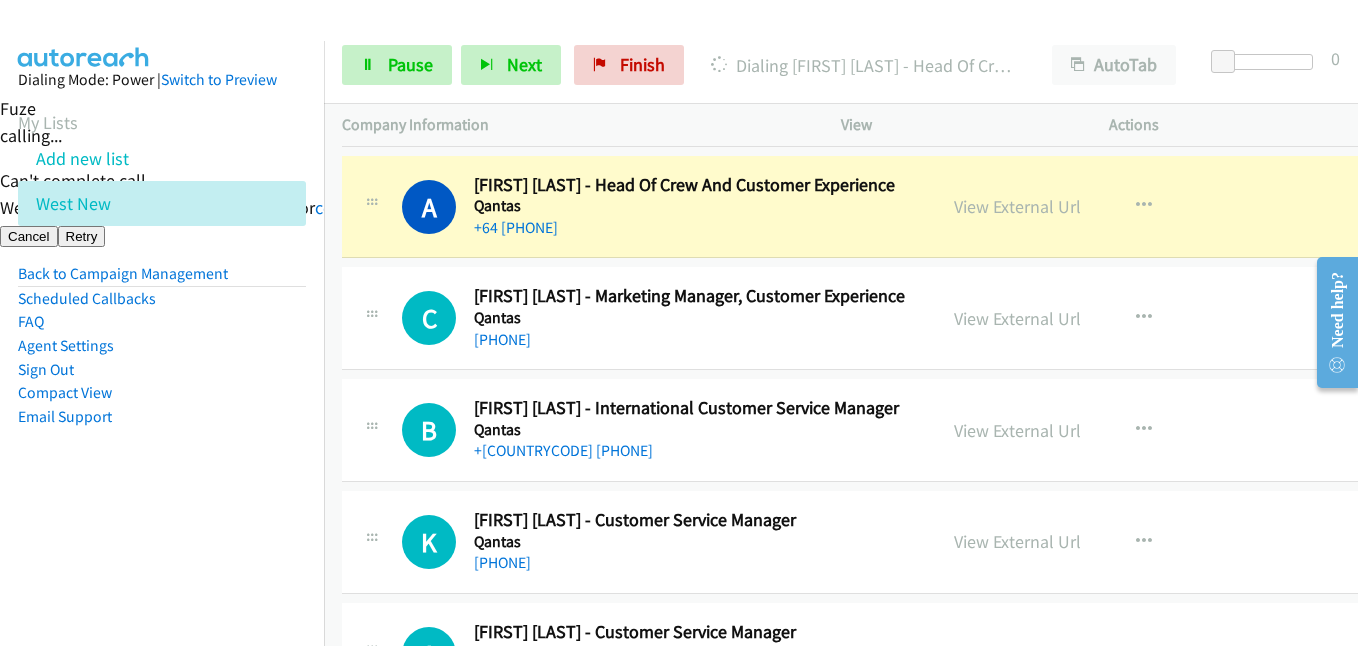 click on "Dialing Mode: Power
|
Switch to Preview
My Lists
Add new list
West New
Back to Campaign Management
Scheduled Callbacks
FAQ
Agent Settings
Sign Out
Compact View
Email Support" at bounding box center [162, 364] 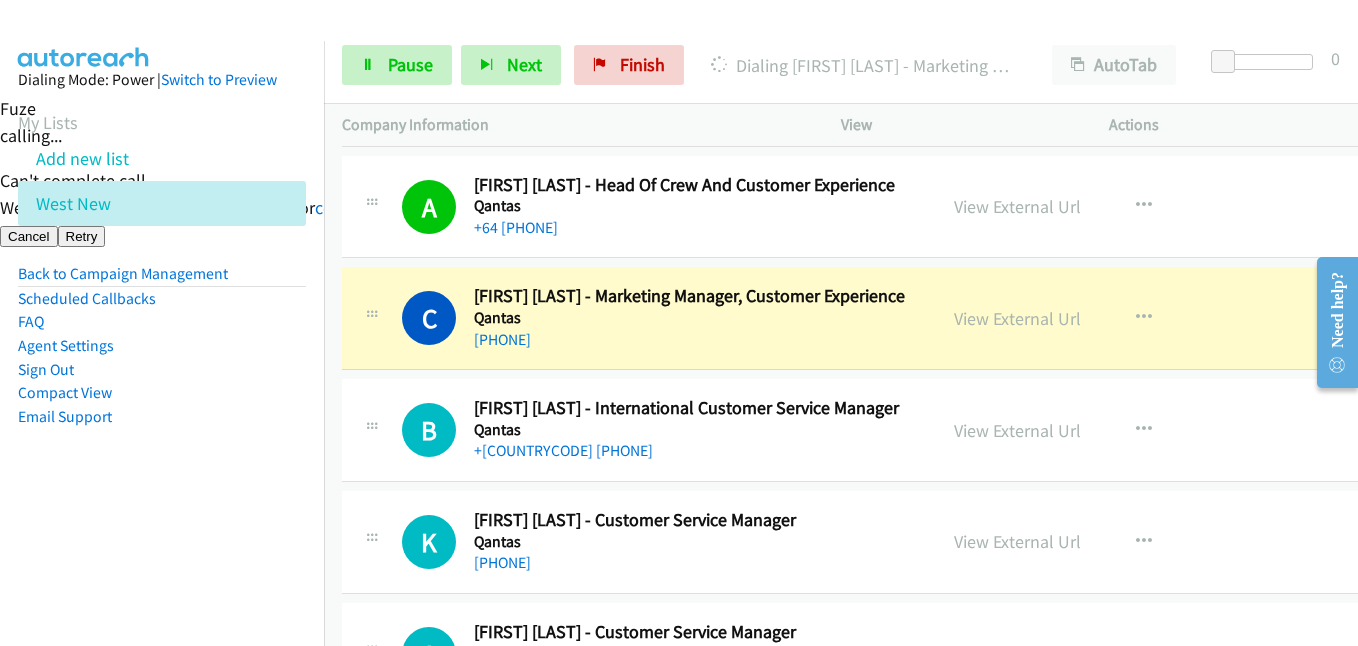 click on "Dialing Mode: Power
|
Switch to Preview
My Lists
Add new list
West New
Back to Campaign Management
Scheduled Callbacks
FAQ
Agent Settings
Sign Out
Compact View
Email Support" at bounding box center [162, 280] 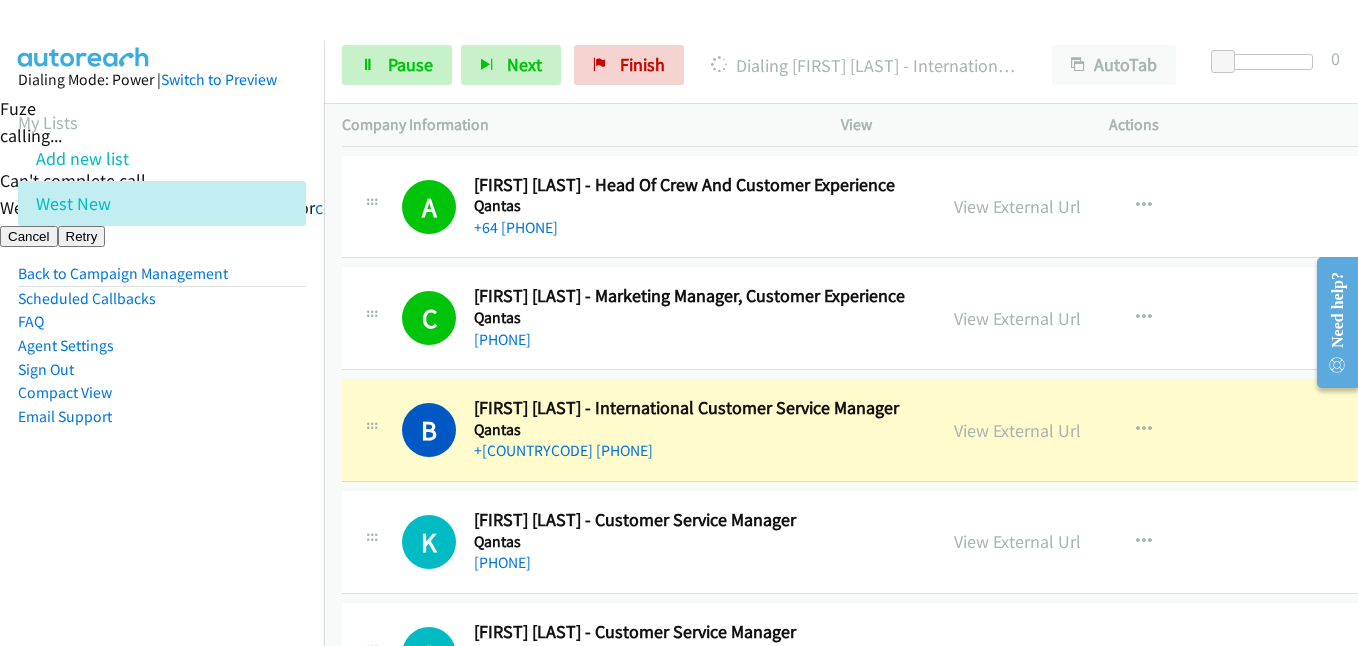 drag, startPoint x: 284, startPoint y: 433, endPoint x: 335, endPoint y: 404, distance: 58.66856 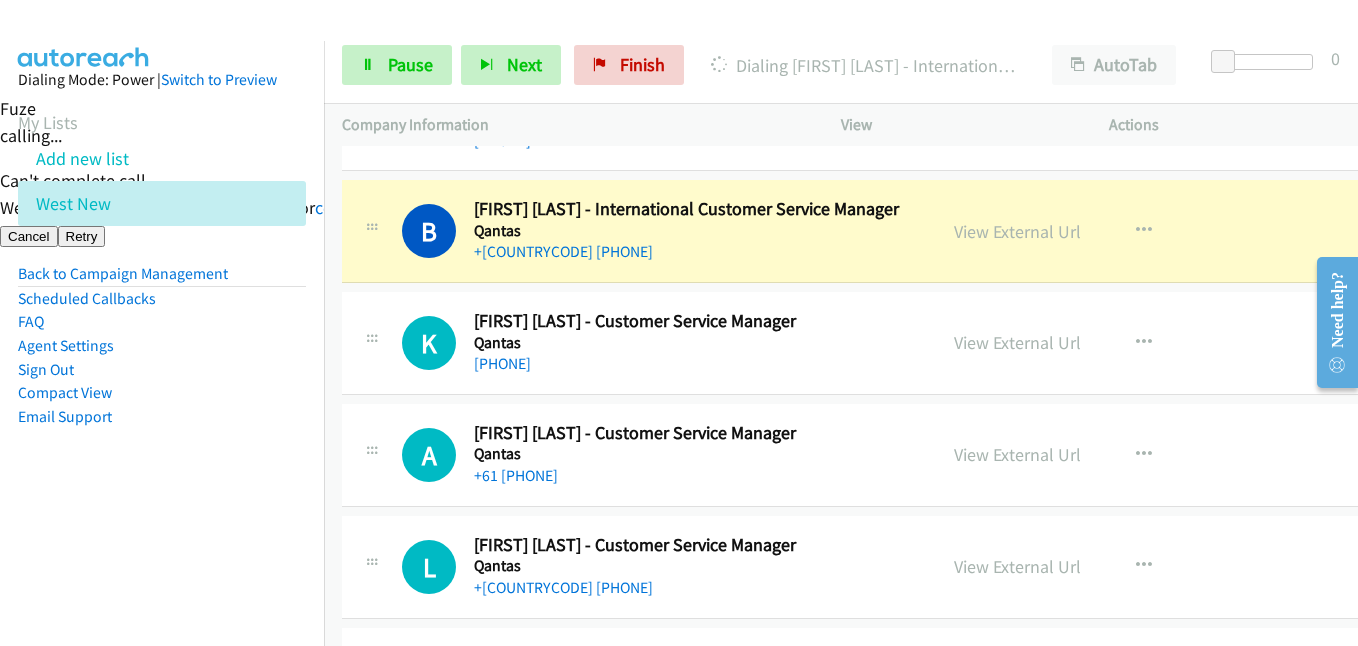 scroll, scrollTop: 13900, scrollLeft: 0, axis: vertical 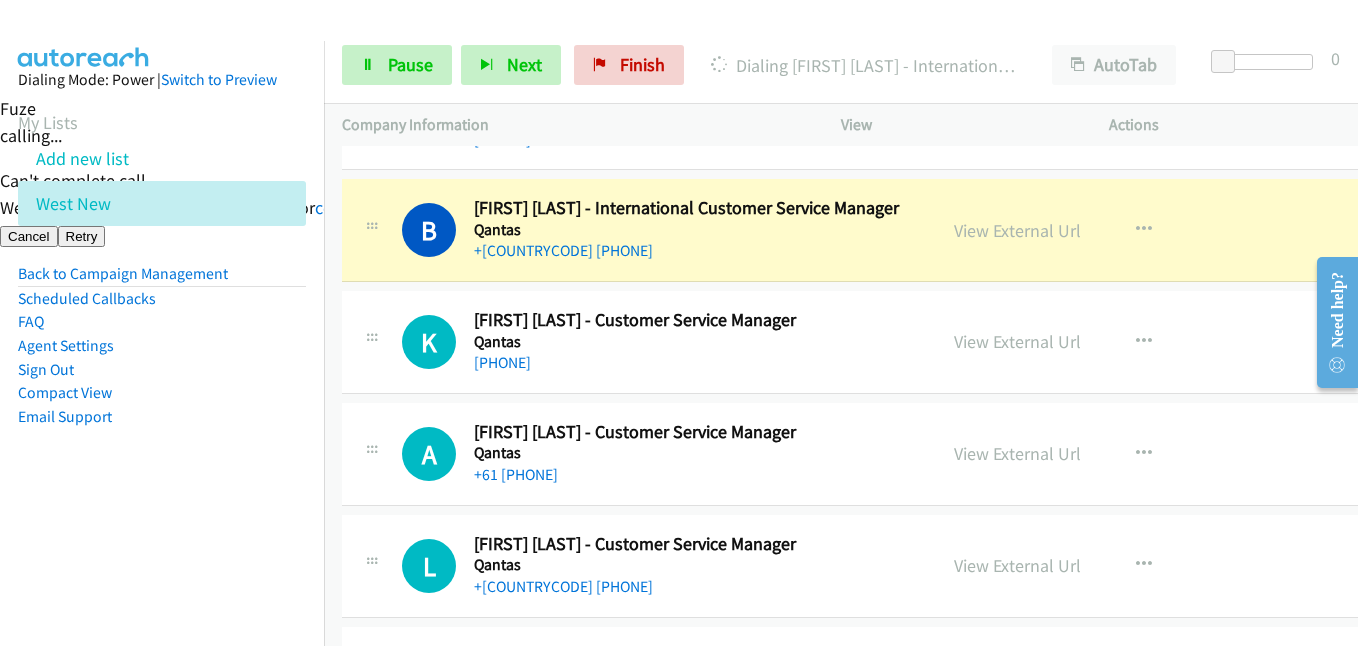 drag, startPoint x: 277, startPoint y: 464, endPoint x: 474, endPoint y: 458, distance: 197.09135 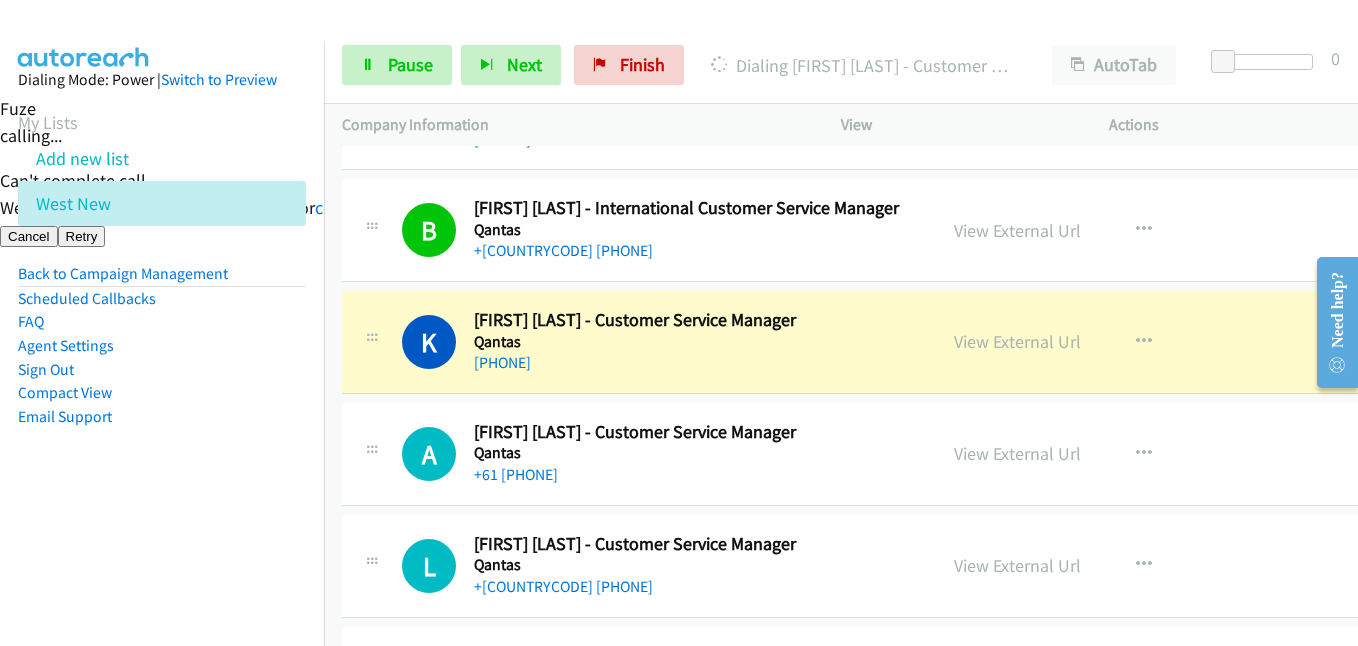 click on "Dialing Mode: Power
|
Switch to Preview
My Lists
Add new list
West New
Back to Campaign Management
Scheduled Callbacks
FAQ
Agent Settings
Sign Out
Compact View
Email Support" at bounding box center [162, 280] 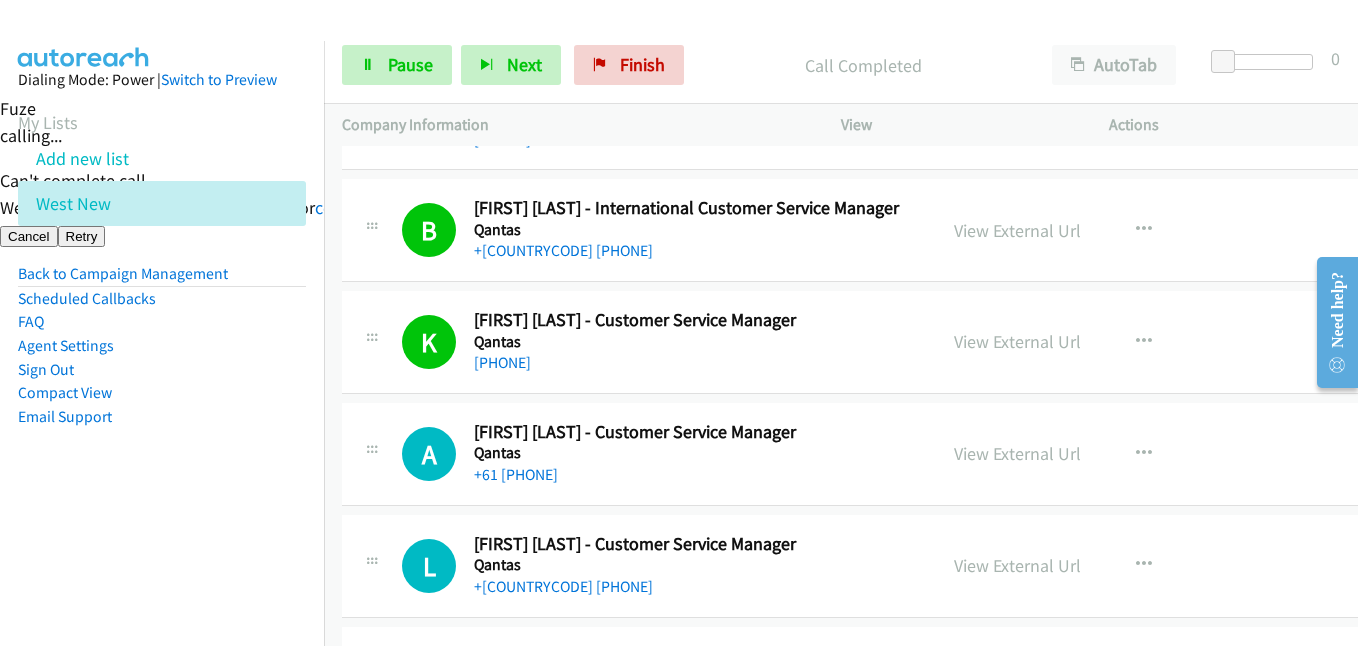 click on "Dialing Mode: Power
|
Switch to Preview
My Lists
Add new list
West New
Back to Campaign Management
Scheduled Callbacks
FAQ
Agent Settings
Sign Out
Compact View
Email Support" at bounding box center [162, 280] 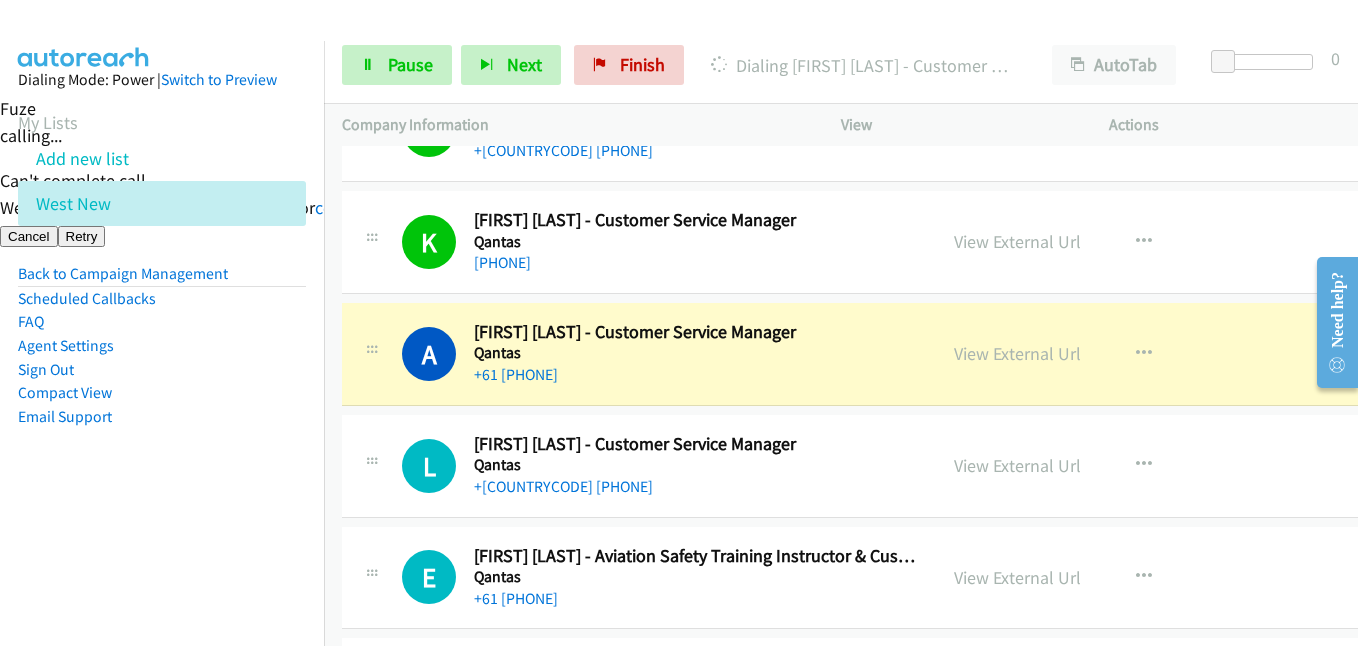 scroll, scrollTop: 14100, scrollLeft: 0, axis: vertical 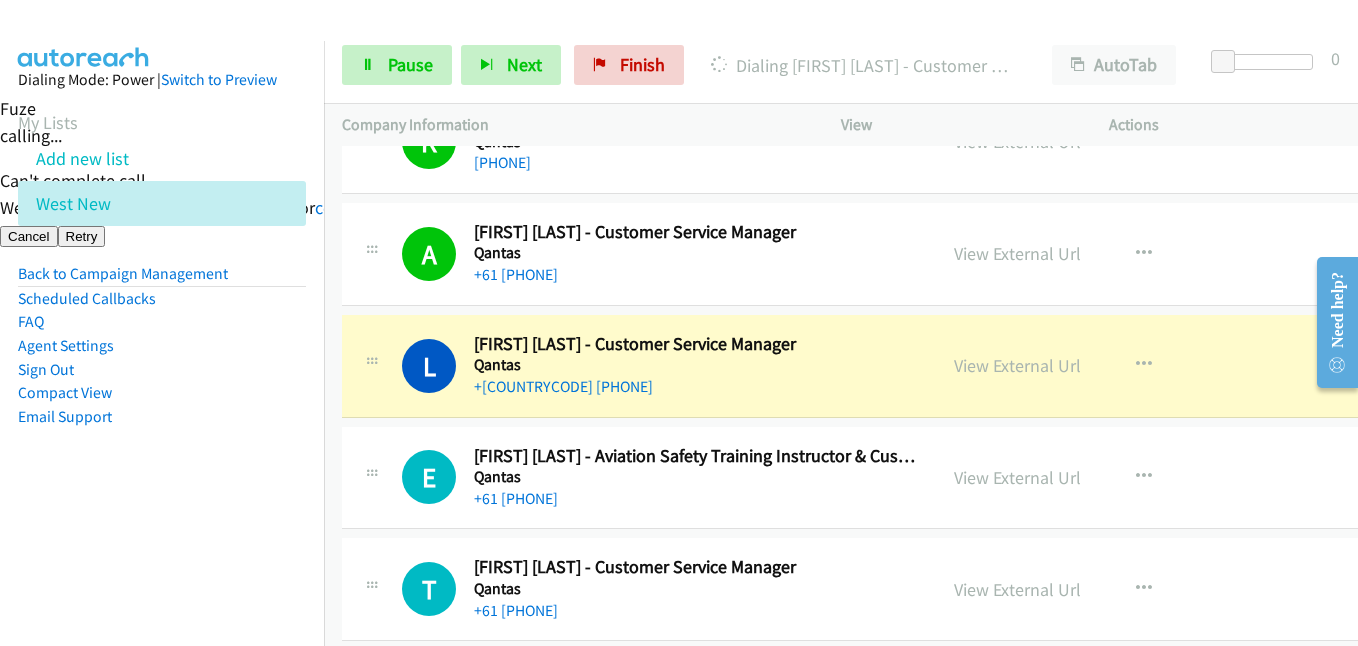 click on "Dialing Mode: Power
|
Switch to Preview
My Lists
Add new list
West New
Back to Campaign Management
Scheduled Callbacks
FAQ
Agent Settings
Sign Out
Compact View
Email Support" at bounding box center (162, 280) 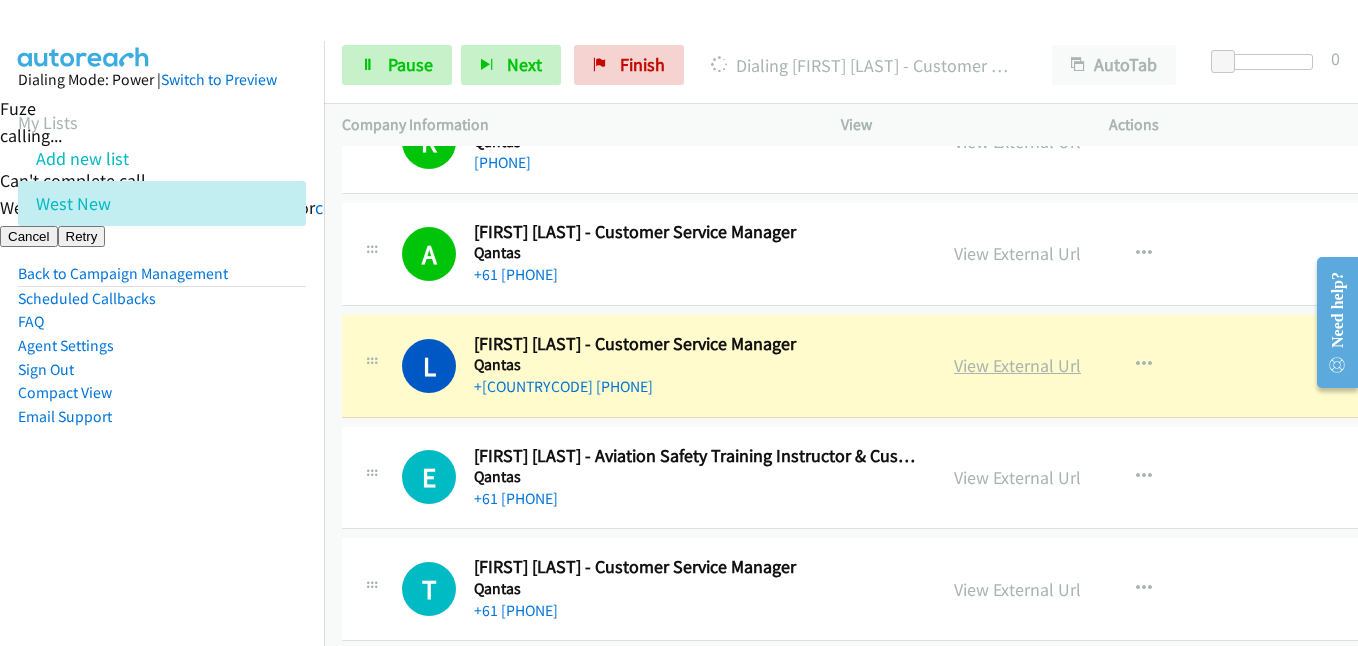 click on "View External Url" at bounding box center (1017, 365) 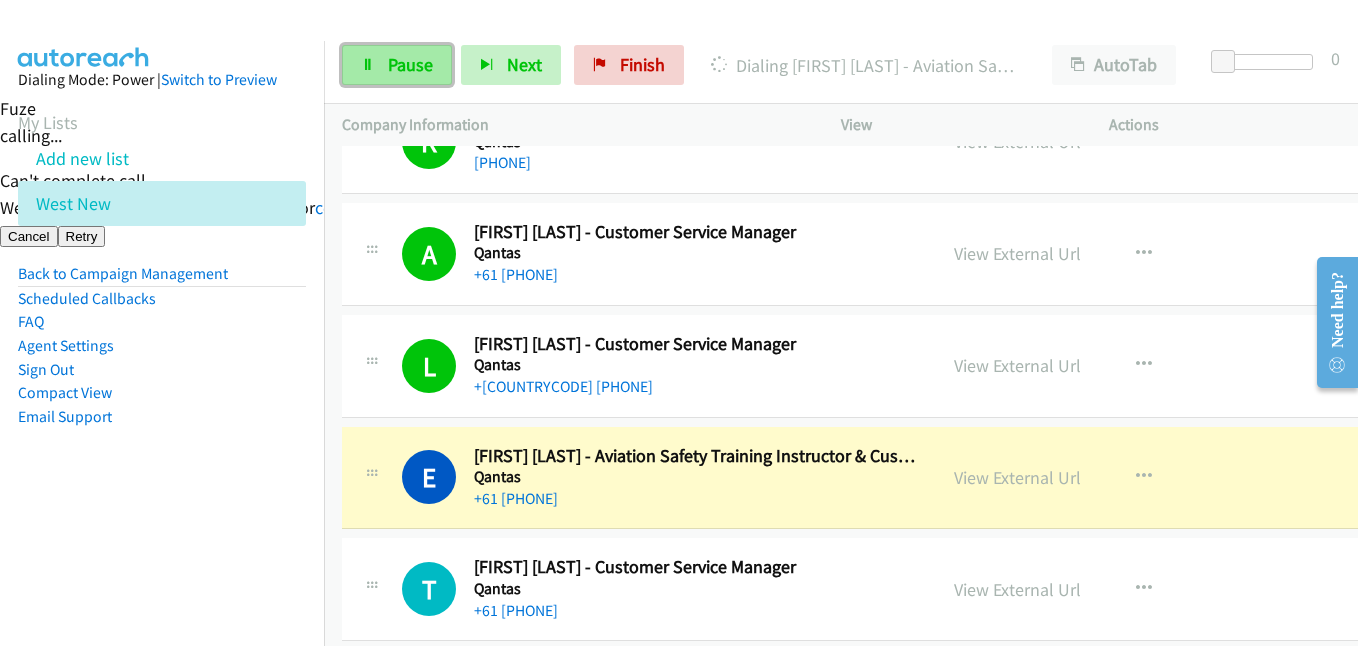 click on "Pause" at bounding box center [410, 64] 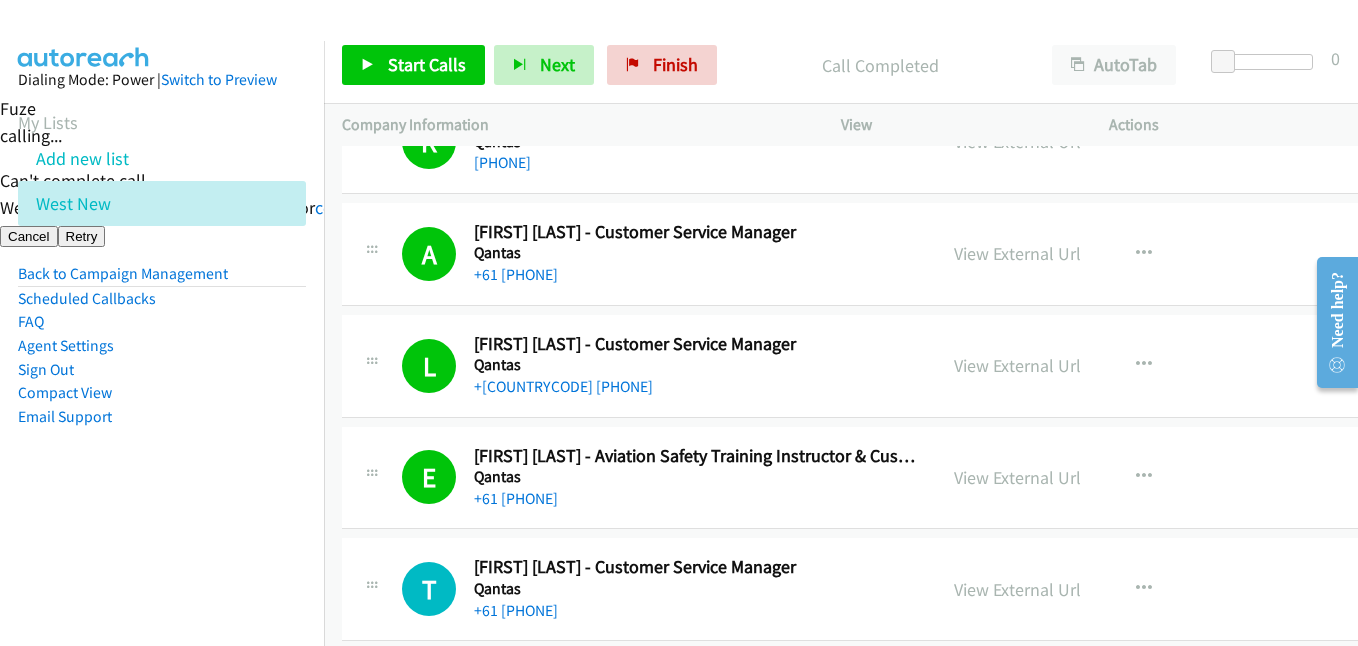 click on "Dialing Mode: Power
|
Switch to Preview
My Lists
Add new list
West New
Back to Campaign Management
Scheduled Callbacks
FAQ
Agent Settings
Sign Out
Compact View
Email Support" at bounding box center [162, 280] 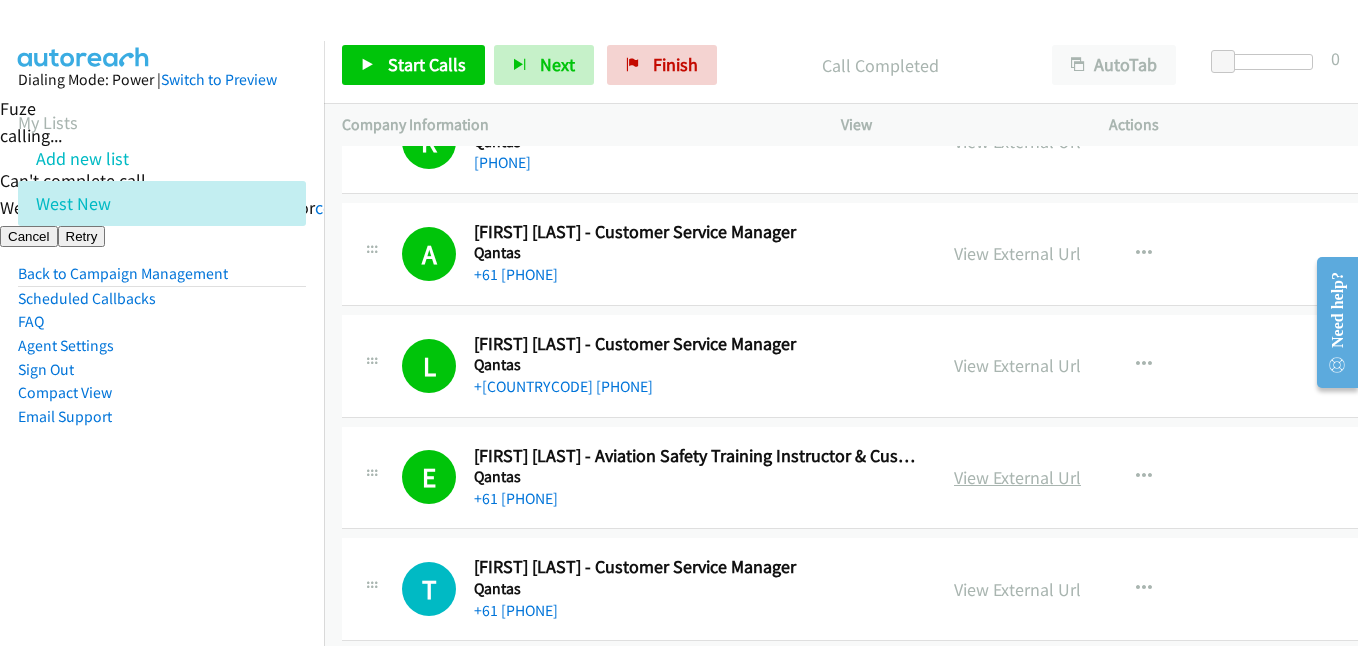 click on "View External Url" at bounding box center [1017, 477] 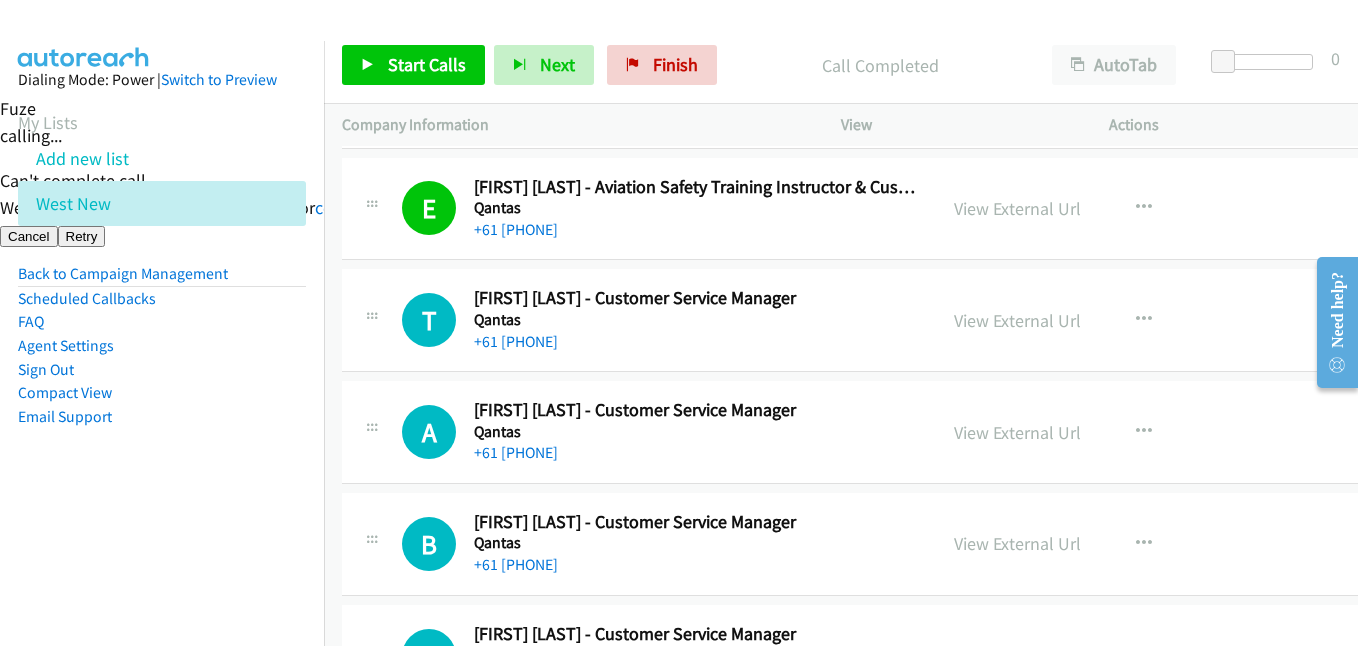 scroll, scrollTop: 14500, scrollLeft: 0, axis: vertical 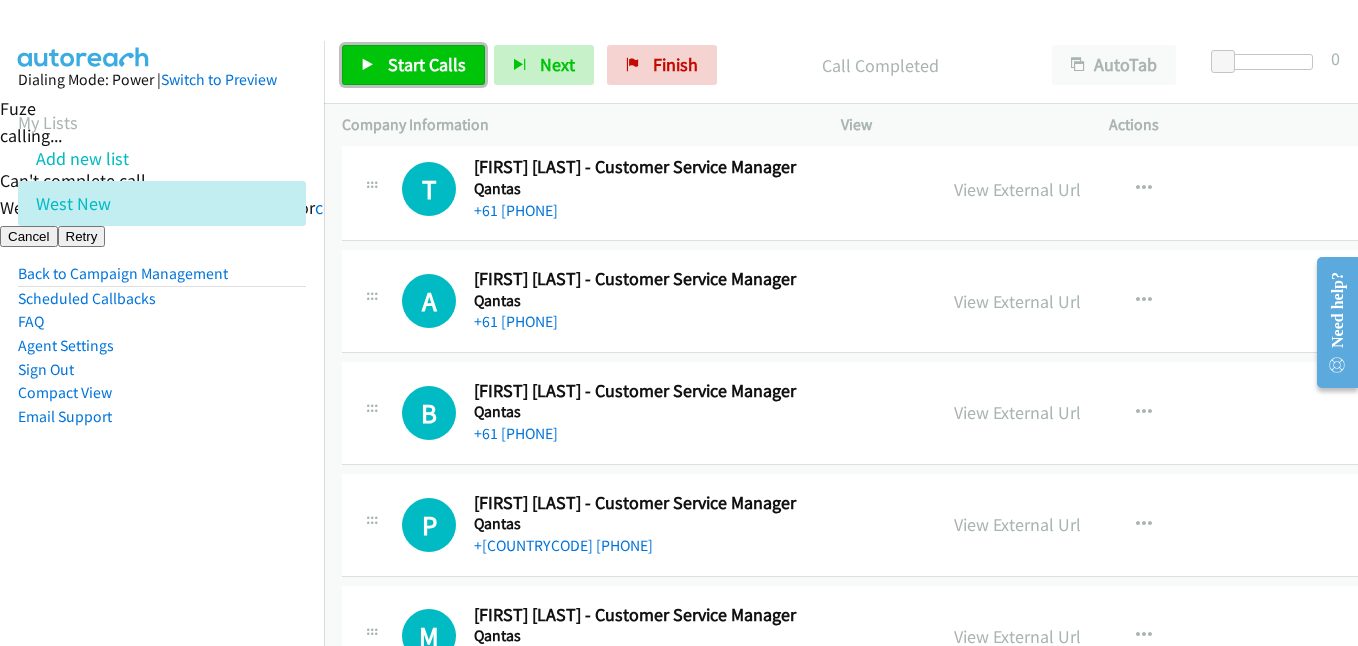 click on "Start Calls" at bounding box center (427, 64) 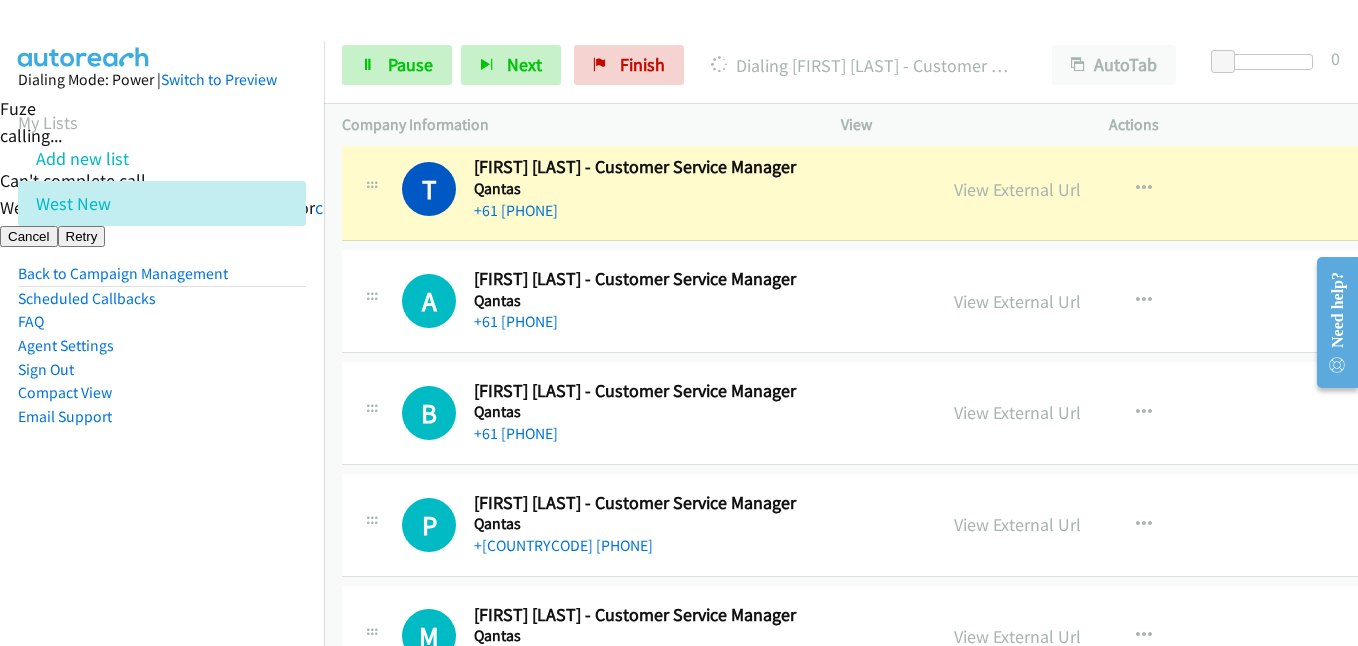 drag, startPoint x: 223, startPoint y: 510, endPoint x: 389, endPoint y: 485, distance: 167.87198 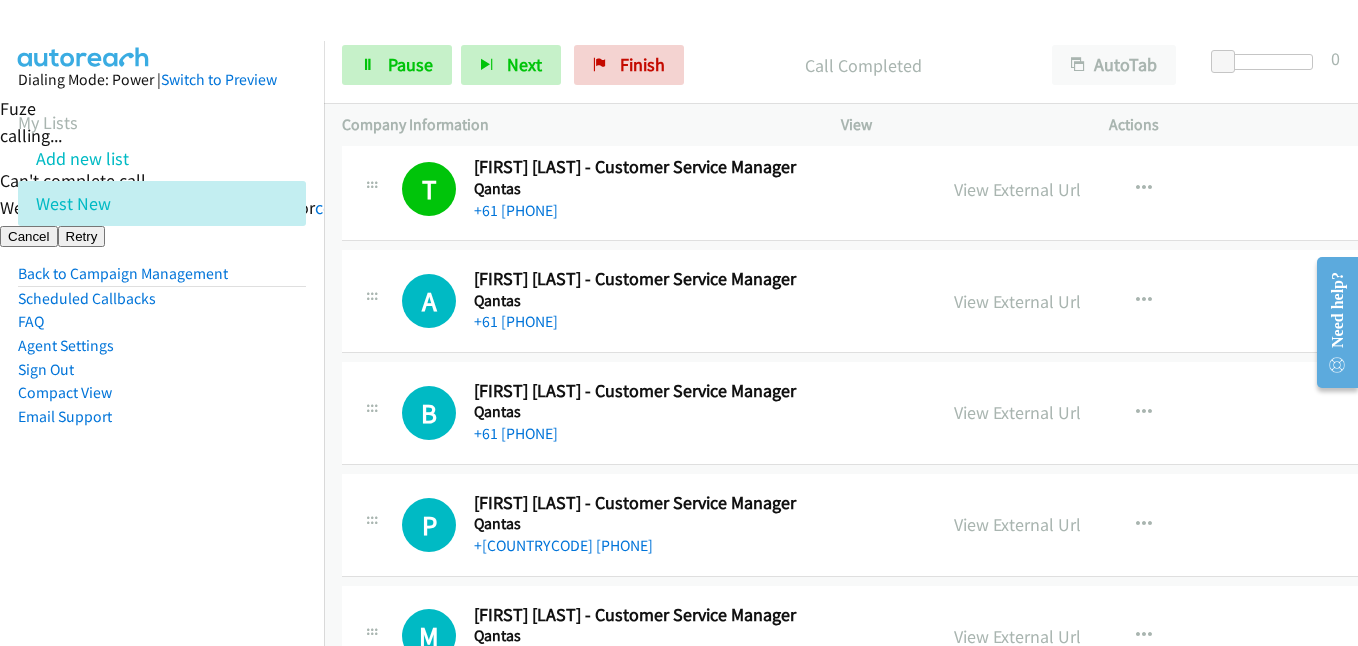 scroll, scrollTop: 14600, scrollLeft: 0, axis: vertical 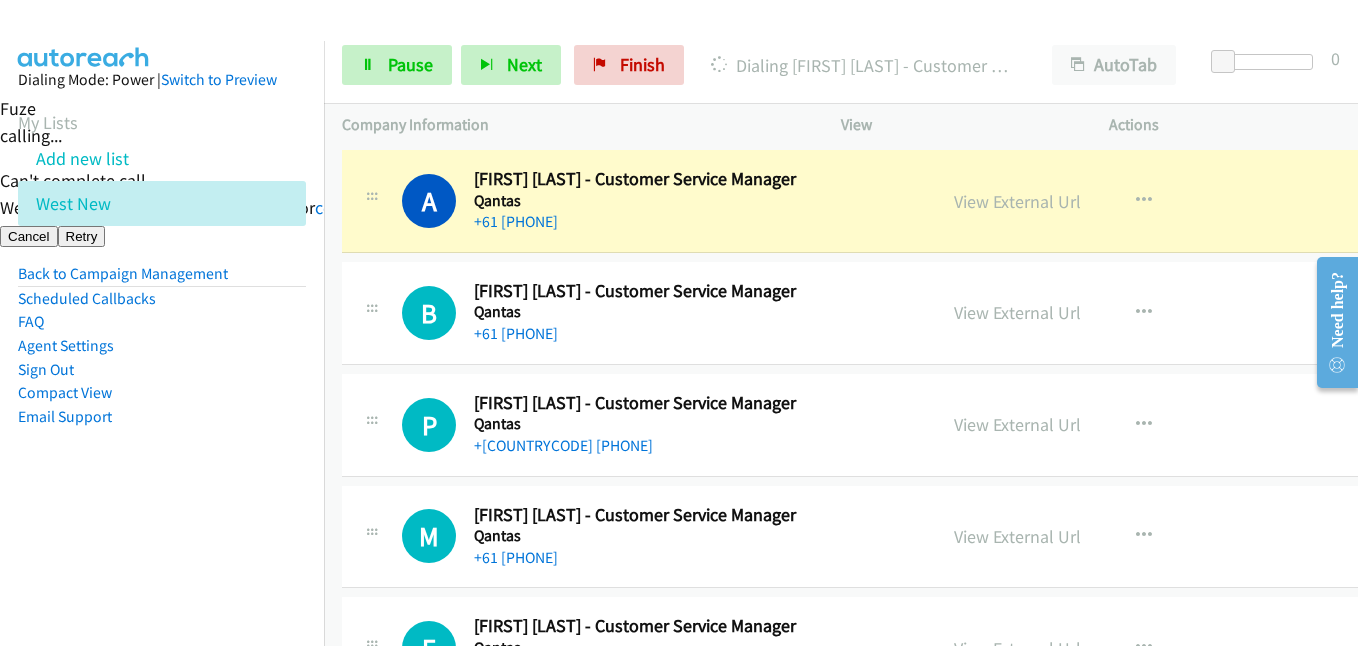 click on "Sign Out" at bounding box center (162, 370) 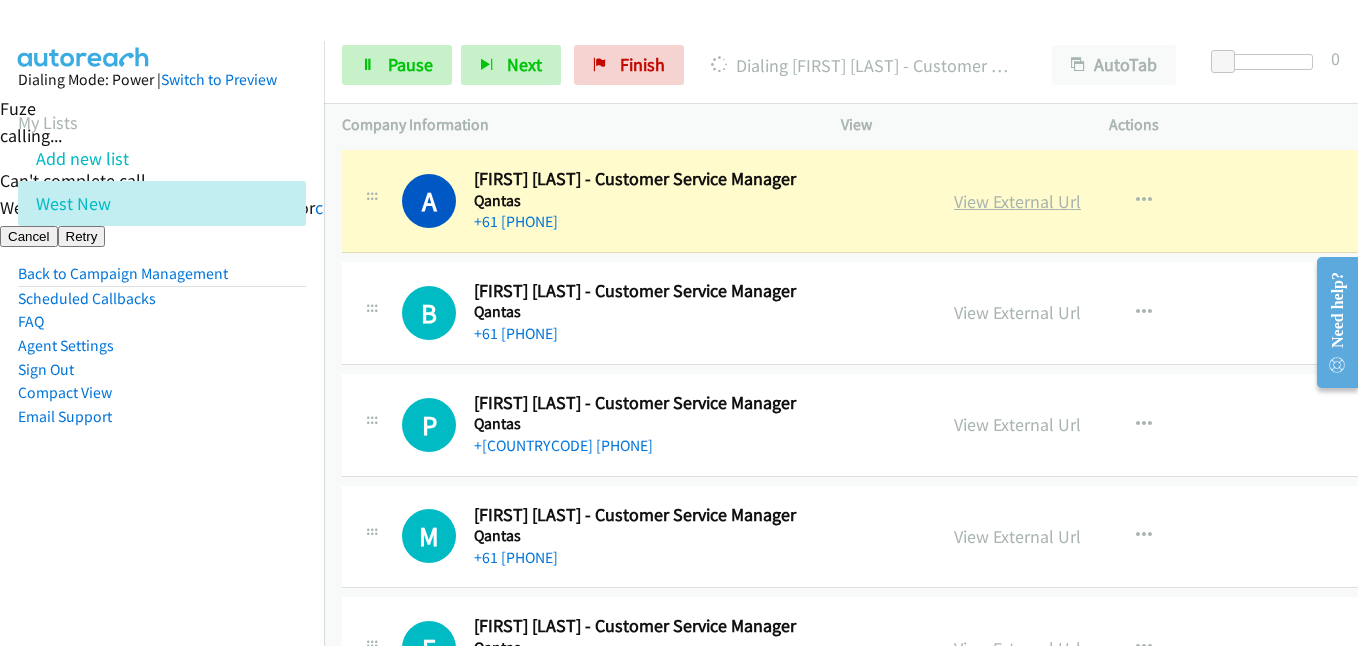 click on "View External Url" at bounding box center (1017, 201) 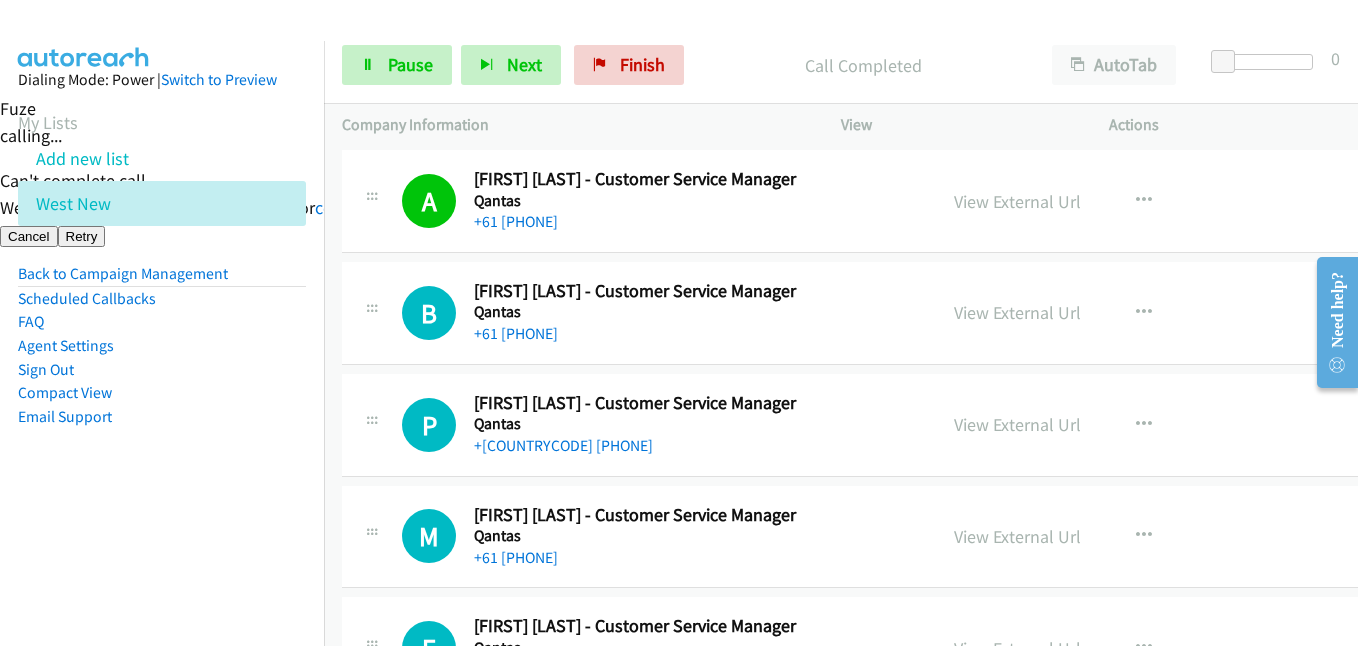 drag, startPoint x: 253, startPoint y: 450, endPoint x: 278, endPoint y: 445, distance: 25.495098 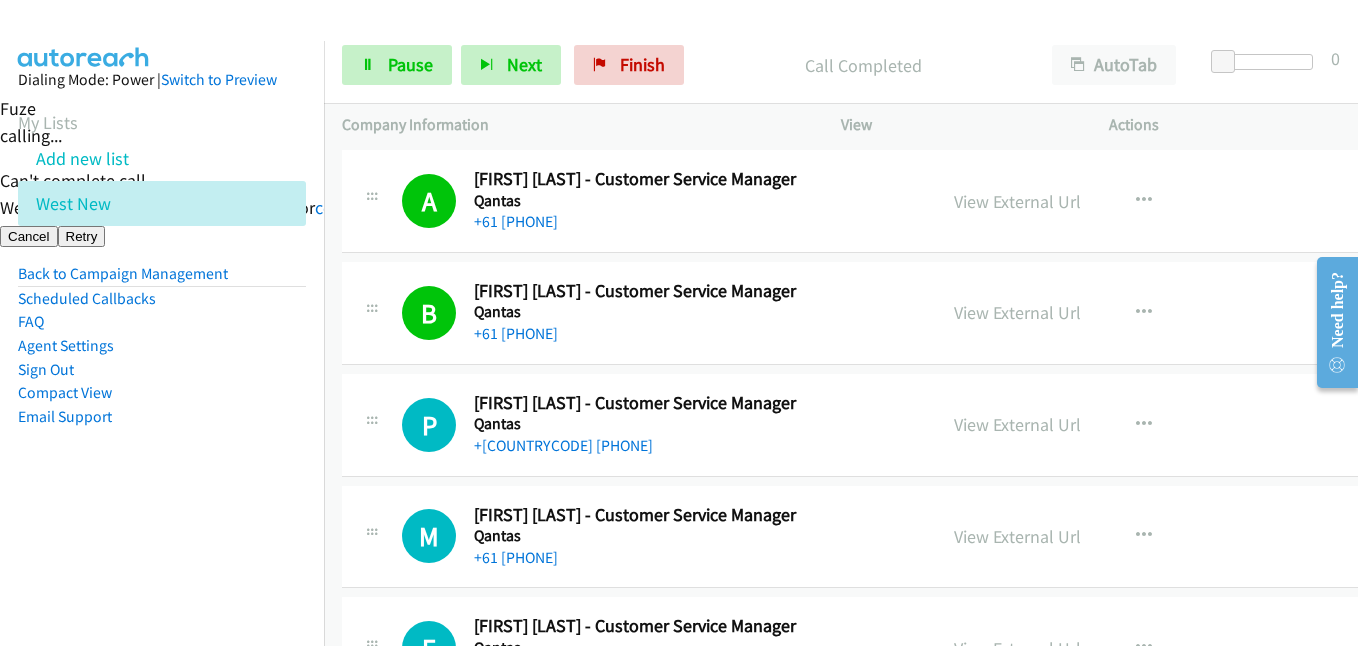 click on "Dialing Mode: Power
|
Switch to Preview
My Lists
Add new list
West New
Back to Campaign Management
Scheduled Callbacks
FAQ
Agent Settings
Sign Out
Compact View
Email Support" at bounding box center (162, 364) 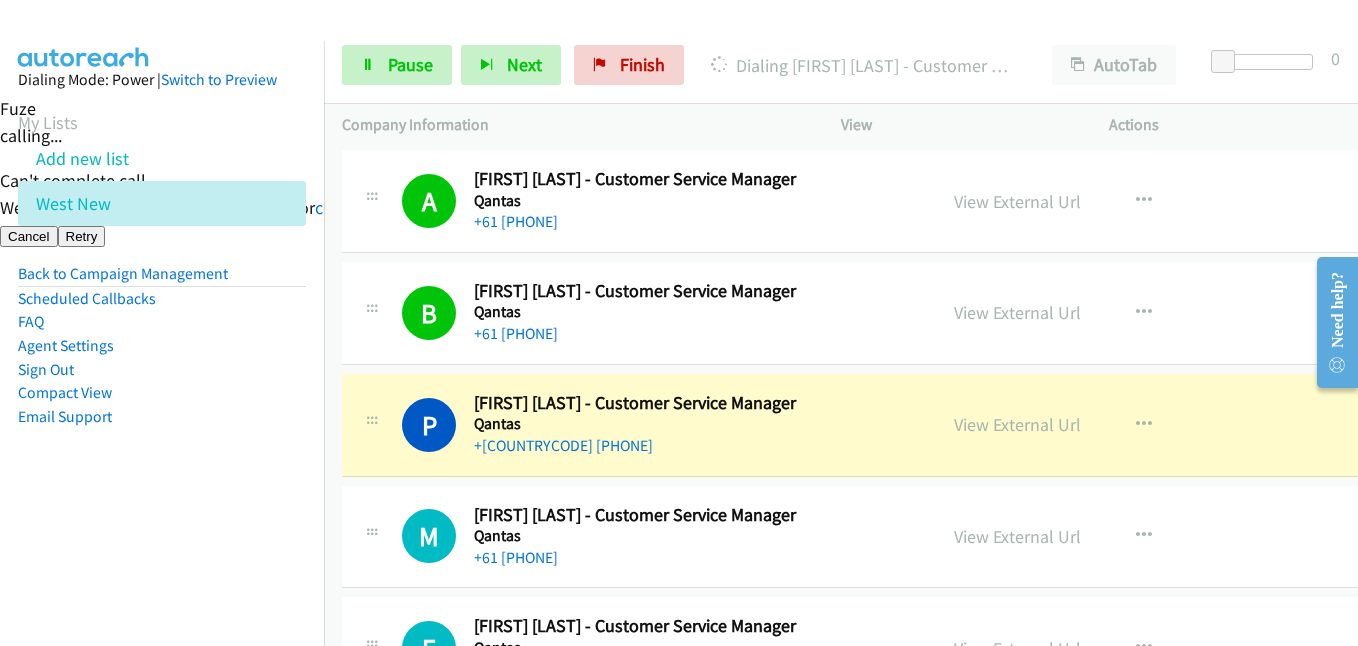 drag, startPoint x: 188, startPoint y: 501, endPoint x: 258, endPoint y: 492, distance: 70.5762 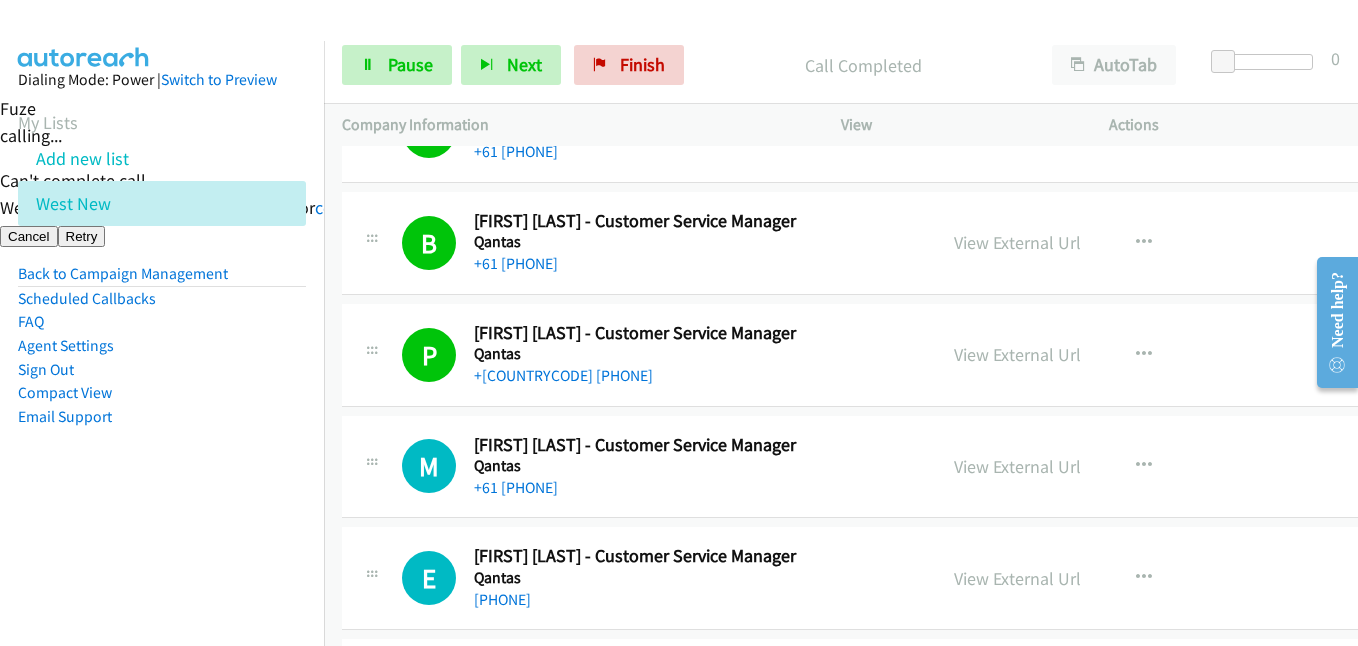scroll, scrollTop: 14700, scrollLeft: 0, axis: vertical 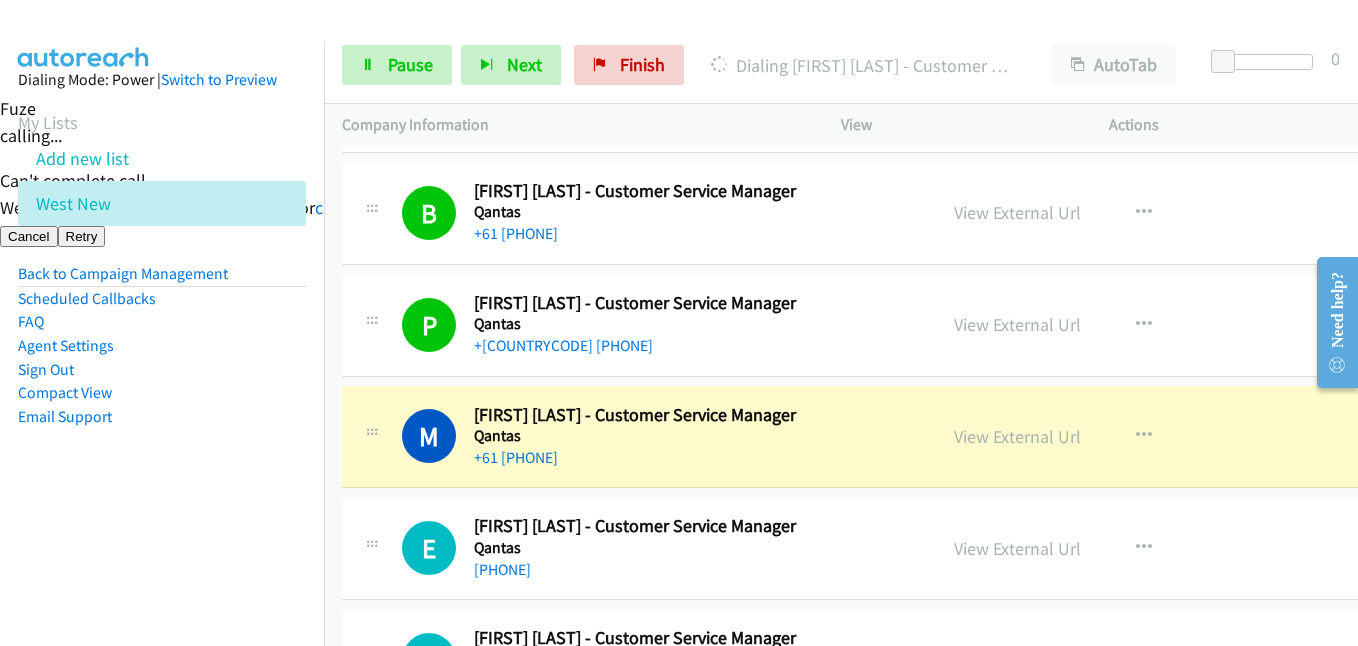 click on "Dialing Mode: Power
|
Switch to Preview
My Lists
Add new list
West New
Back to Campaign Management
Scheduled Callbacks
FAQ
Agent Settings
Sign Out
Compact View
Email Support" at bounding box center [162, 280] 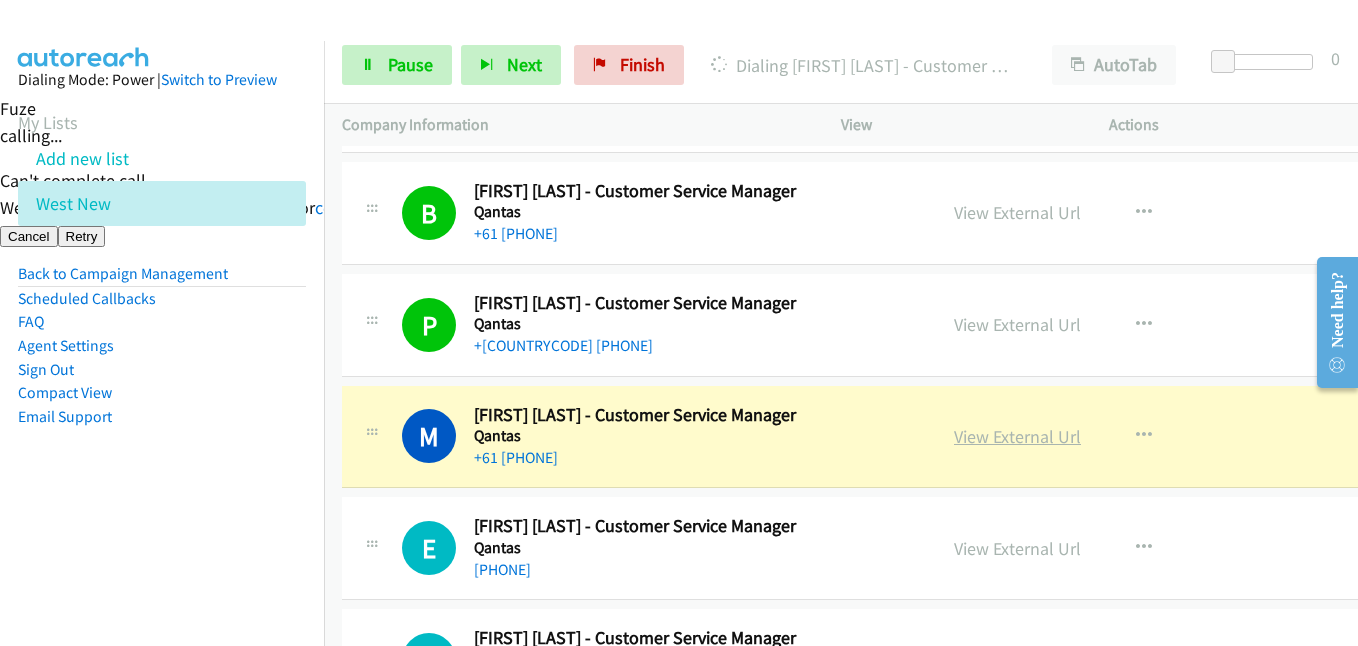 click on "View External Url" at bounding box center (1017, 436) 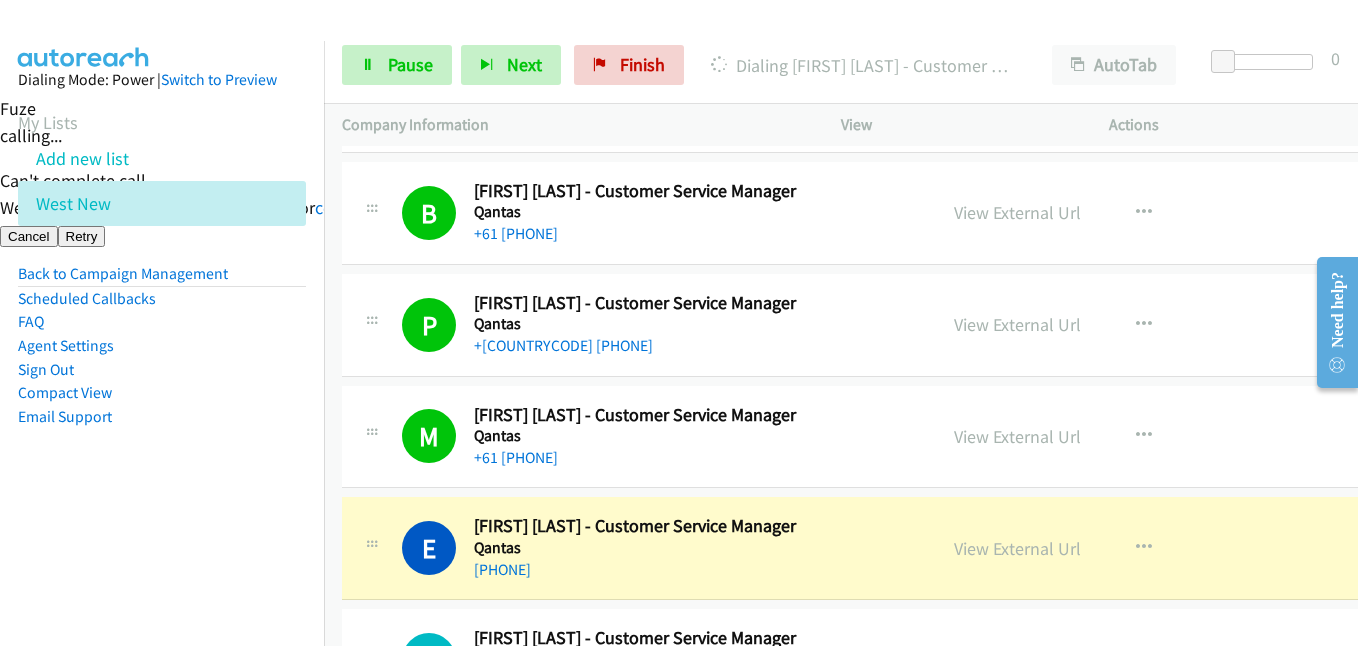 click on "Dialing Mode: Power
|
Switch to Preview
My Lists
Add new list
West New
Back to Campaign Management
Scheduled Callbacks
FAQ
Agent Settings
Sign Out
Compact View
Email Support" at bounding box center [162, 280] 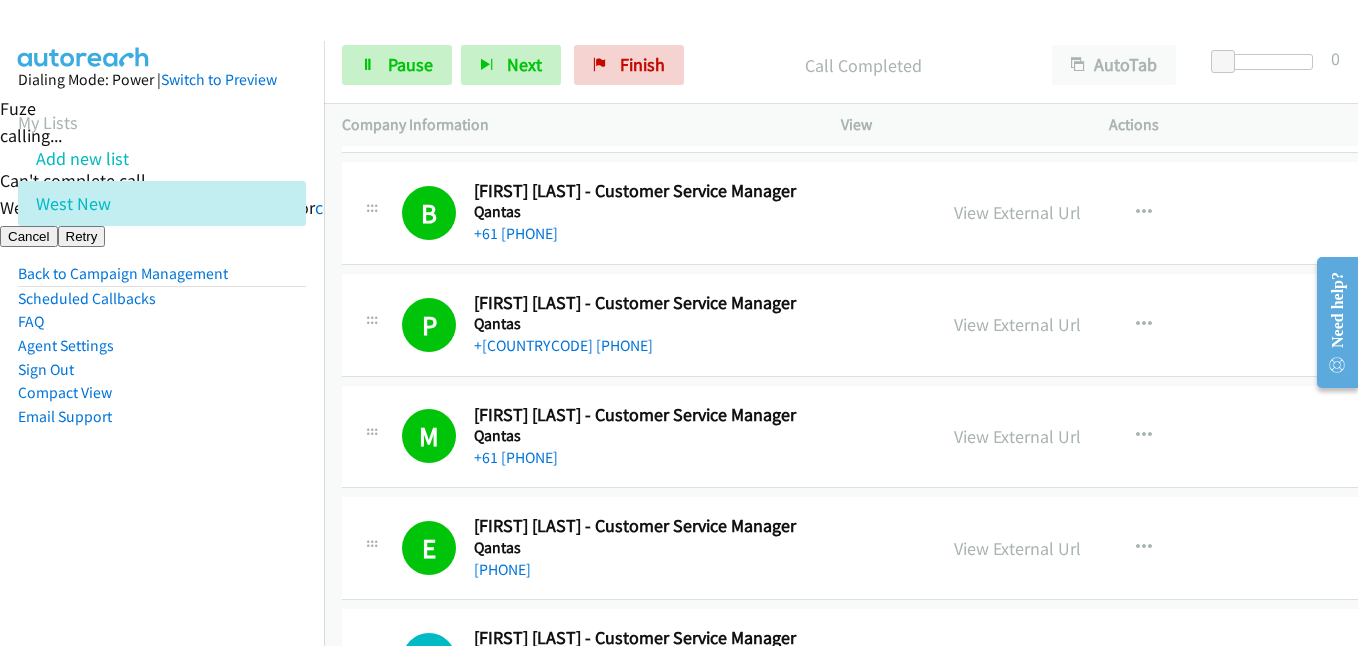 click on "Dialing Mode: Power
|
Switch to Preview
My Lists
Add new list
West New
Back to Campaign Management
Scheduled Callbacks
FAQ
Agent Settings
Sign Out
Compact View
Email Support" at bounding box center (162, 364) 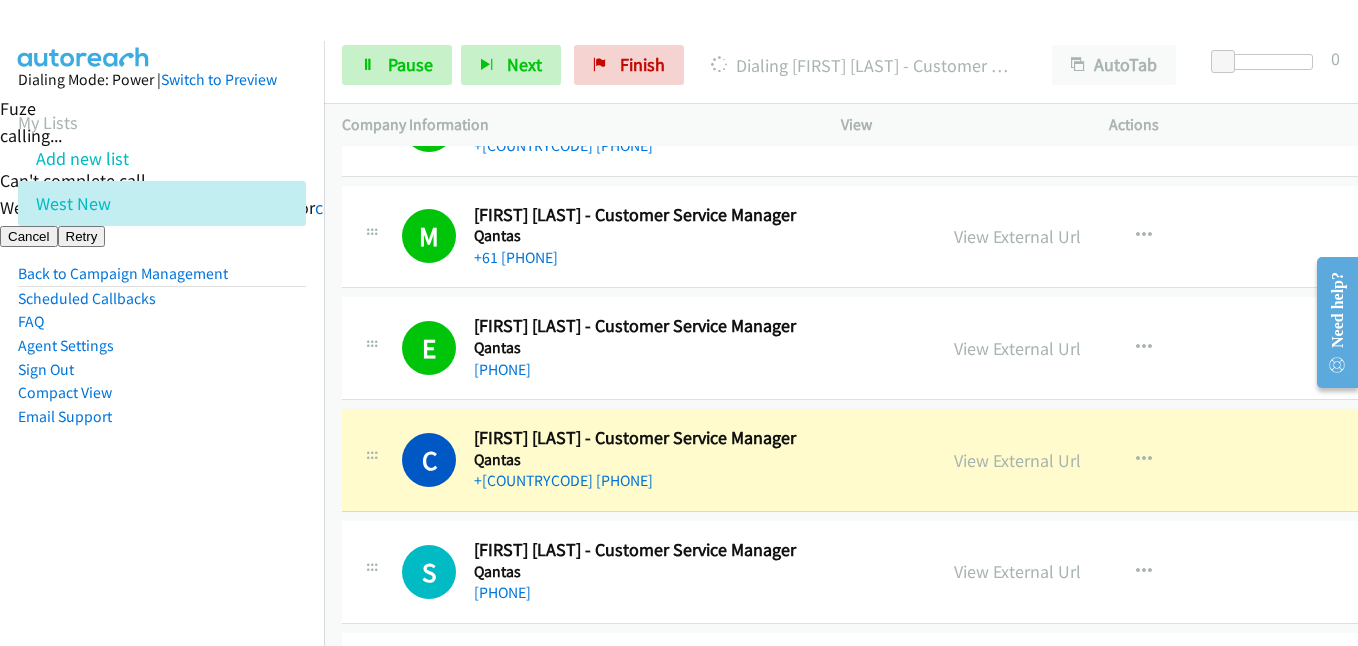 click on "Dialing Mode: Power
|
Switch to Preview
My Lists
Add new list
West New
Back to Campaign Management
Scheduled Callbacks
FAQ
Agent Settings
Sign Out
Compact View
Email Support" at bounding box center (162, 364) 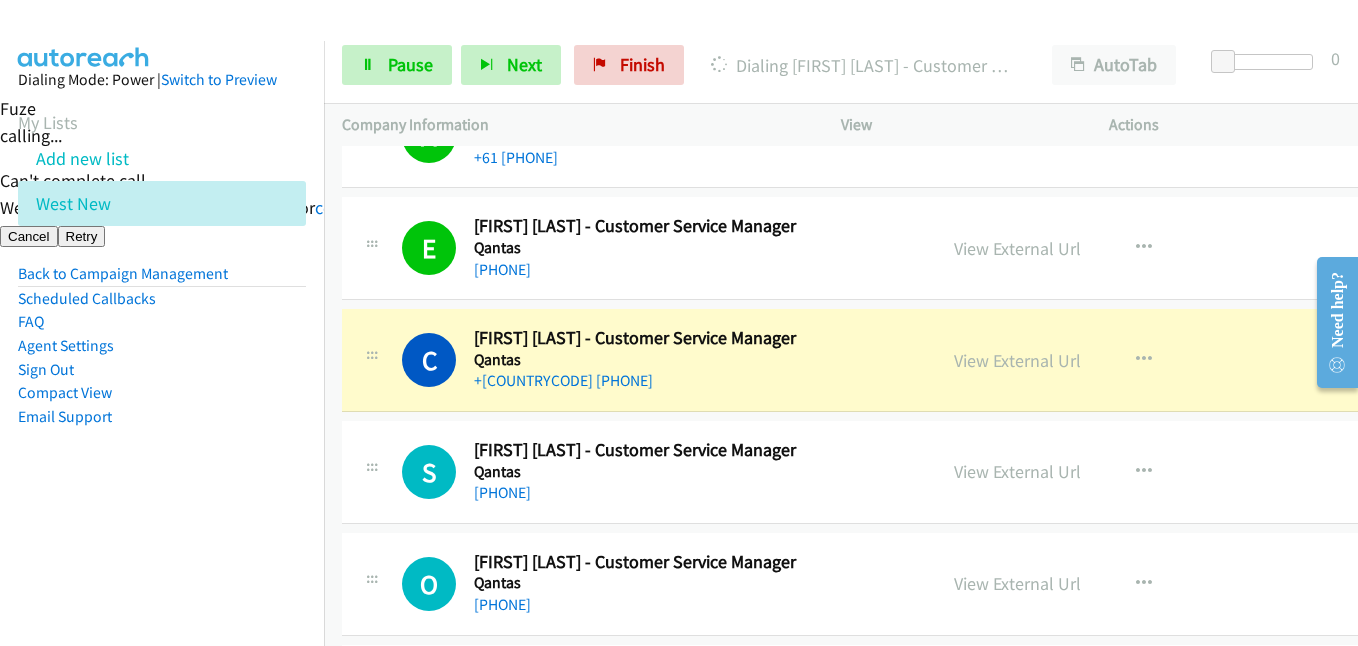 drag, startPoint x: 1036, startPoint y: 361, endPoint x: 822, endPoint y: 454, distance: 233.33452 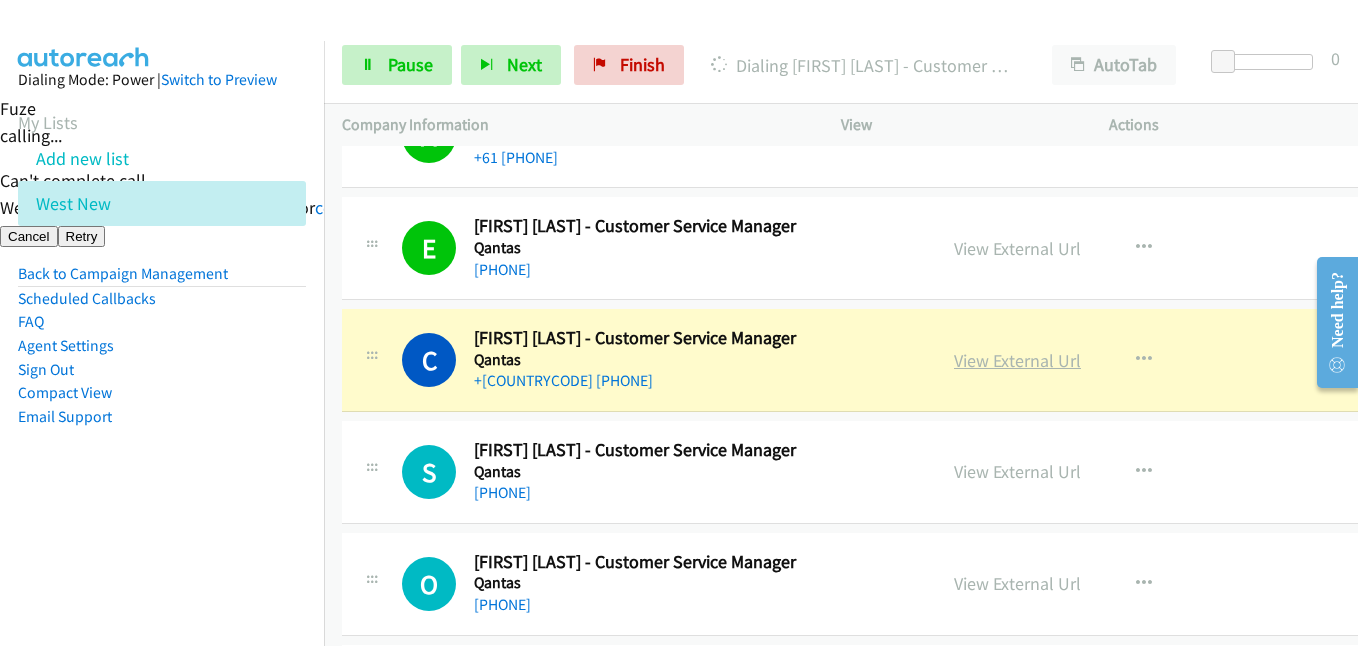click on "View External Url" at bounding box center (1017, 360) 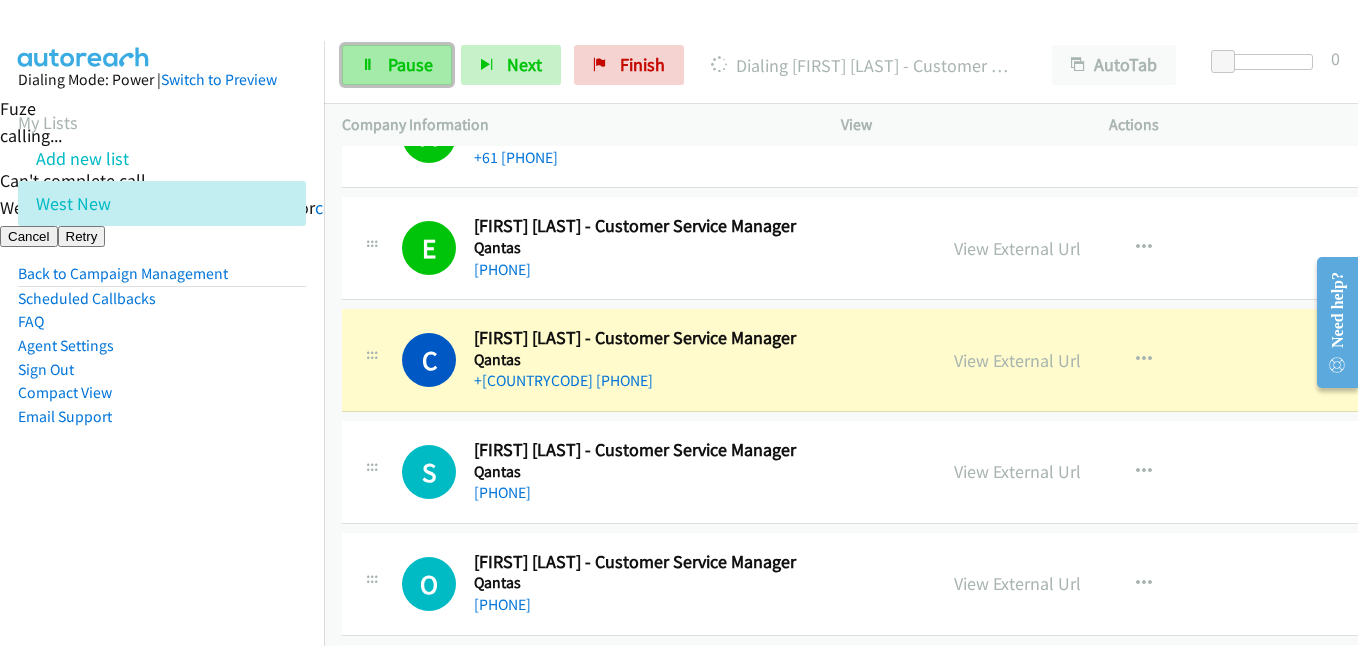 click on "Pause" at bounding box center [410, 64] 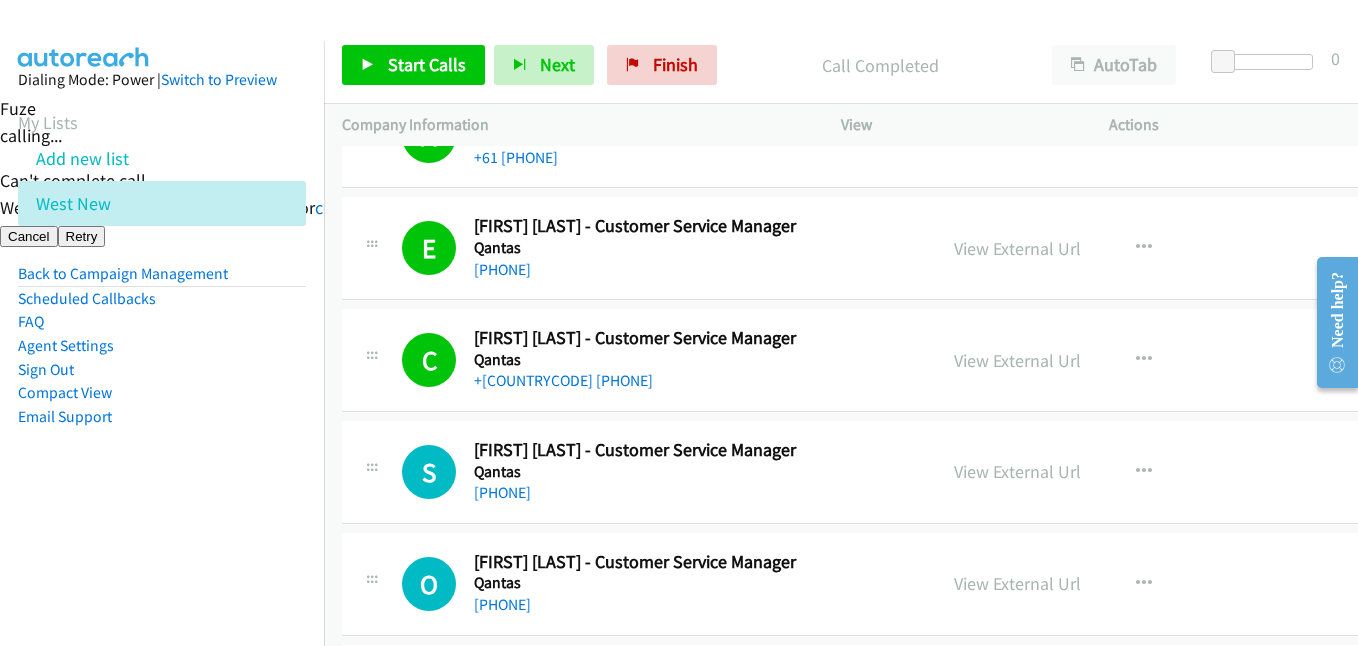 drag, startPoint x: 227, startPoint y: 480, endPoint x: 293, endPoint y: 462, distance: 68.41052 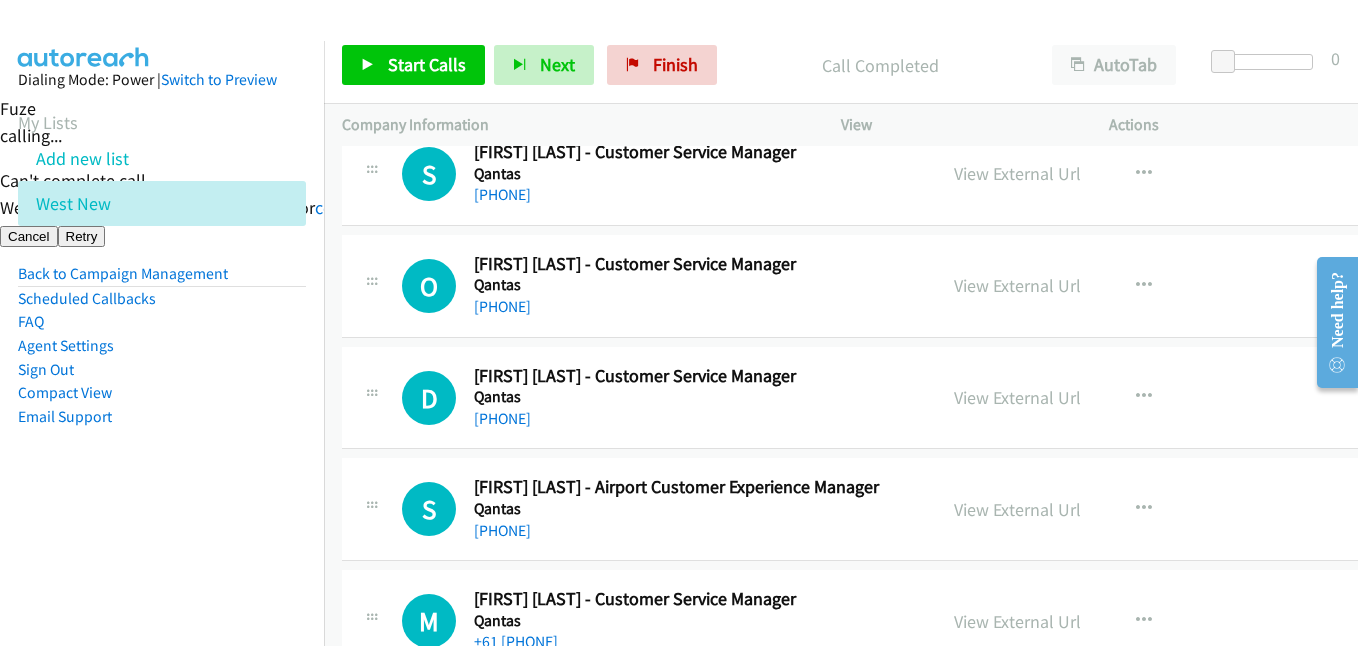 scroll, scrollTop: 15300, scrollLeft: 0, axis: vertical 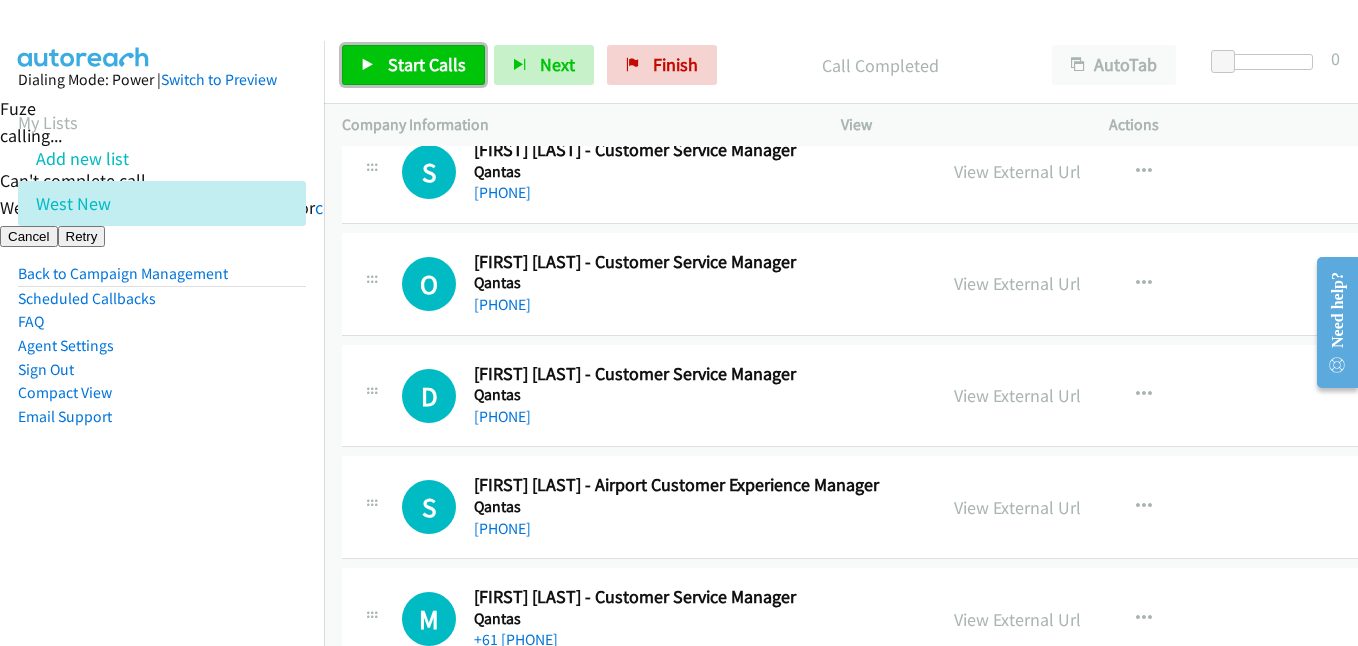 click on "Start Calls" at bounding box center (427, 64) 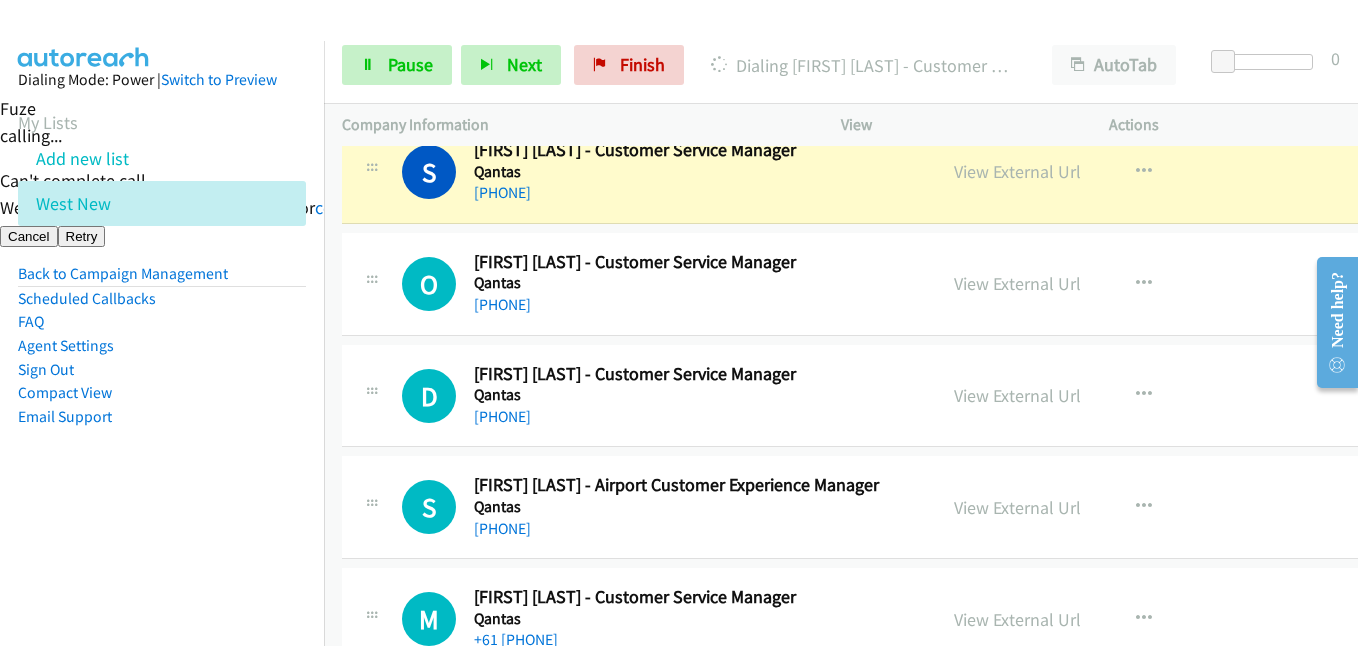 drag, startPoint x: 244, startPoint y: 393, endPoint x: 359, endPoint y: 393, distance: 115 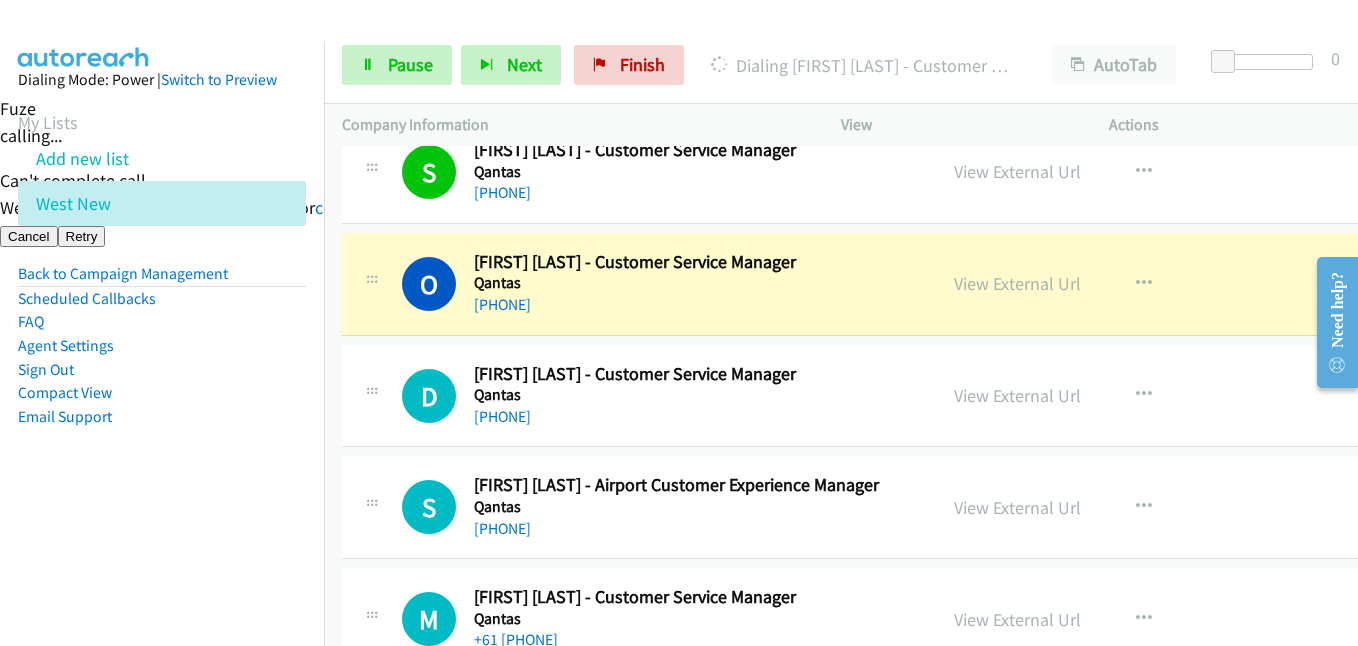 drag, startPoint x: 220, startPoint y: 464, endPoint x: 533, endPoint y: 438, distance: 314.078 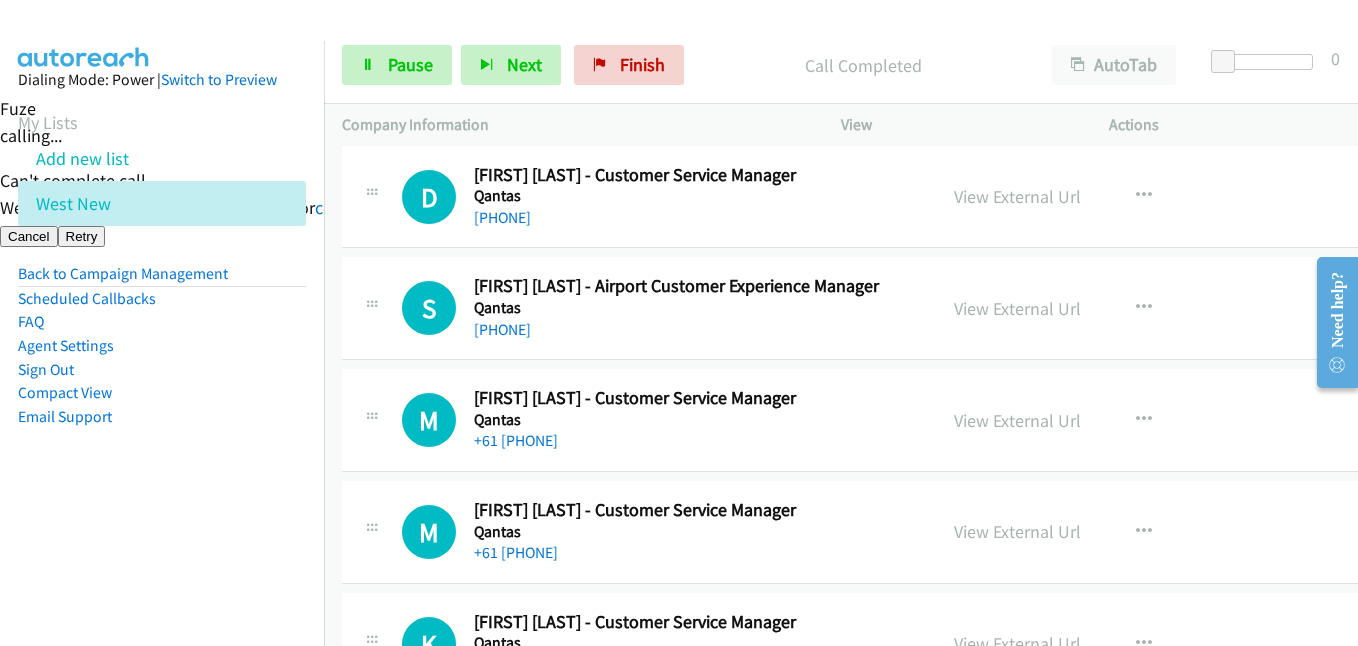 scroll, scrollTop: 15500, scrollLeft: 0, axis: vertical 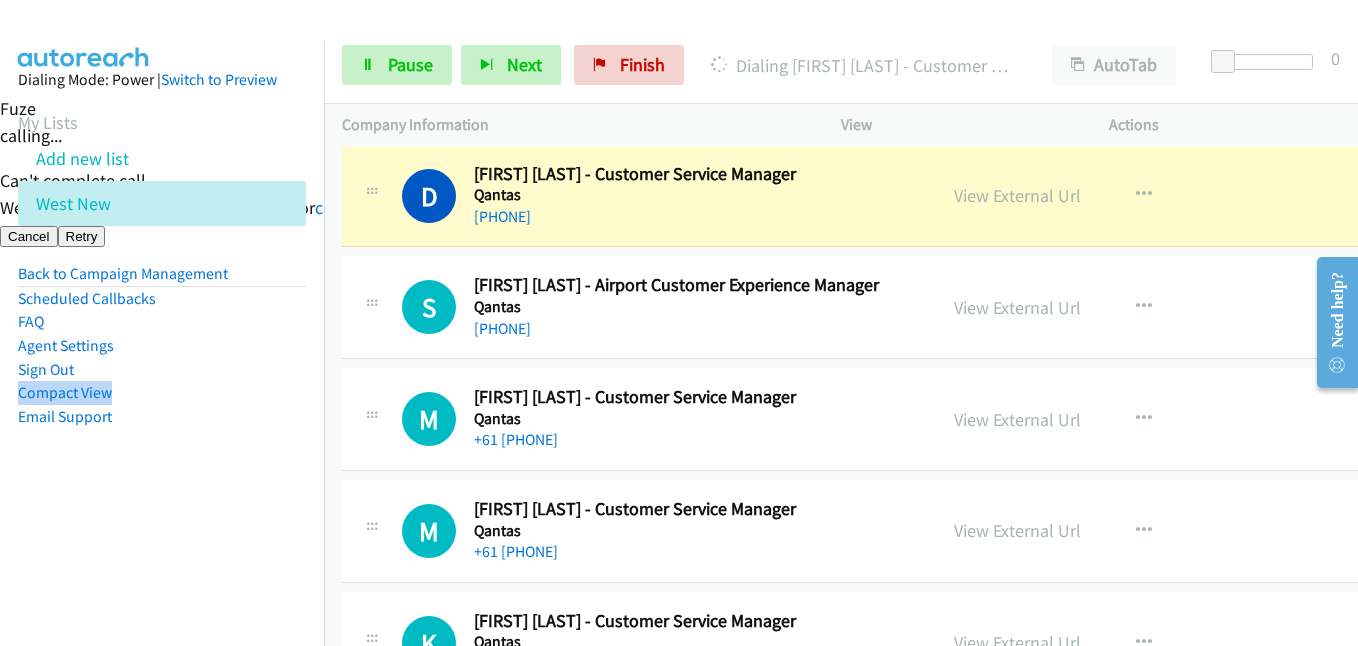 drag, startPoint x: 257, startPoint y: 381, endPoint x: 396, endPoint y: 372, distance: 139.29106 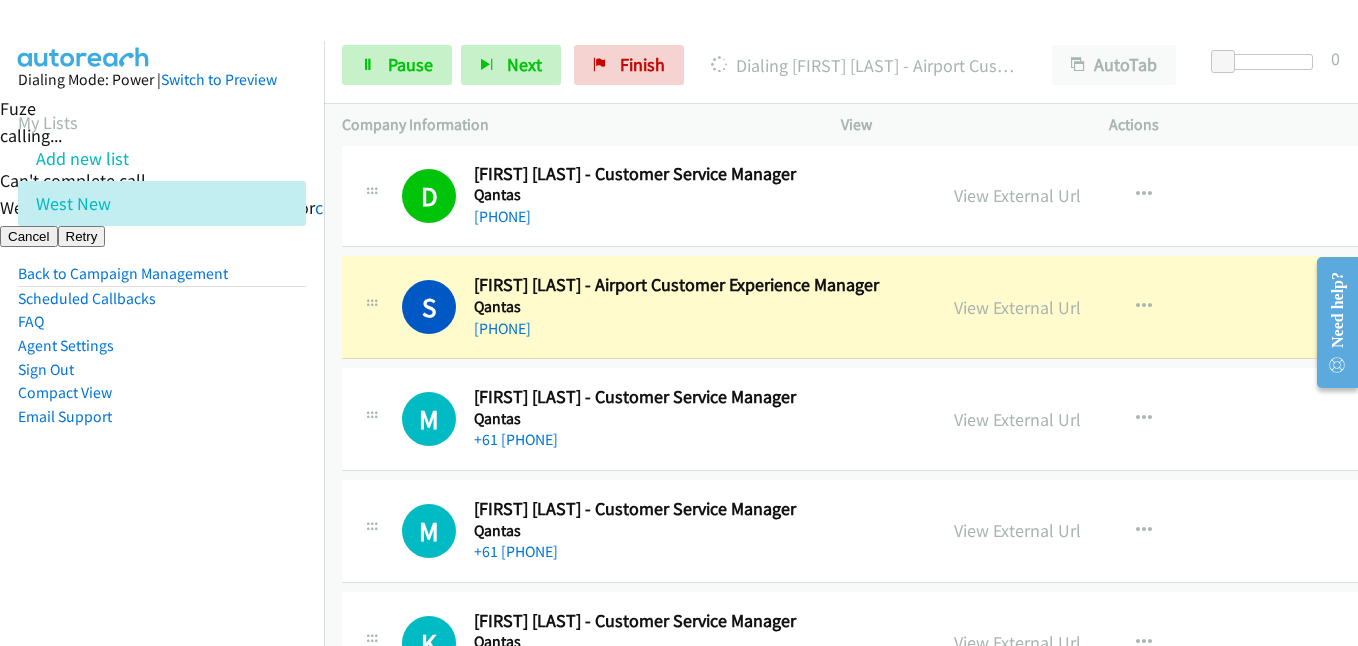 click on "Dialing Mode: Power
|
Switch to Preview
My Lists
Add new list
West New
Back to Campaign Management
Scheduled Callbacks
FAQ
Agent Settings
Sign Out
Compact View
Email Support" at bounding box center (162, 280) 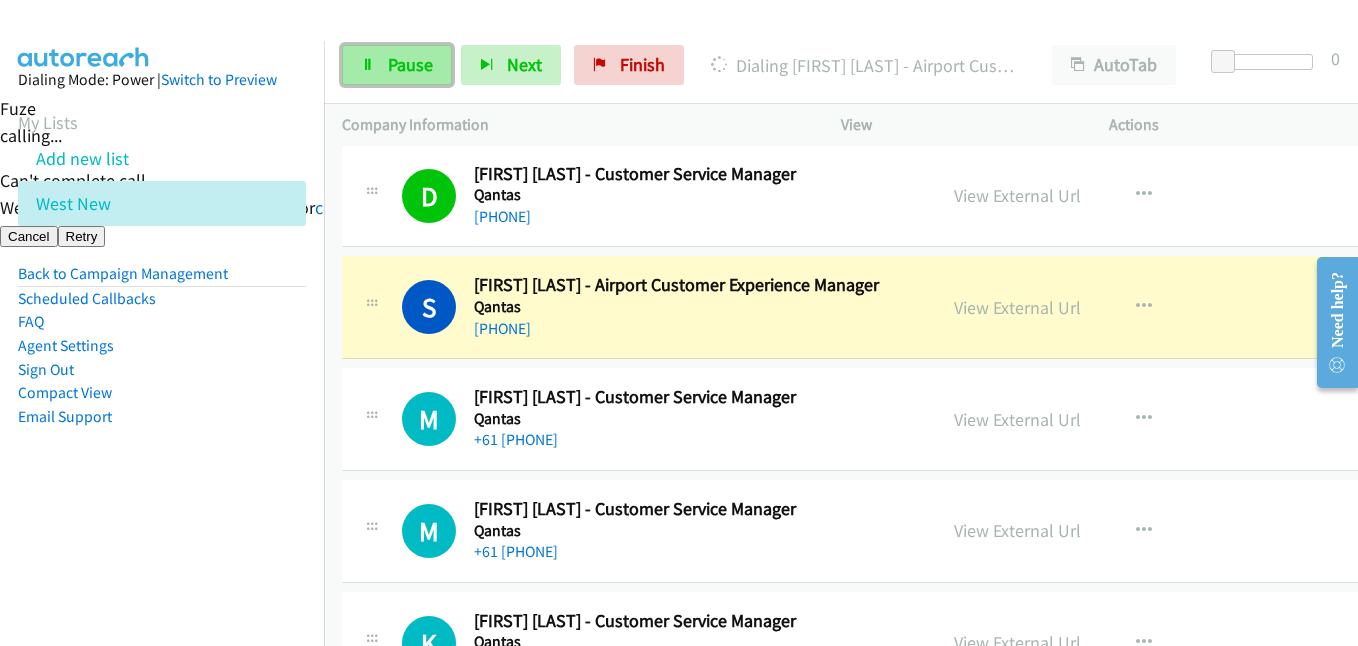 click on "Pause" at bounding box center [397, 65] 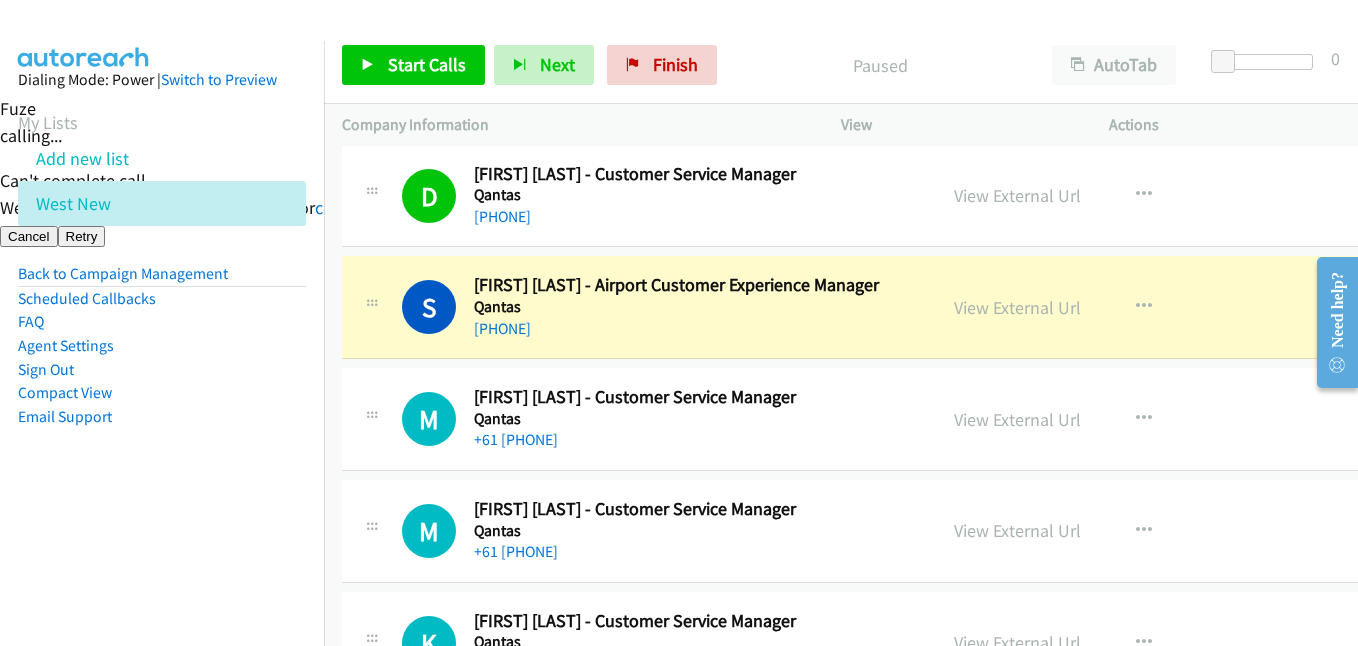click on "Email Support" at bounding box center (162, 417) 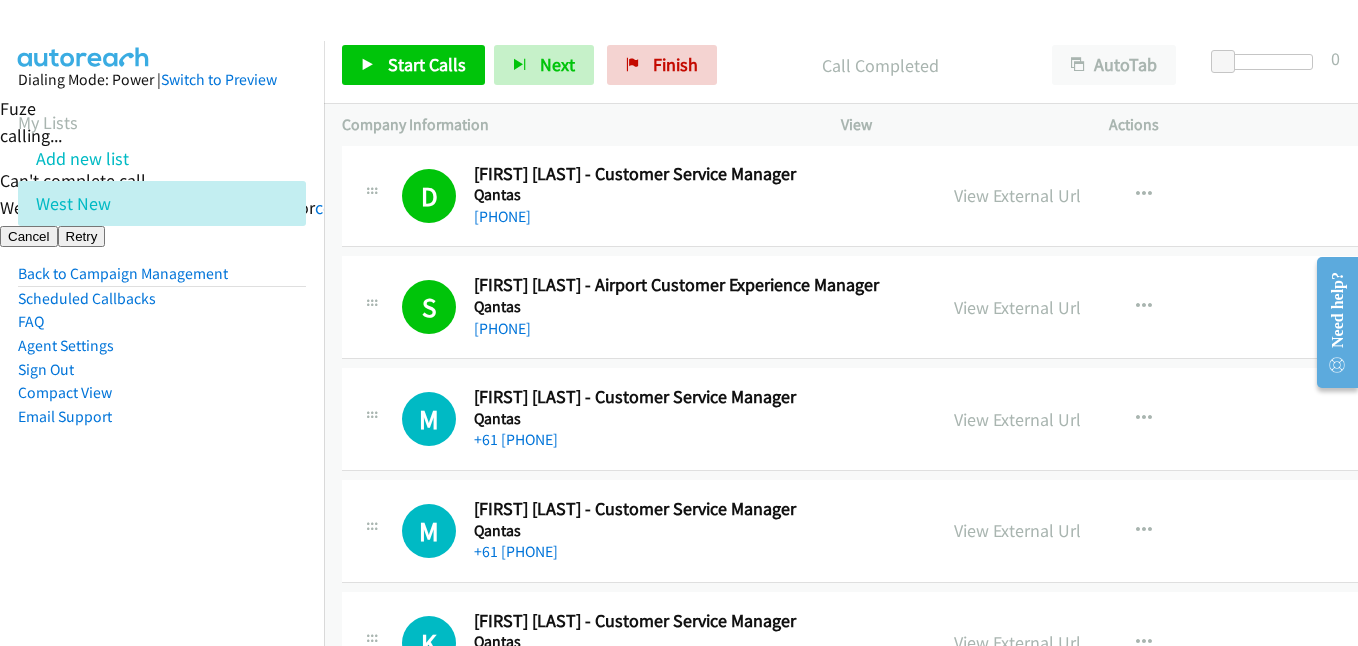 click on "Dialing Mode: Power
|
Switch to Preview
My Lists
Add new list
West New
Back to Campaign Management
Scheduled Callbacks
FAQ
Agent Settings
Sign Out
Compact View
Email Support" at bounding box center (162, 280) 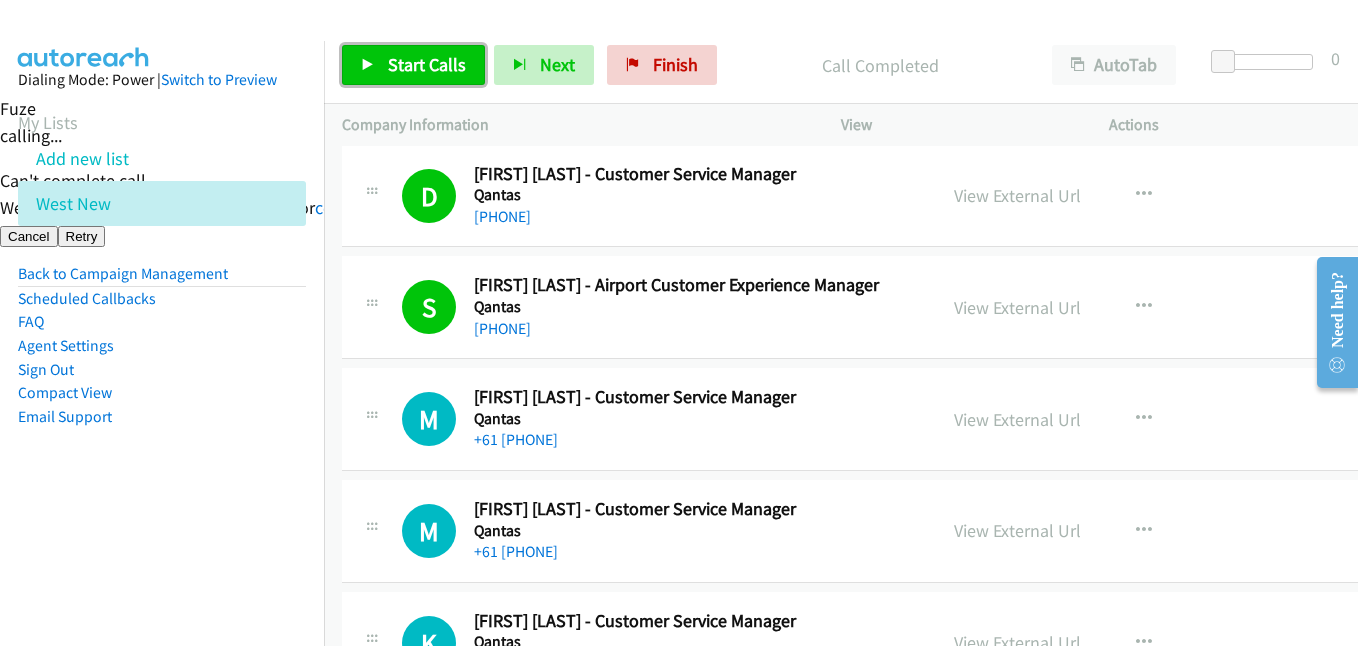 click on "Start Calls" at bounding box center (427, 64) 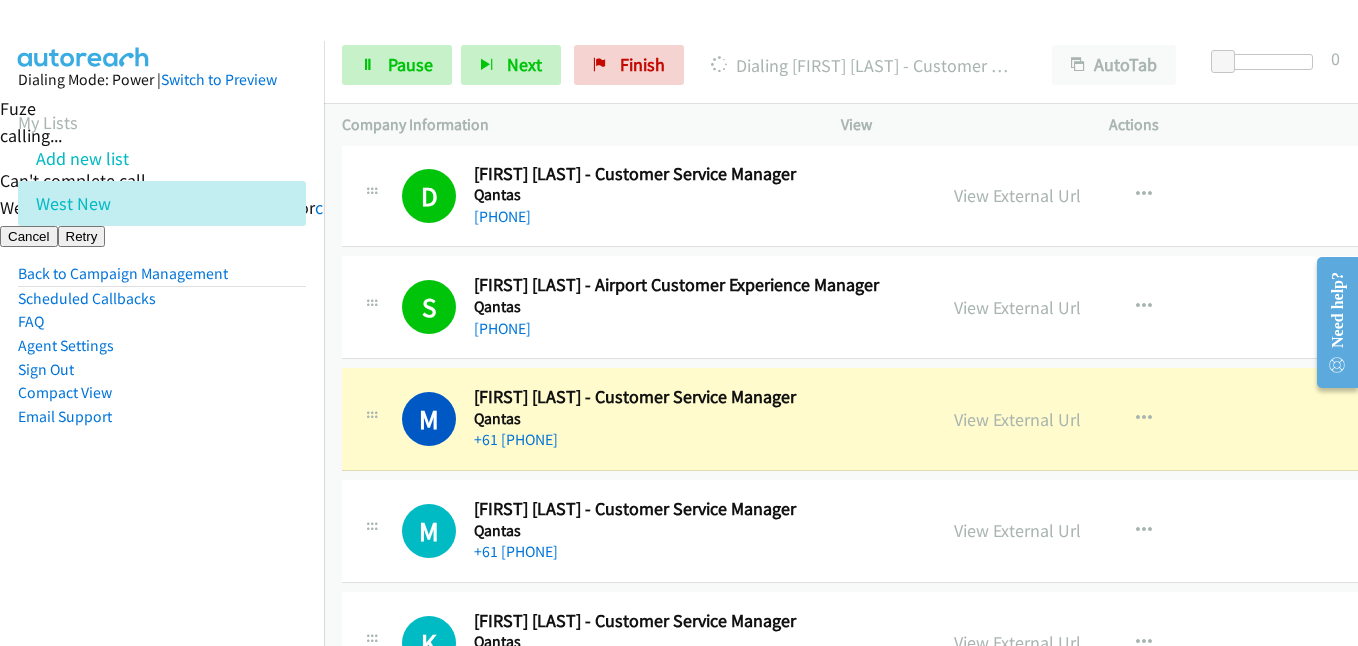 click on "Dialing Mode: Power
|
Switch to Preview
My Lists
Add new list
West New
Back to Campaign Management
Scheduled Callbacks
FAQ
Agent Settings
Sign Out
Compact View
Email Support" at bounding box center (162, 280) 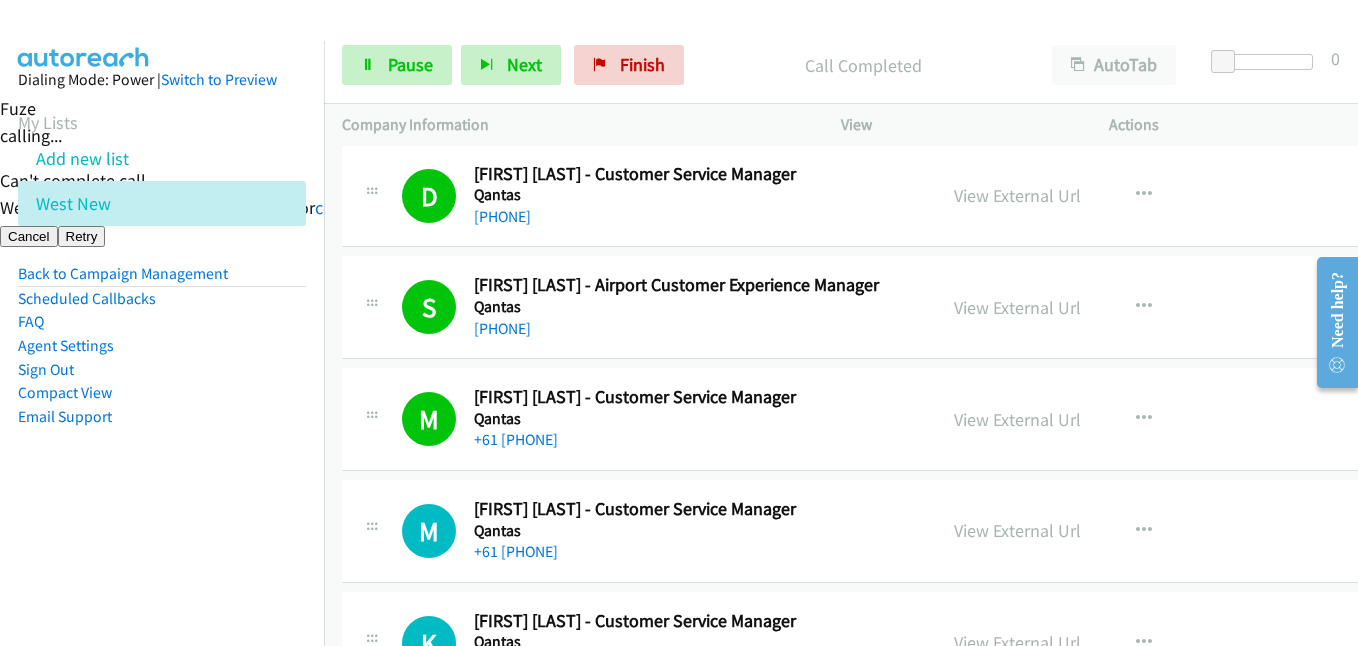 drag, startPoint x: 259, startPoint y: 490, endPoint x: 444, endPoint y: 460, distance: 187.41664 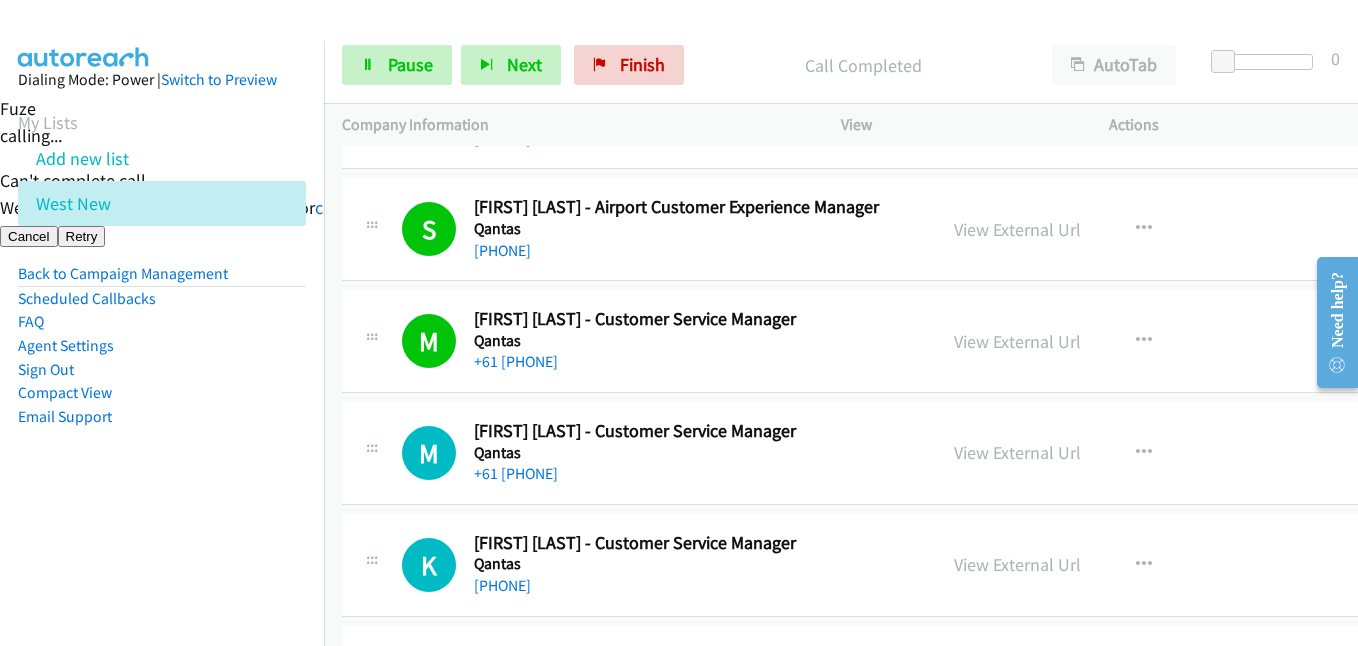 scroll, scrollTop: 15600, scrollLeft: 0, axis: vertical 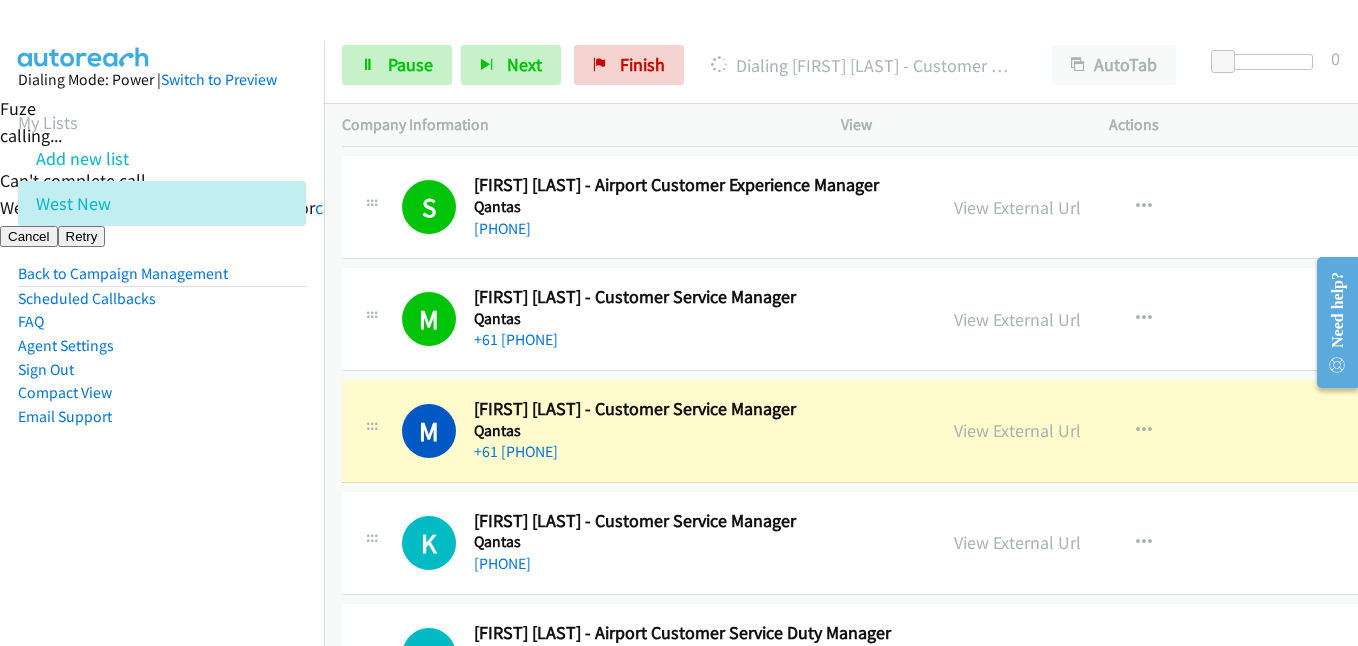 click on "Email Support" at bounding box center (162, 417) 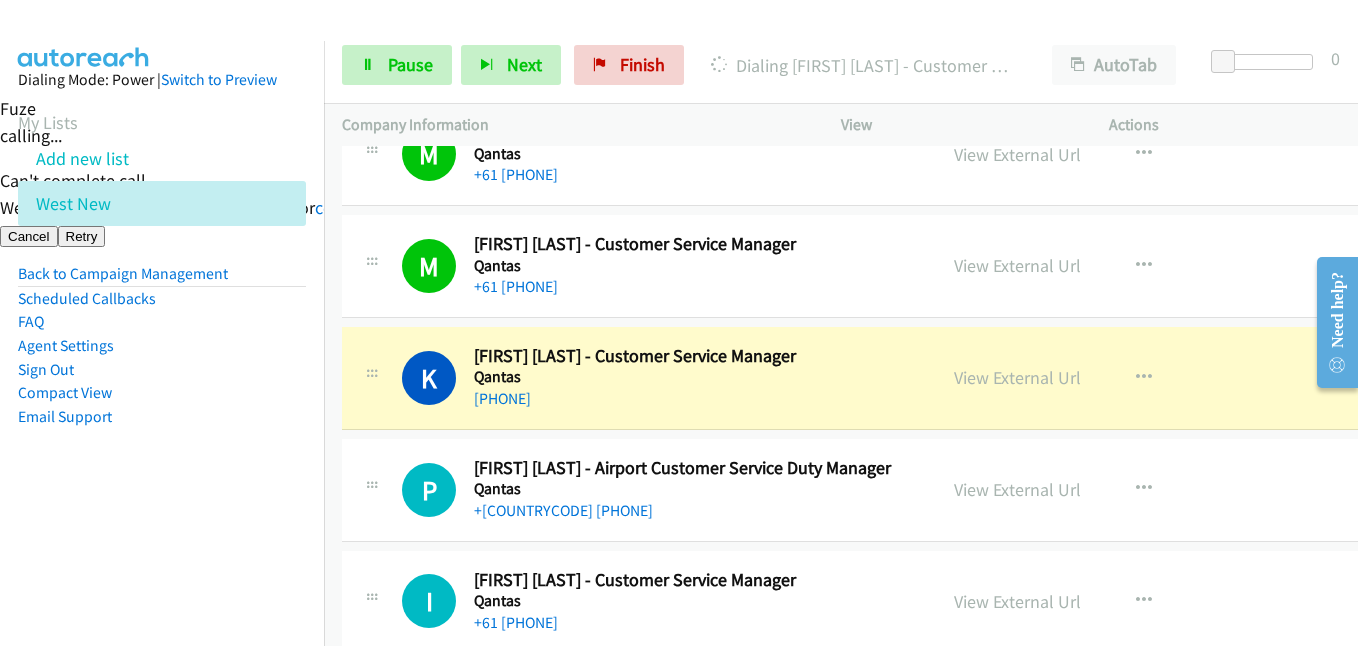scroll, scrollTop: 15800, scrollLeft: 0, axis: vertical 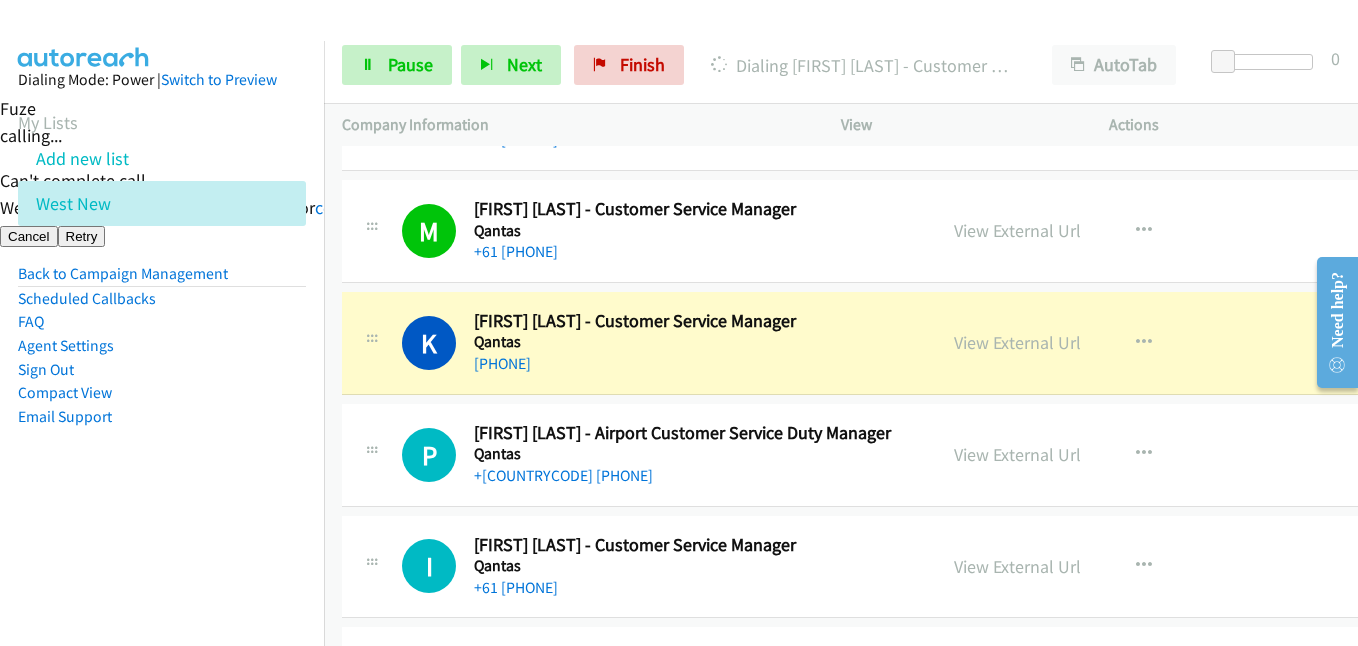 click on "Dialing Mode: Power
|
Switch to Preview
My Lists
Add new list
West New
Back to Campaign Management
Scheduled Callbacks
FAQ
Agent Settings
Sign Out
Compact View
Email Support" at bounding box center (162, 280) 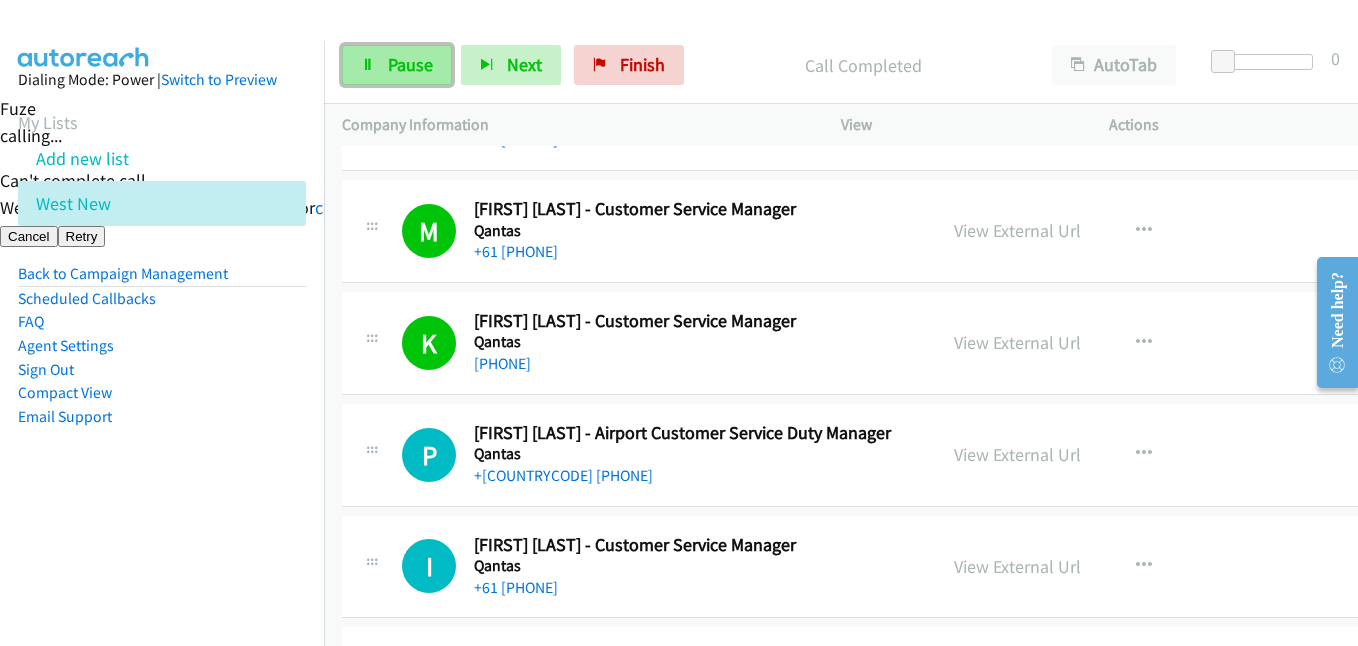 click on "Pause" at bounding box center [397, 65] 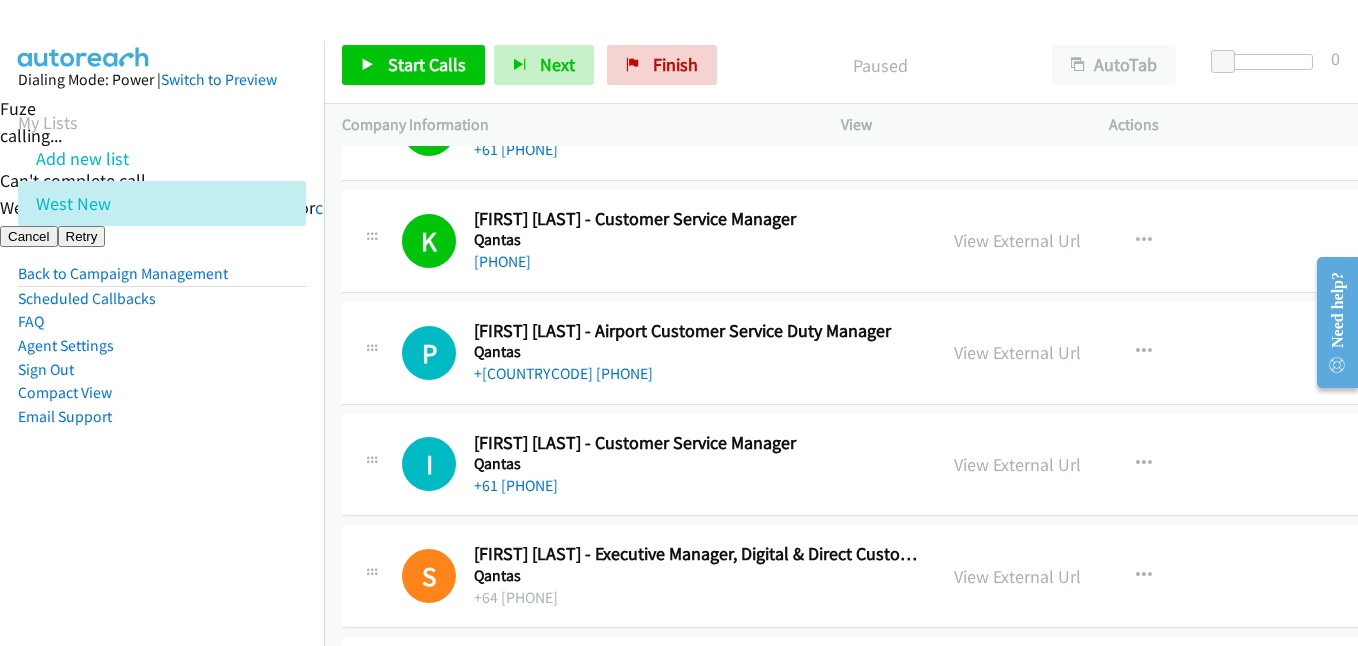 scroll, scrollTop: 16000, scrollLeft: 0, axis: vertical 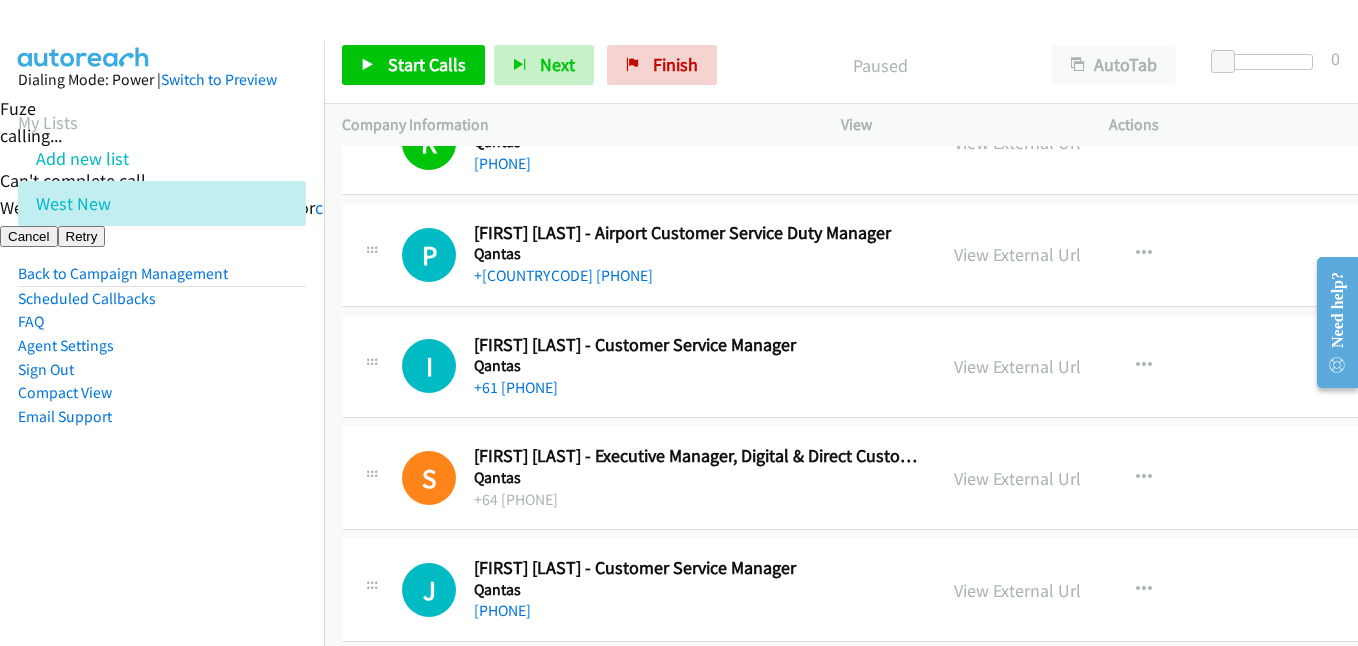 drag, startPoint x: 219, startPoint y: 522, endPoint x: 326, endPoint y: 499, distance: 109.444046 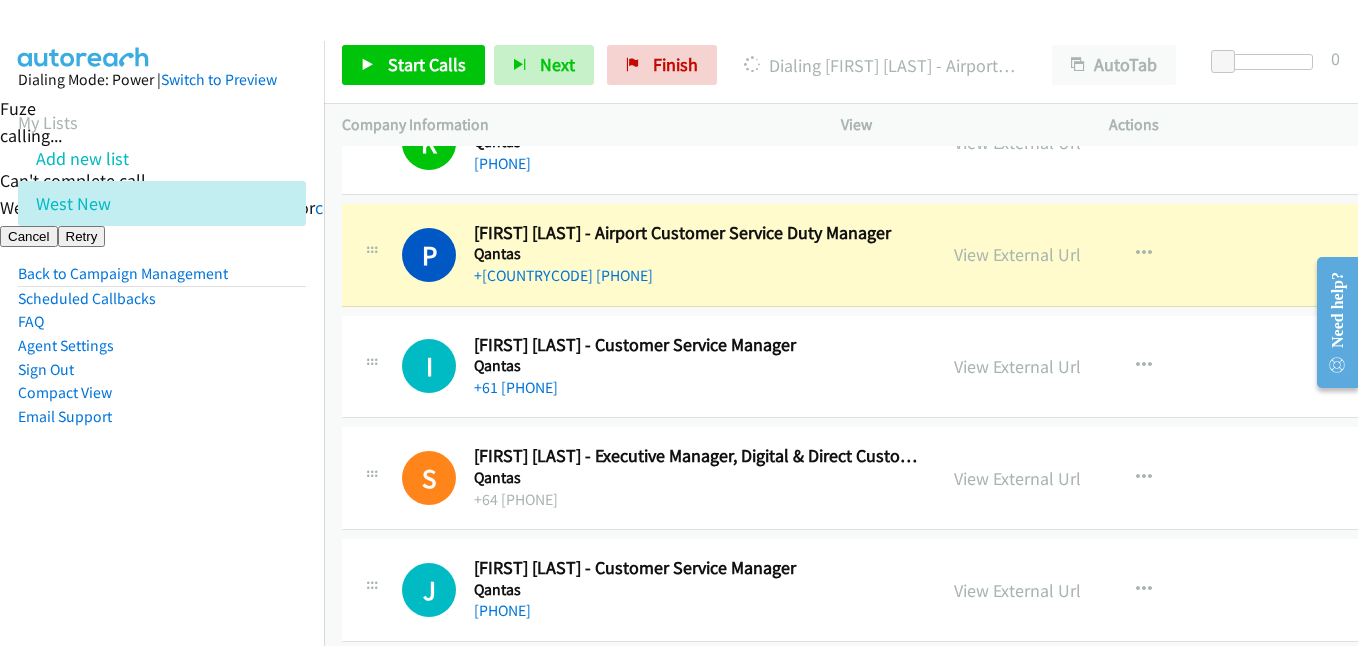 click on "Dialing Mode: Power
|
Switch to Preview
My Lists
Add new list
West New
Back to Campaign Management
Scheduled Callbacks
FAQ
Agent Settings
Sign Out
Compact View
Email Support" at bounding box center [162, 280] 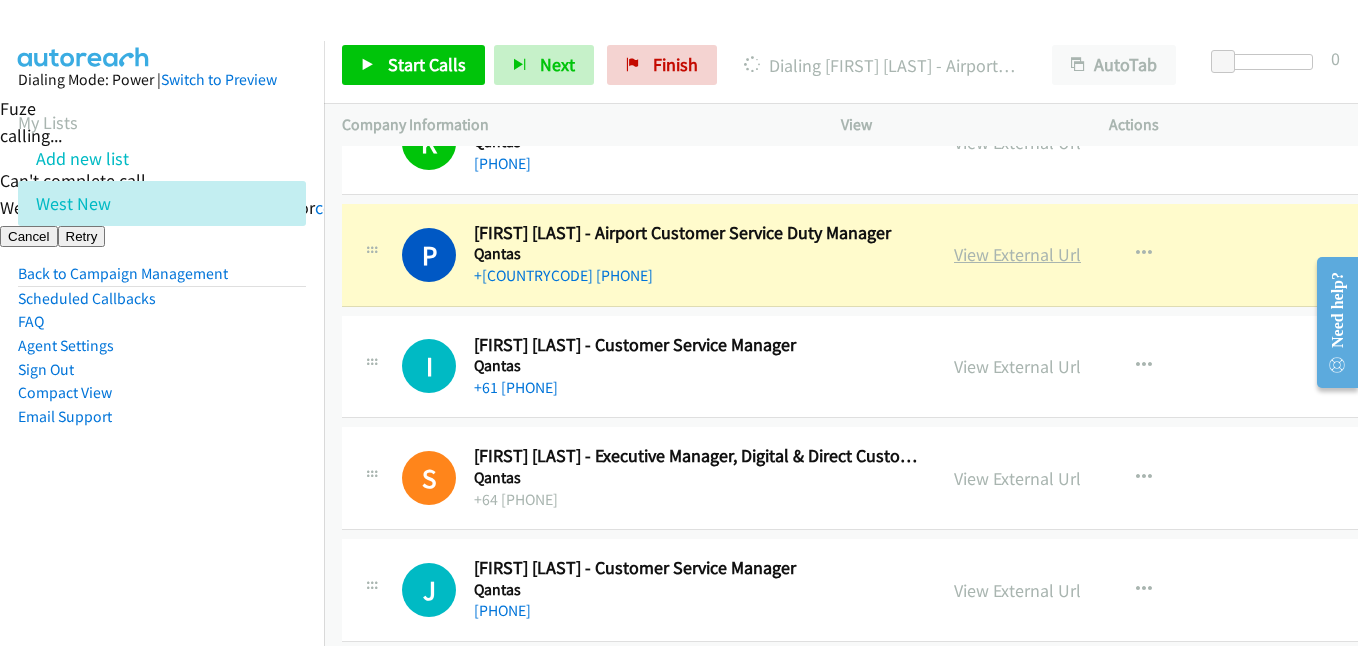 click on "View External Url" at bounding box center [1017, 254] 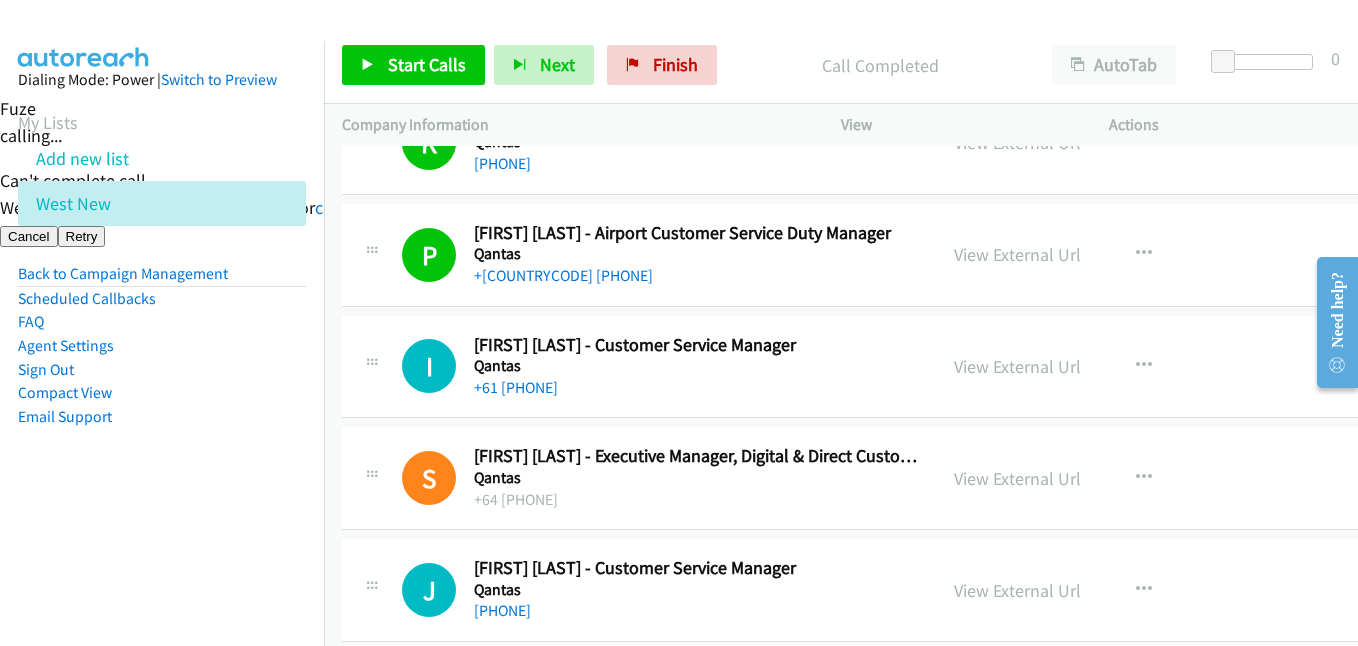 click on "Dialing Mode: Power
|
Switch to Preview
My Lists
Add new list
West New
Back to Campaign Management
Scheduled Callbacks
FAQ
Agent Settings
Sign Out
Compact View
Email Support" at bounding box center (162, 280) 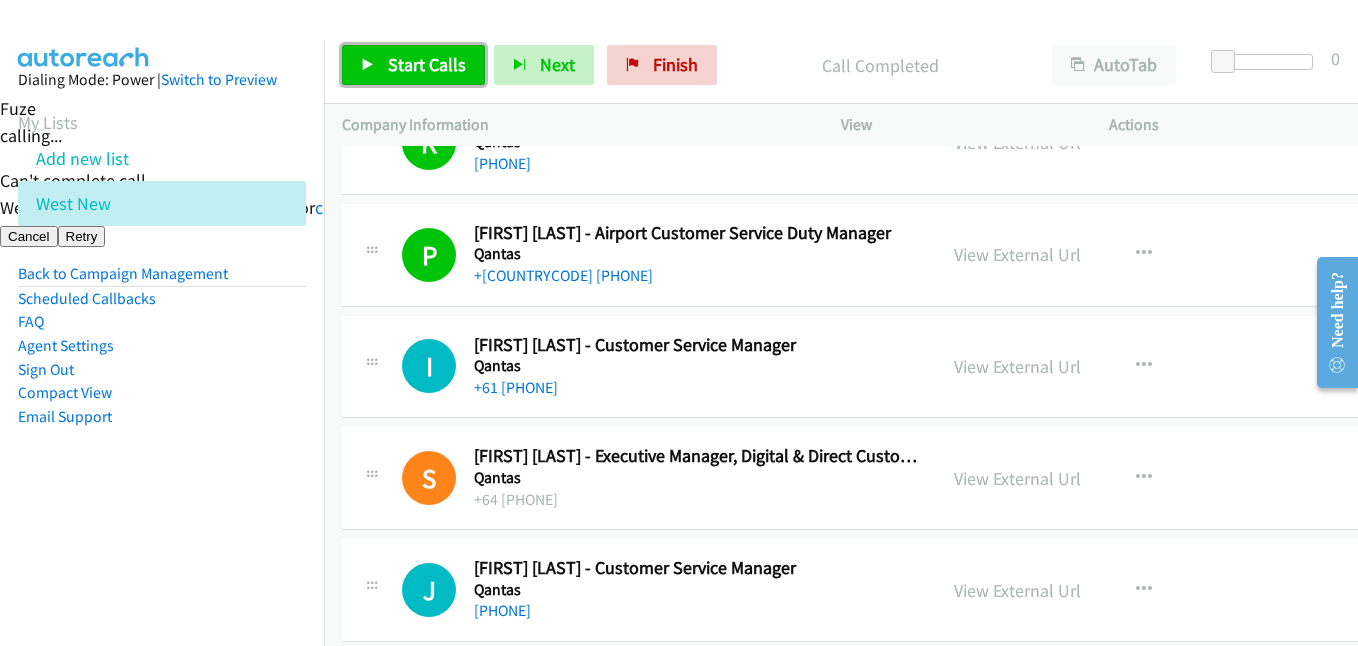 drag, startPoint x: 430, startPoint y: 57, endPoint x: 559, endPoint y: 127, distance: 146.76852 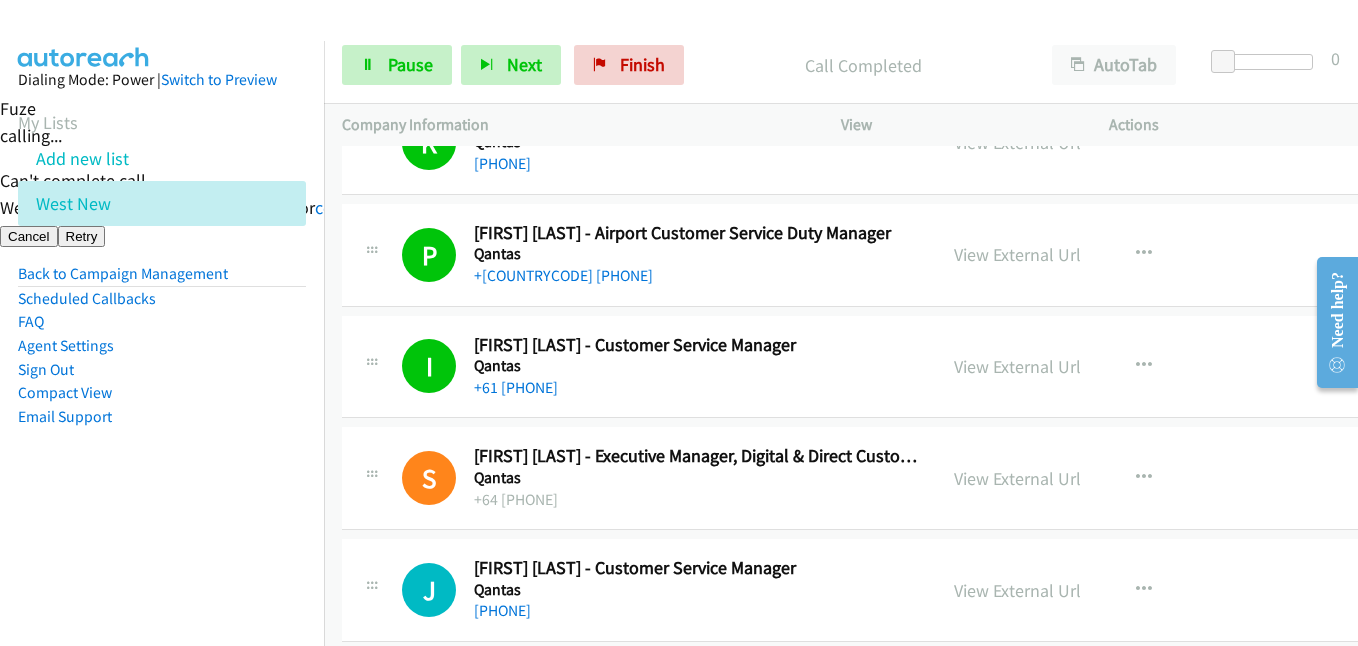 drag, startPoint x: 214, startPoint y: 461, endPoint x: 345, endPoint y: 435, distance: 133.55524 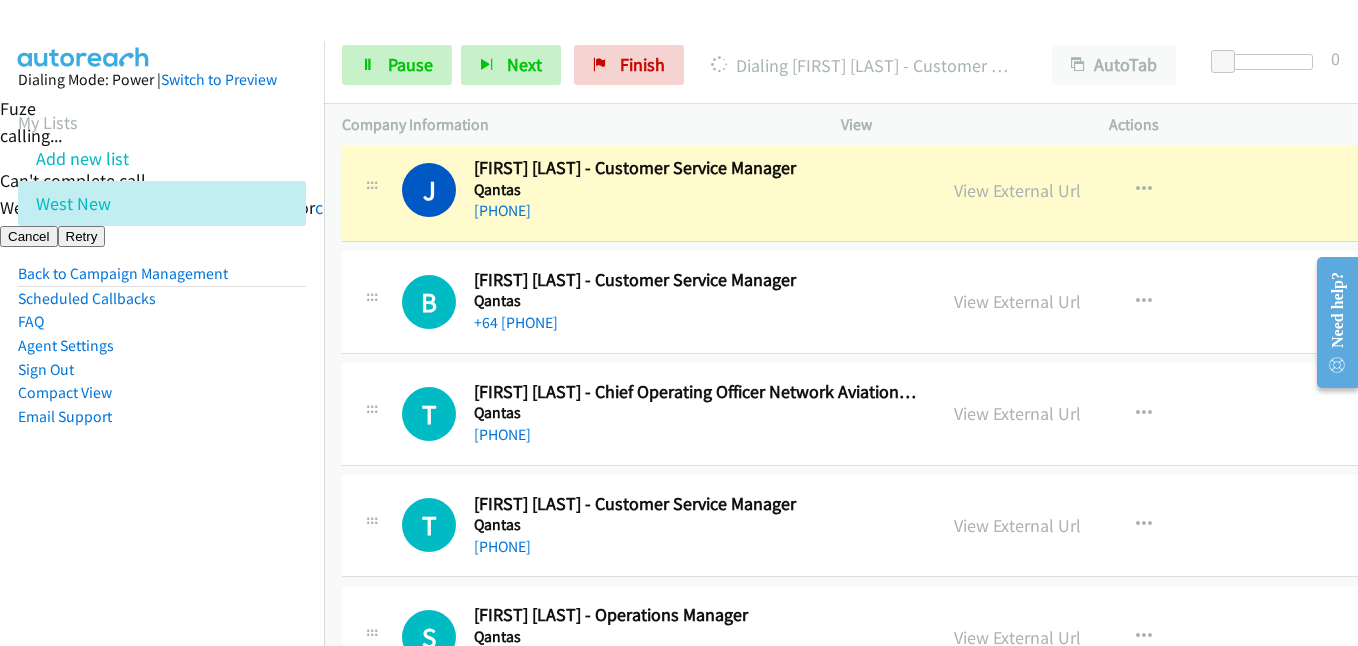drag, startPoint x: 249, startPoint y: 586, endPoint x: 254, endPoint y: 577, distance: 10.29563 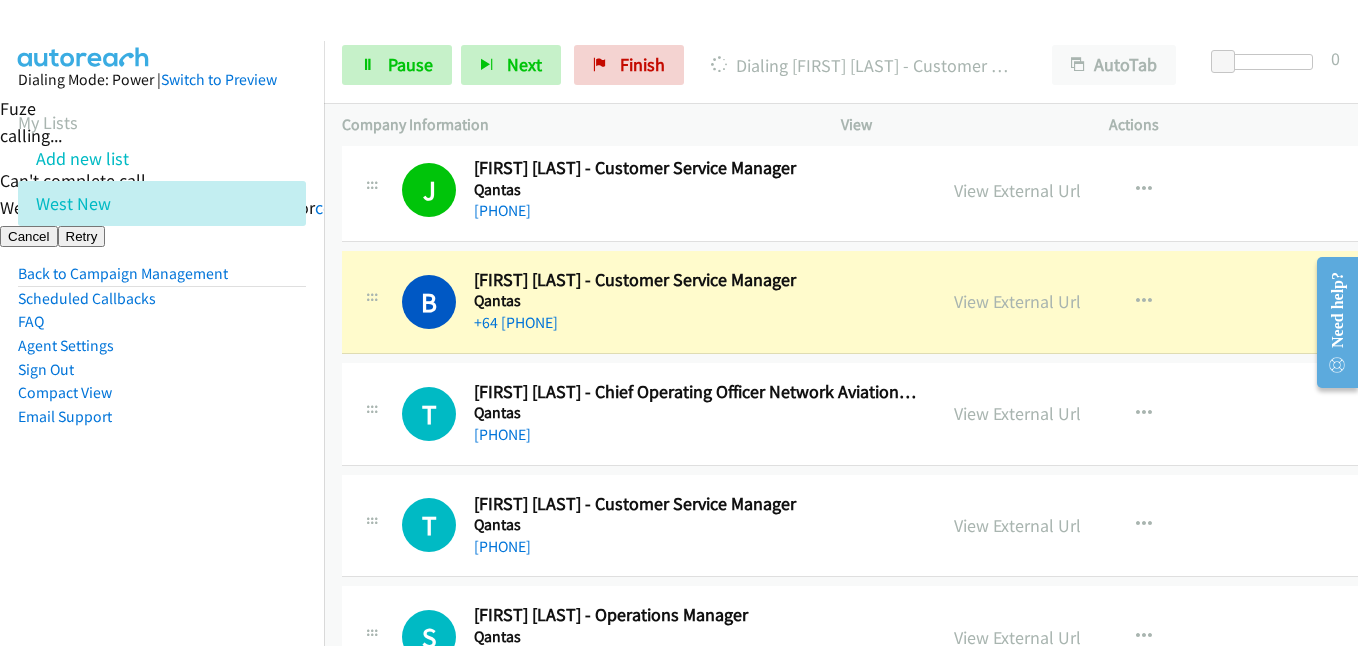 click on "Dialing Mode: Power
|
Switch to Preview
My Lists
Add new list
West New
Back to Campaign Management
Scheduled Callbacks
FAQ
Agent Settings
Sign Out
Compact View
Email Support" at bounding box center (162, 280) 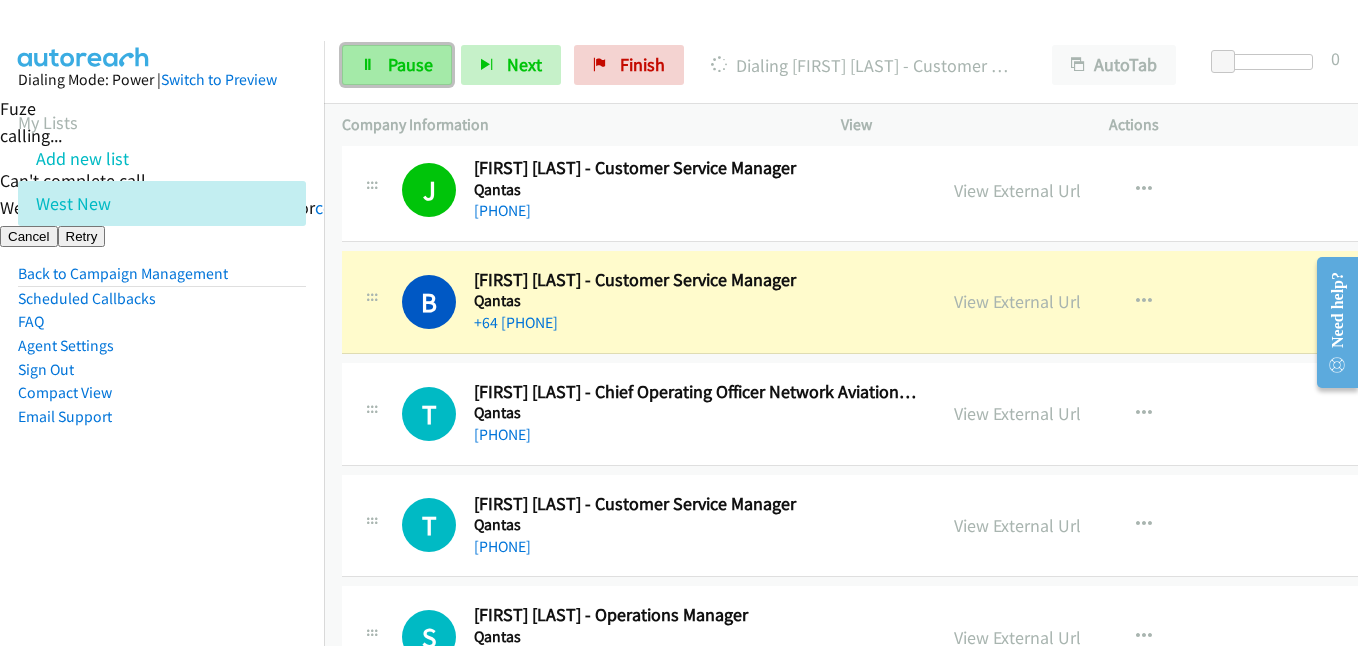 drag, startPoint x: 420, startPoint y: 66, endPoint x: 440, endPoint y: 73, distance: 21.189621 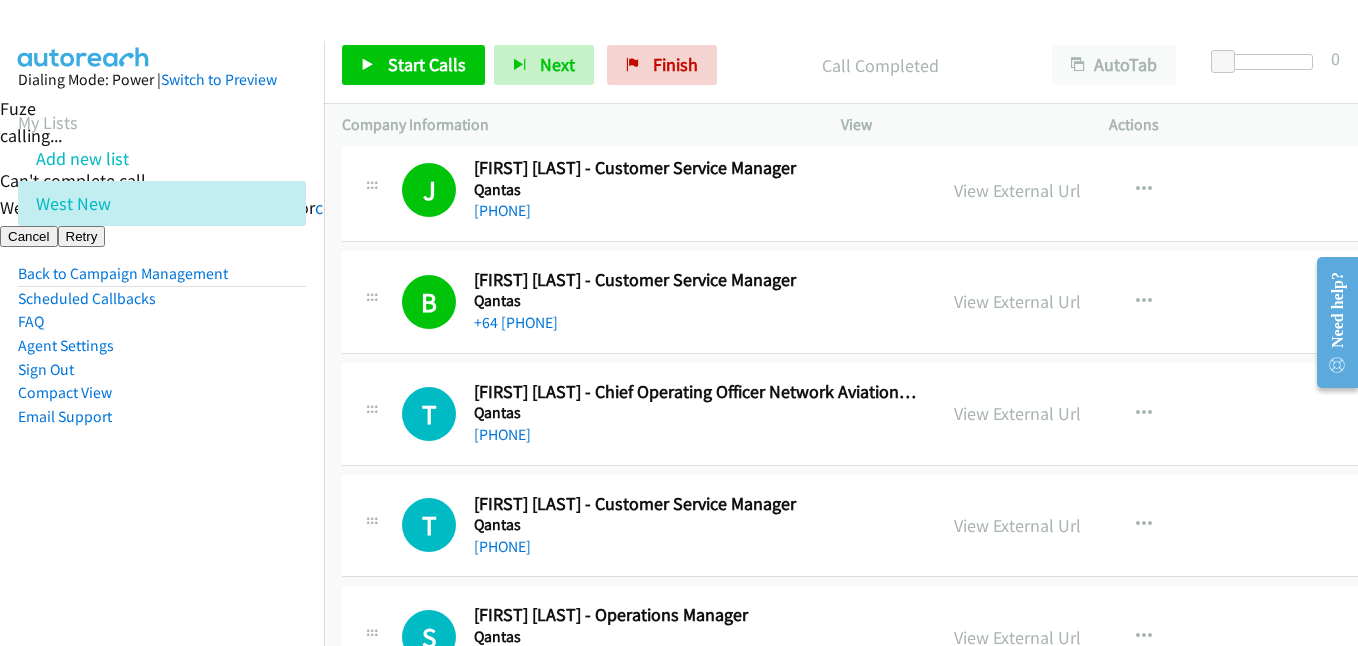click on "Dialing Mode: Power
|
Switch to Preview
My Lists
Add new list
West New
Back to Campaign Management
Scheduled Callbacks
FAQ
Agent Settings
Sign Out
Compact View
Email Support" at bounding box center (162, 280) 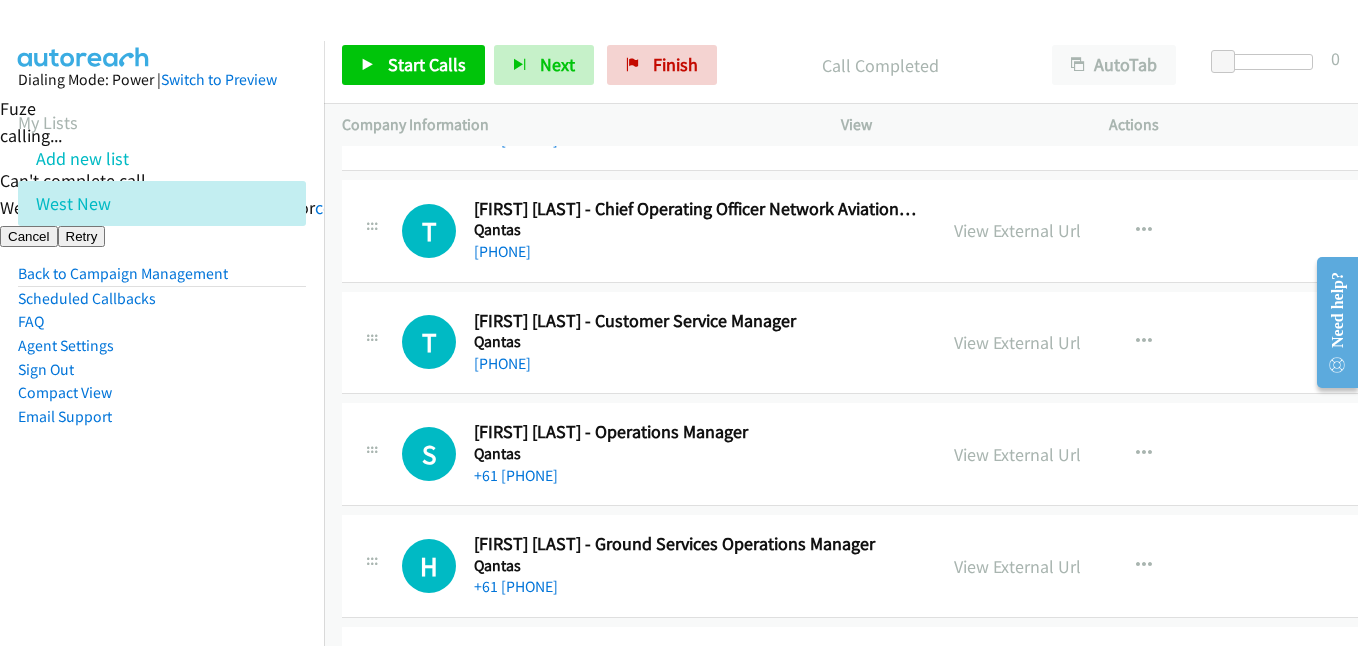 scroll, scrollTop: 16600, scrollLeft: 0, axis: vertical 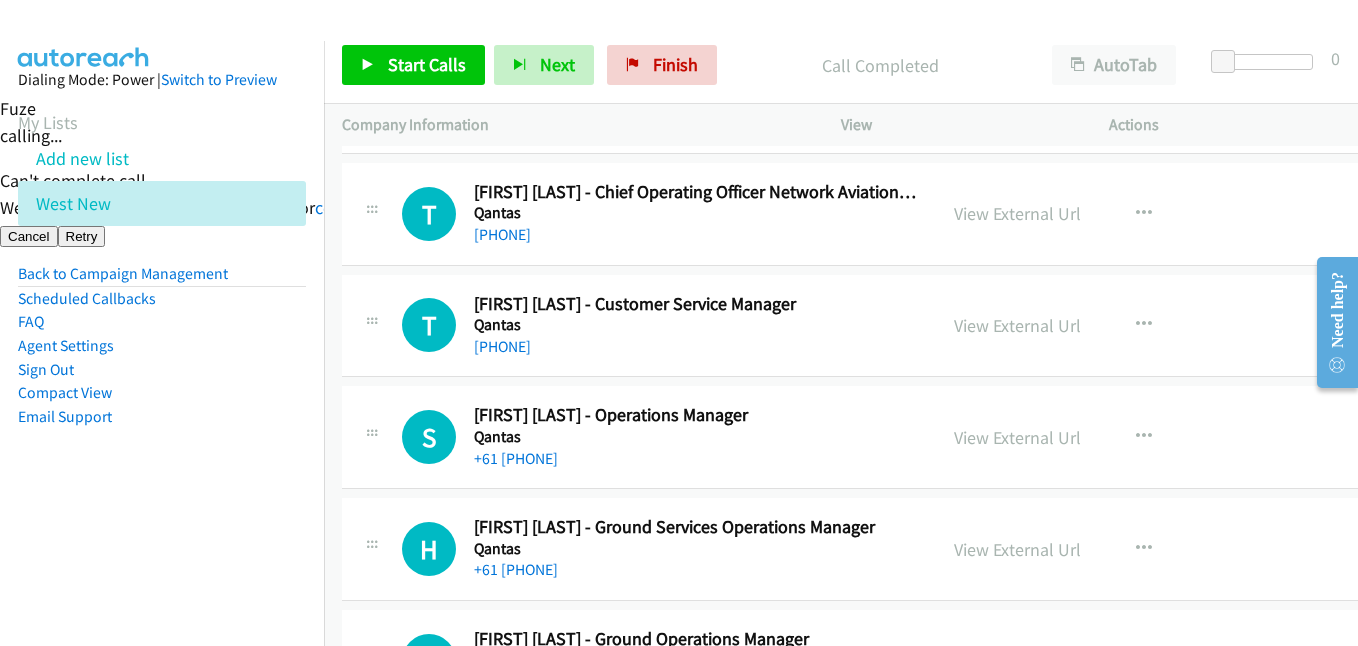 click on "Dialing Mode: Power
|
Switch to Preview
My Lists
Add new list
West New
Back to Campaign Management
Scheduled Callbacks
FAQ
Agent Settings
Sign Out
Compact View
Email Support" at bounding box center [162, 280] 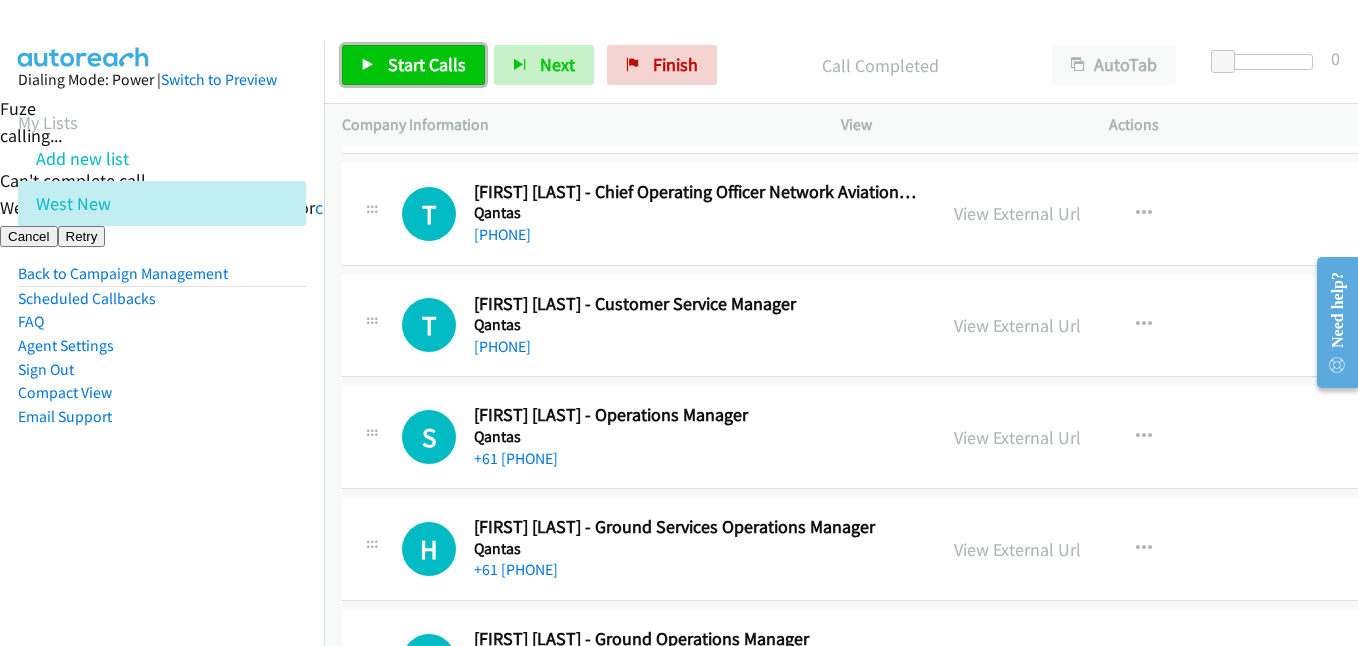 click on "Start Calls" at bounding box center (427, 64) 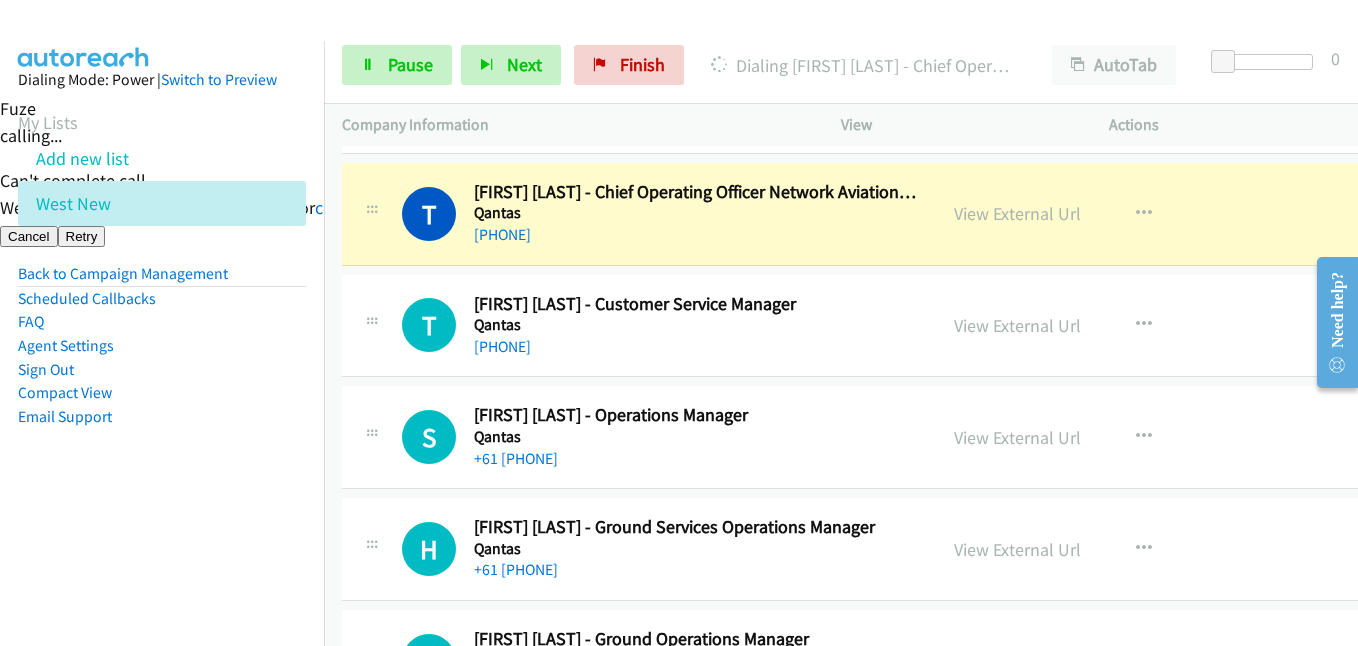 click on "Dialing Mode: Power
|
Switch to Preview
My Lists
Add new list
West New
Back to Campaign Management
Scheduled Callbacks
FAQ
Agent Settings
Sign Out
Compact View
Email Support" at bounding box center (162, 280) 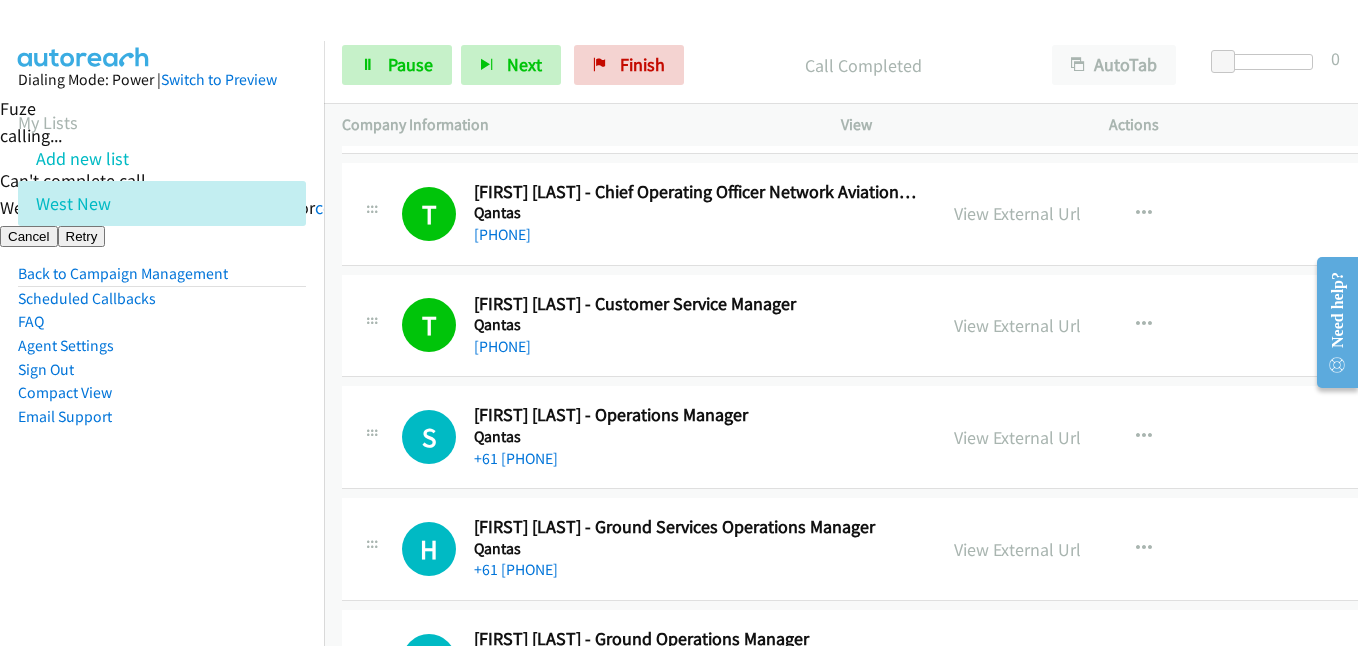 click on "Dialing Mode: Power
|
Switch to Preview
My Lists
Add new list
West New
Back to Campaign Management
Scheduled Callbacks
FAQ
Agent Settings
Sign Out
Compact View
Email Support" at bounding box center [162, 280] 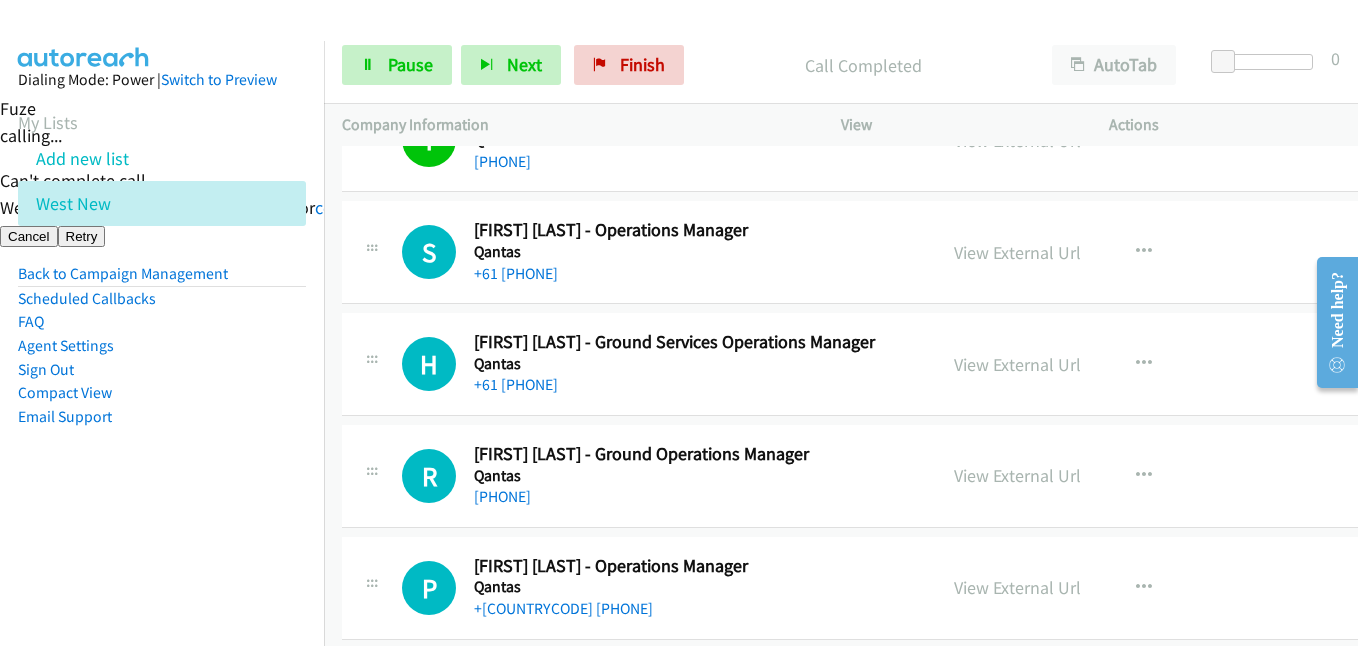 scroll, scrollTop: 16700, scrollLeft: 0, axis: vertical 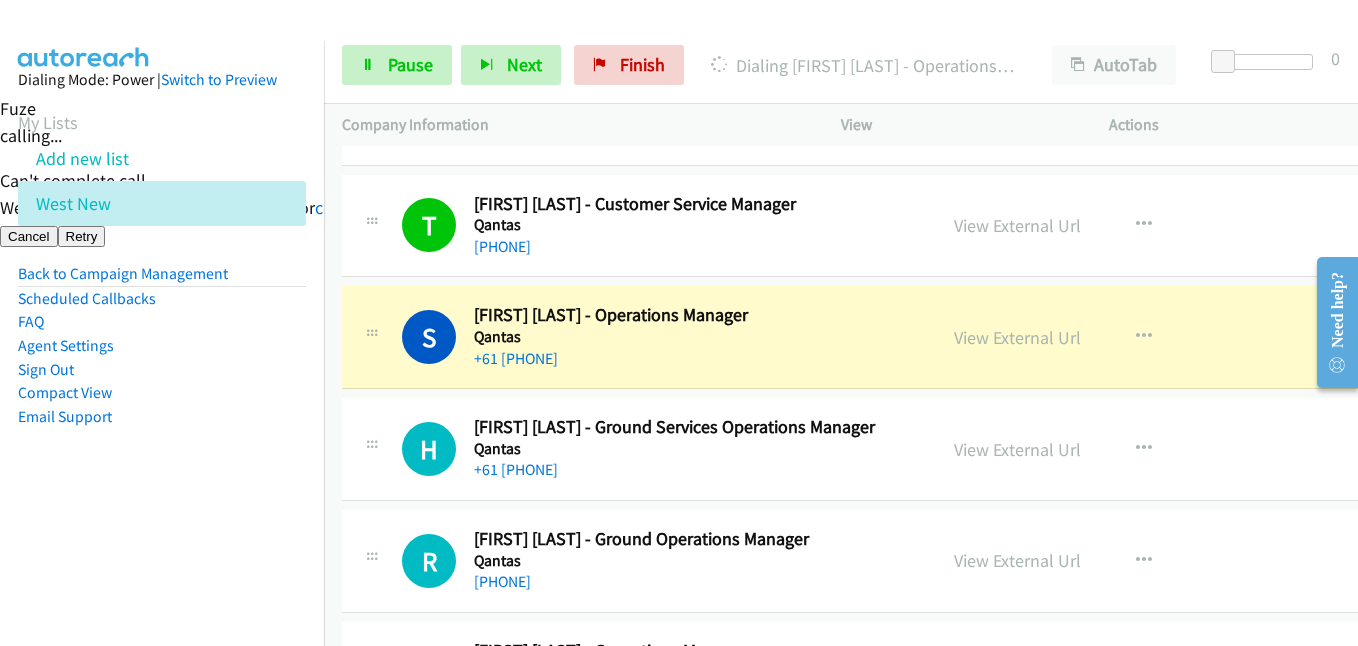 click on "Dialing Mode: Power
|
Switch to Preview
My Lists
Add new list
West New
Back to Campaign Management
Scheduled Callbacks
FAQ
Agent Settings
Sign Out
Compact View
Email Support" at bounding box center (162, 280) 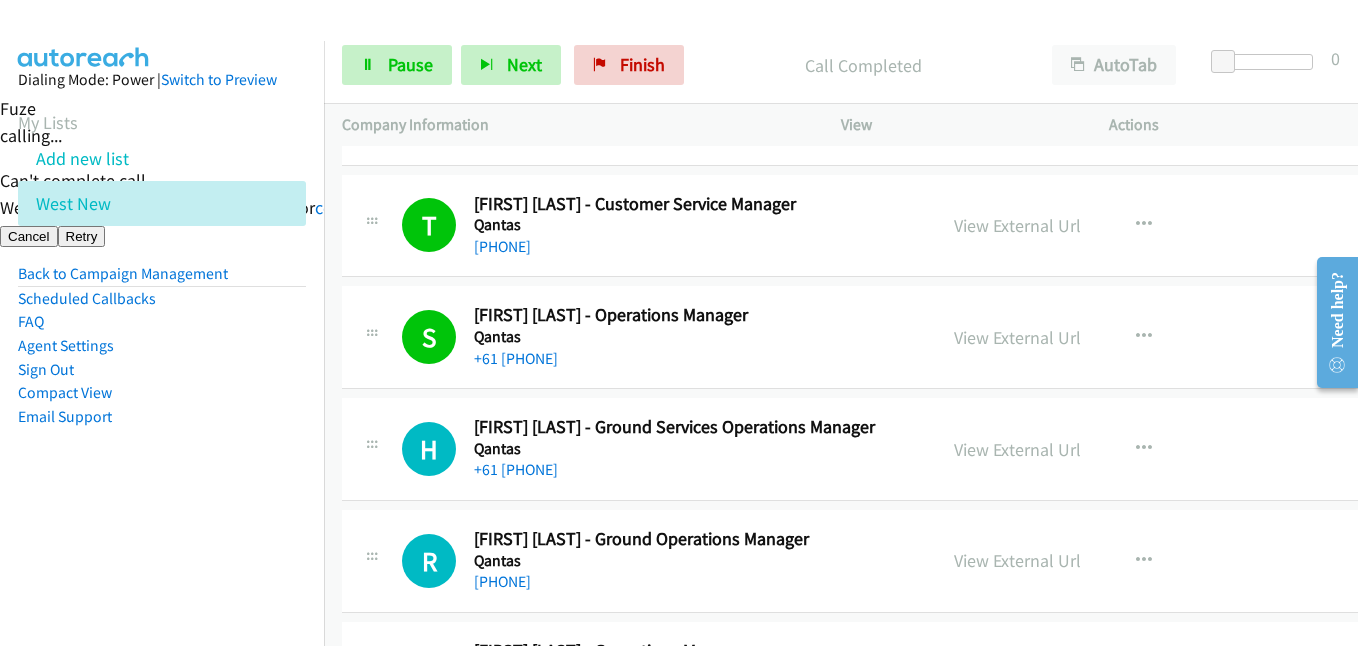drag, startPoint x: 240, startPoint y: 448, endPoint x: 373, endPoint y: 407, distance: 139.17615 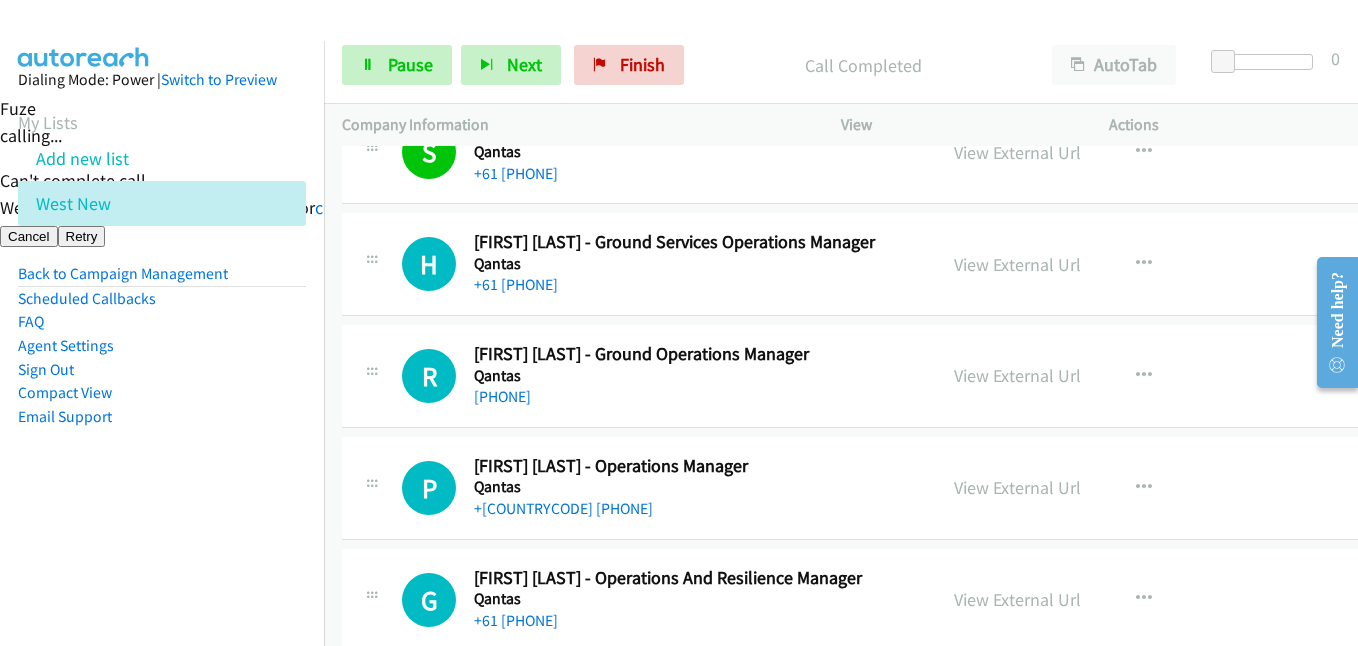 scroll, scrollTop: 16900, scrollLeft: 0, axis: vertical 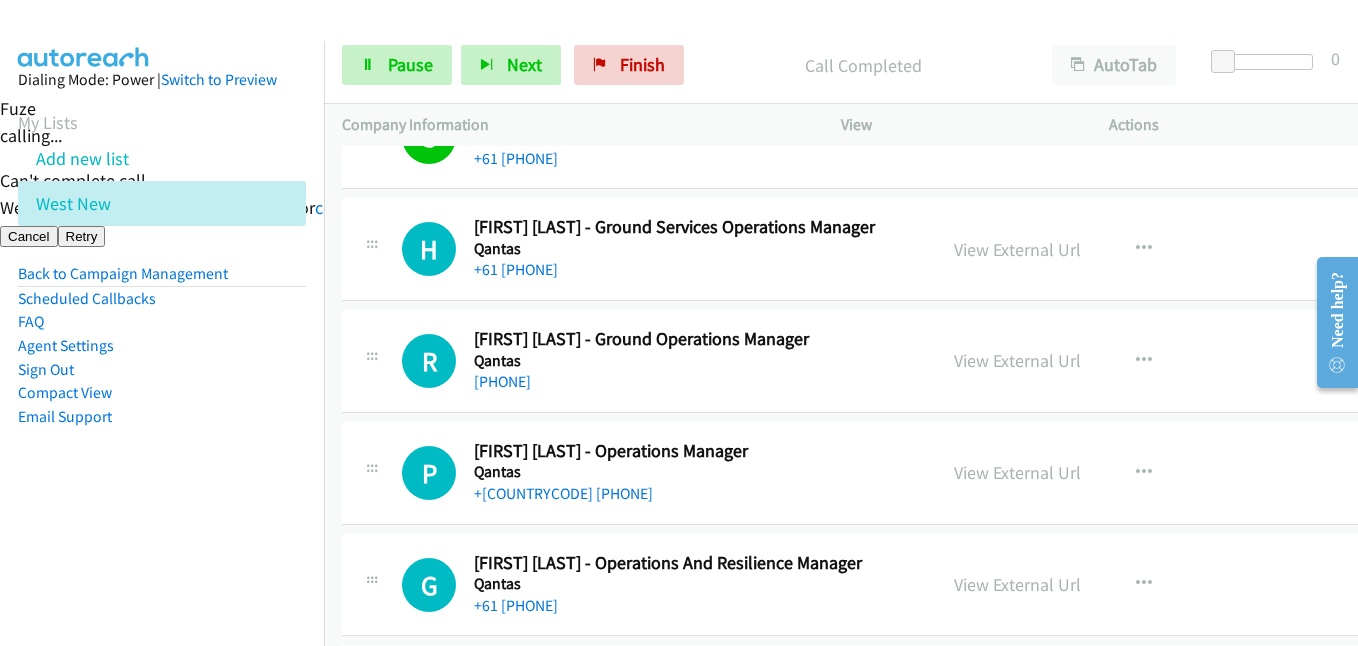 click on "Compact View" at bounding box center (162, 393) 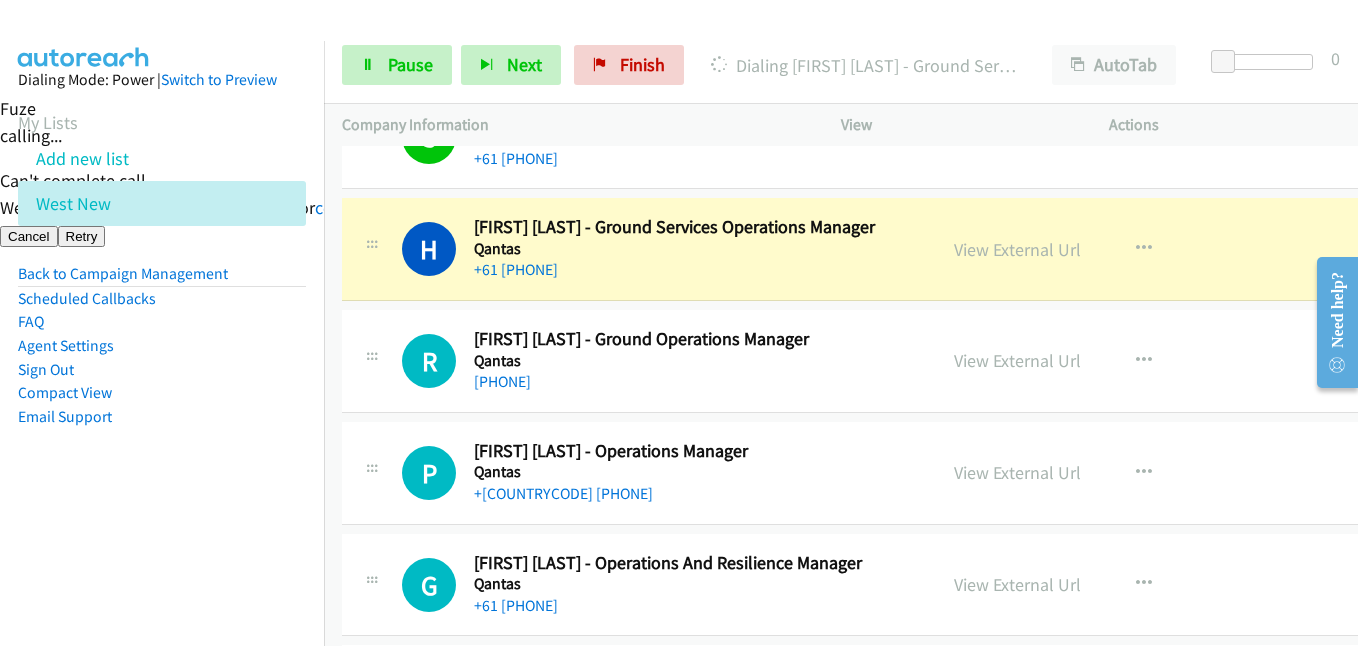 drag, startPoint x: 233, startPoint y: 504, endPoint x: 310, endPoint y: 486, distance: 79.07591 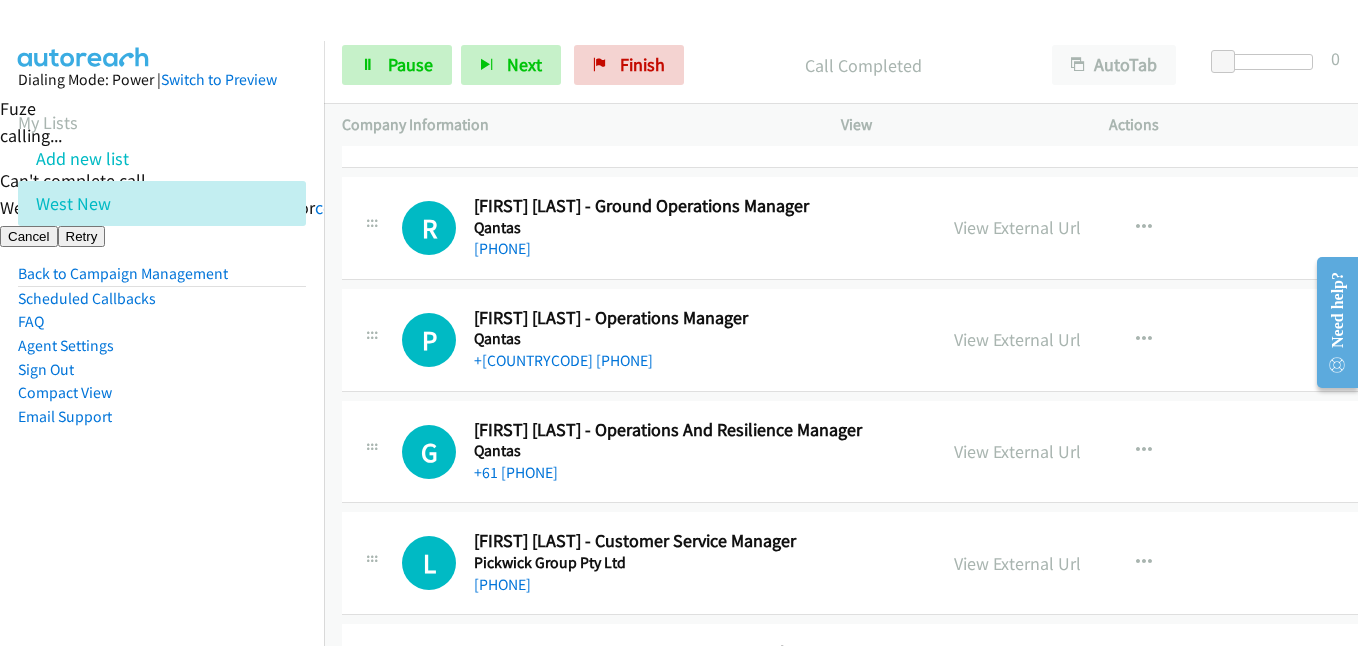 scroll, scrollTop: 17100, scrollLeft: 0, axis: vertical 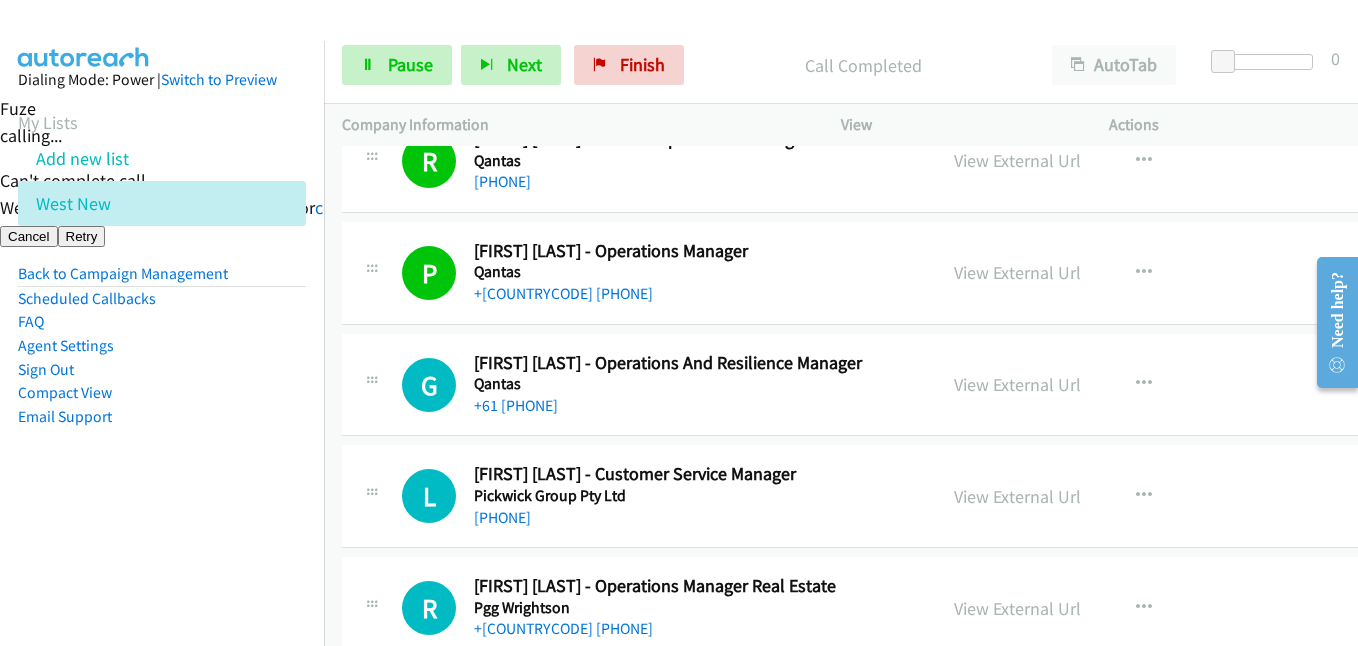 click on "Dialing Mode: Power
|
Switch to Preview
My Lists
Add new list
West New
Back to Campaign Management
Scheduled Callbacks
FAQ
Agent Settings
Sign Out
Compact View
Email Support" at bounding box center [162, 280] 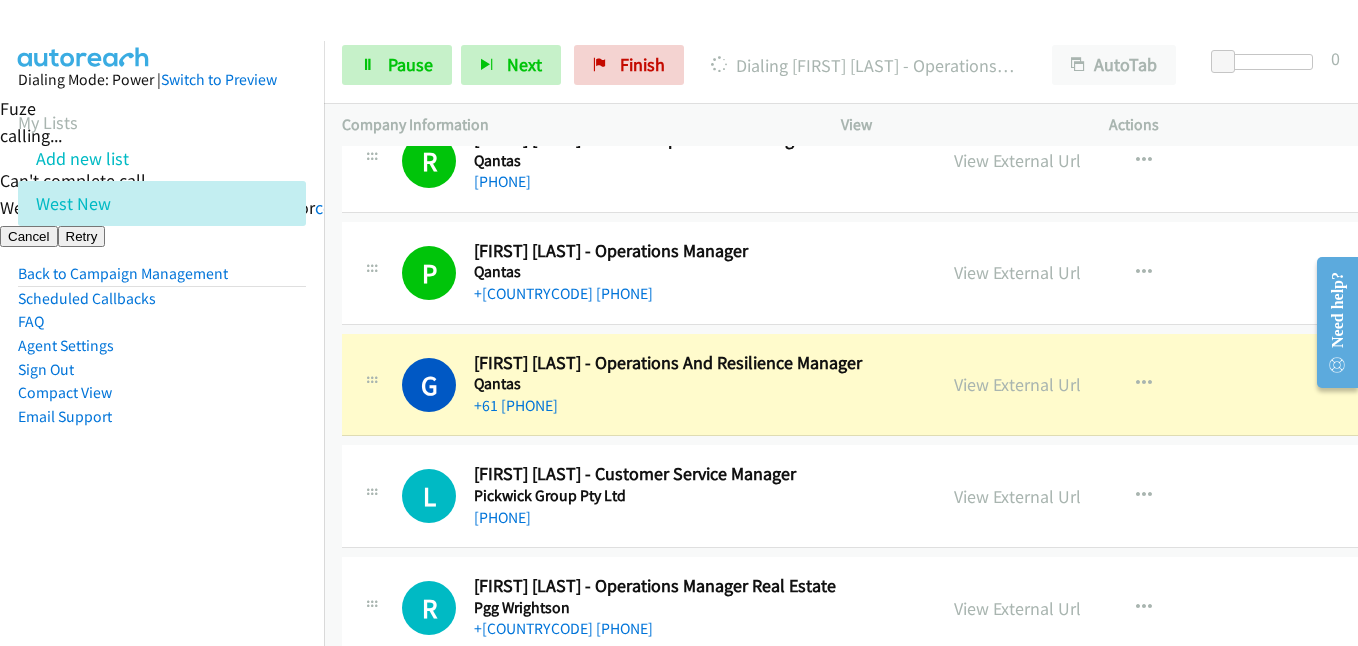 drag, startPoint x: 257, startPoint y: 532, endPoint x: 356, endPoint y: 496, distance: 105.3423 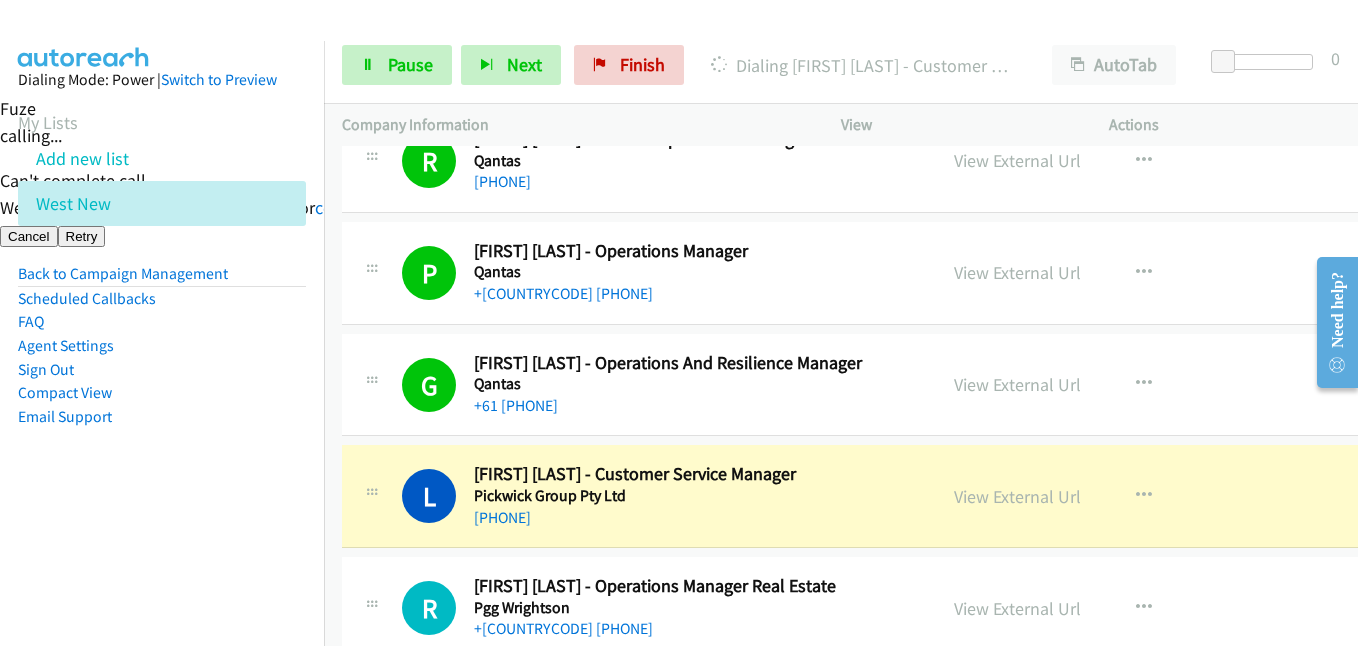 click on "Dialing Mode: Power
|
Switch to Preview
My Lists
Add new list
West New
Back to Campaign Management
Scheduled Callbacks
FAQ
Agent Settings
Sign Out
Compact View
Email Support" at bounding box center (162, 280) 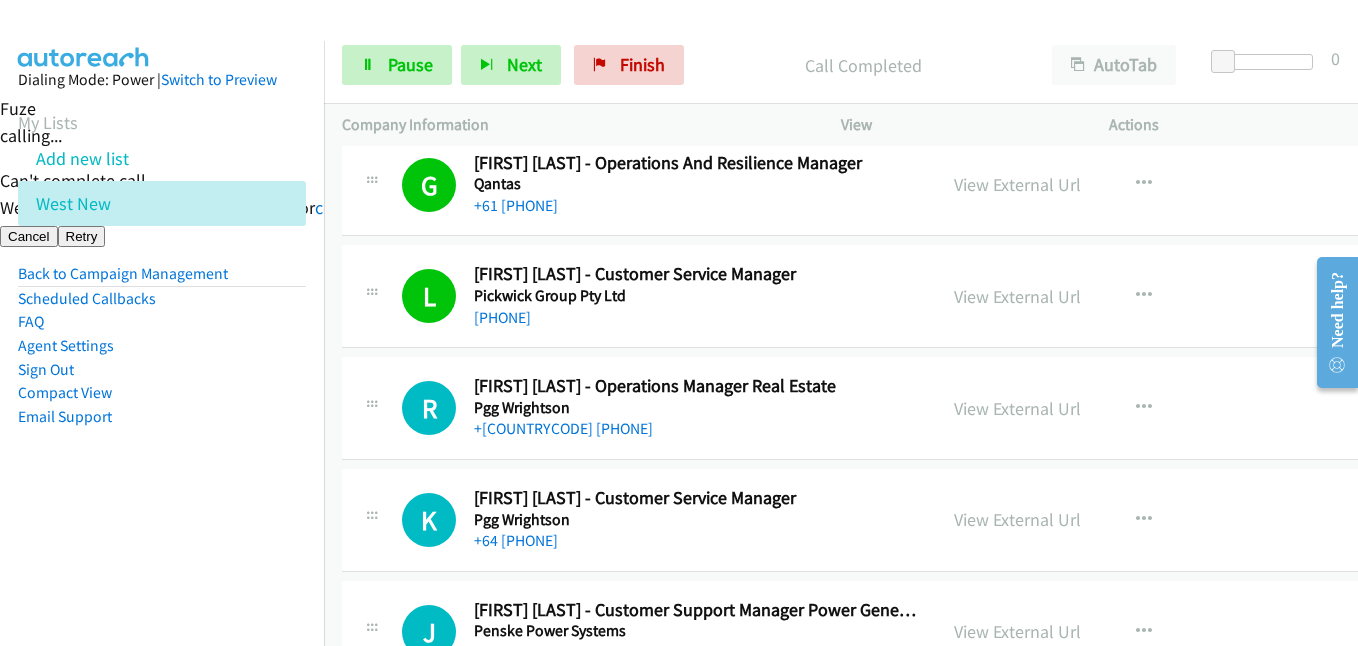 click on "Dialing Mode: Power
|
Switch to Preview
My Lists
Add new list
West New
Back to Campaign Management
Scheduled Callbacks
FAQ
Agent Settings
Sign Out
Compact View
Email Support" at bounding box center (162, 280) 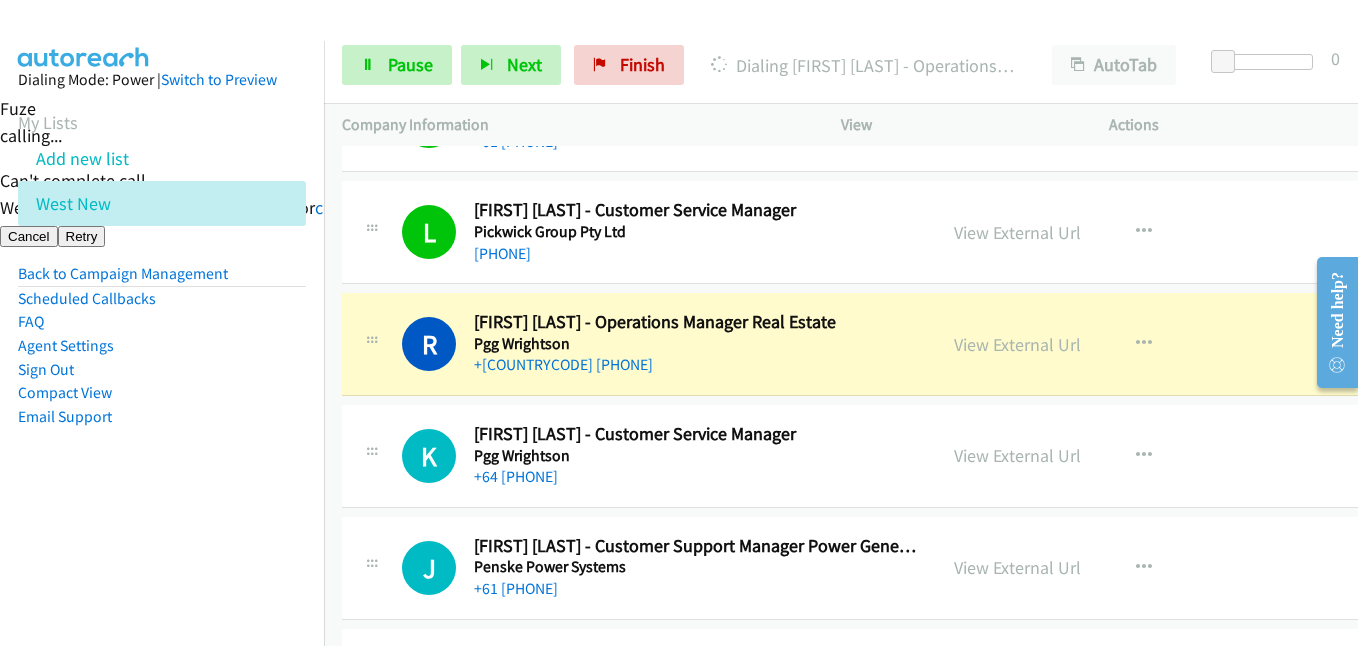 scroll, scrollTop: 17400, scrollLeft: 0, axis: vertical 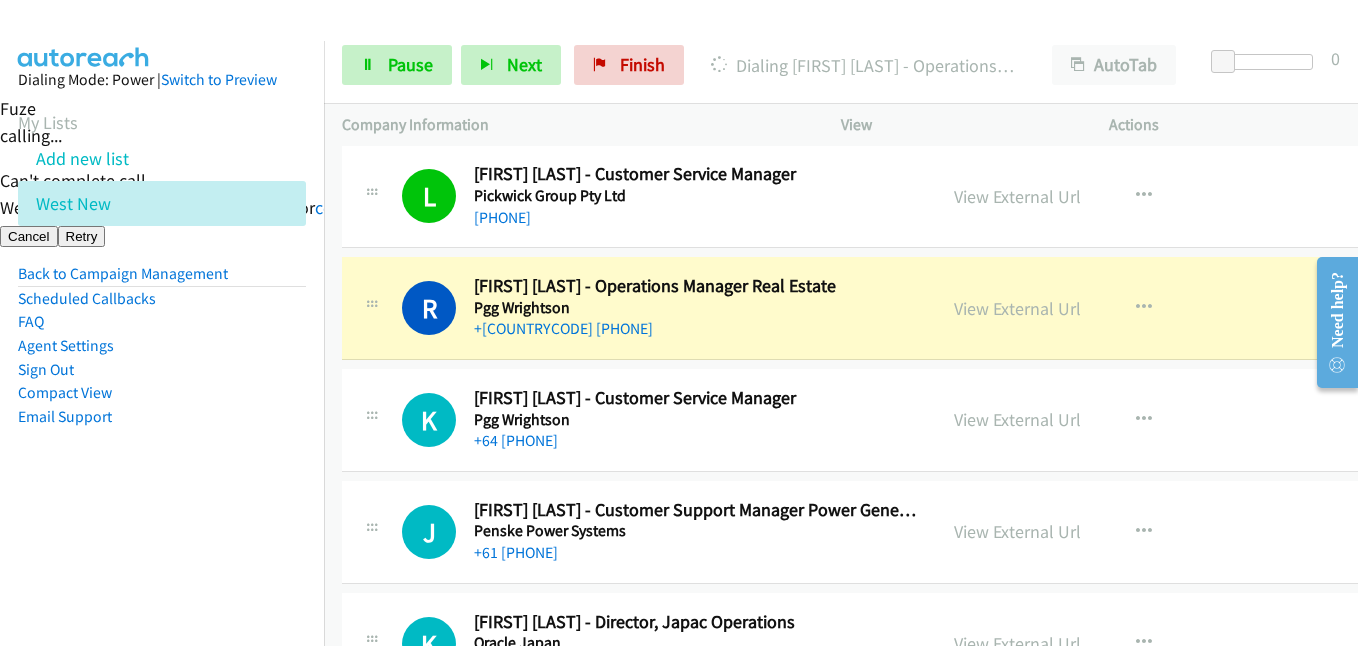 drag, startPoint x: 286, startPoint y: 506, endPoint x: 327, endPoint y: 501, distance: 41.303753 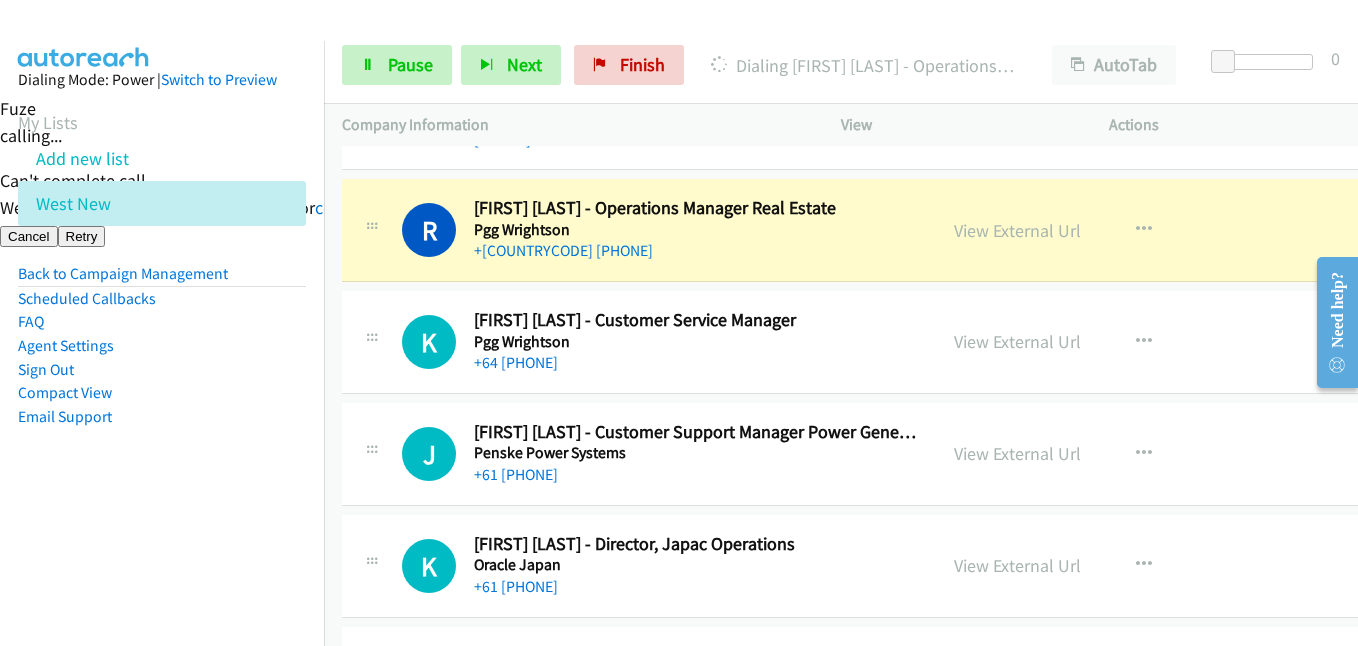 scroll, scrollTop: 17500, scrollLeft: 0, axis: vertical 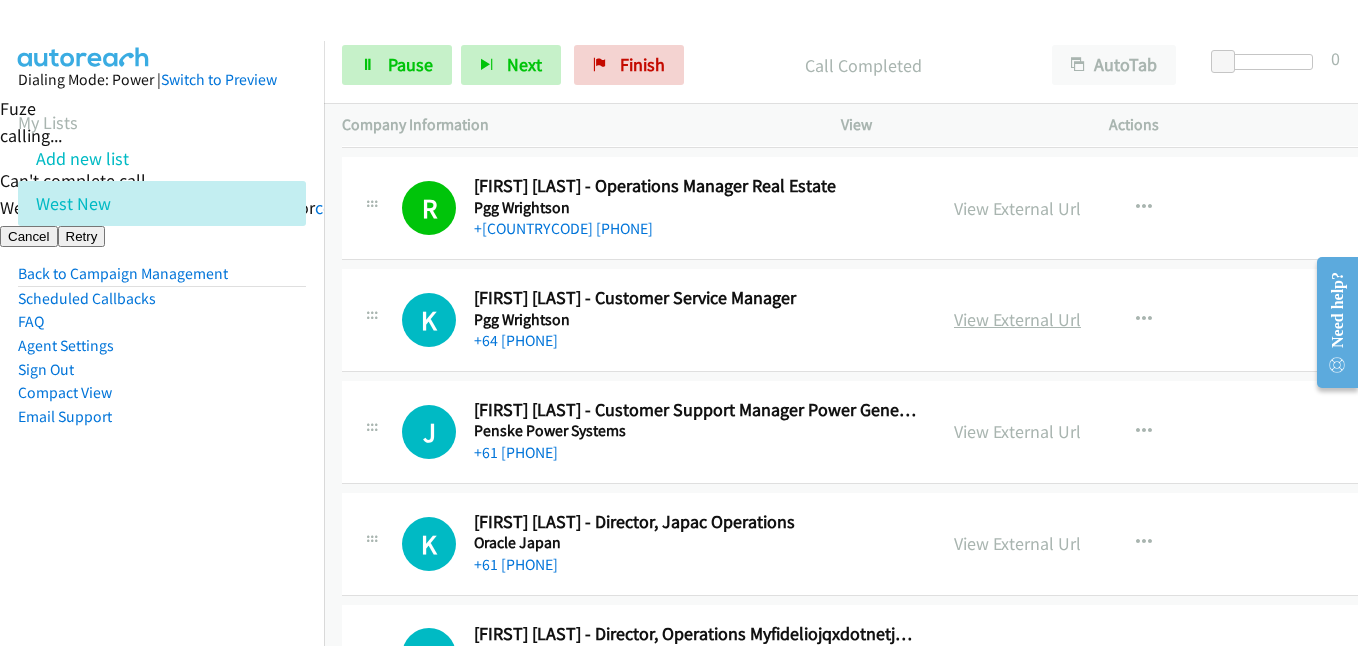 click on "View External Url" at bounding box center [1017, 319] 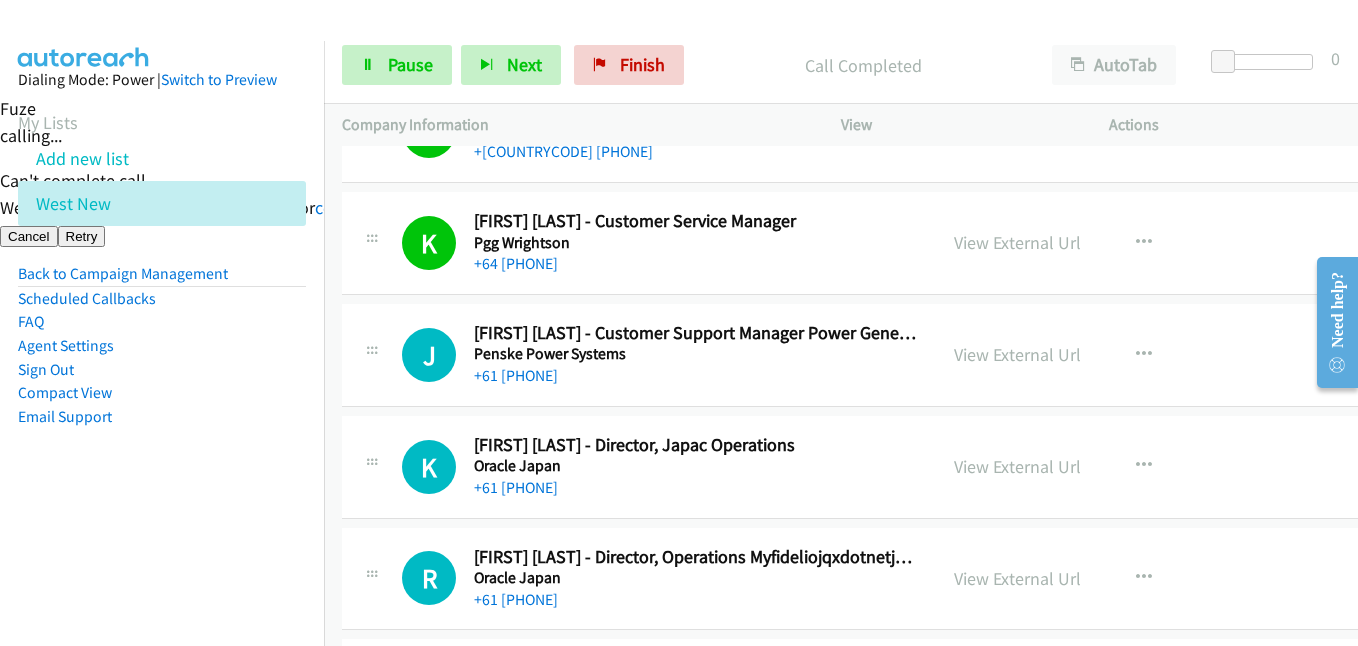 scroll, scrollTop: 17600, scrollLeft: 0, axis: vertical 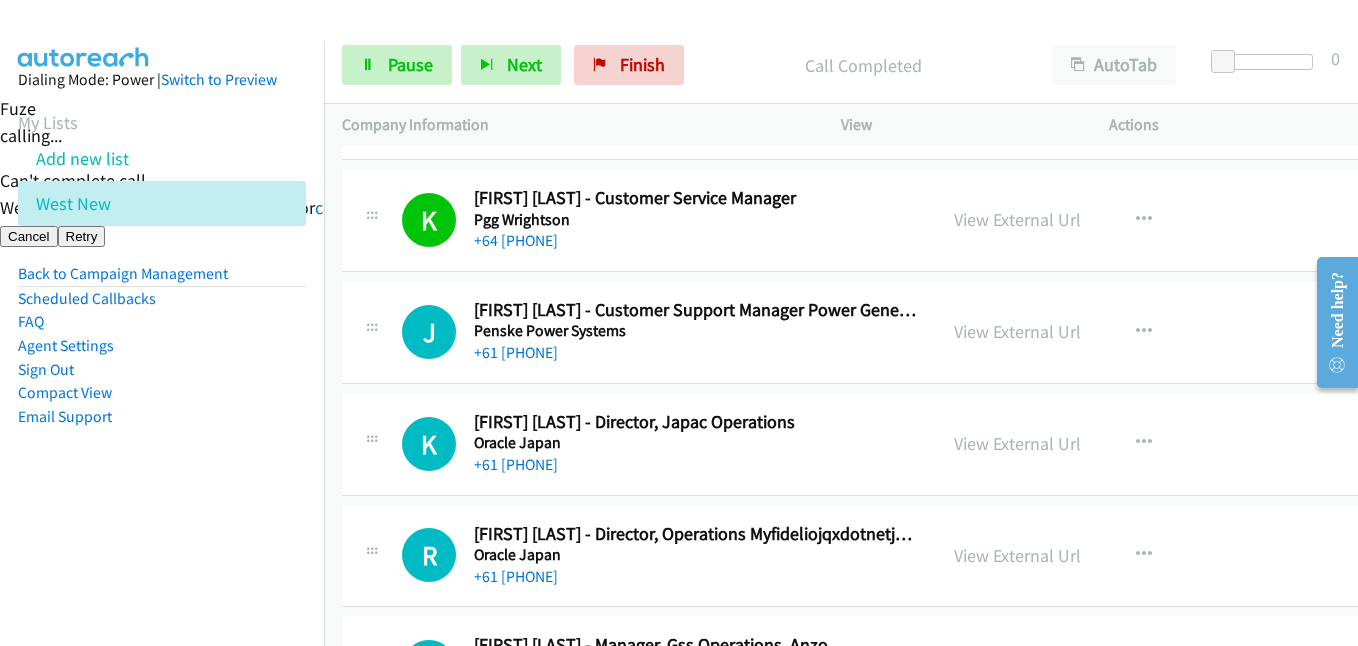 click on "Dialing Mode: Power
|
Switch to Preview
My Lists
Add new list
West New
Back to Campaign Management
Scheduled Callbacks
FAQ
Agent Settings
Sign Out
Compact View
Email Support" at bounding box center (162, 280) 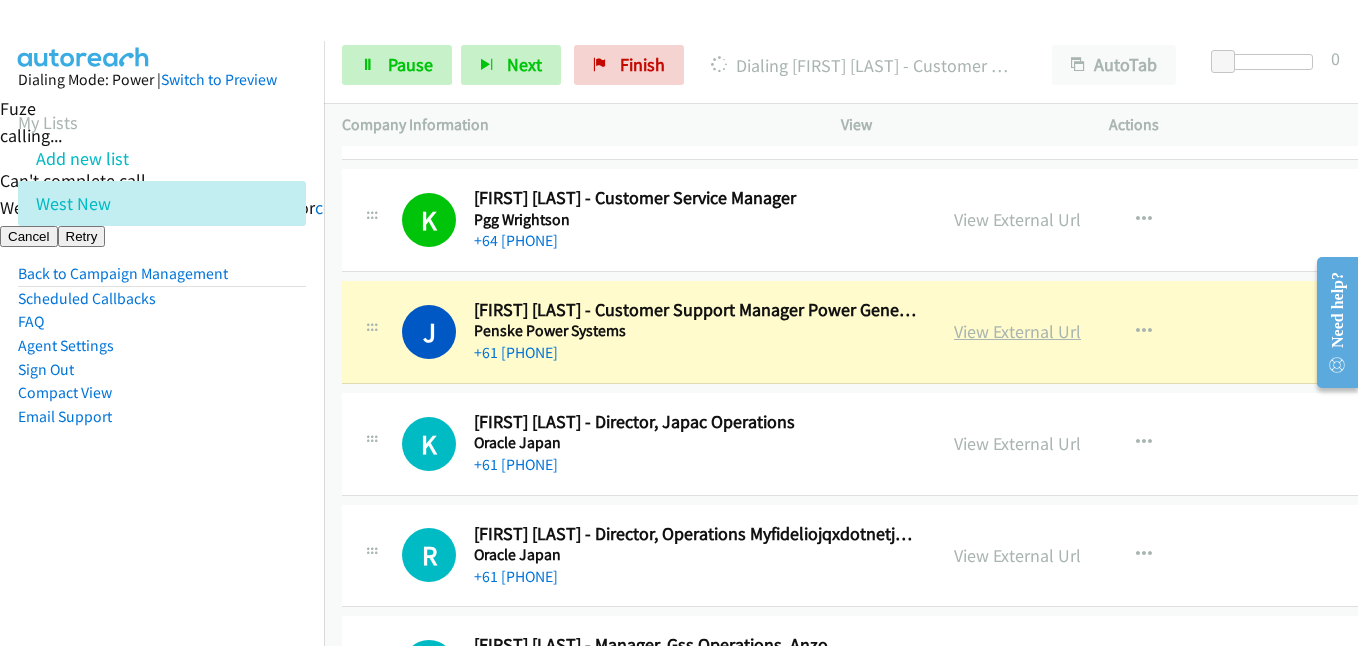 click on "View External Url" at bounding box center (1017, 331) 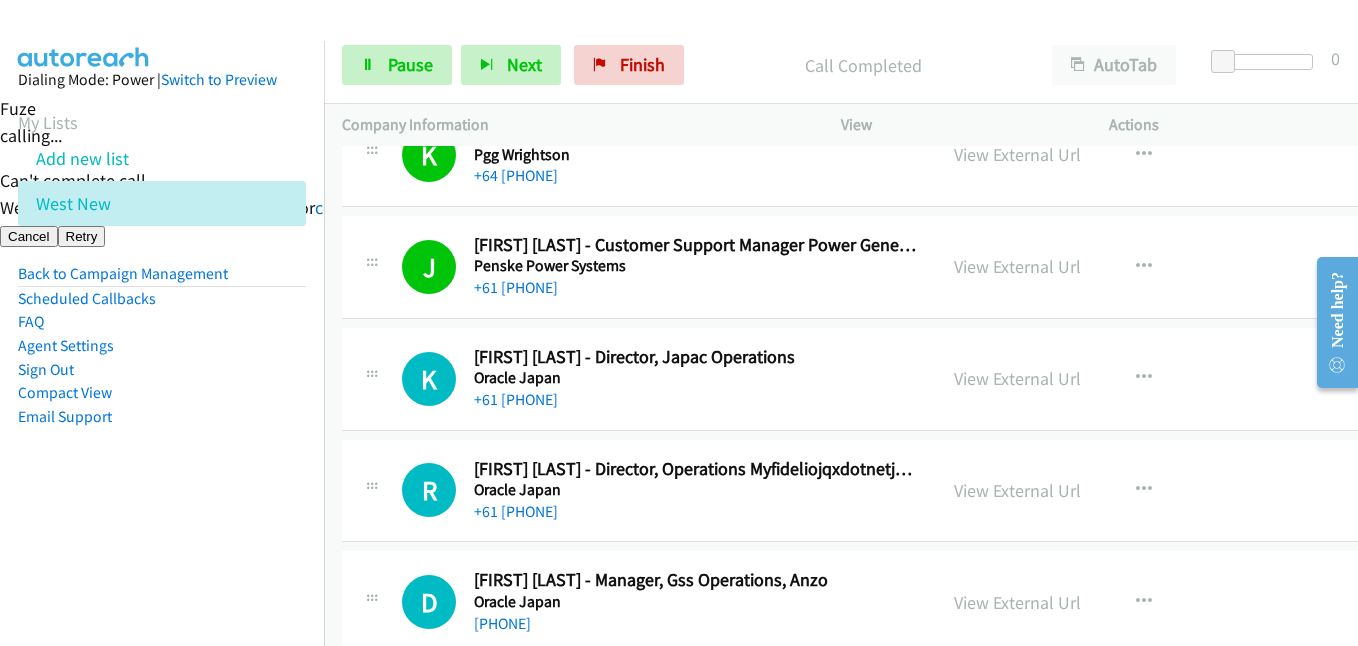 scroll, scrollTop: 17700, scrollLeft: 0, axis: vertical 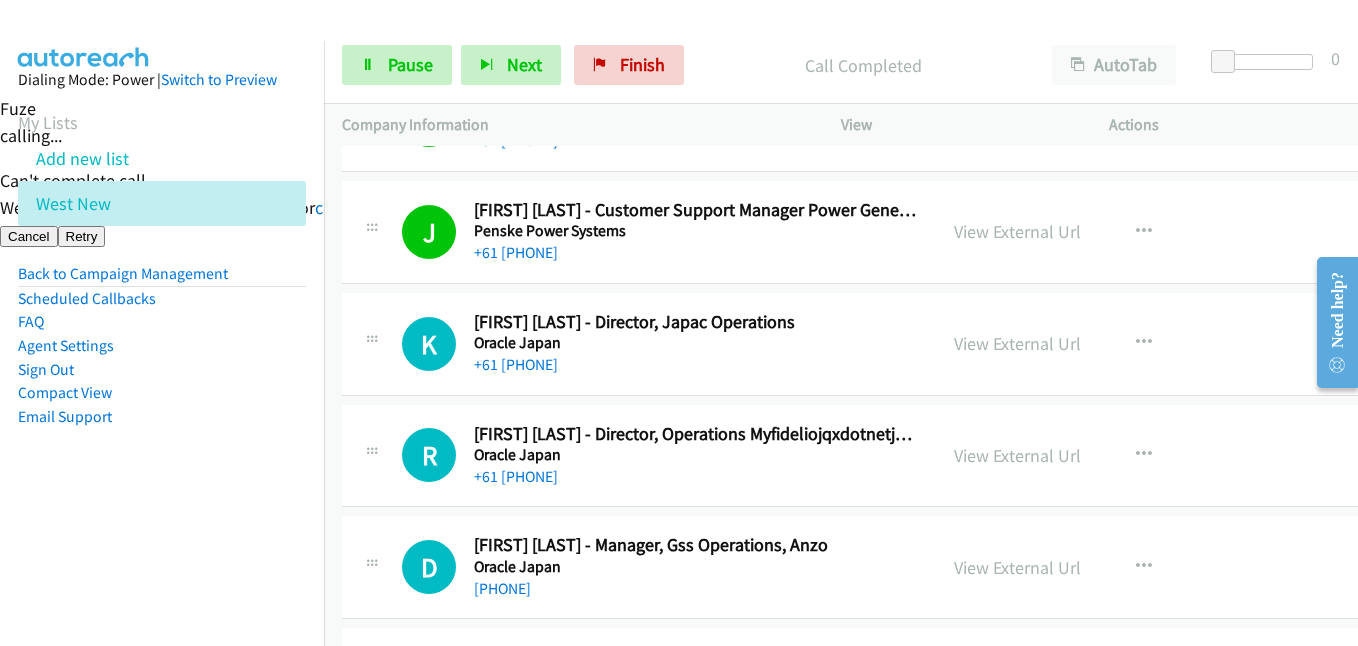 drag, startPoint x: 289, startPoint y: 440, endPoint x: 311, endPoint y: 430, distance: 24.166092 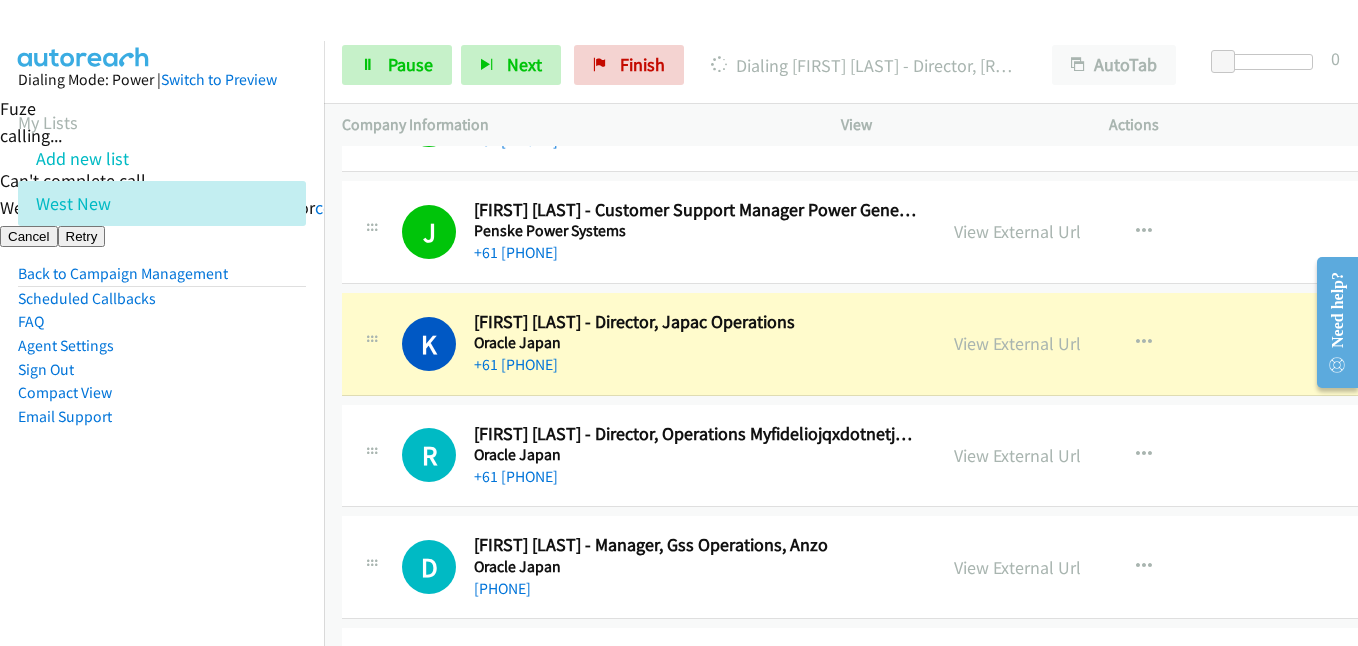 click on "Dialing Mode: Power
|
Switch to Preview
My Lists
Add new list
West New
Back to Campaign Management
Scheduled Callbacks
FAQ
Agent Settings
Sign Out
Compact View
Email Support" at bounding box center [162, 280] 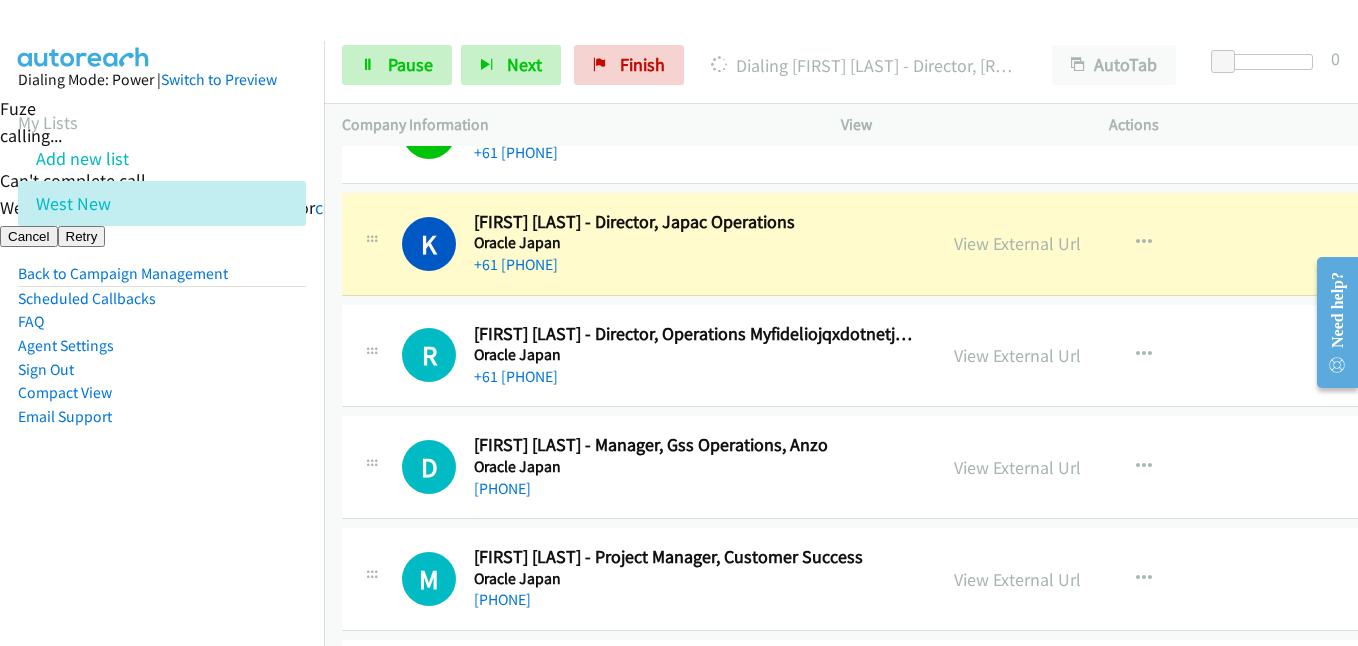 drag, startPoint x: 158, startPoint y: 522, endPoint x: 224, endPoint y: 519, distance: 66.068146 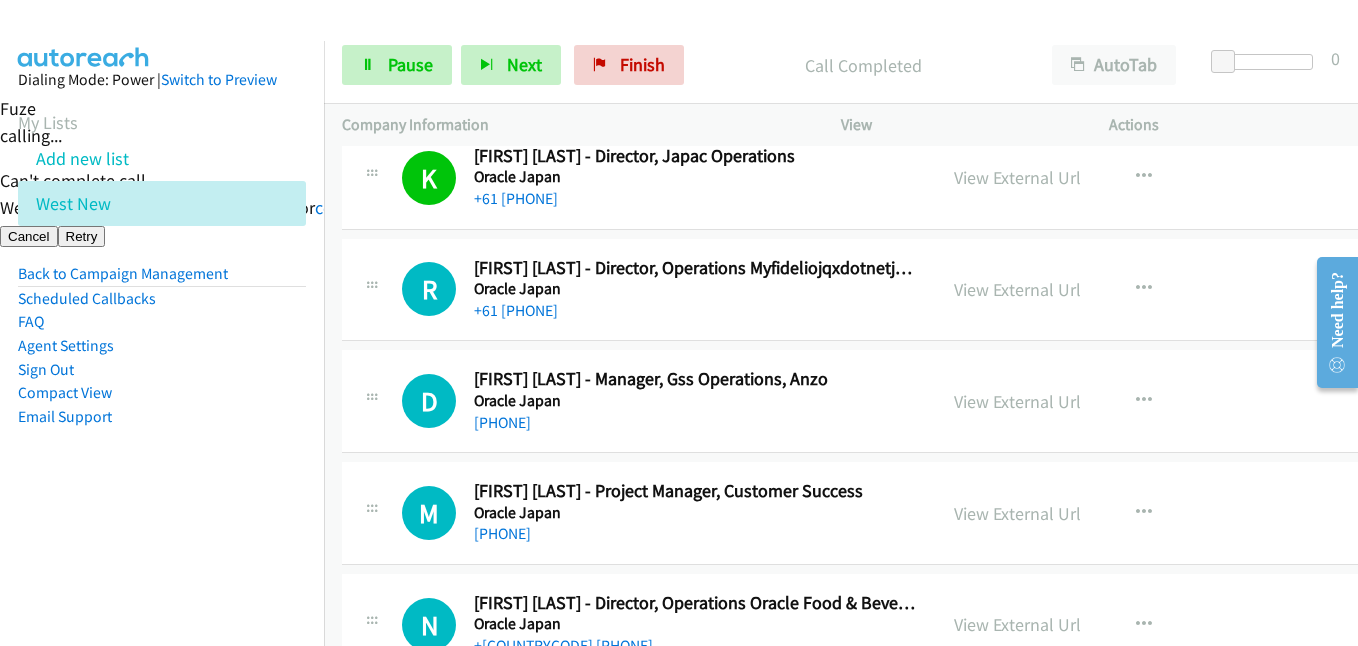 scroll, scrollTop: 17900, scrollLeft: 0, axis: vertical 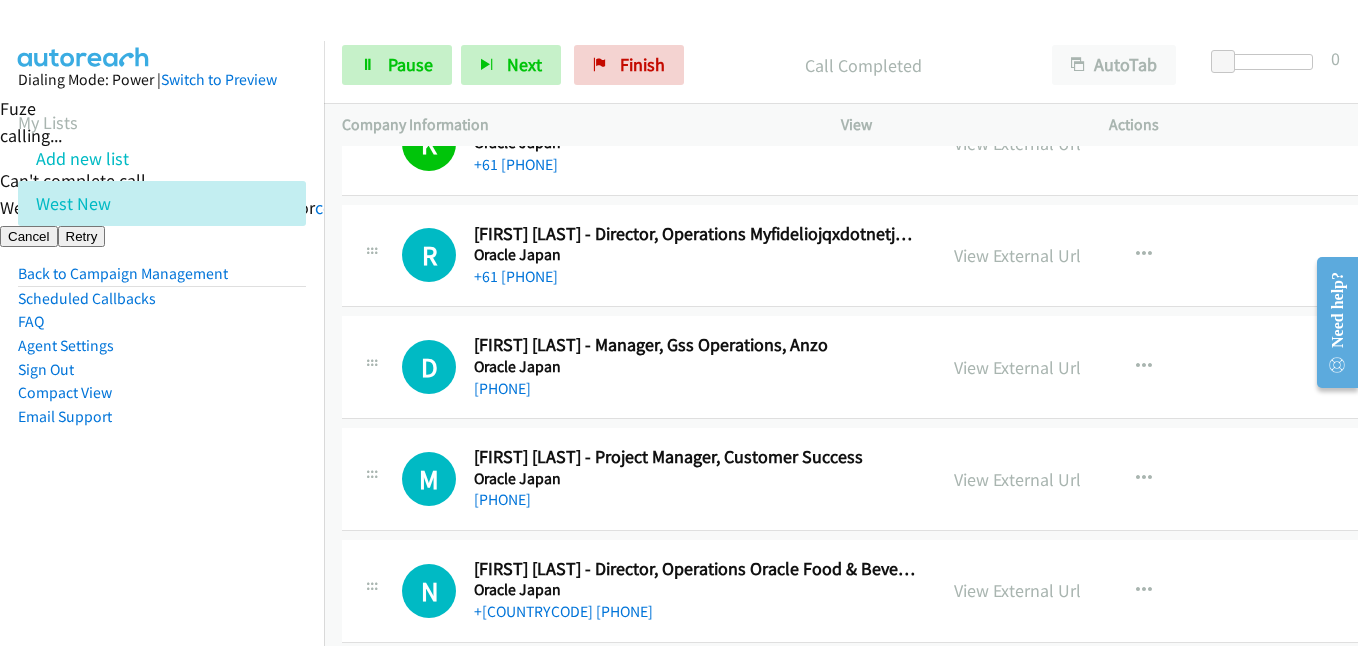 click on "Dialing Mode: Power
|
Switch to Preview
My Lists
Add new list
West New
Back to Campaign Management
Scheduled Callbacks
FAQ
Agent Settings
Sign Out
Compact View
Email Support" at bounding box center [162, 280] 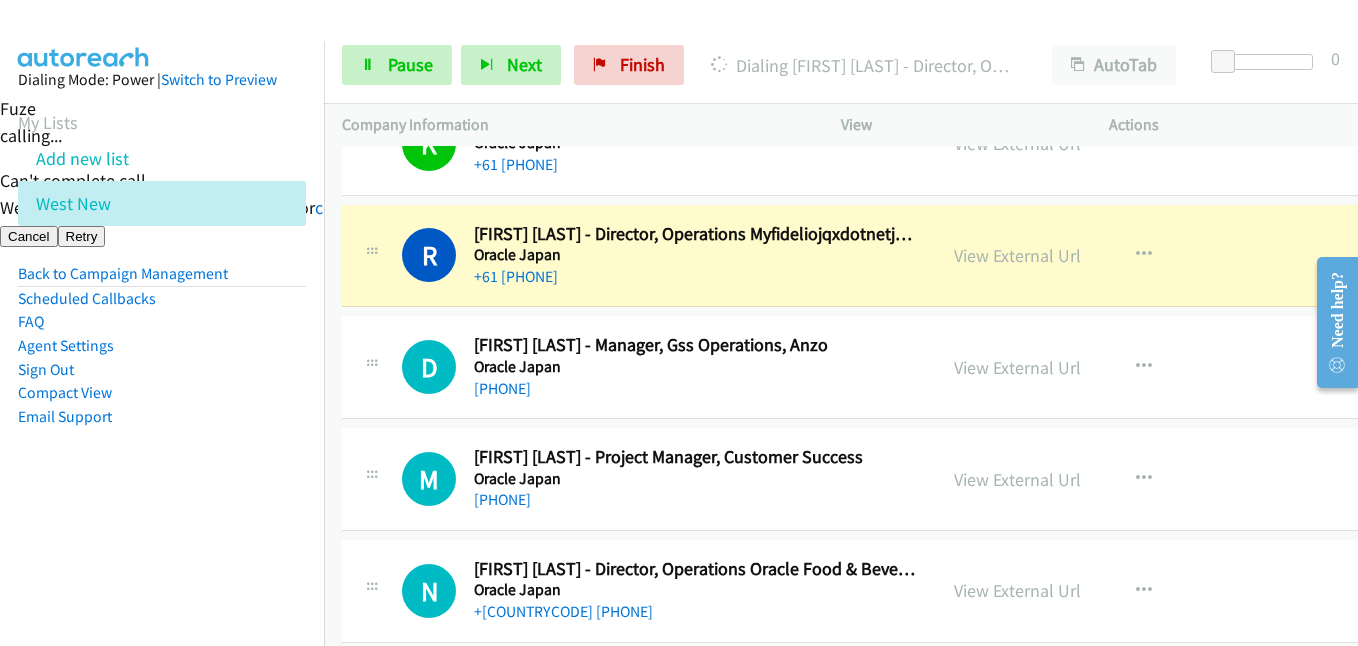 drag, startPoint x: 256, startPoint y: 505, endPoint x: 295, endPoint y: 501, distance: 39.20459 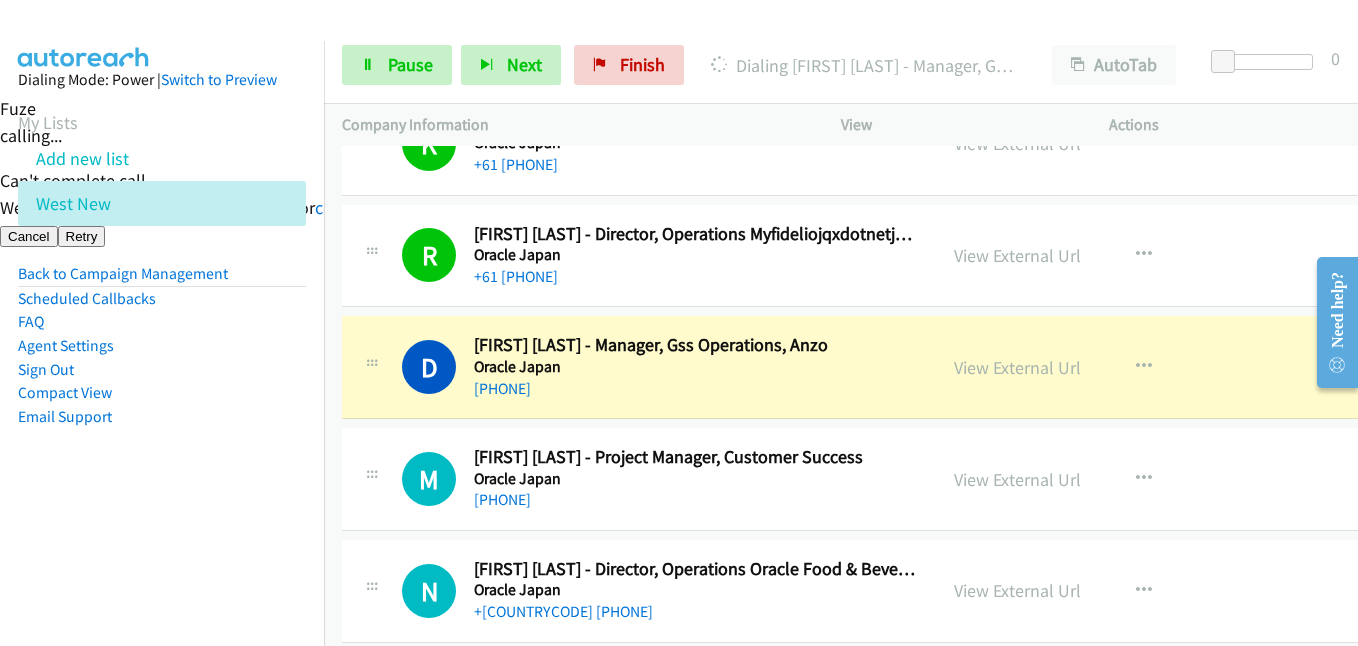 drag, startPoint x: 206, startPoint y: 489, endPoint x: 391, endPoint y: 479, distance: 185.27008 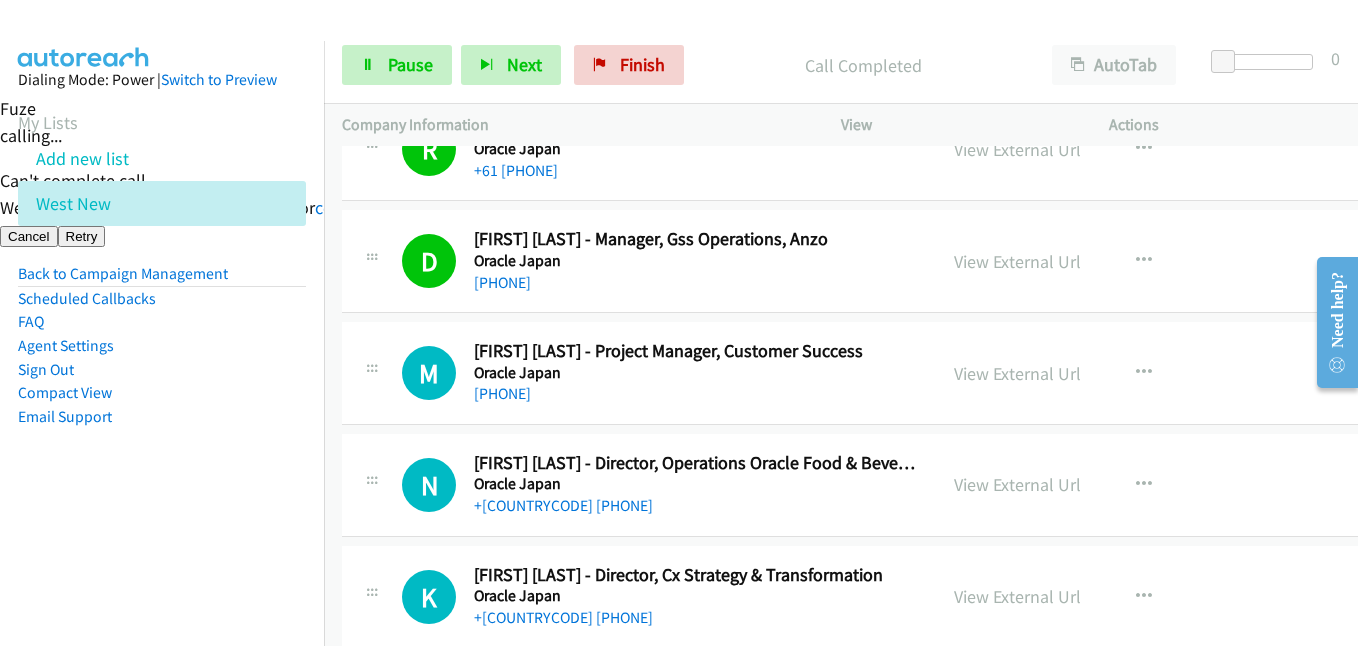 scroll, scrollTop: 18100, scrollLeft: 0, axis: vertical 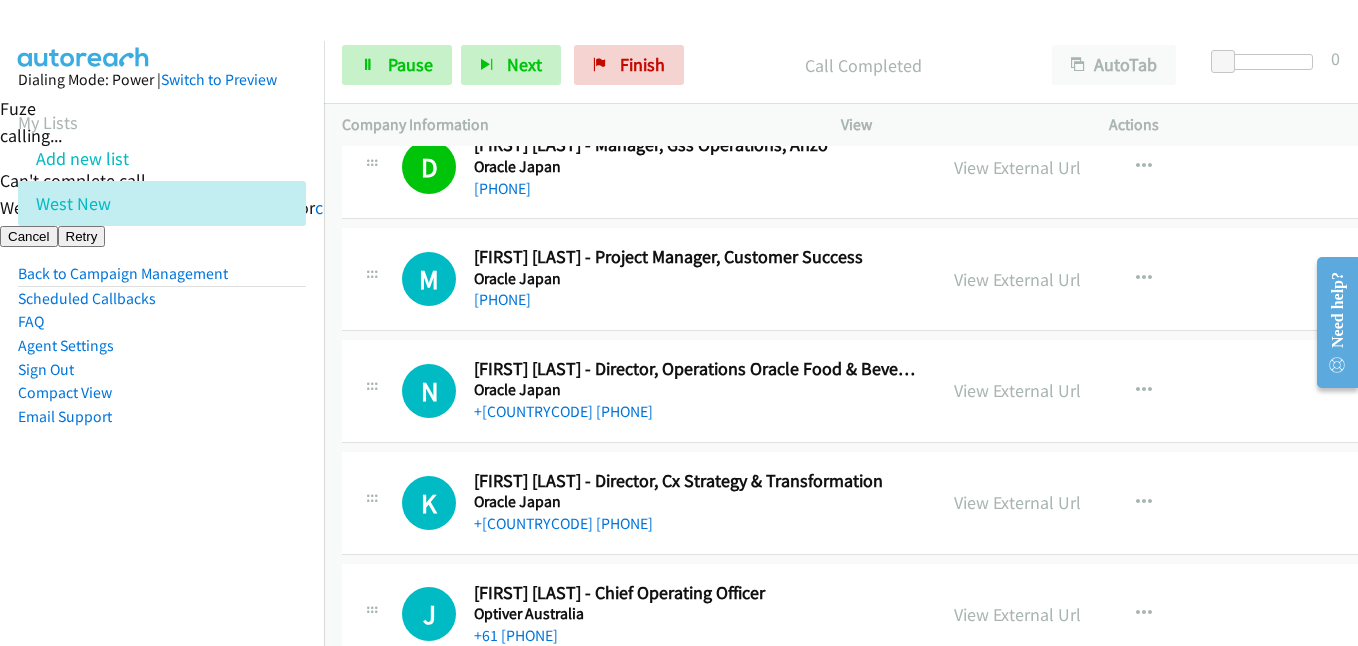 drag, startPoint x: 220, startPoint y: 350, endPoint x: 332, endPoint y: 196, distance: 190.4206 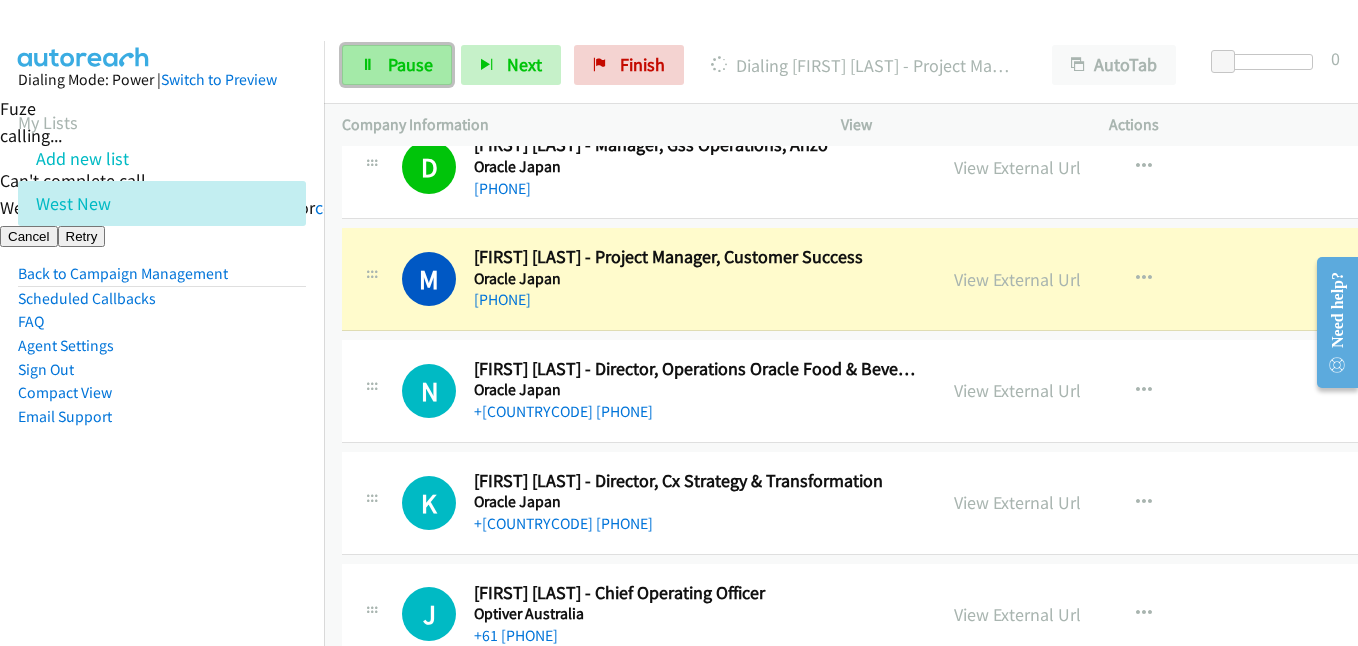 click on "Pause" at bounding box center (397, 65) 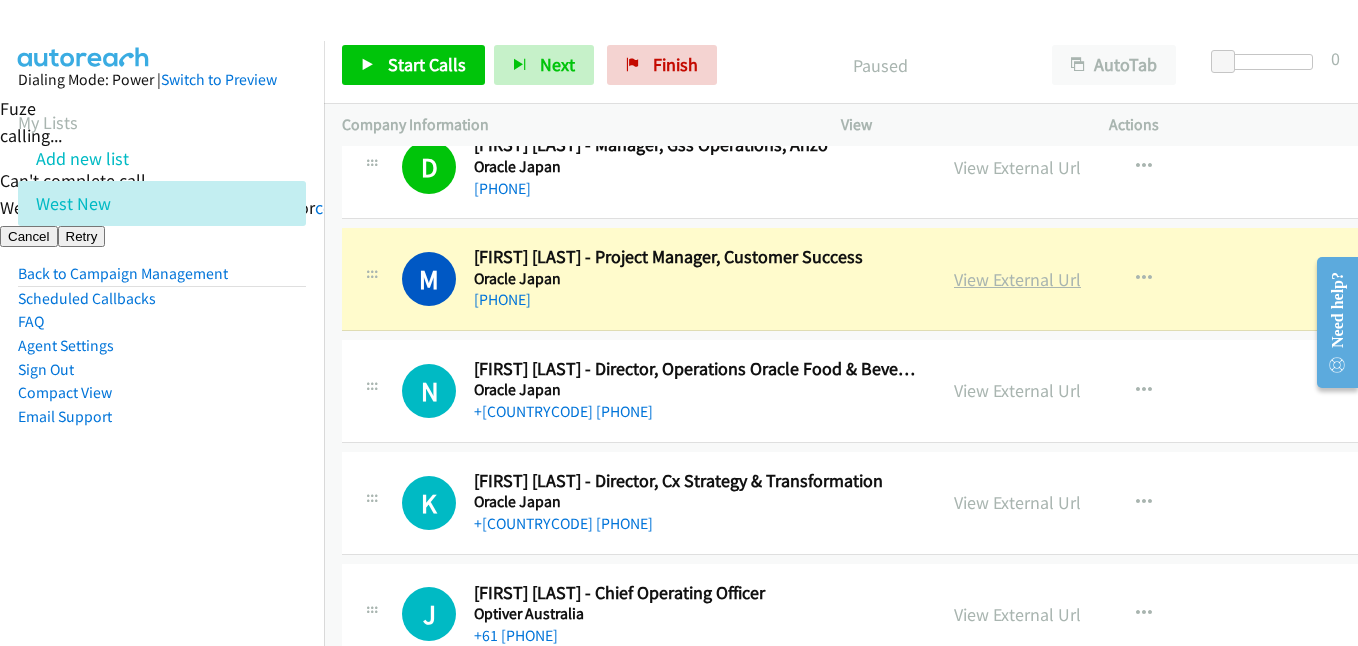 click on "View External Url" at bounding box center (1017, 279) 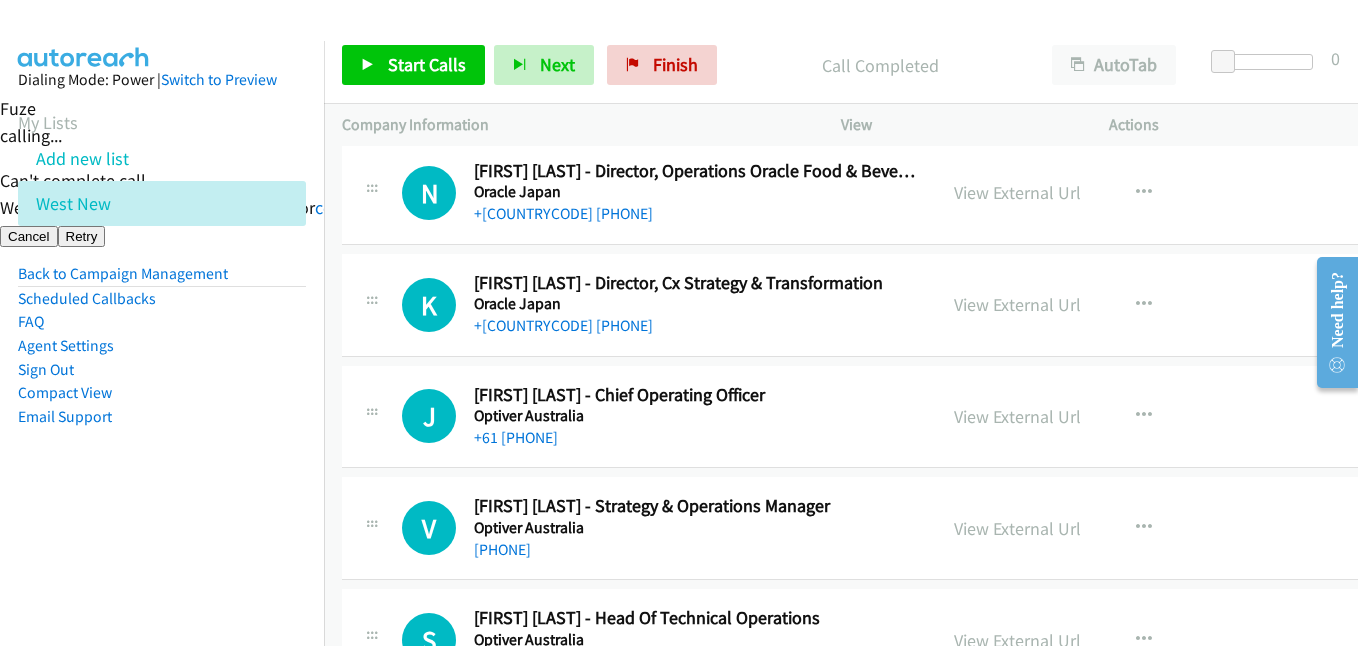 scroll, scrollTop: 18300, scrollLeft: 0, axis: vertical 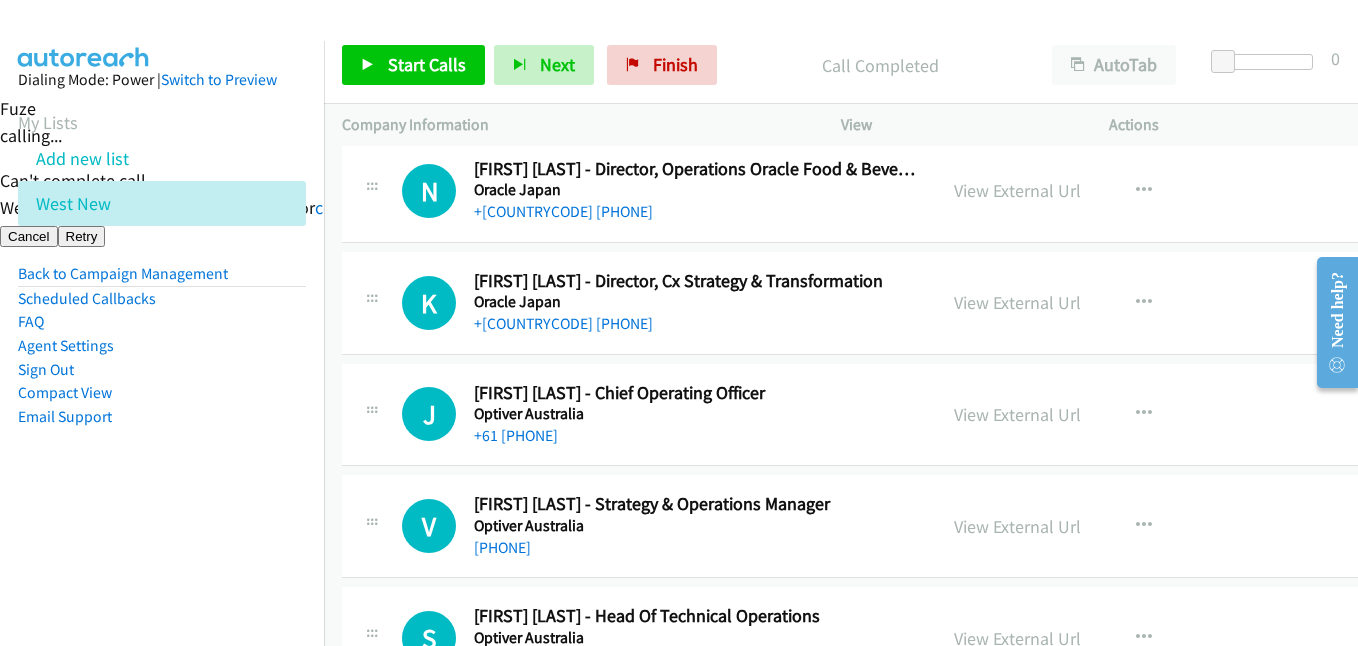 click on "Dialing Mode: Power
|
Switch to Preview
My Lists
Add new list
West New
Back to Campaign Management
Scheduled Callbacks
FAQ
Agent Settings
Sign Out
Compact View
Email Support" at bounding box center (162, 280) 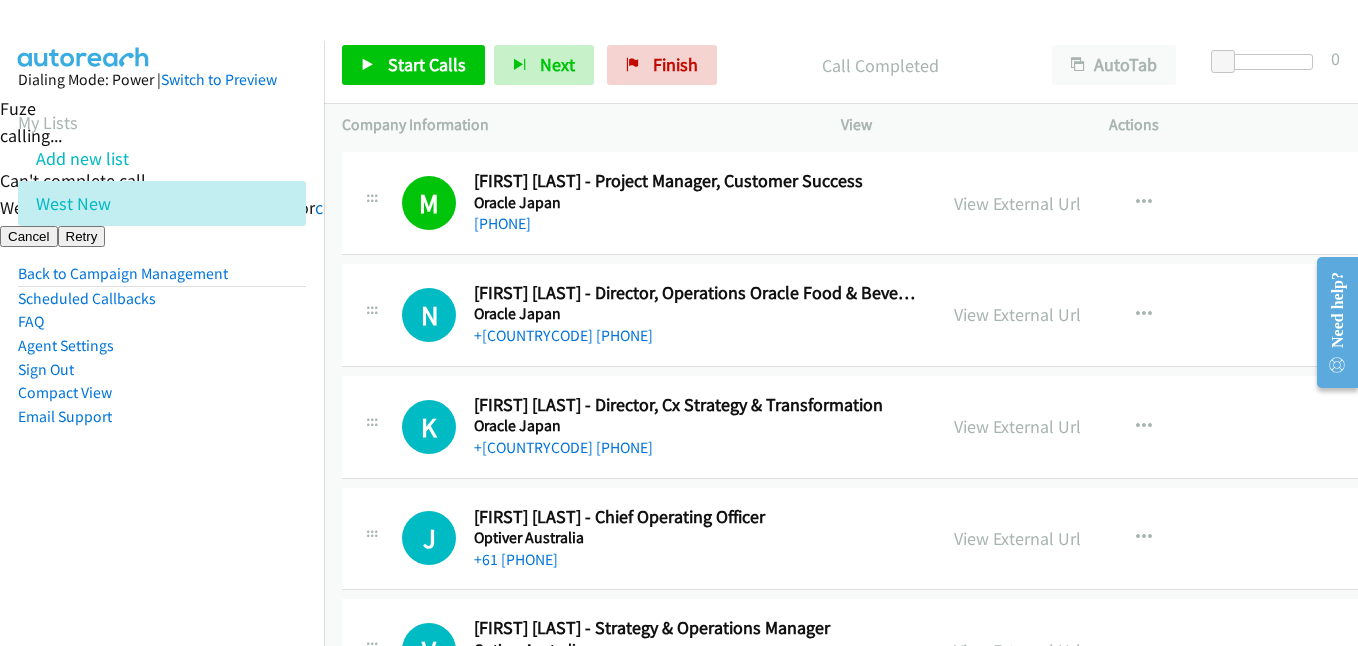 scroll, scrollTop: 18300, scrollLeft: 0, axis: vertical 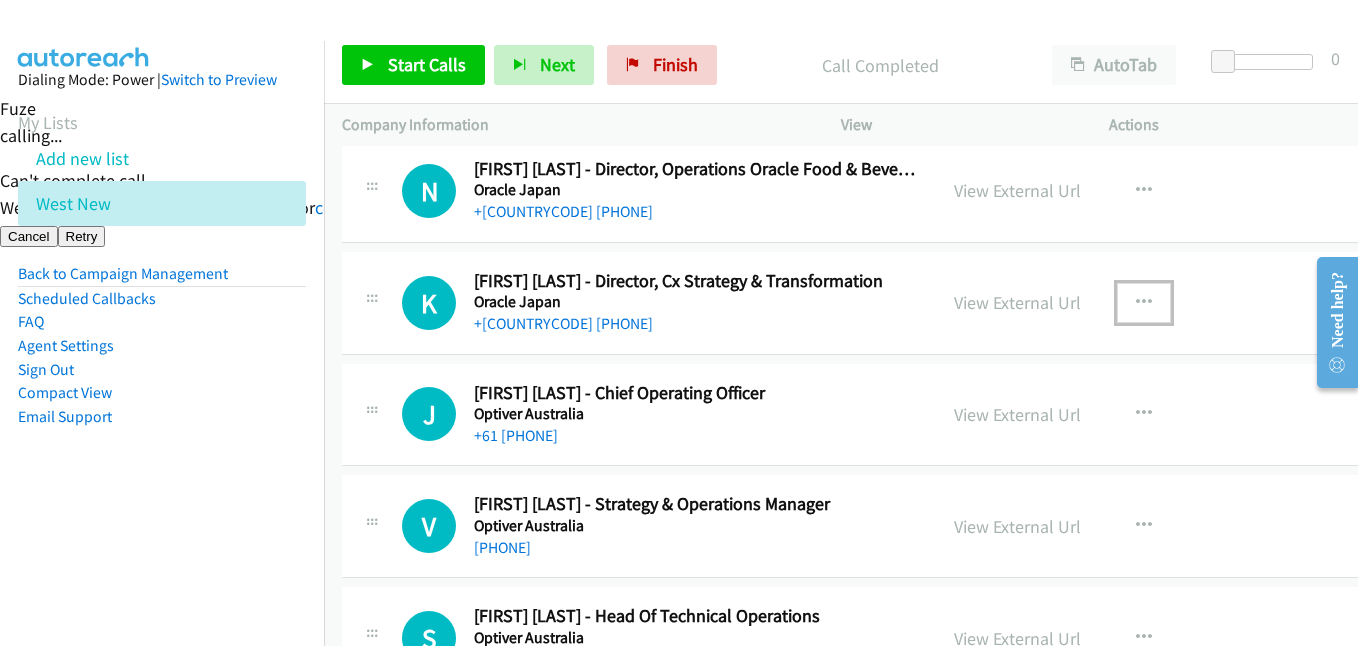 click at bounding box center [1144, 303] 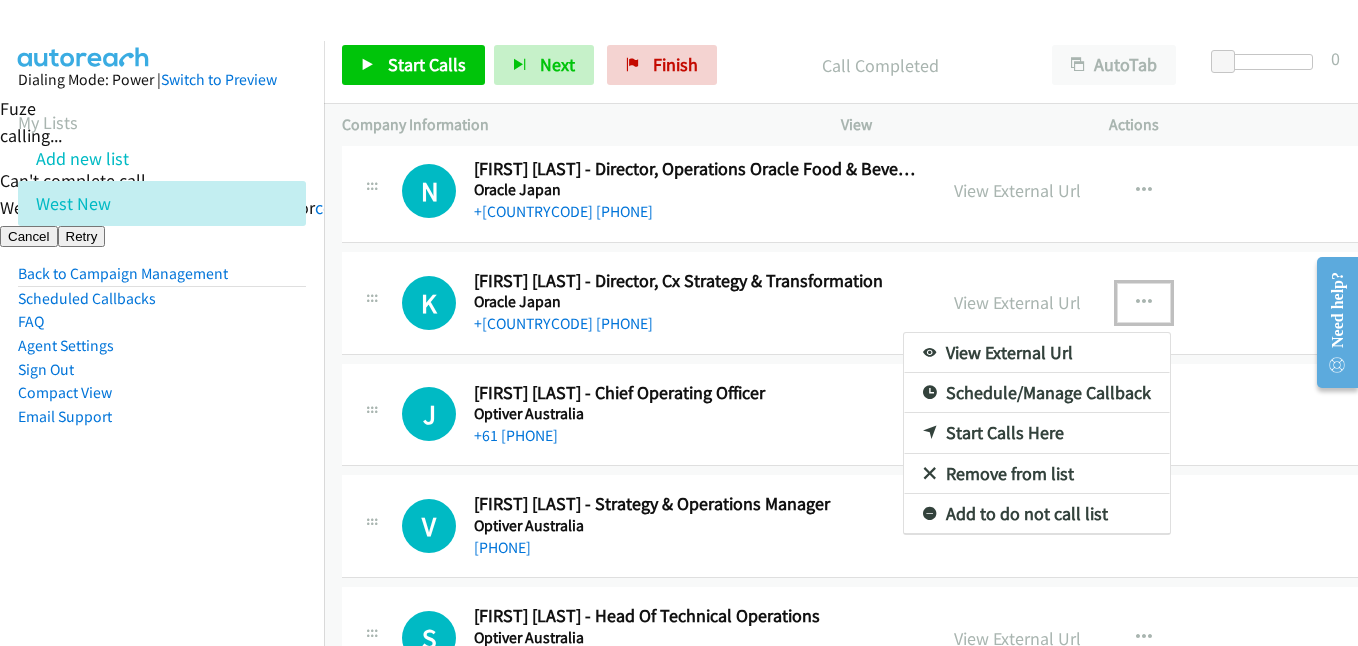 click on "Start Calls Here" at bounding box center [1037, 433] 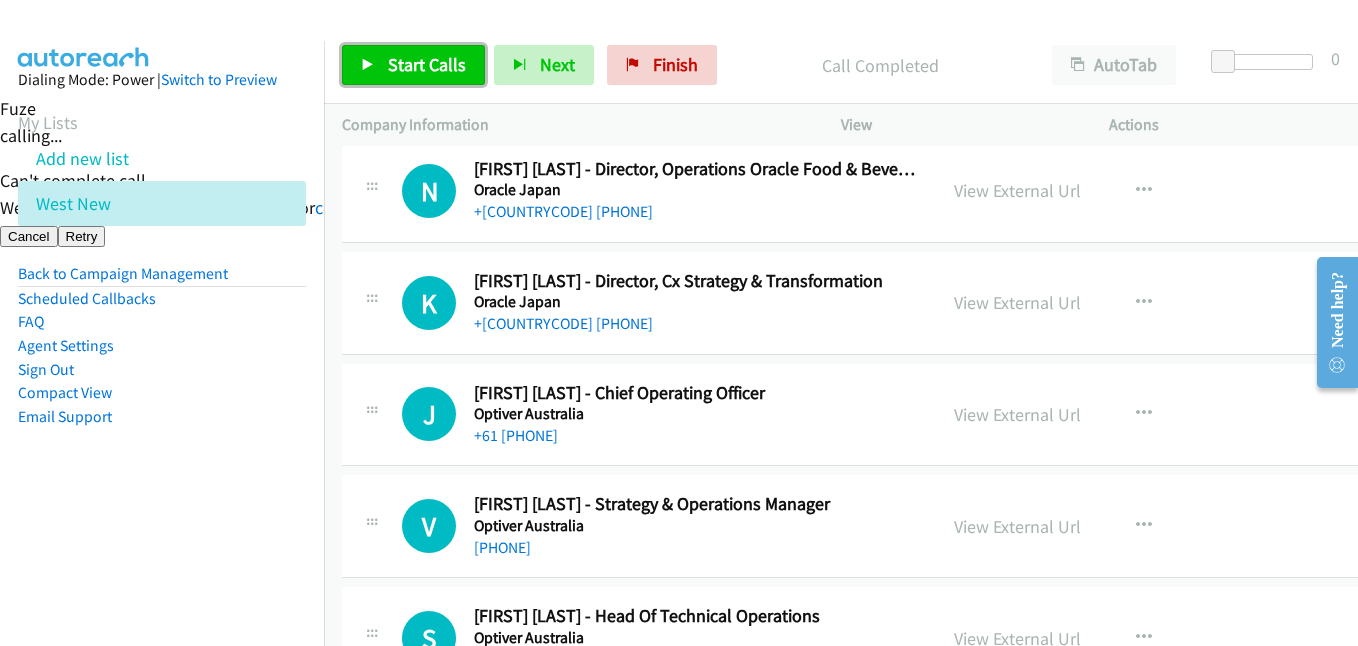 click on "Start Calls" at bounding box center (427, 64) 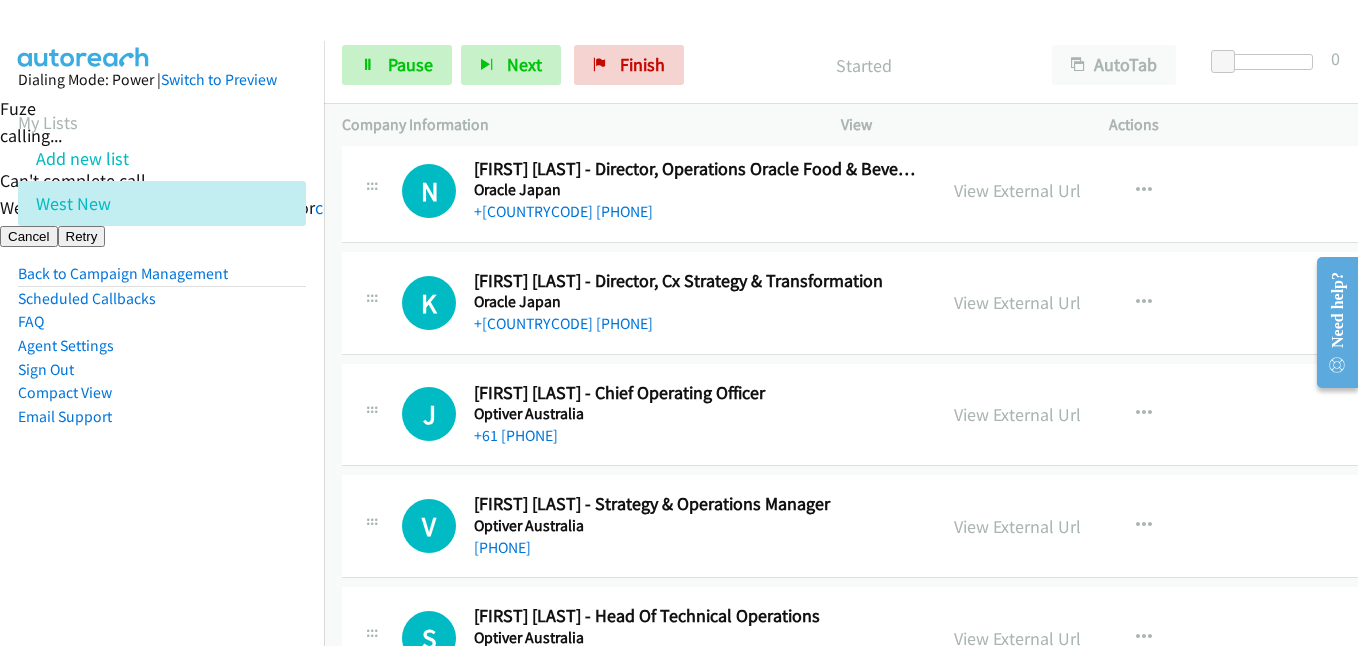 drag, startPoint x: 232, startPoint y: 386, endPoint x: 255, endPoint y: 380, distance: 23.769728 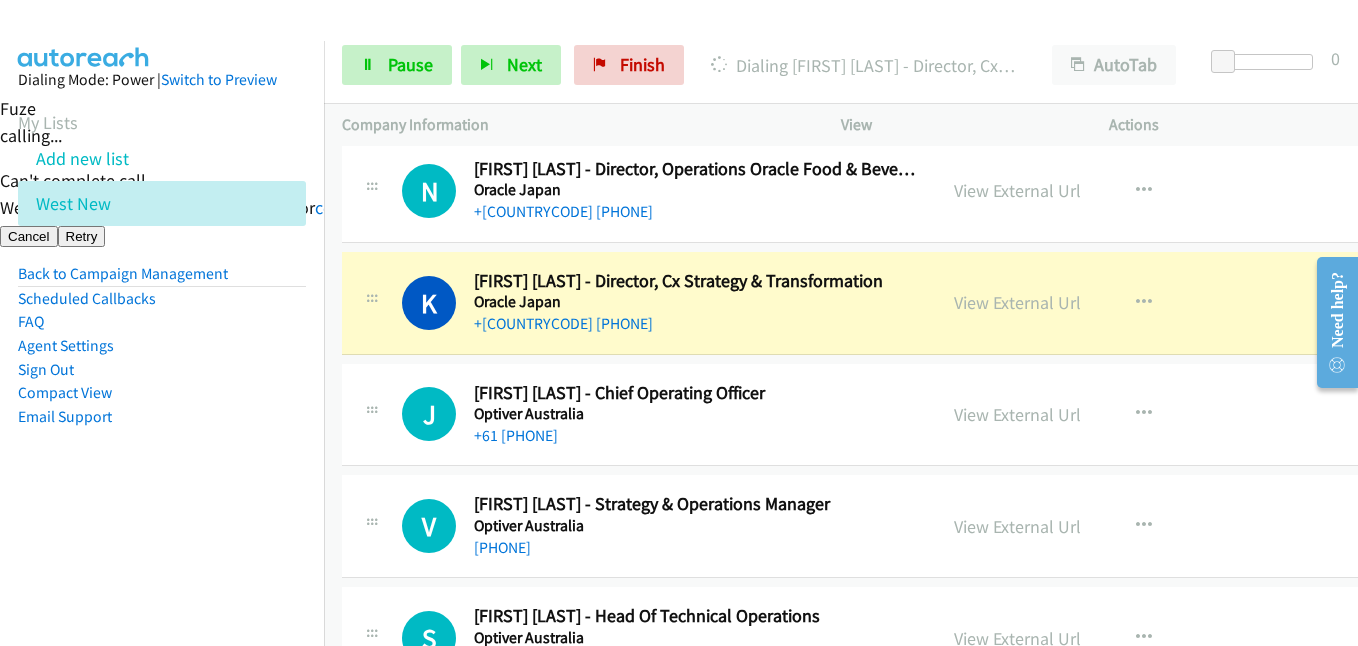 click on "Dialing Mode: Power
|
Switch to Preview
My Lists
Add new list
West New
Back to Campaign Management
Scheduled Callbacks
FAQ
Agent Settings
Sign Out
Compact View
Email Support" at bounding box center (162, 280) 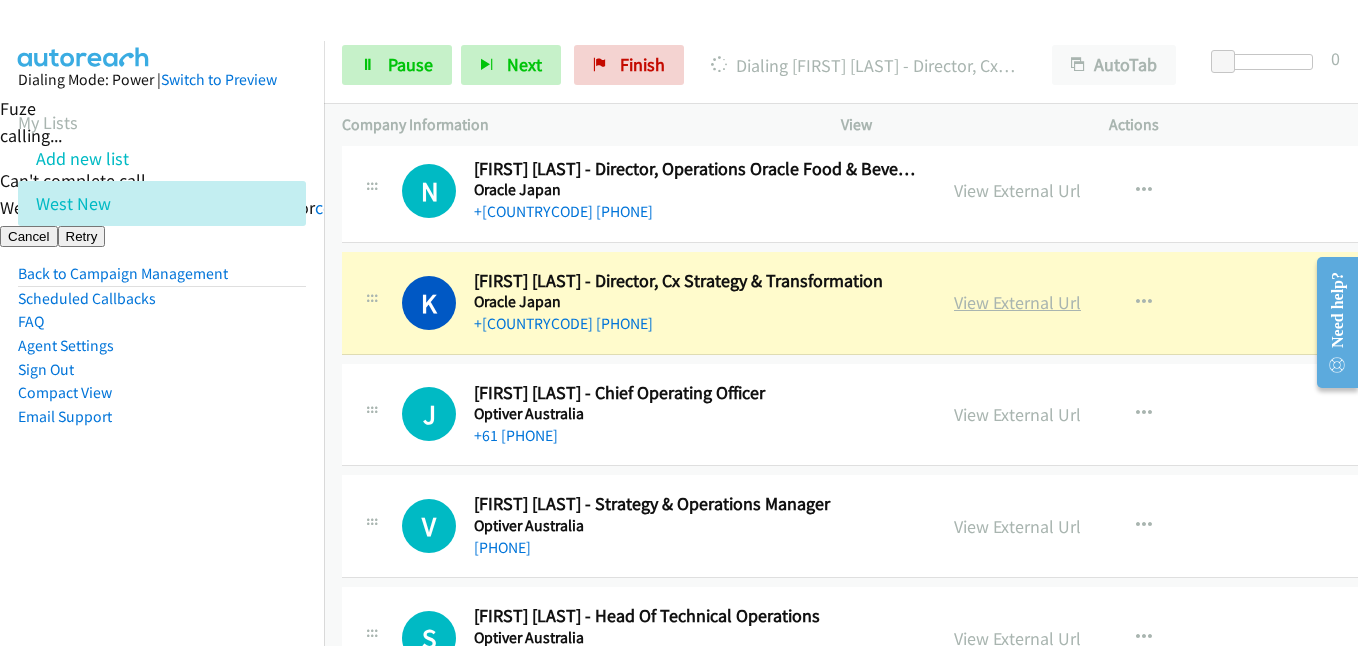 click on "View External Url" at bounding box center [1017, 302] 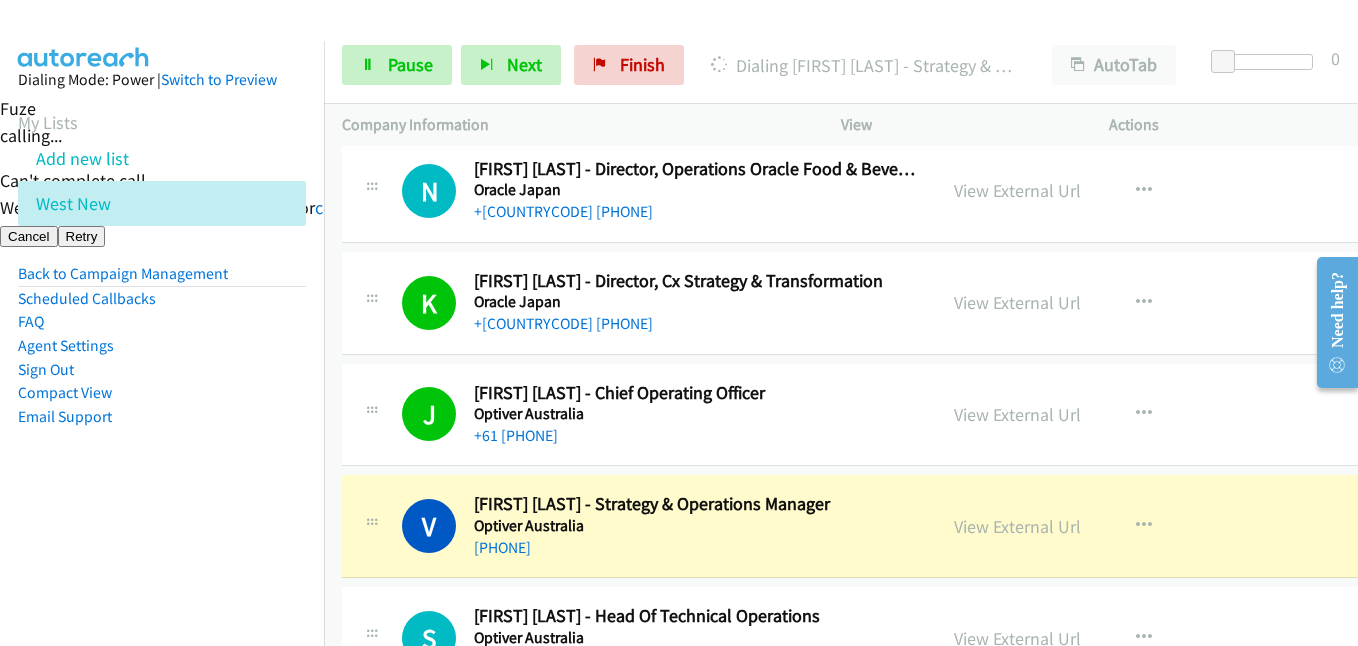 click on "Dialing Mode: Power
|
Switch to Preview
My Lists
Add new list
West New
Back to Campaign Management
Scheduled Callbacks
FAQ
Agent Settings
Sign Out
Compact View
Email Support" at bounding box center (162, 280) 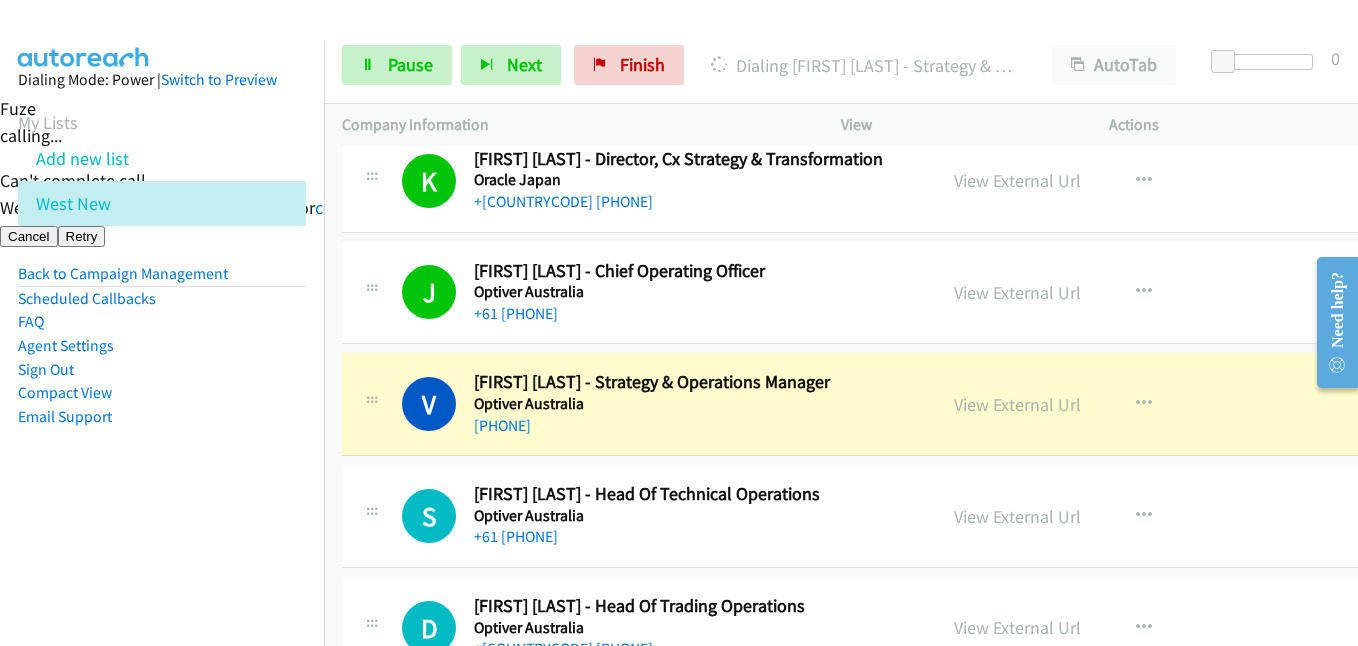 scroll, scrollTop: 18500, scrollLeft: 0, axis: vertical 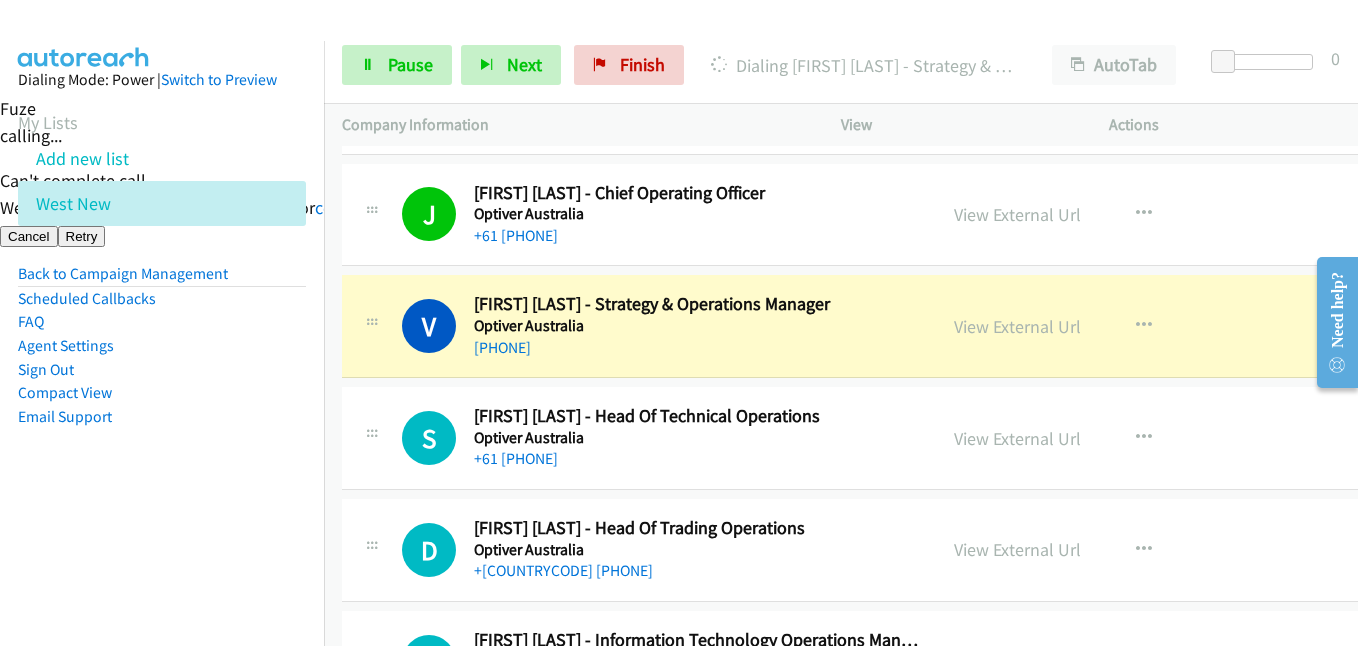 click on "Dialing Mode: Power
|
Switch to Preview
My Lists
Add new list
West New
Back to Campaign Management
Scheduled Callbacks
FAQ
Agent Settings
Sign Out
Compact View
Email Support" at bounding box center [162, 280] 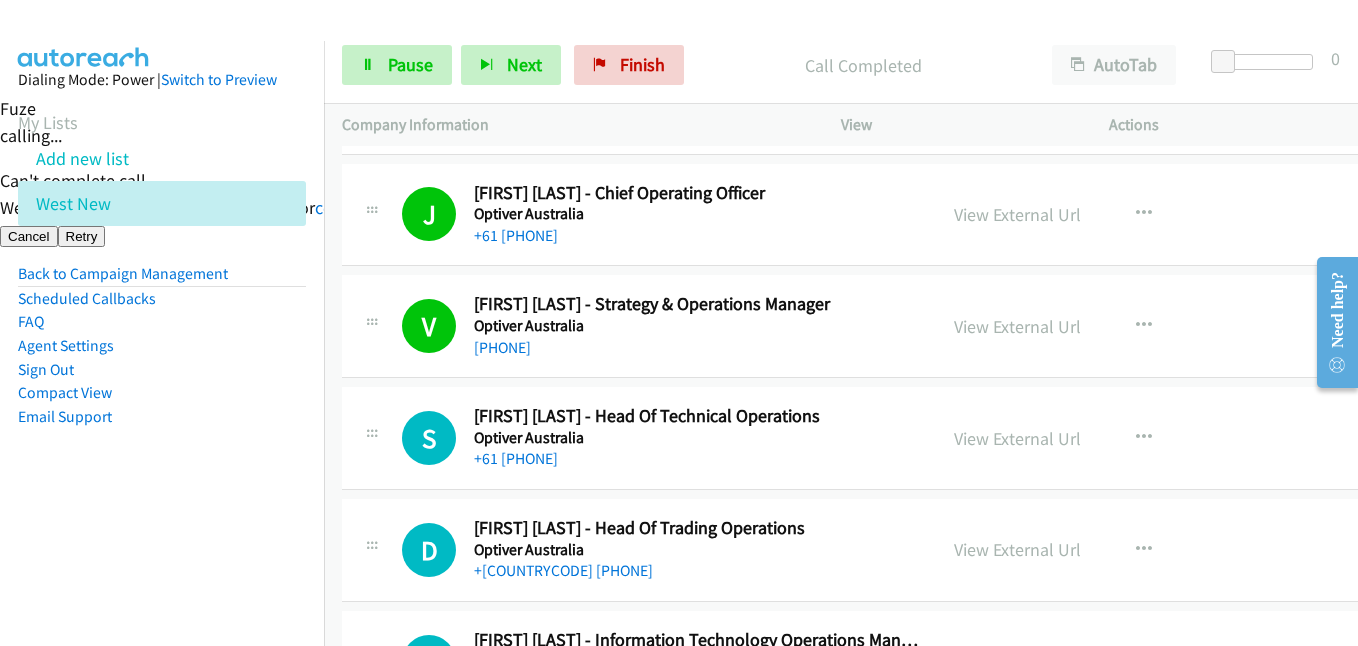 drag, startPoint x: 234, startPoint y: 387, endPoint x: 323, endPoint y: 369, distance: 90.80198 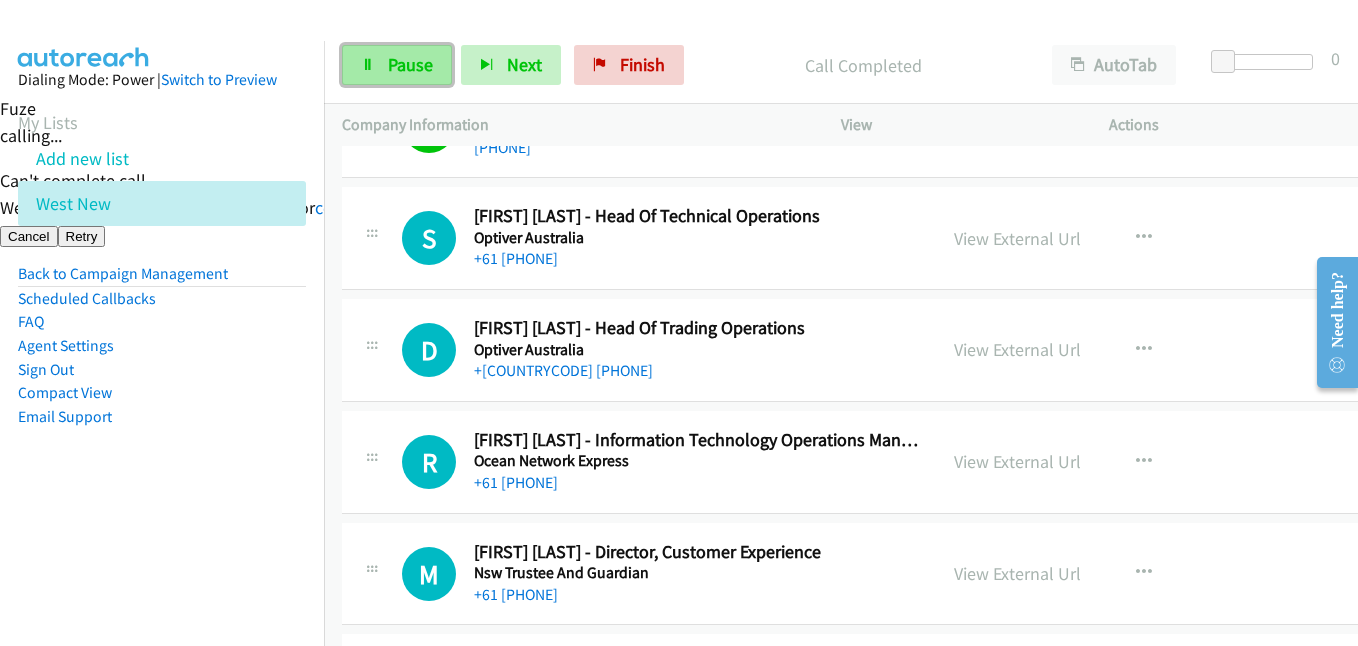 click on "Pause" at bounding box center [410, 64] 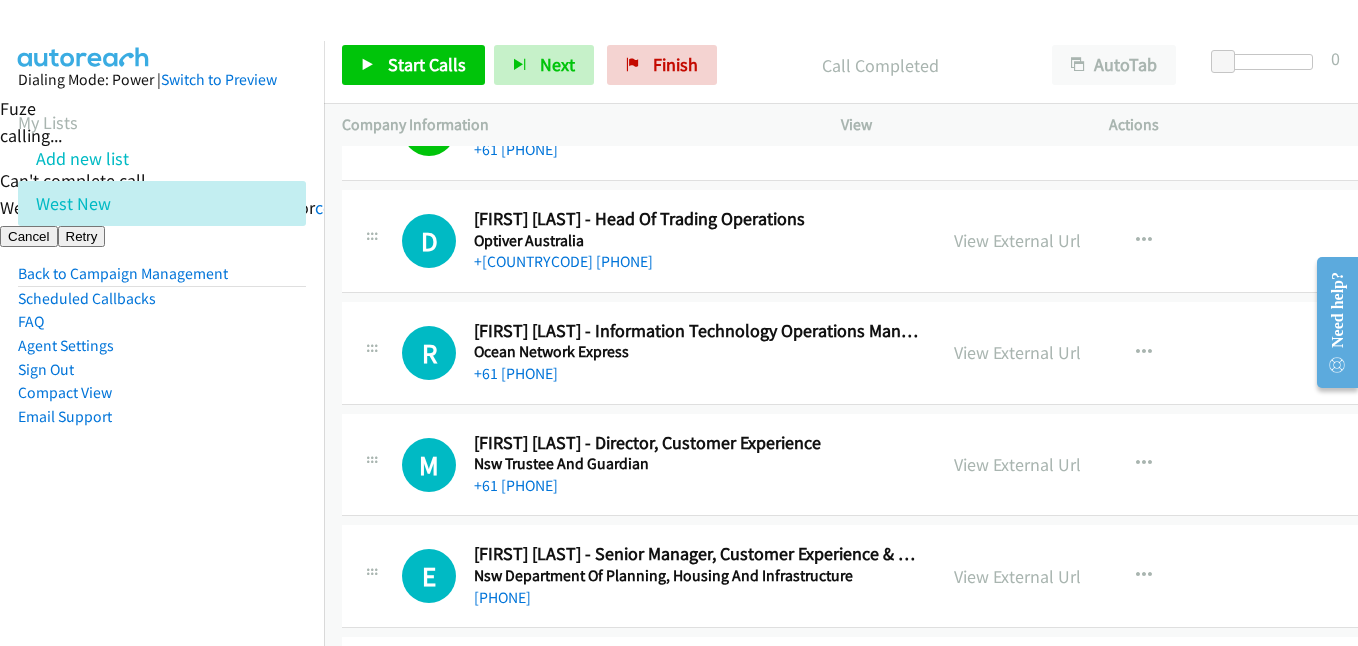 scroll, scrollTop: 18900, scrollLeft: 0, axis: vertical 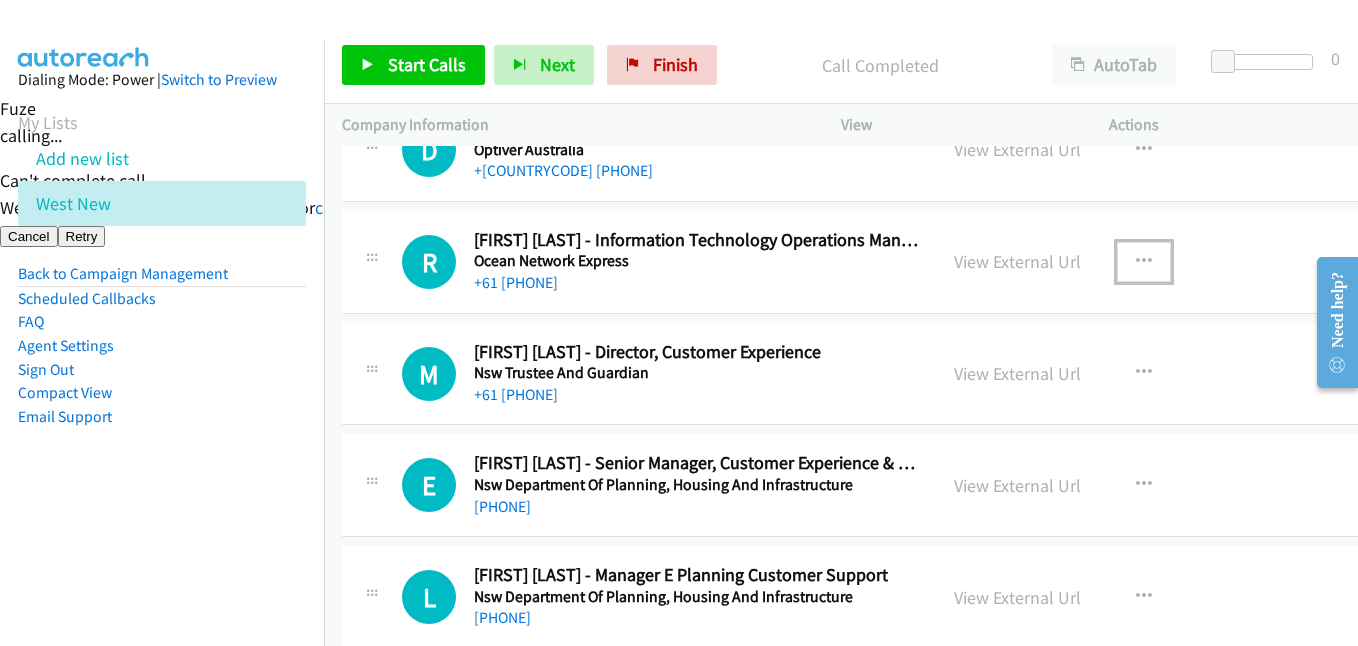 click at bounding box center [1144, 262] 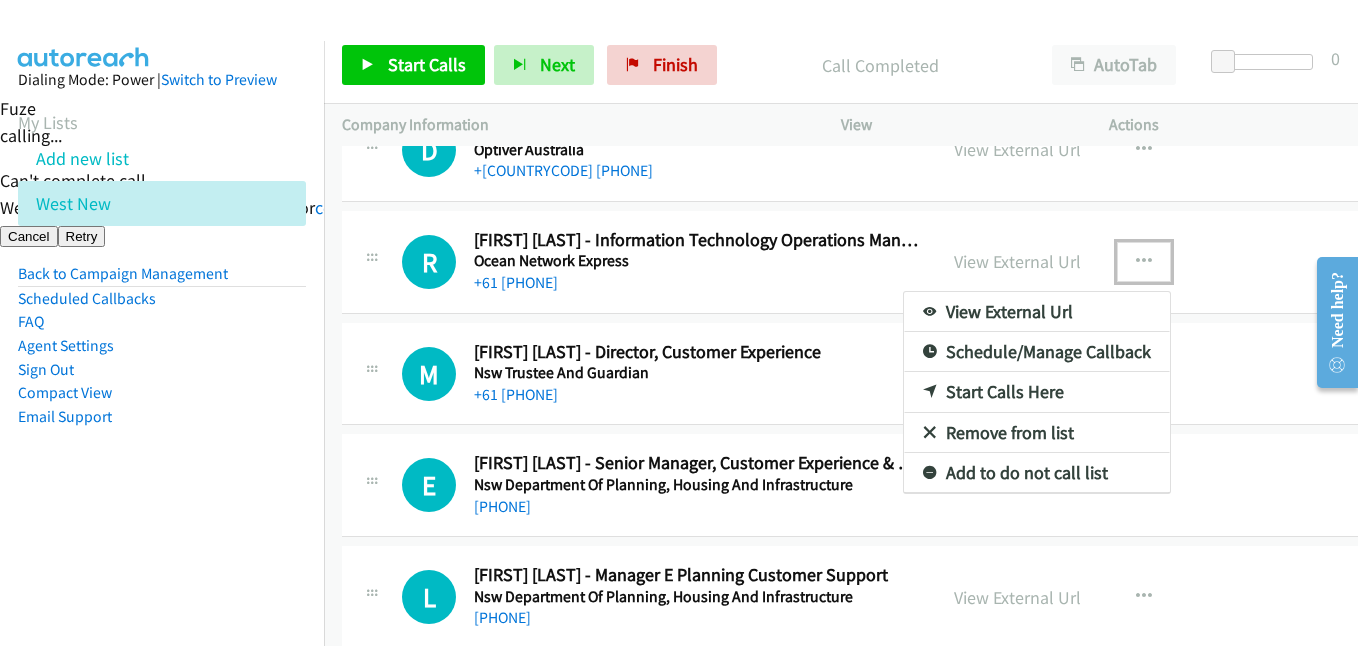 click at bounding box center [679, 323] 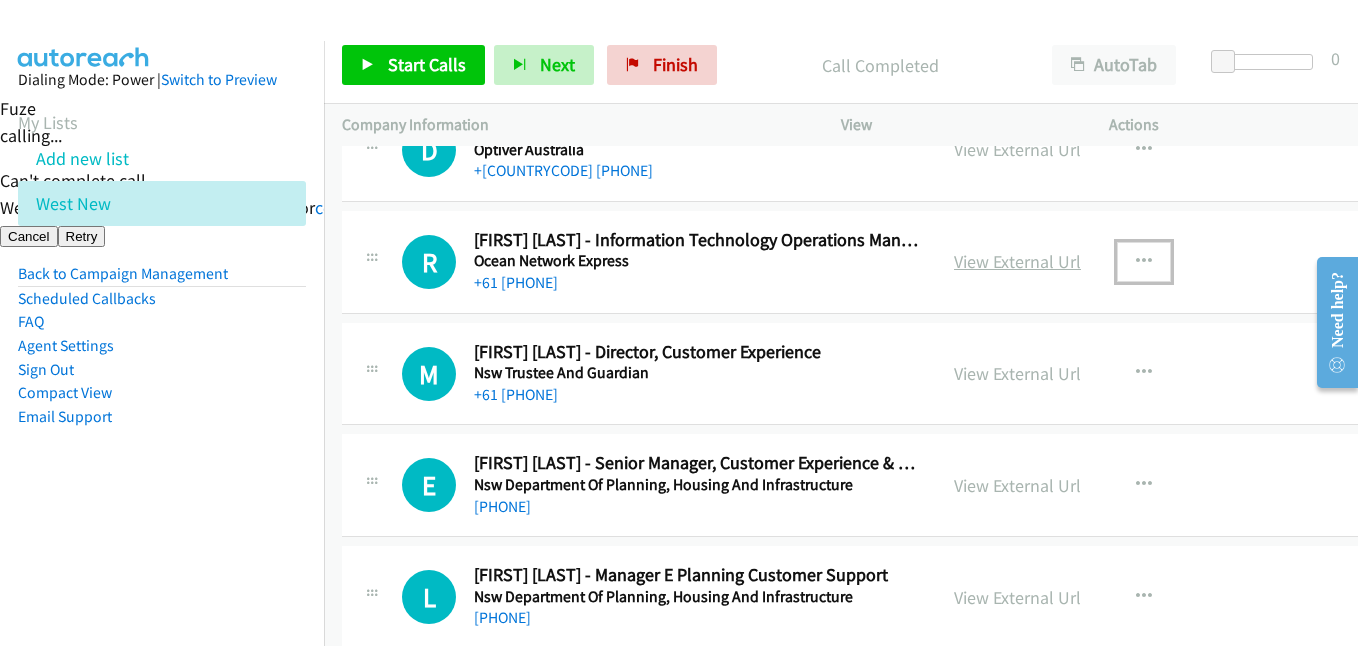 click on "View External Url" at bounding box center [1017, 261] 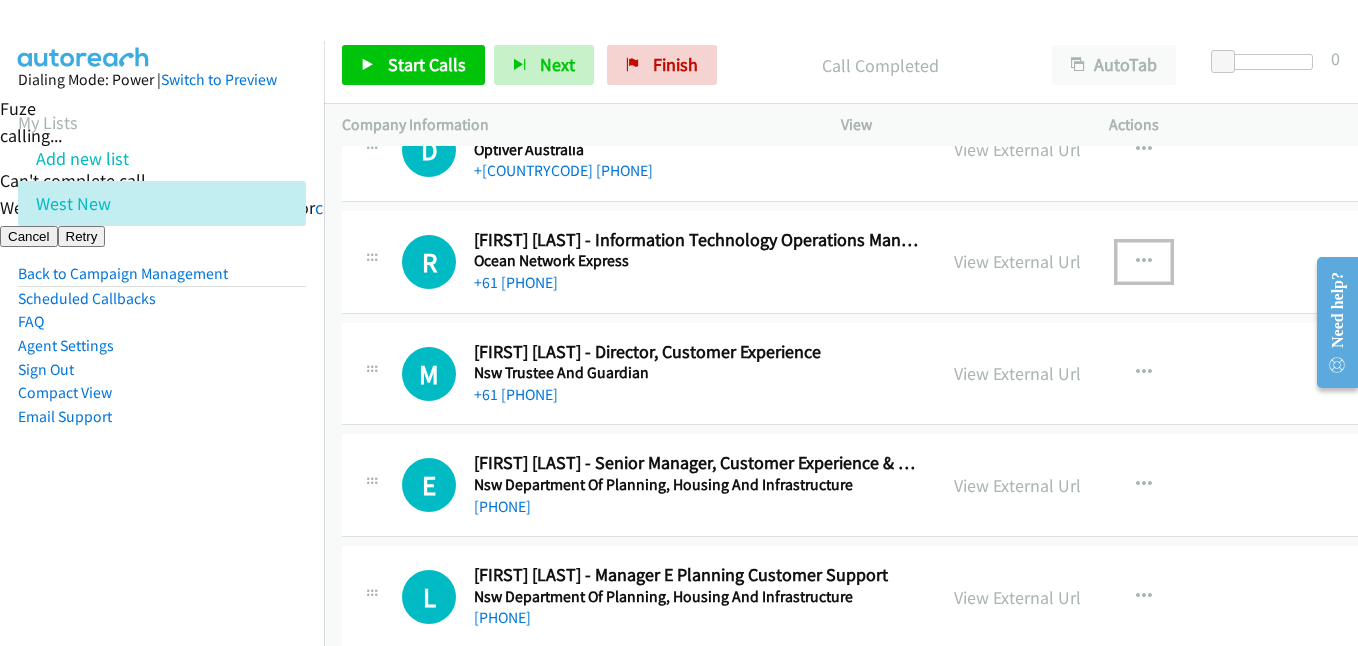 click at bounding box center [1144, 262] 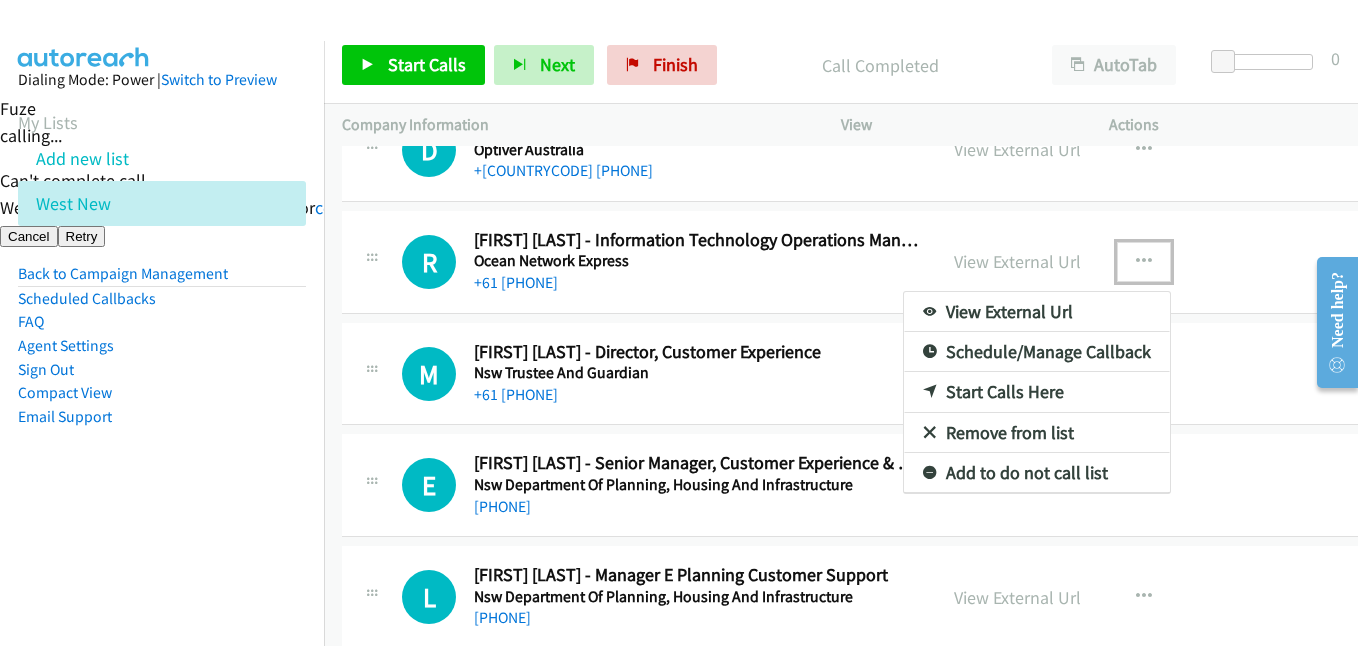 click on "Start Calls Here" at bounding box center [1037, 392] 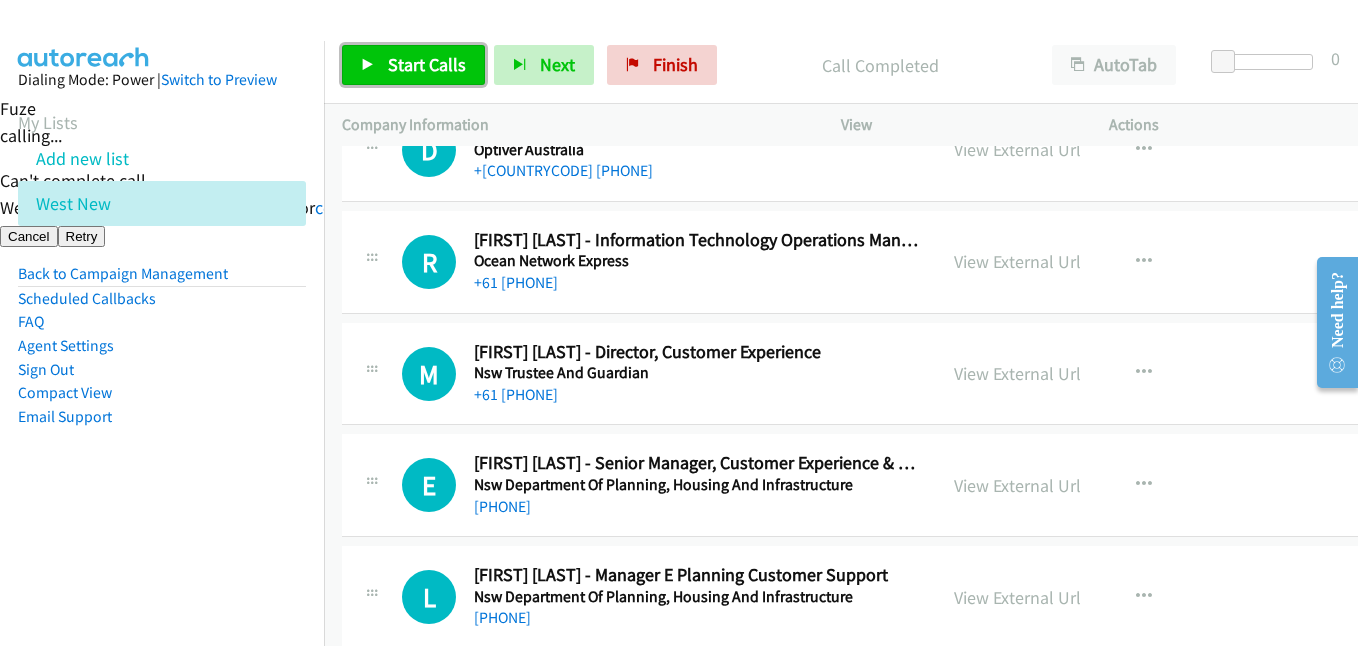 click on "Start Calls" at bounding box center [427, 64] 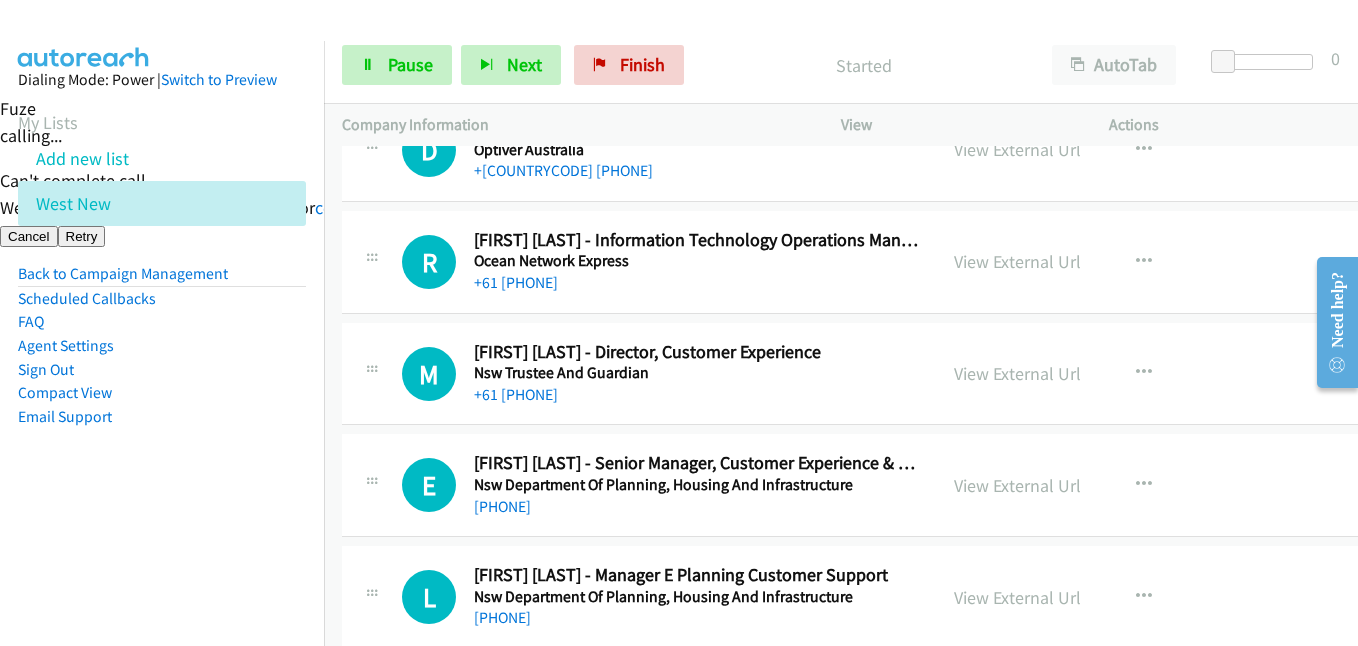 click on "Dialing Mode: Power
|
Switch to Preview
My Lists
Add new list
West New
Back to Campaign Management
Scheduled Callbacks
FAQ
Agent Settings
Sign Out
Compact View
Email Support" at bounding box center [162, 280] 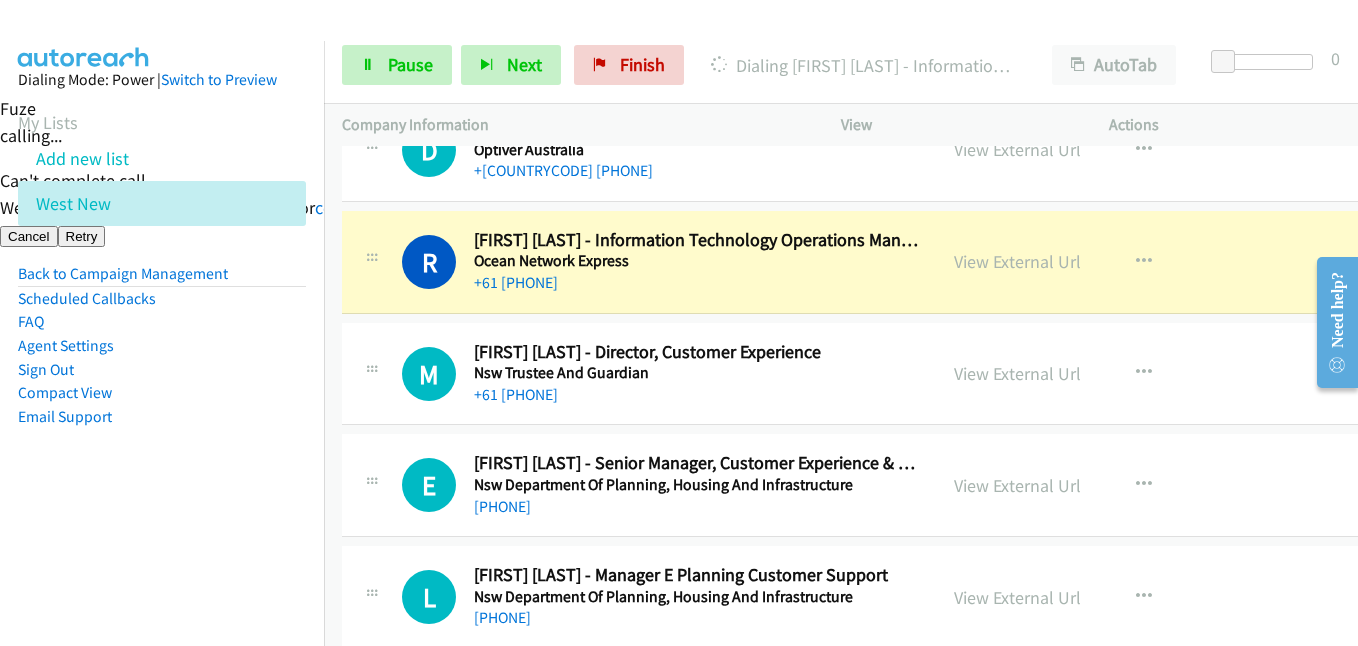 drag, startPoint x: 243, startPoint y: 497, endPoint x: 285, endPoint y: 489, distance: 42.755116 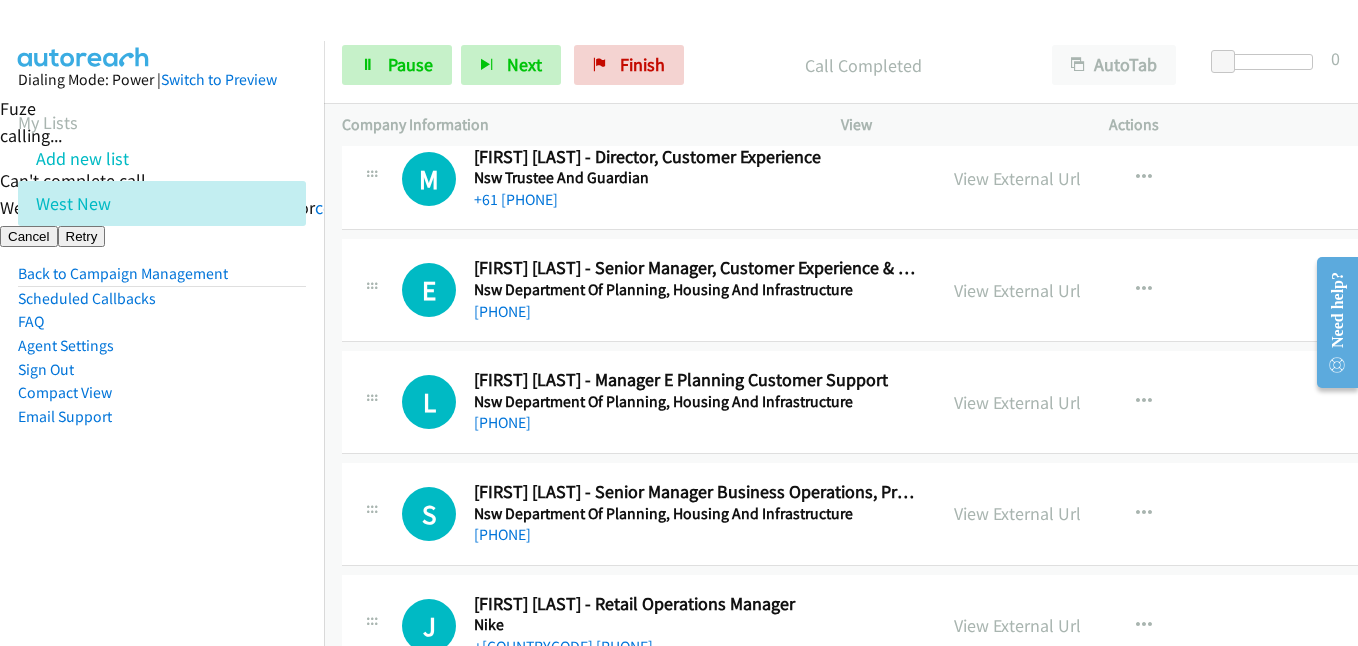 scroll, scrollTop: 19100, scrollLeft: 0, axis: vertical 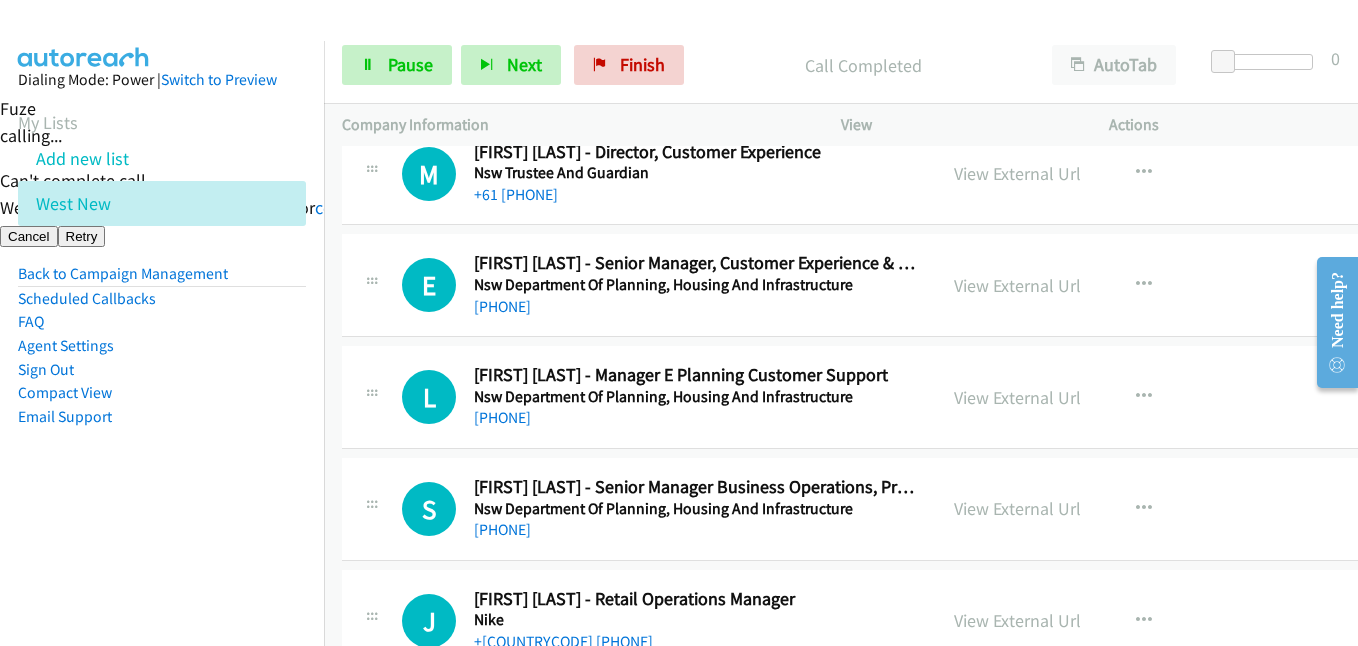 drag, startPoint x: 273, startPoint y: 477, endPoint x: 563, endPoint y: 336, distance: 322.46085 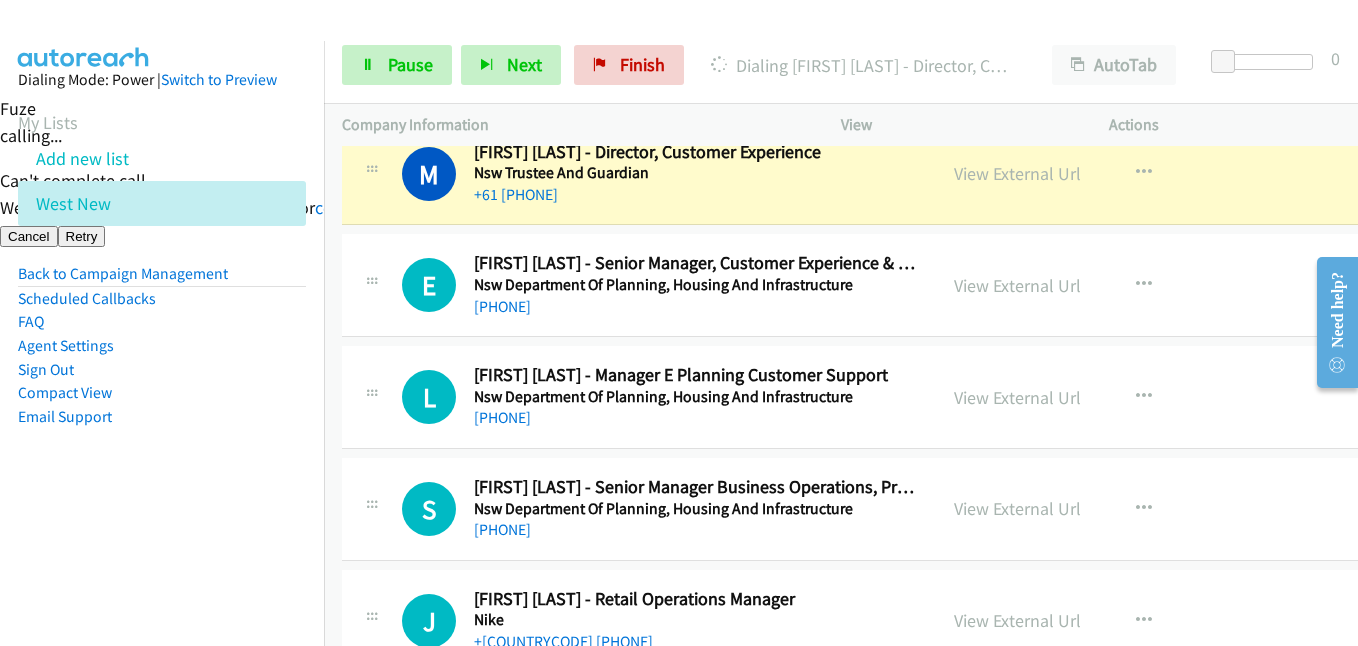 click on "Dialing Mode: Power
|
Switch to Preview
My Lists
Add new list
West New
Back to Campaign Management
Scheduled Callbacks
FAQ
Agent Settings
Sign Out
Compact View
Email Support" at bounding box center [162, 364] 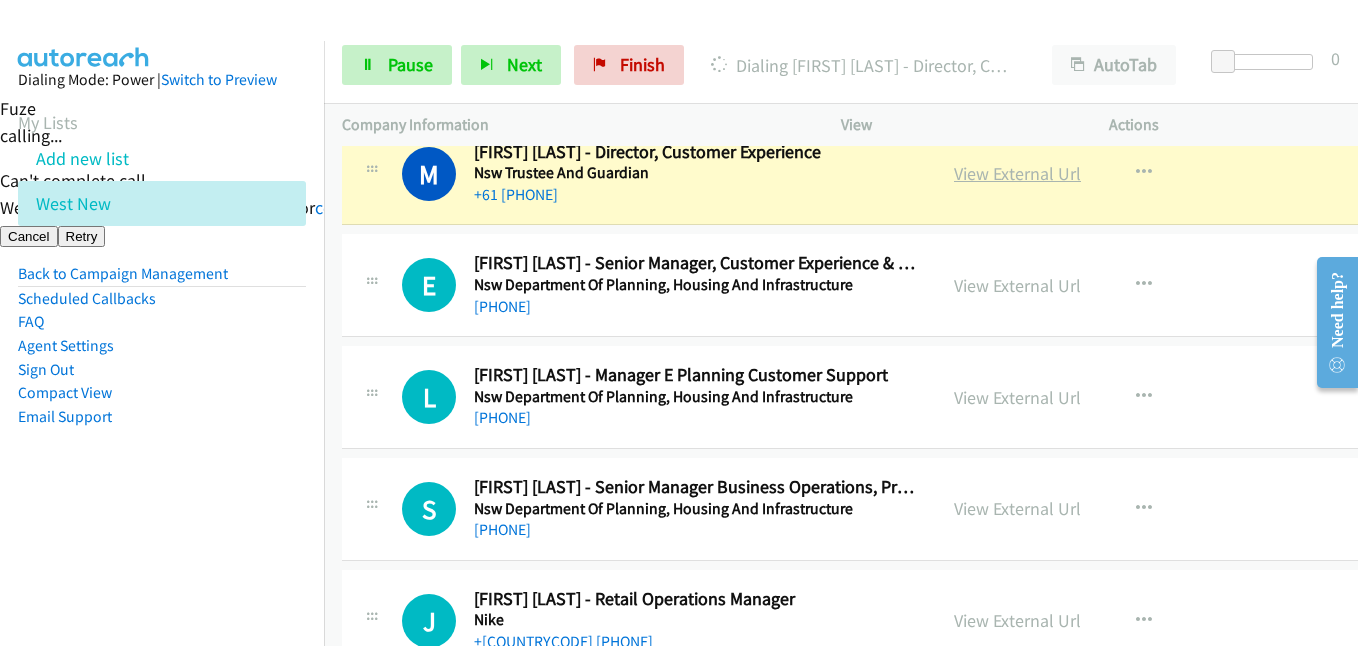 click on "View External Url" at bounding box center [1017, 173] 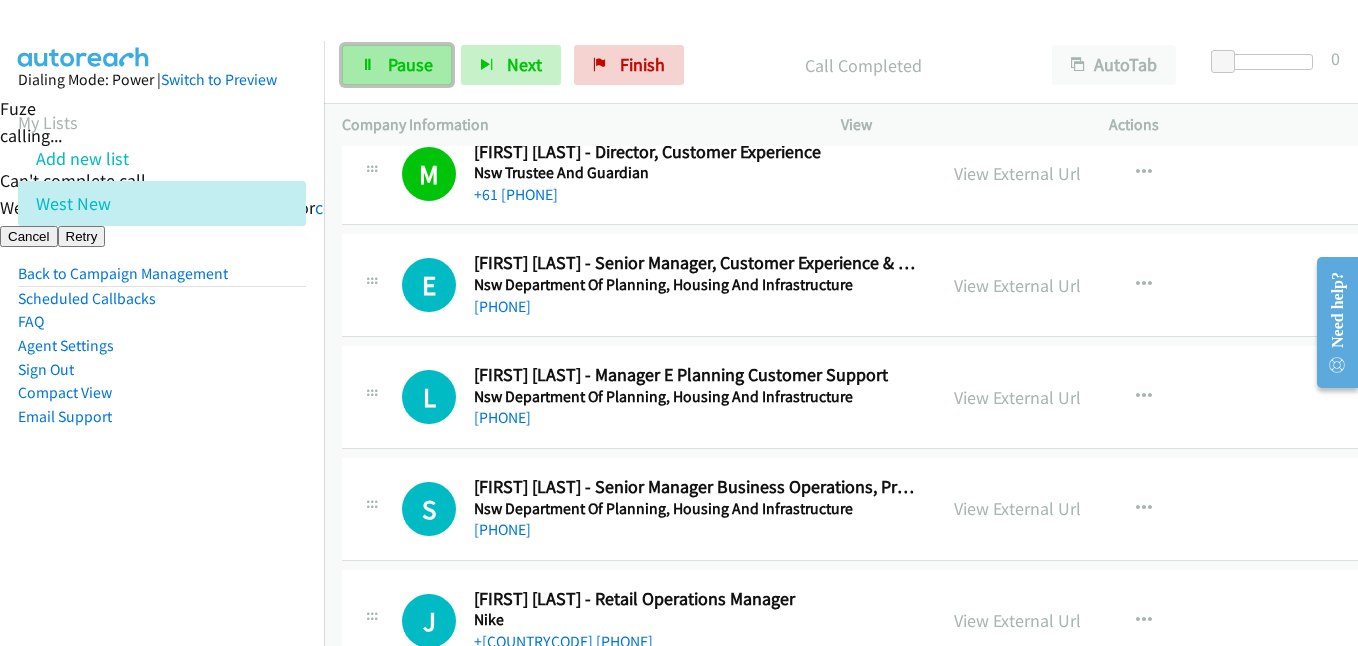 click on "Pause" at bounding box center [397, 65] 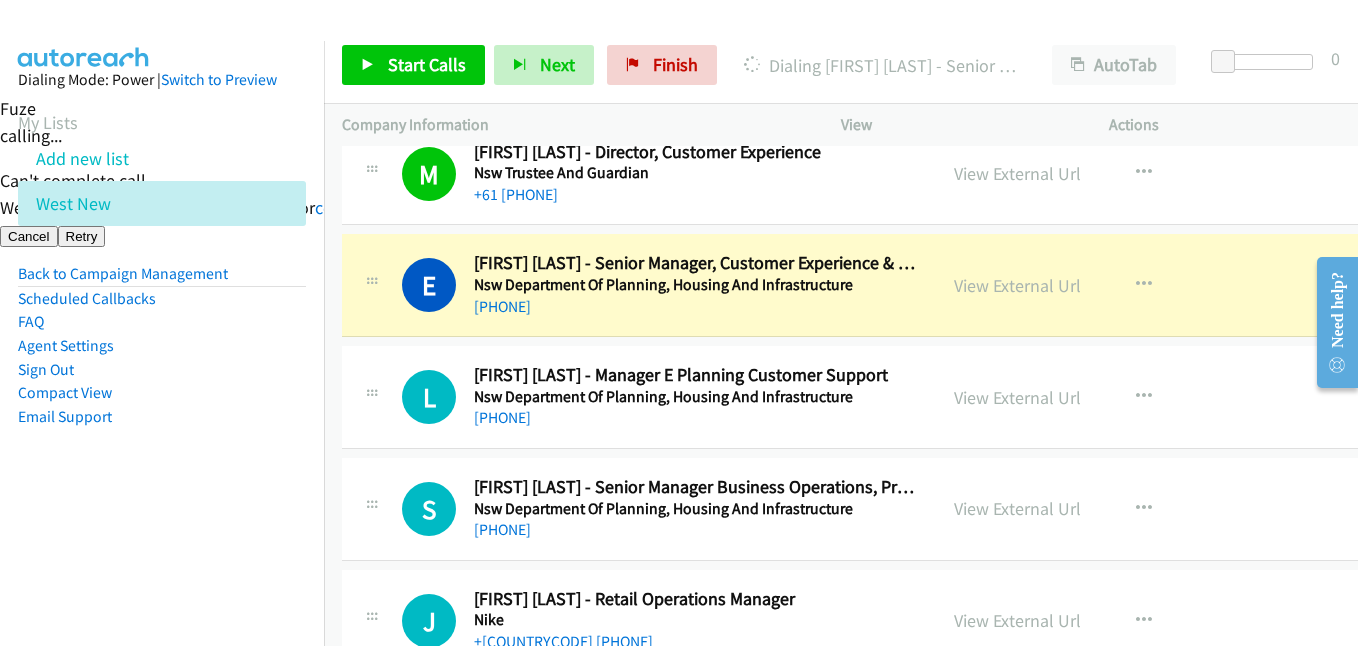 click on "Email Support" at bounding box center [162, 417] 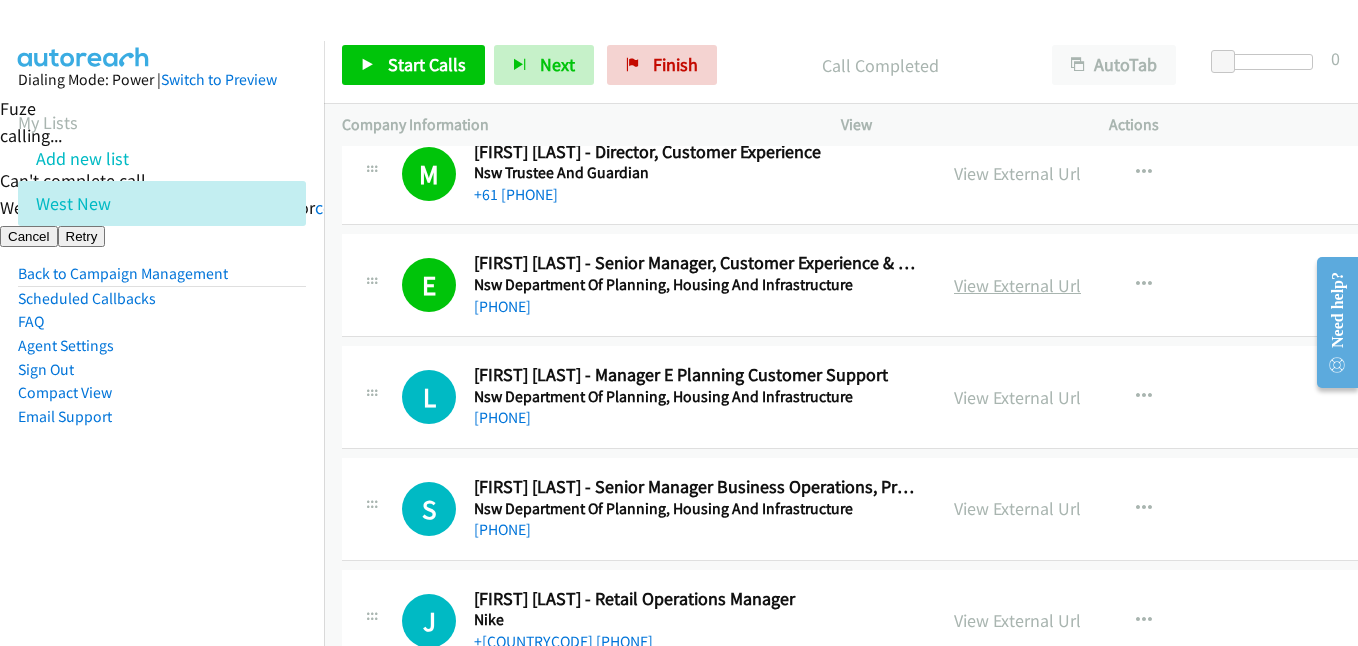 click on "View External Url" at bounding box center [1017, 285] 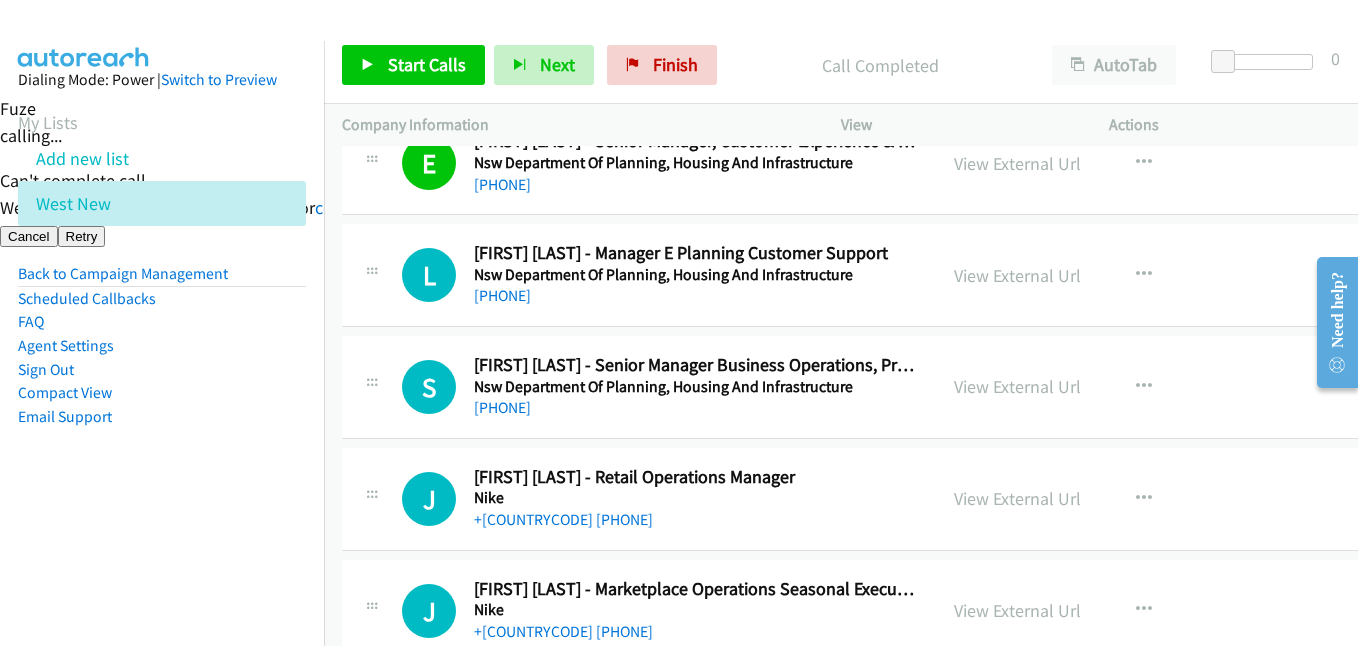 scroll, scrollTop: 19300, scrollLeft: 0, axis: vertical 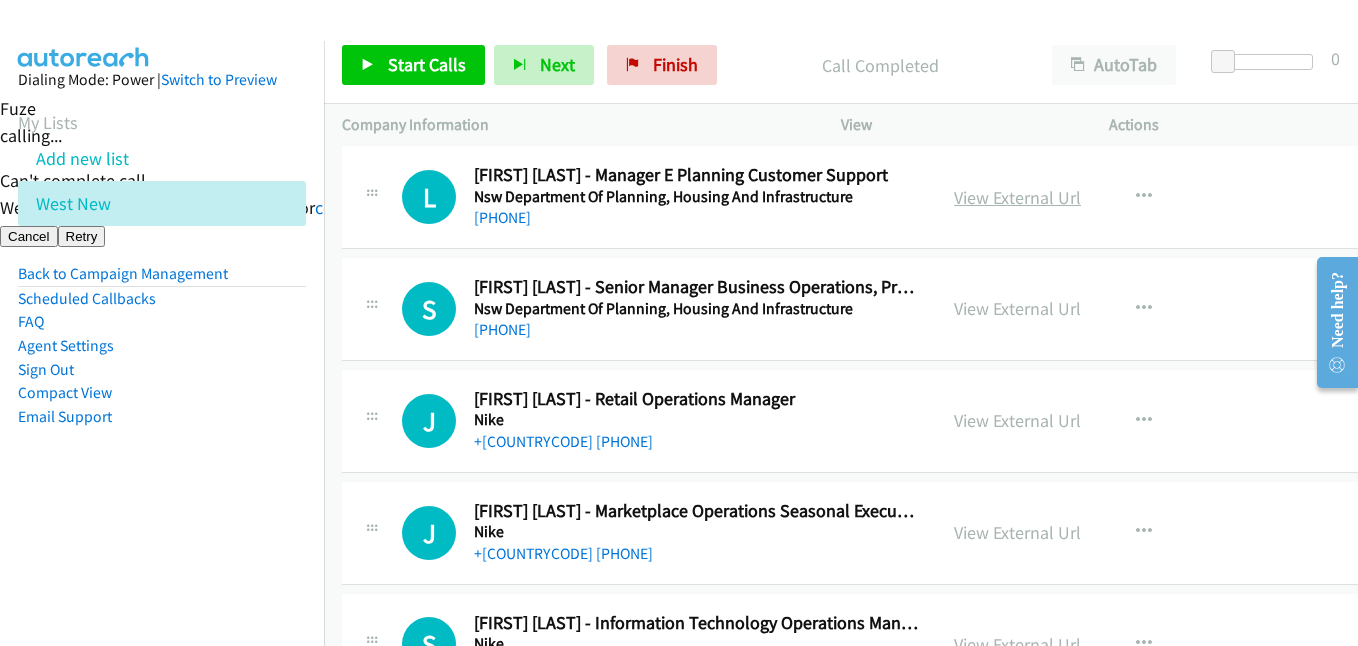 click on "View External Url" at bounding box center [1017, 197] 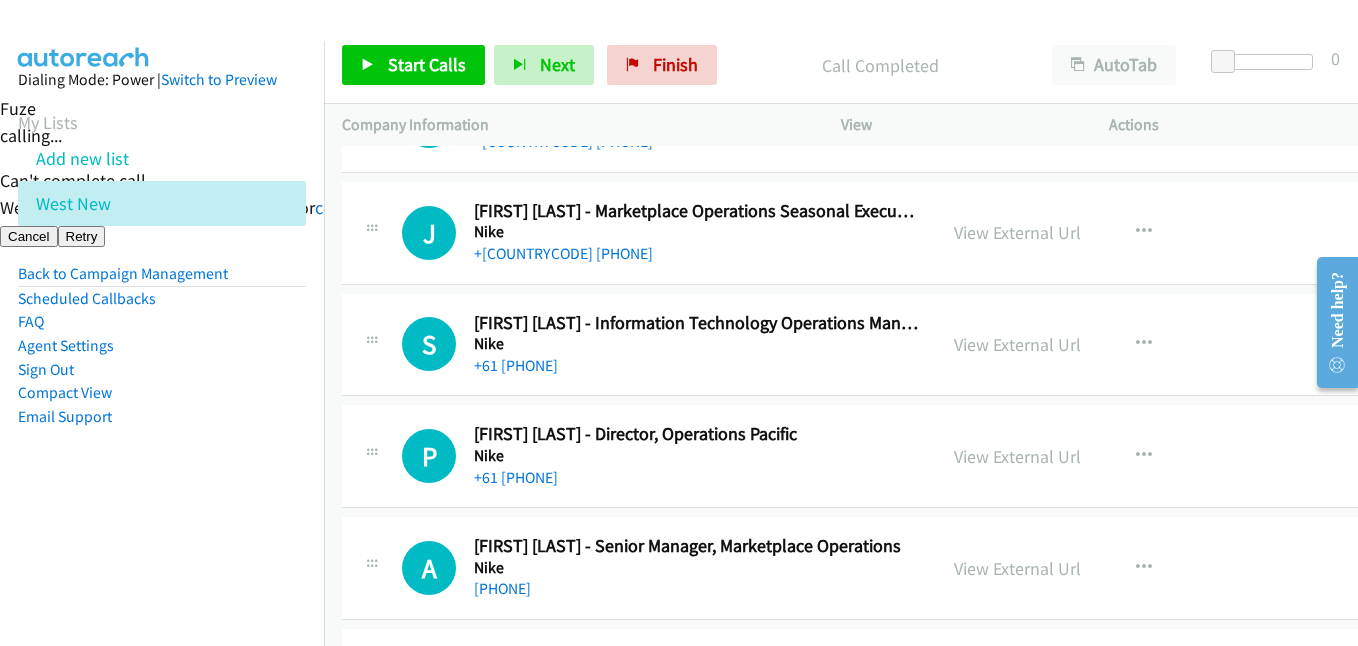 scroll, scrollTop: 19500, scrollLeft: 0, axis: vertical 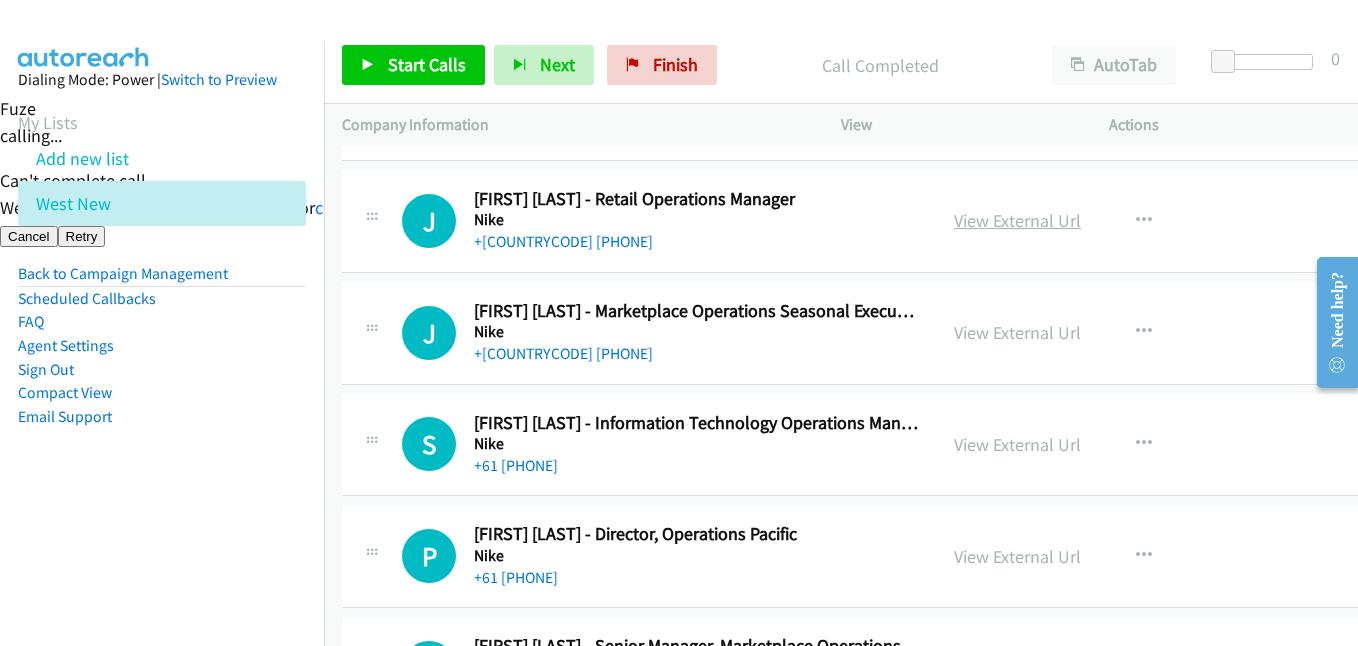 click on "View External Url" at bounding box center (1017, 220) 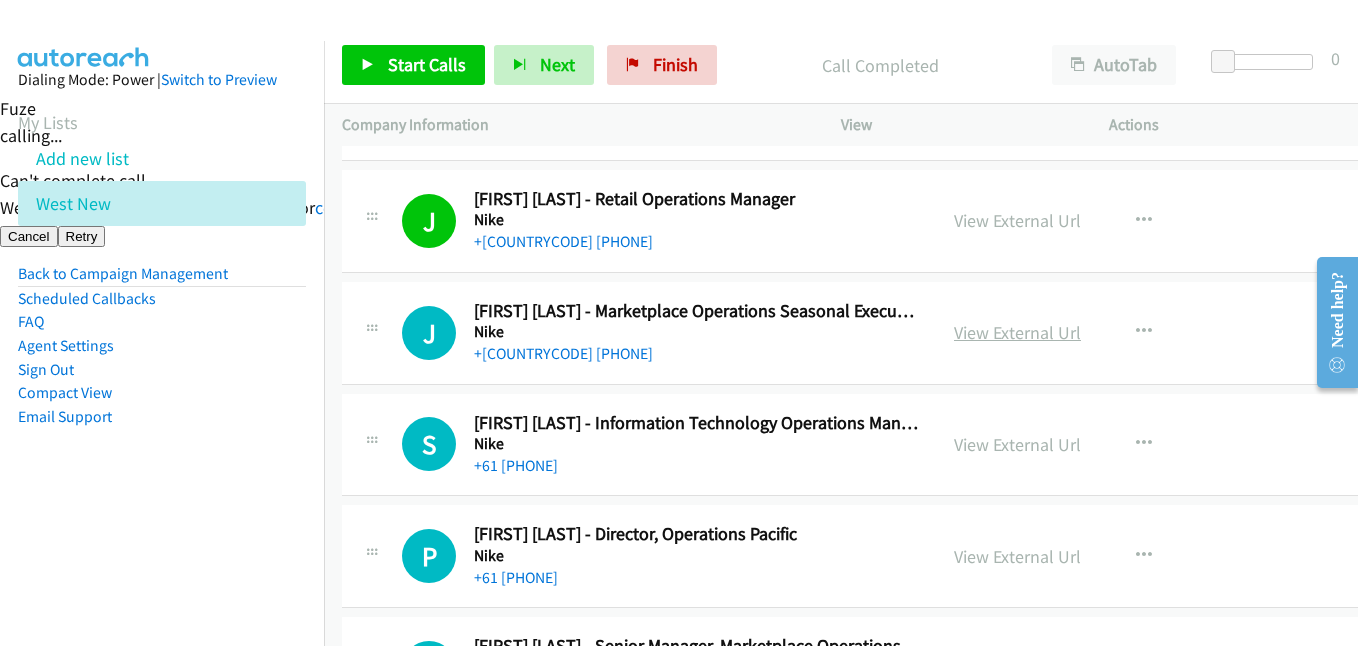 click on "View External Url" at bounding box center [1017, 332] 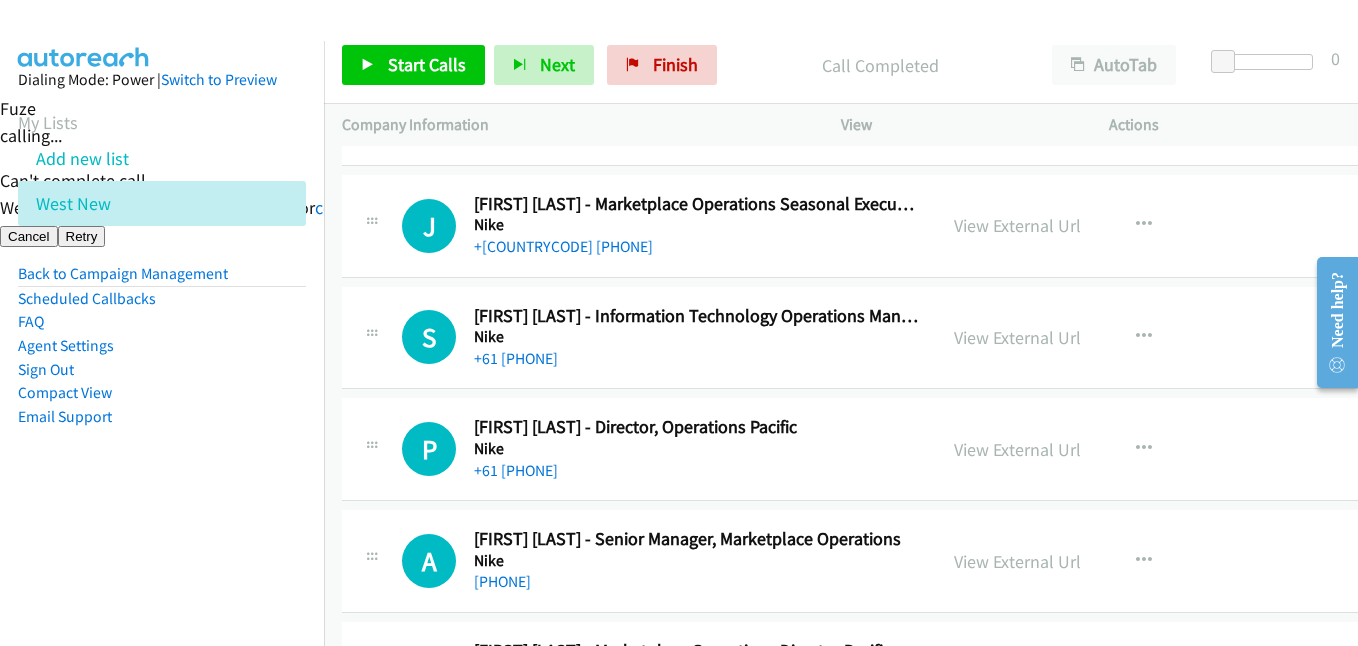 scroll, scrollTop: 19700, scrollLeft: 0, axis: vertical 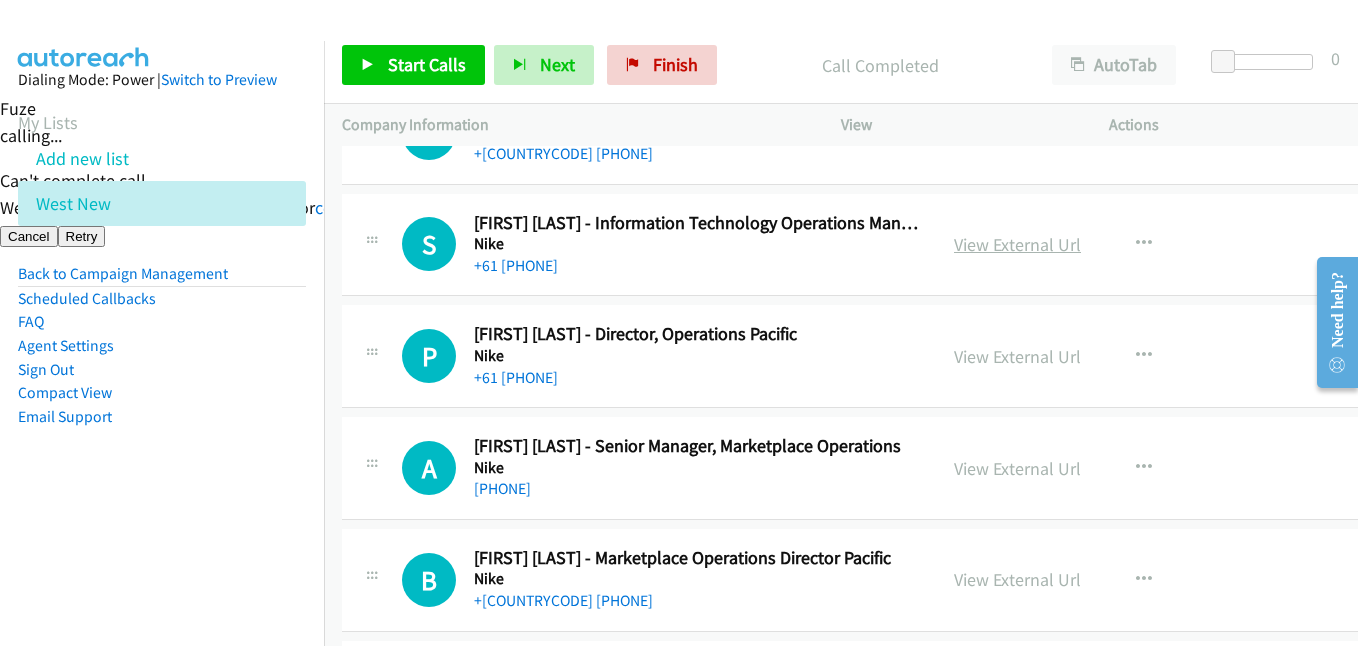click on "View External Url" at bounding box center [1017, 244] 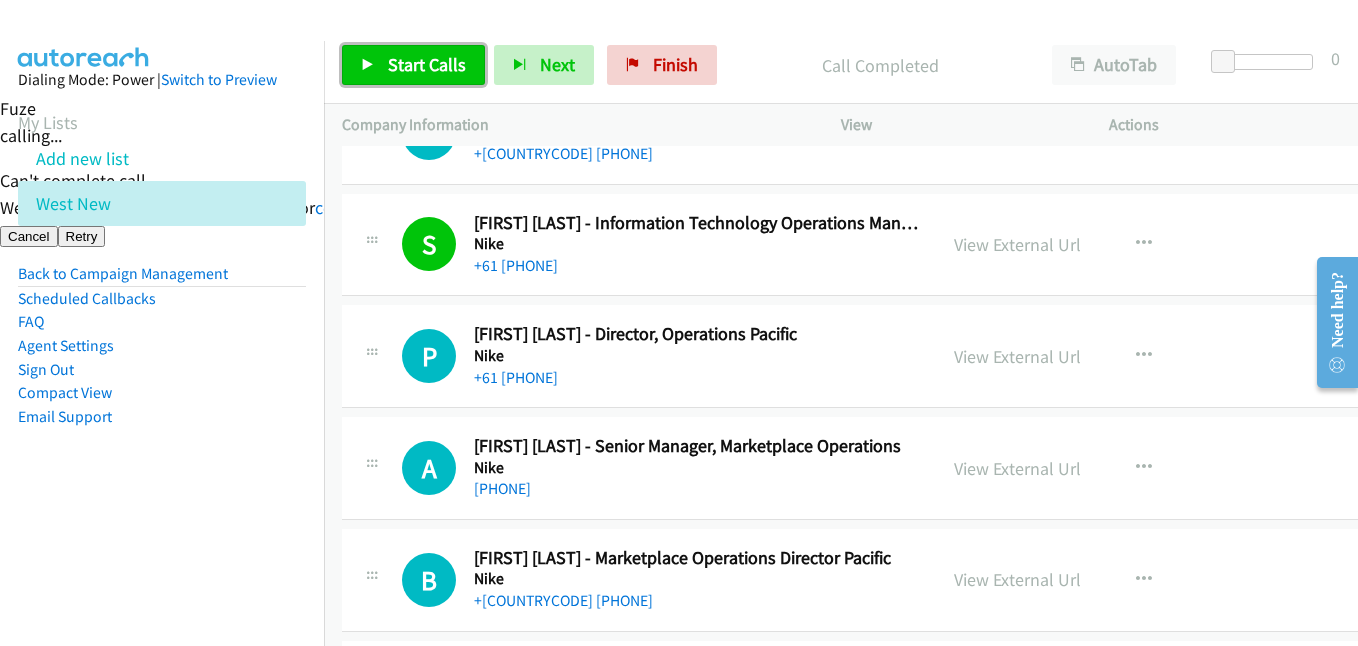 click on "Start Calls" at bounding box center (427, 64) 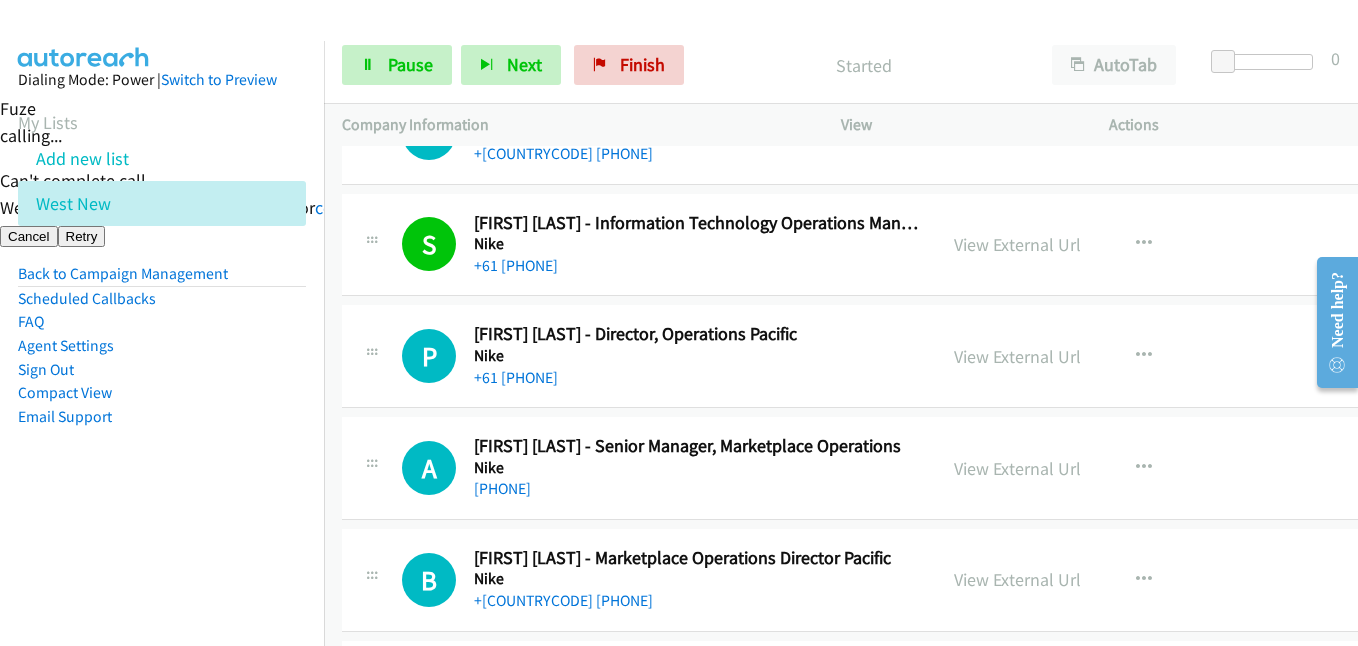 click on "Dialing Mode: Power
|
Switch to Preview
My Lists
Add new list
West New
Back to Campaign Management
Scheduled Callbacks
FAQ
Agent Settings
Sign Out
Compact View
Email Support" at bounding box center (162, 280) 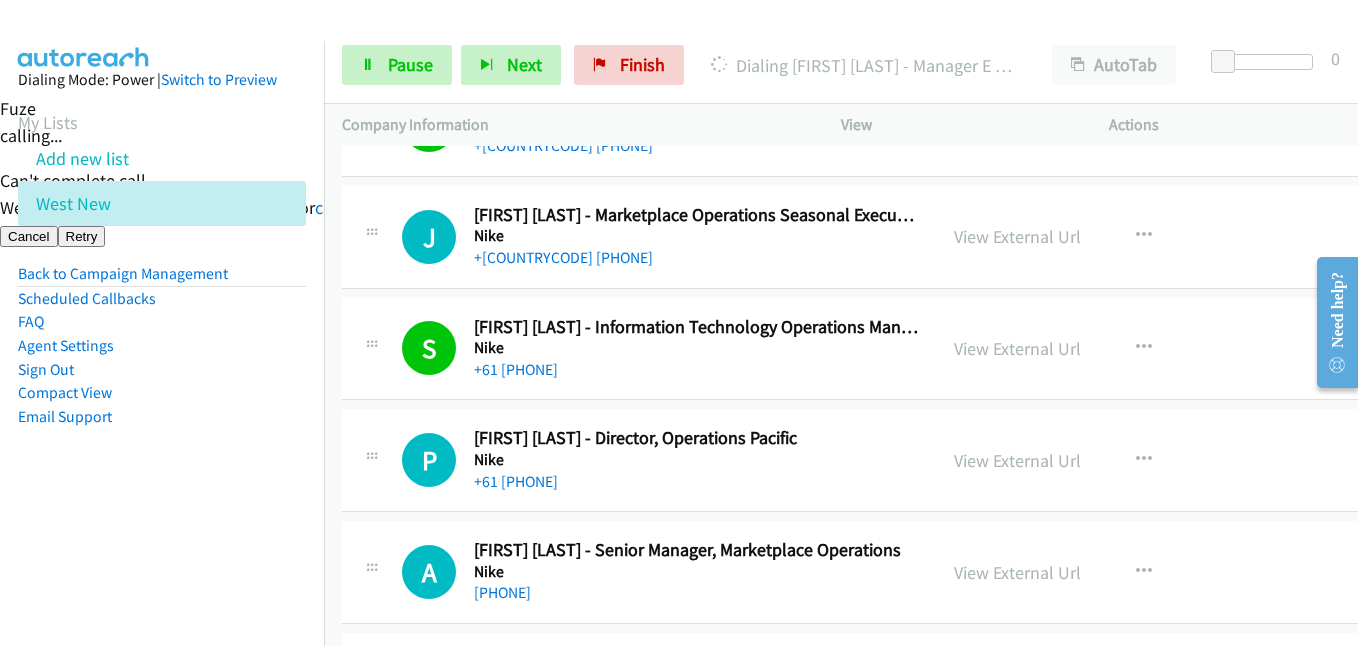 scroll, scrollTop: 19700, scrollLeft: 0, axis: vertical 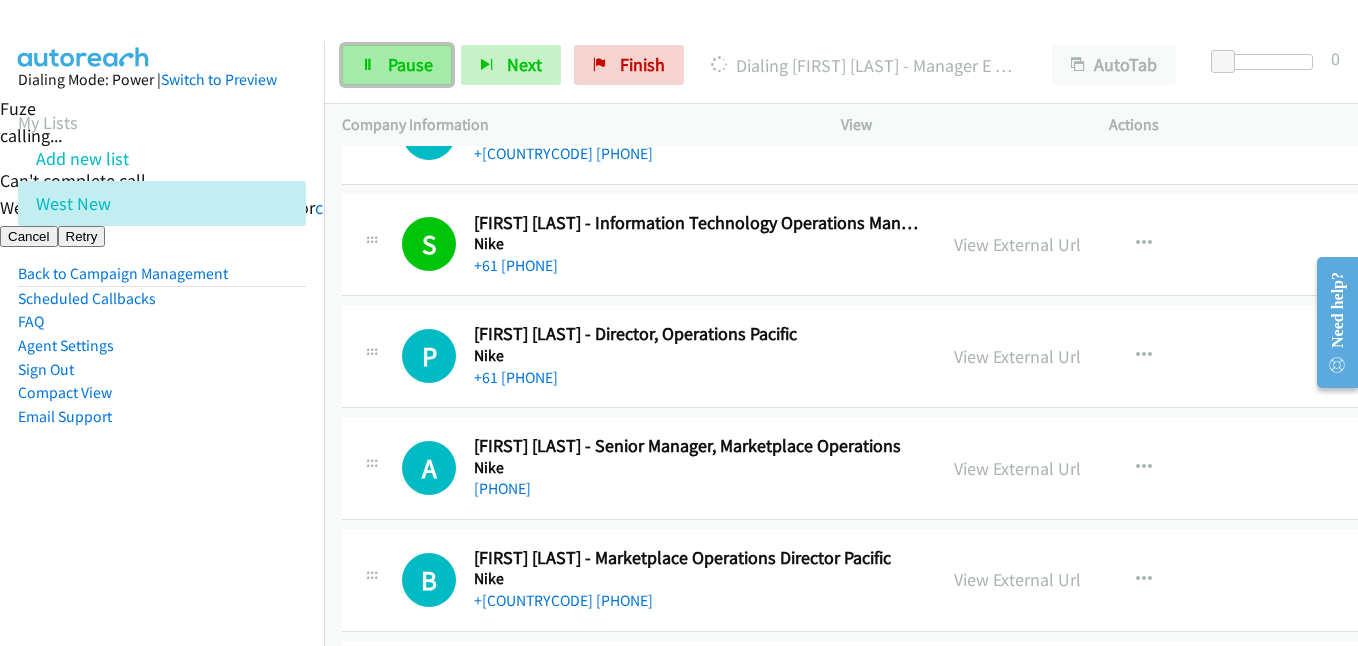 click on "Pause" at bounding box center (410, 64) 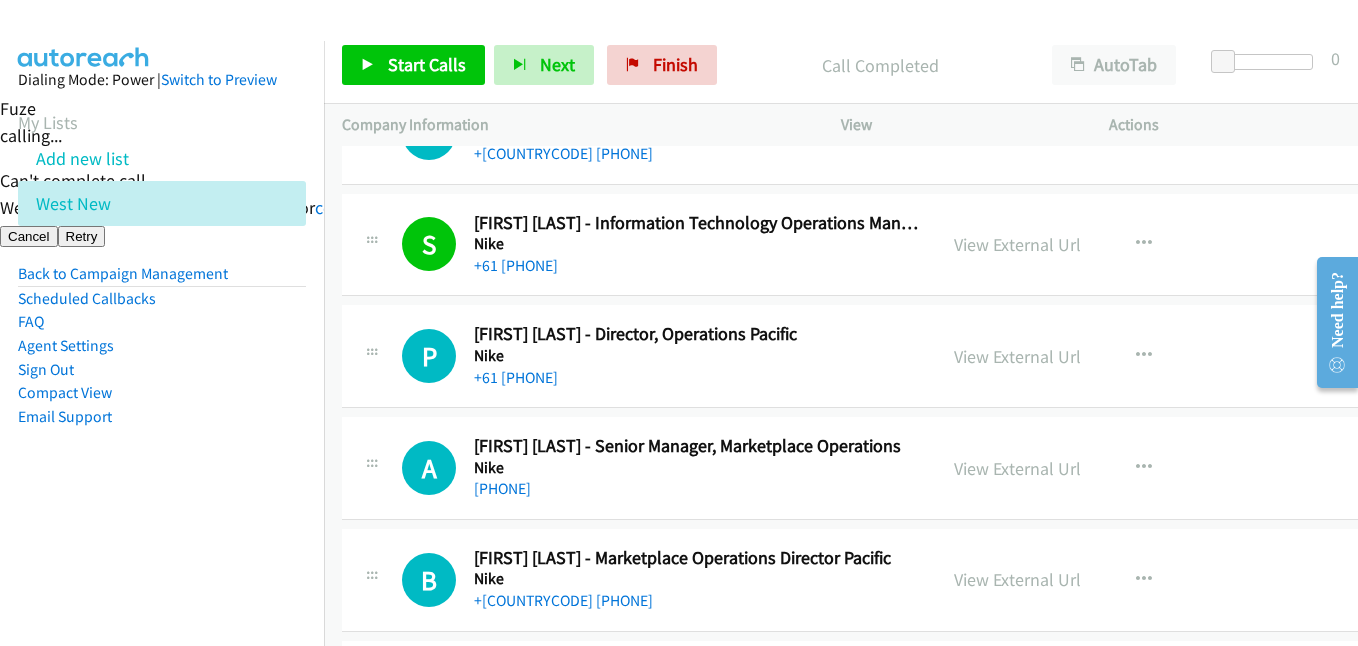 click on "Dialing Mode: Power
|
Switch to Preview
My Lists
Add new list
West New
Back to Campaign Management
Scheduled Callbacks
FAQ
Agent Settings
Sign Out
Compact View
Email Support" at bounding box center [162, 280] 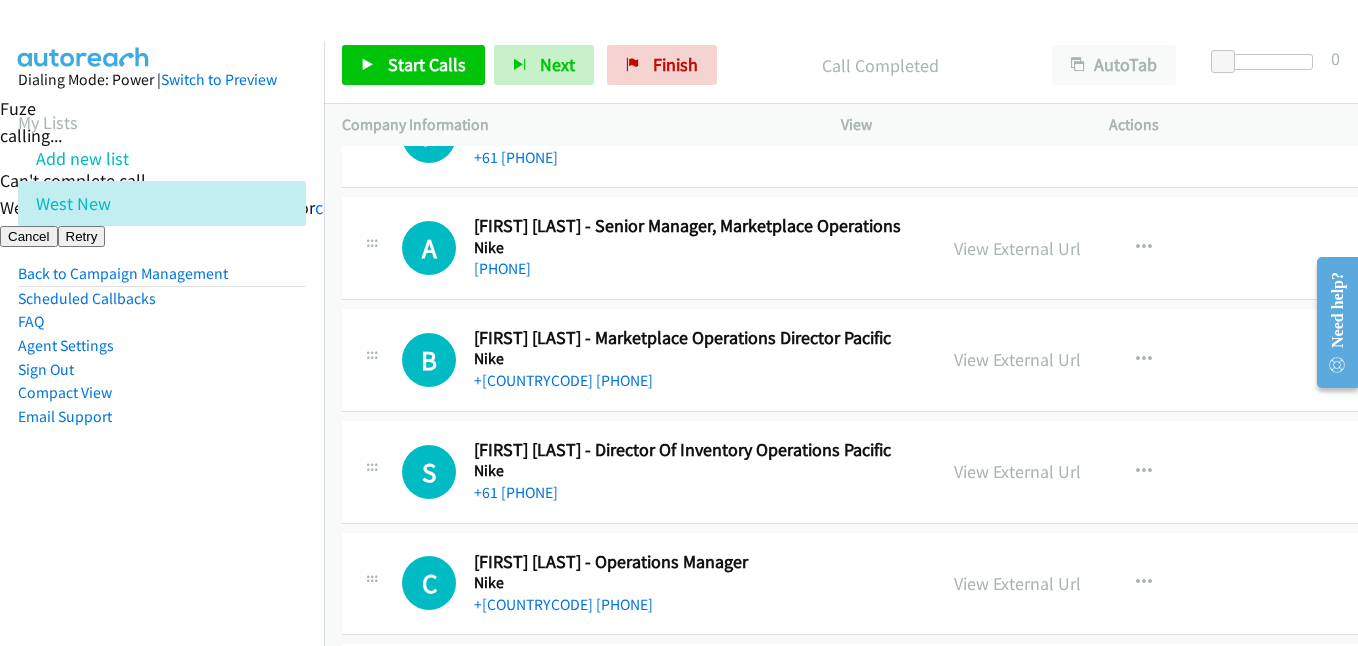scroll, scrollTop: 20100, scrollLeft: 0, axis: vertical 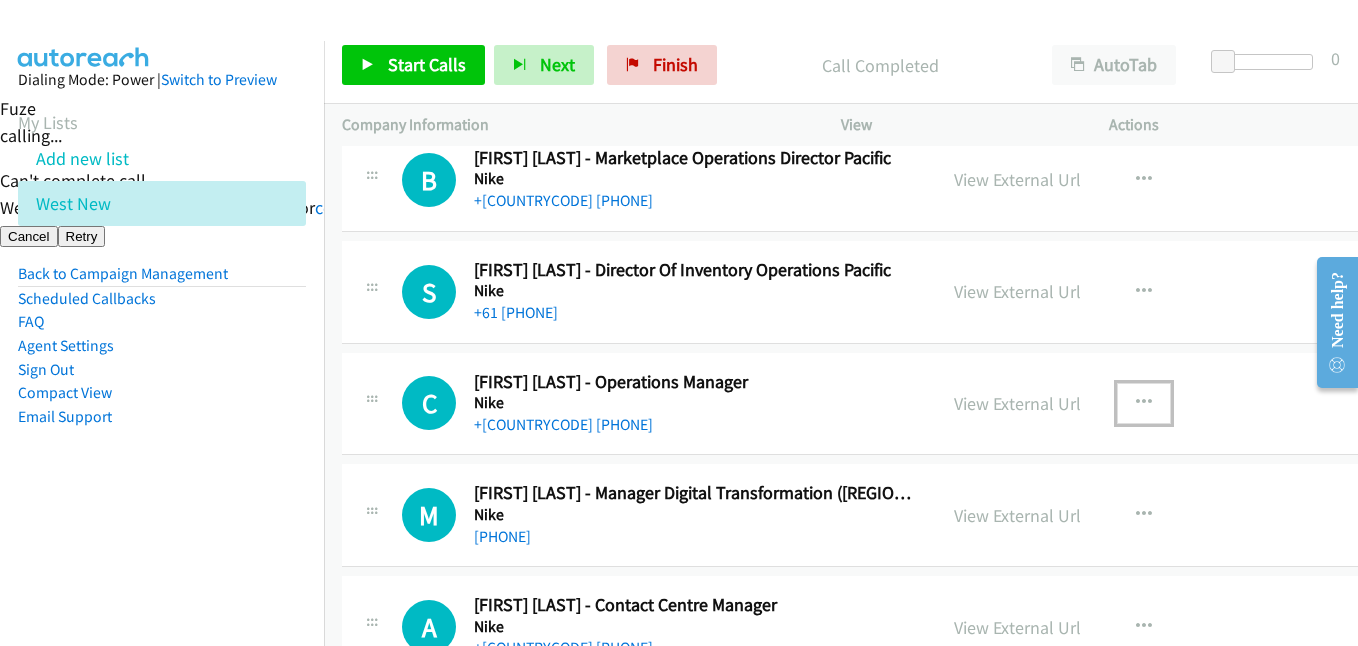 click at bounding box center (1144, 403) 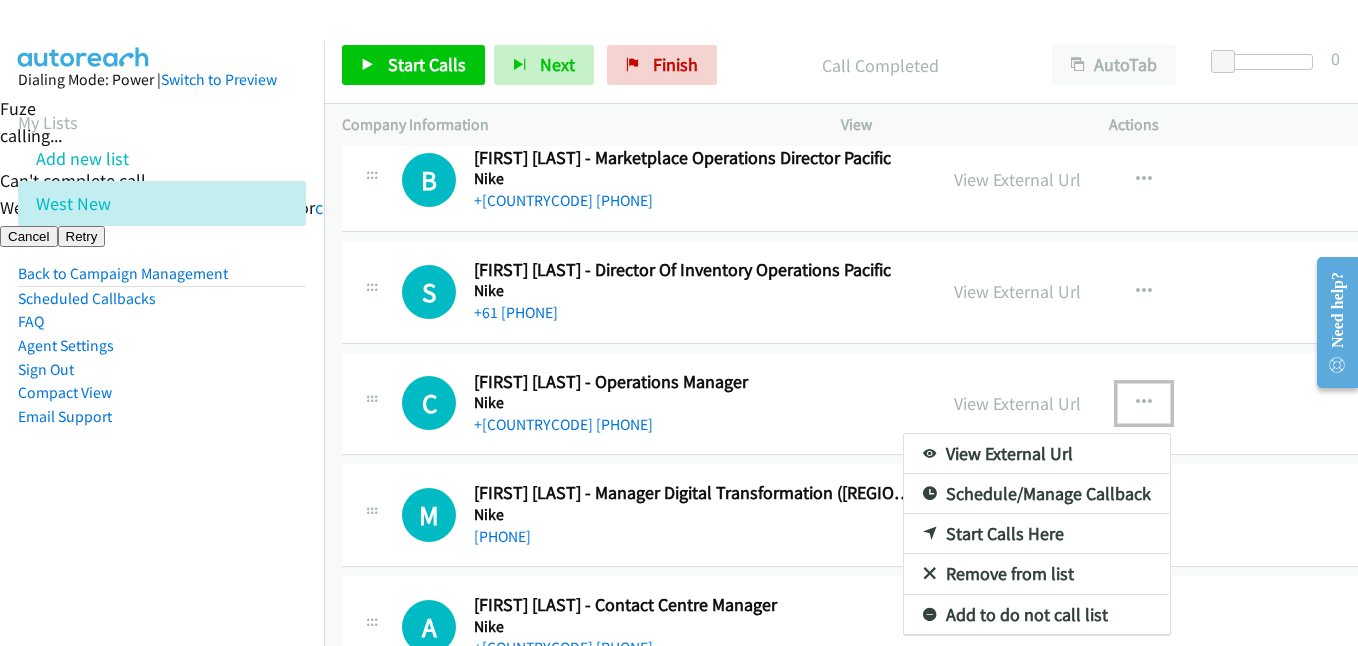 click on "Start Calls Here" at bounding box center [1037, 534] 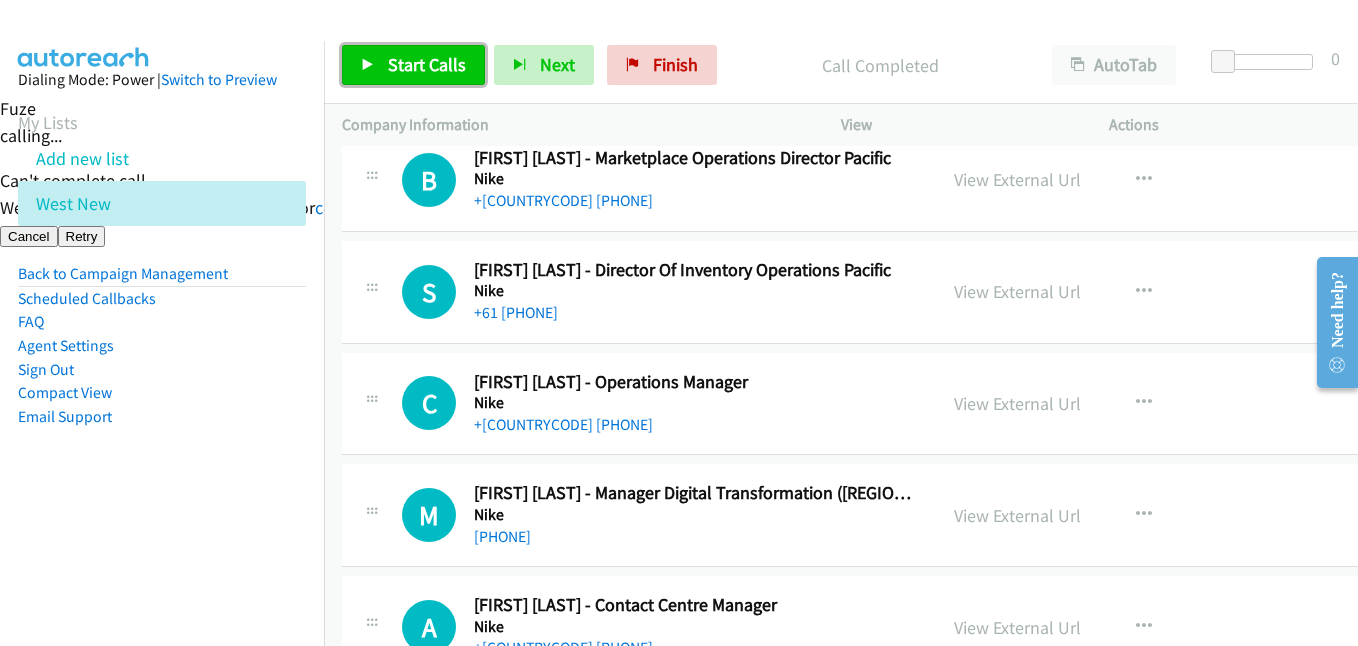 click on "Start Calls" at bounding box center (413, 65) 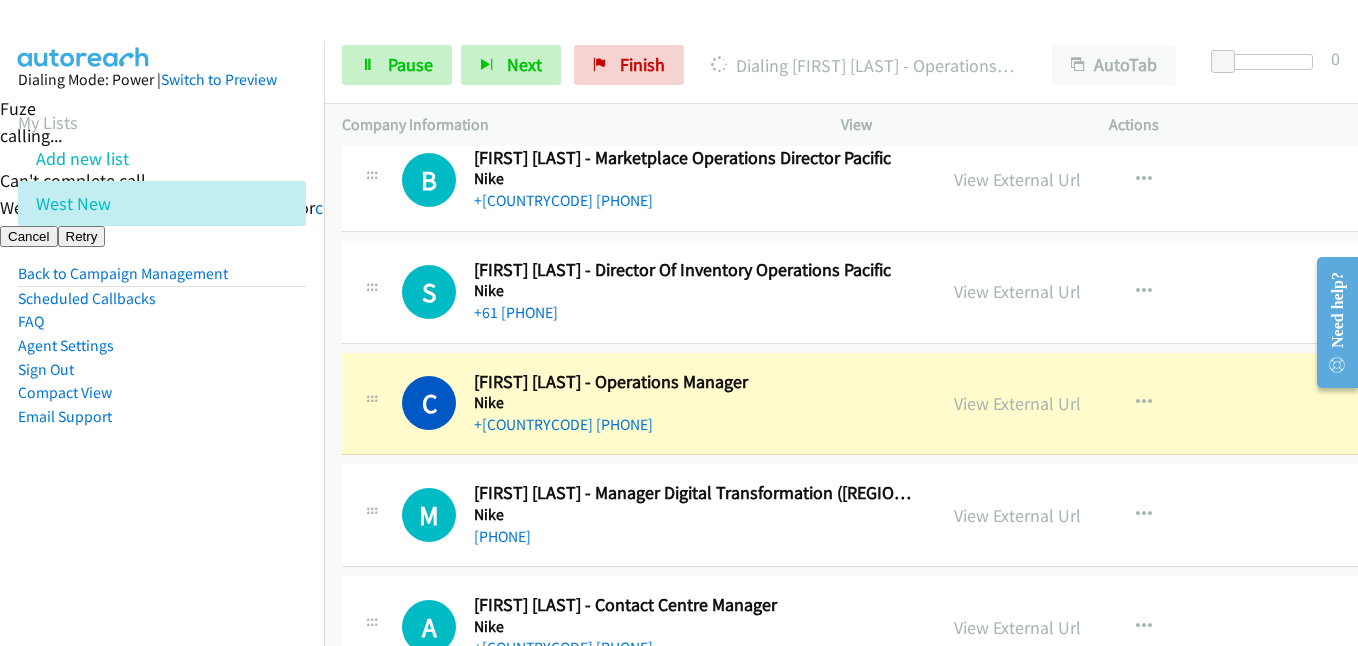 click on "View External Url" at bounding box center [1017, 403] 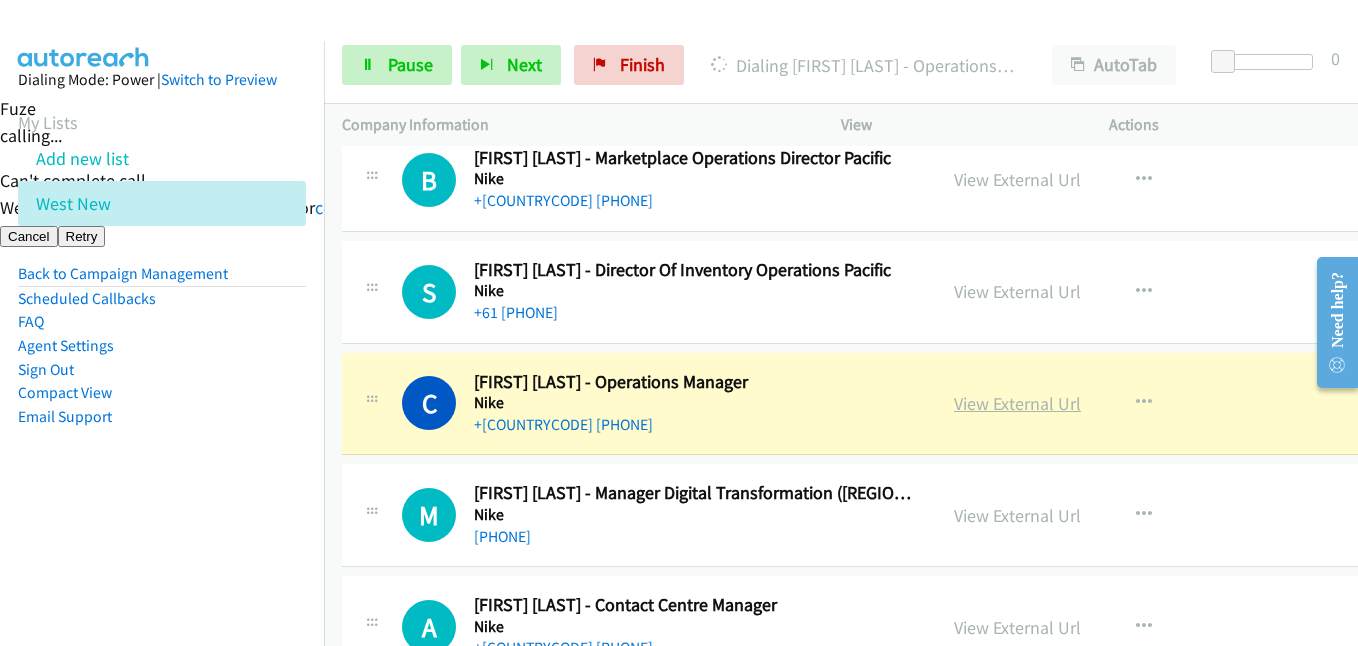 click on "View External Url" at bounding box center (1017, 403) 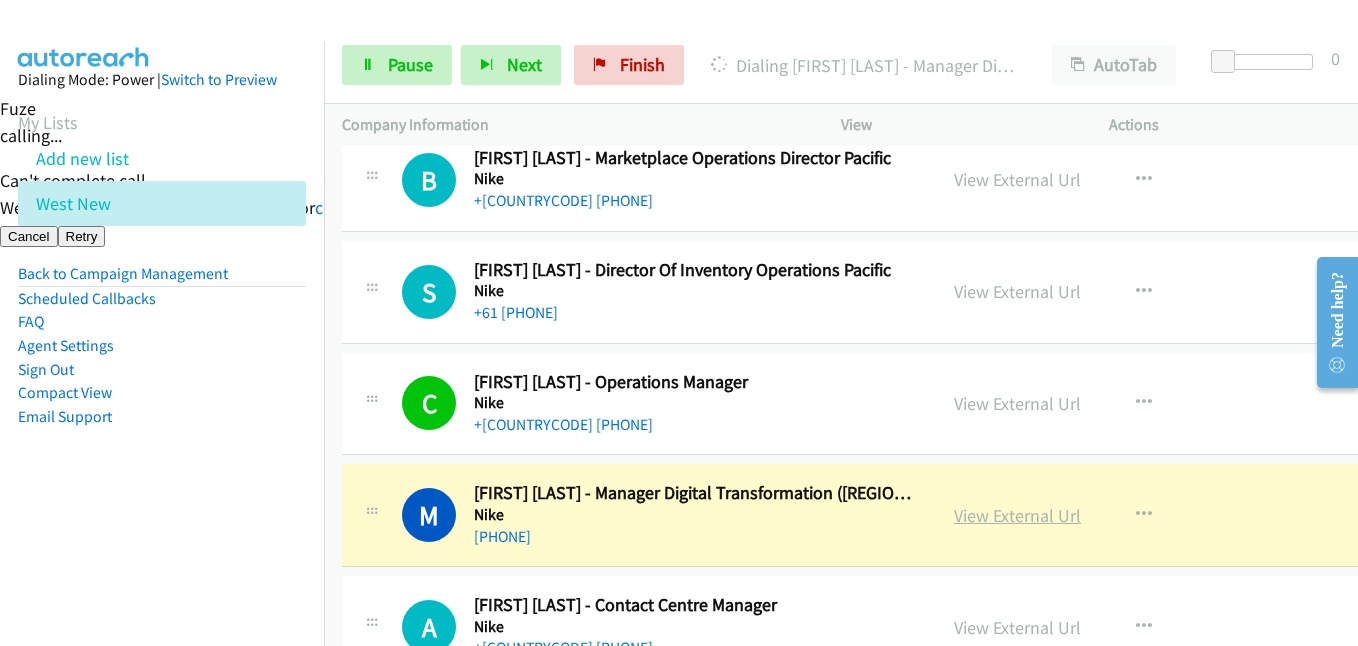 click on "View External Url" at bounding box center [1017, 515] 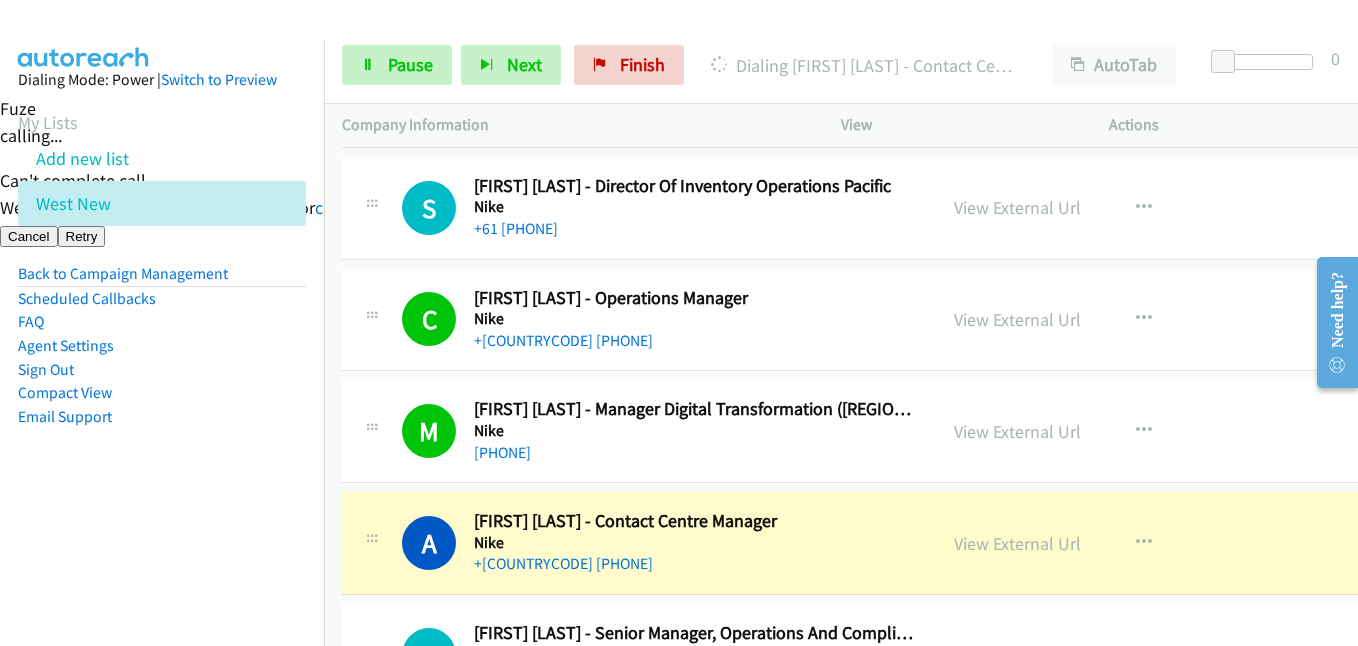 scroll, scrollTop: 20300, scrollLeft: 0, axis: vertical 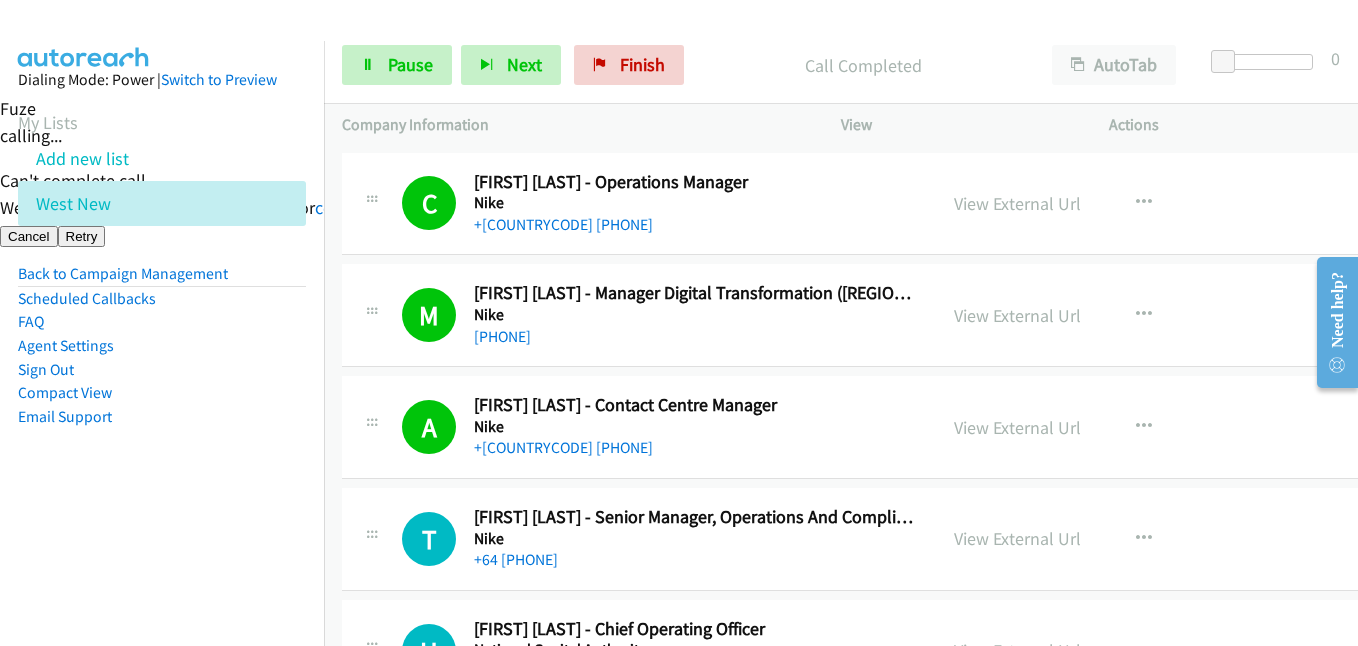 click on "Dialing Mode: Power
|
Switch to Preview
My Lists
Add new list
West New
Back to Campaign Management
Scheduled Callbacks
FAQ
Agent Settings
Sign Out
Compact View
Email Support" at bounding box center (162, 280) 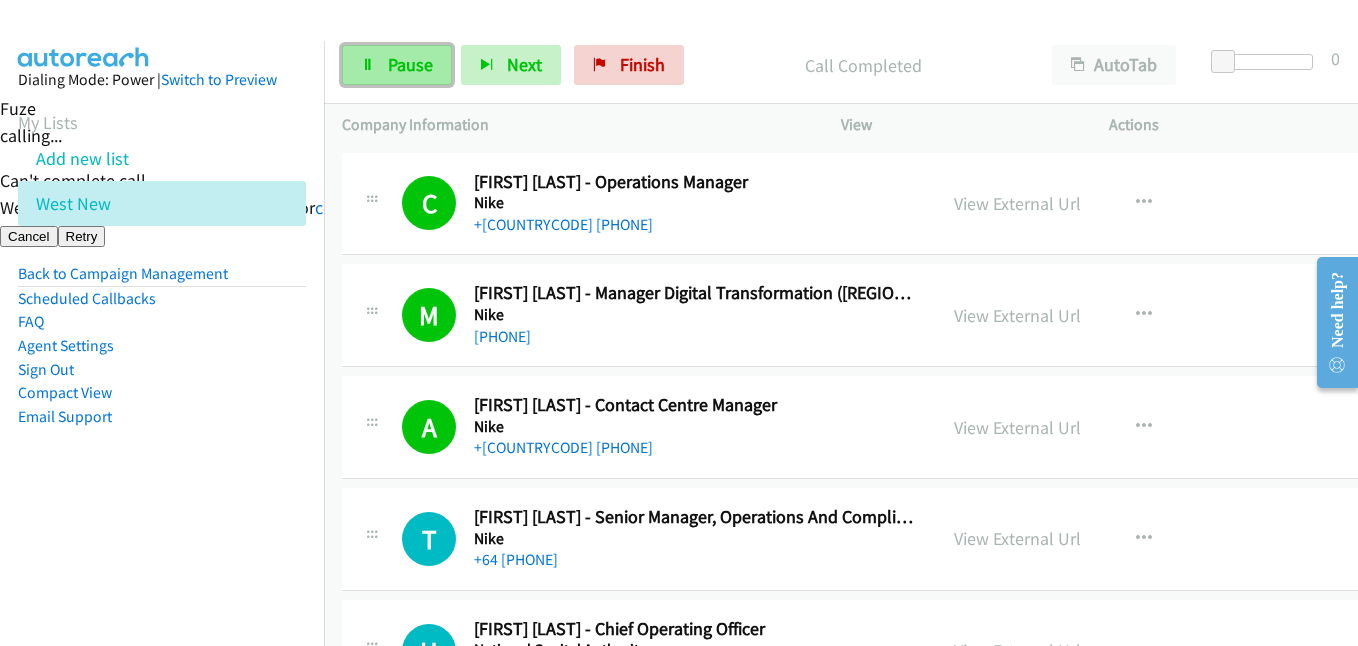 click on "Pause" at bounding box center (410, 64) 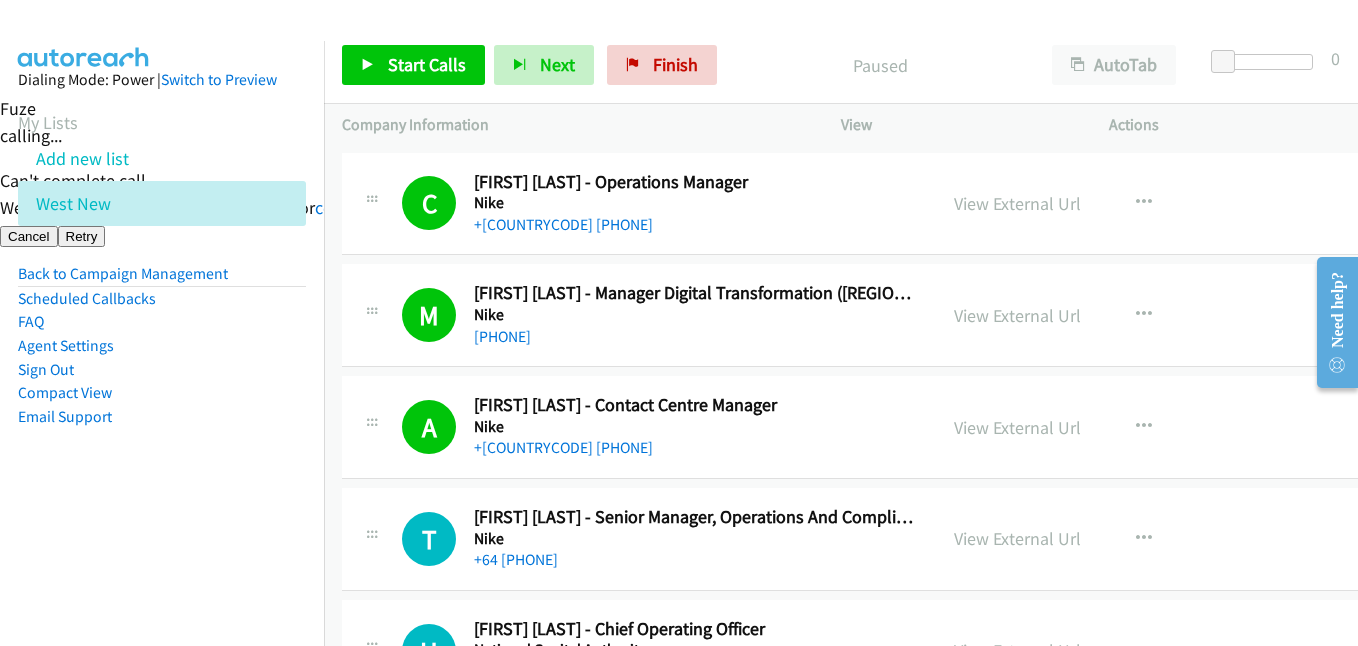 drag, startPoint x: 215, startPoint y: 446, endPoint x: 367, endPoint y: 422, distance: 153.88307 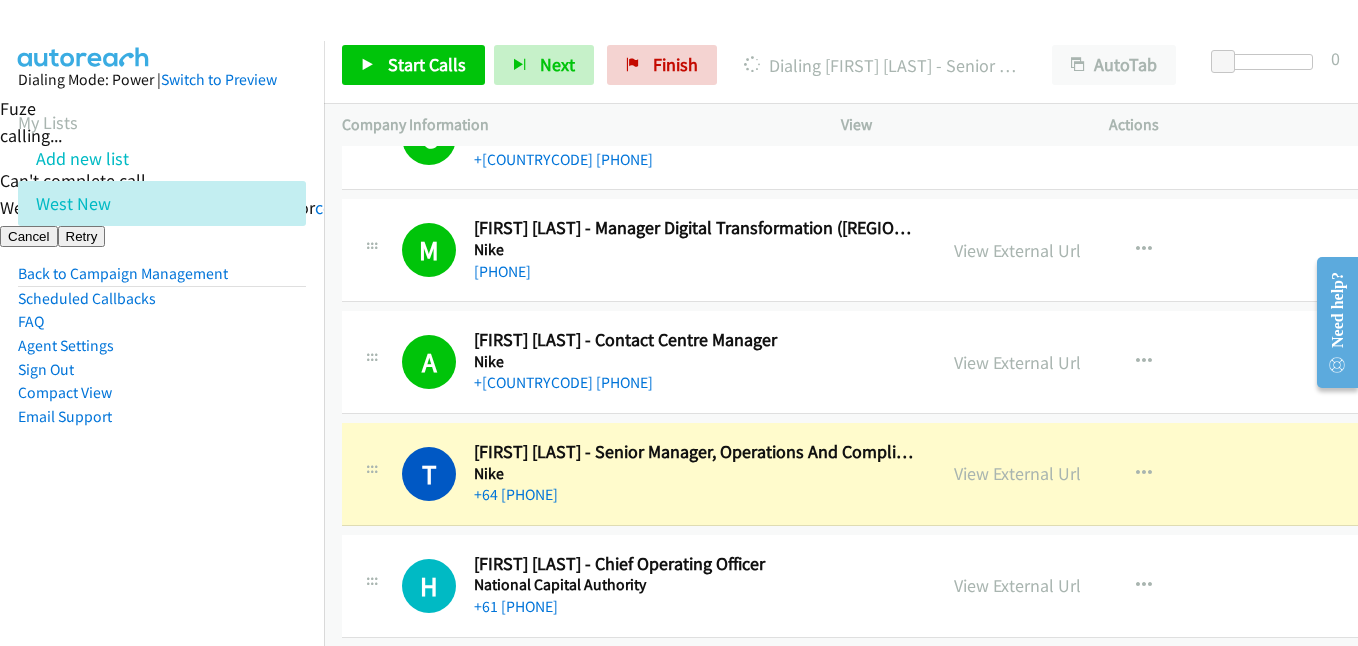 scroll, scrollTop: 20400, scrollLeft: 0, axis: vertical 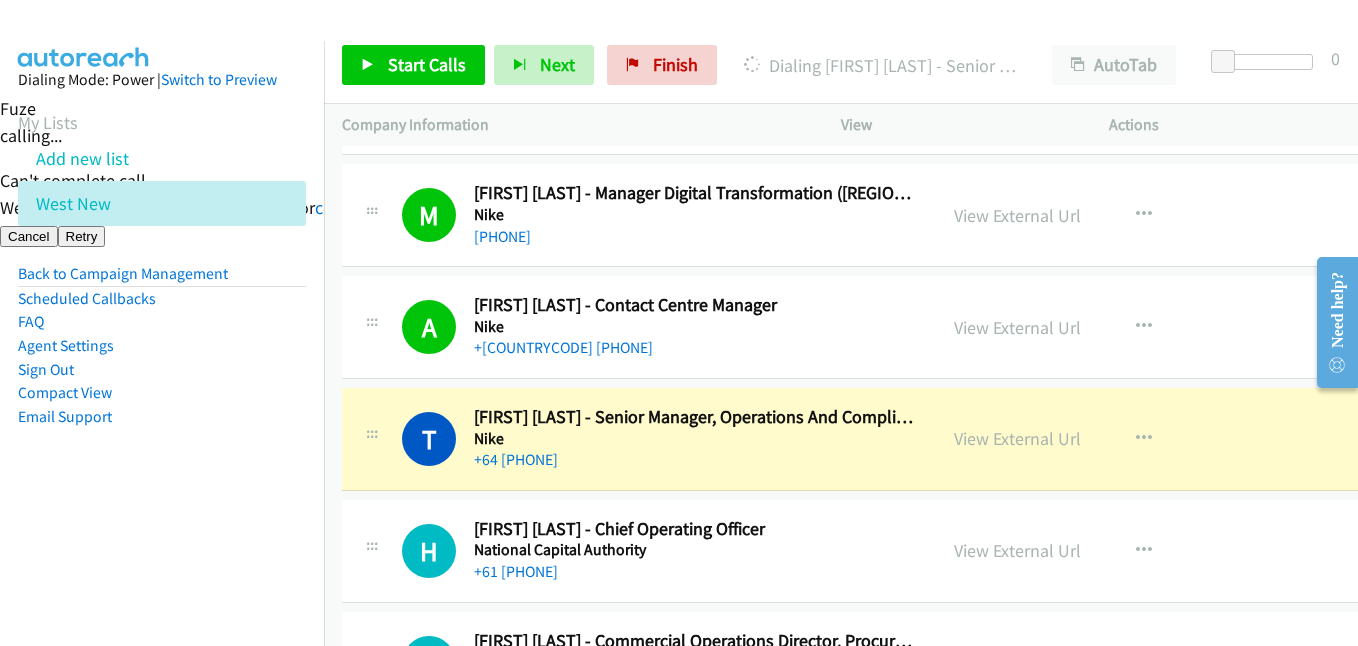 click on "Dialing Mode: Power
|
Switch to Preview
My Lists
Add new list
West New
Back to Campaign Management
Scheduled Callbacks
FAQ
Agent Settings
Sign Out
Compact View
Email Support" at bounding box center [162, 280] 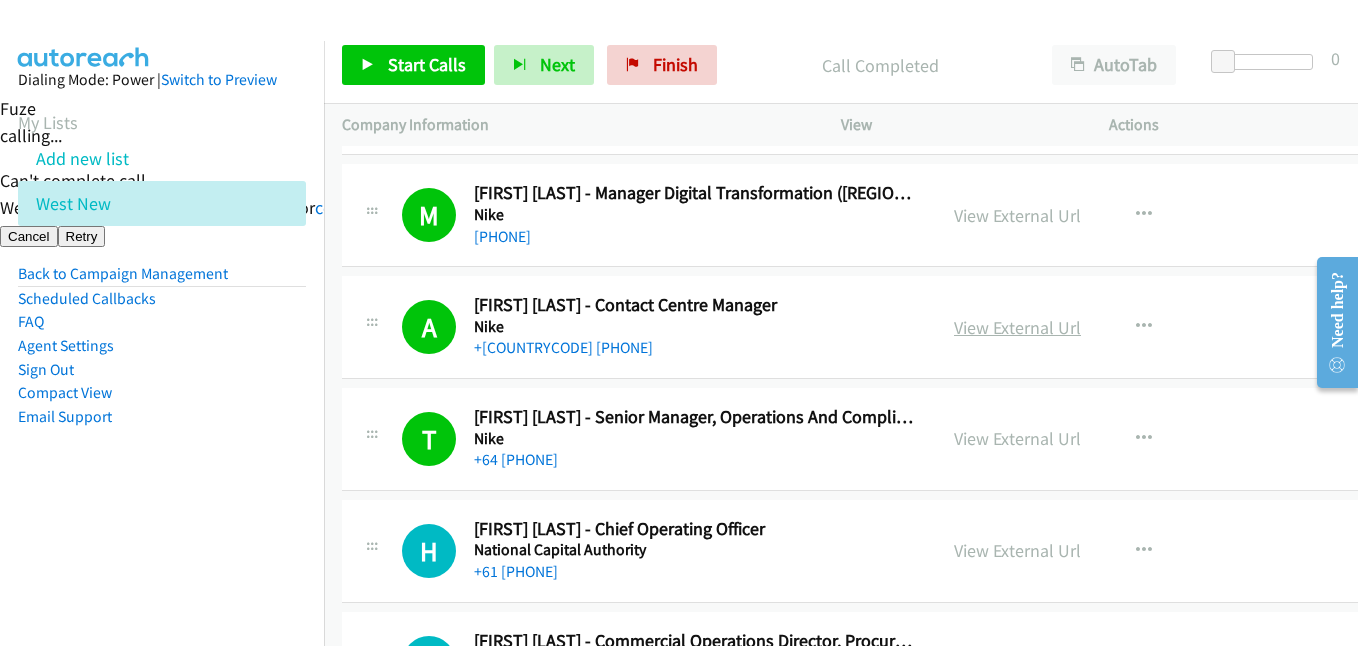 click on "View External Url" at bounding box center (1017, 327) 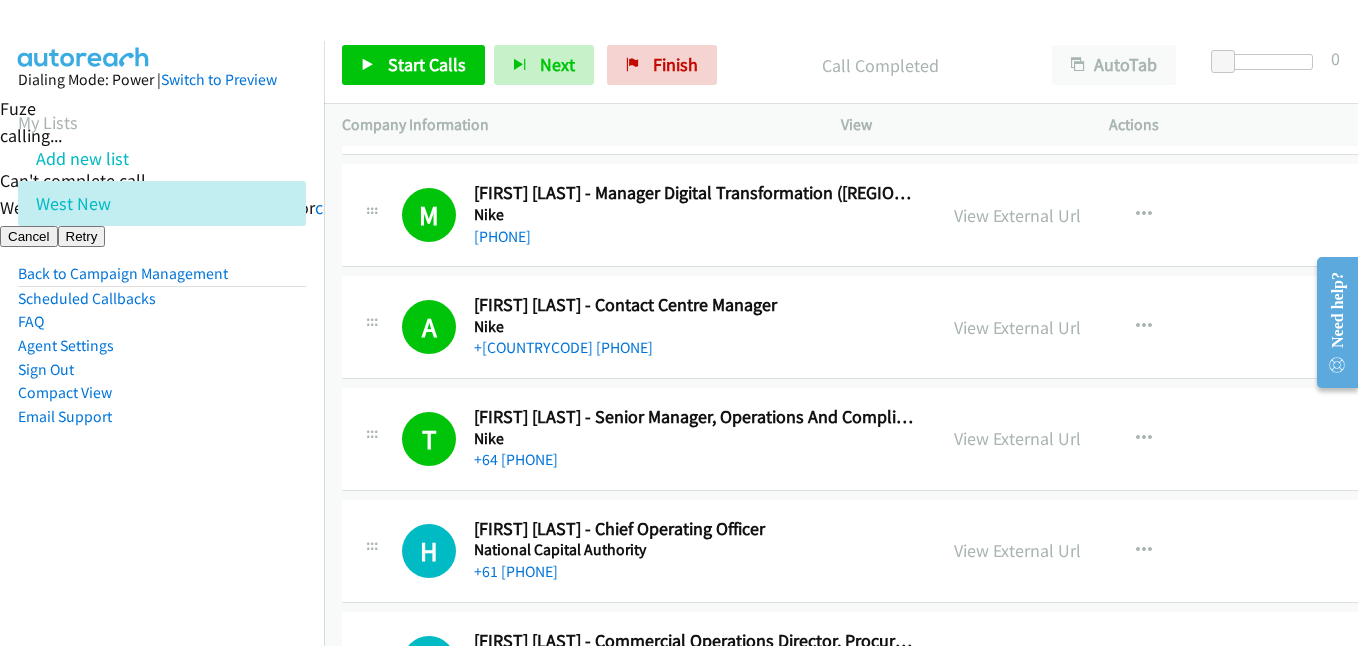 drag, startPoint x: 217, startPoint y: 501, endPoint x: 227, endPoint y: 496, distance: 11.18034 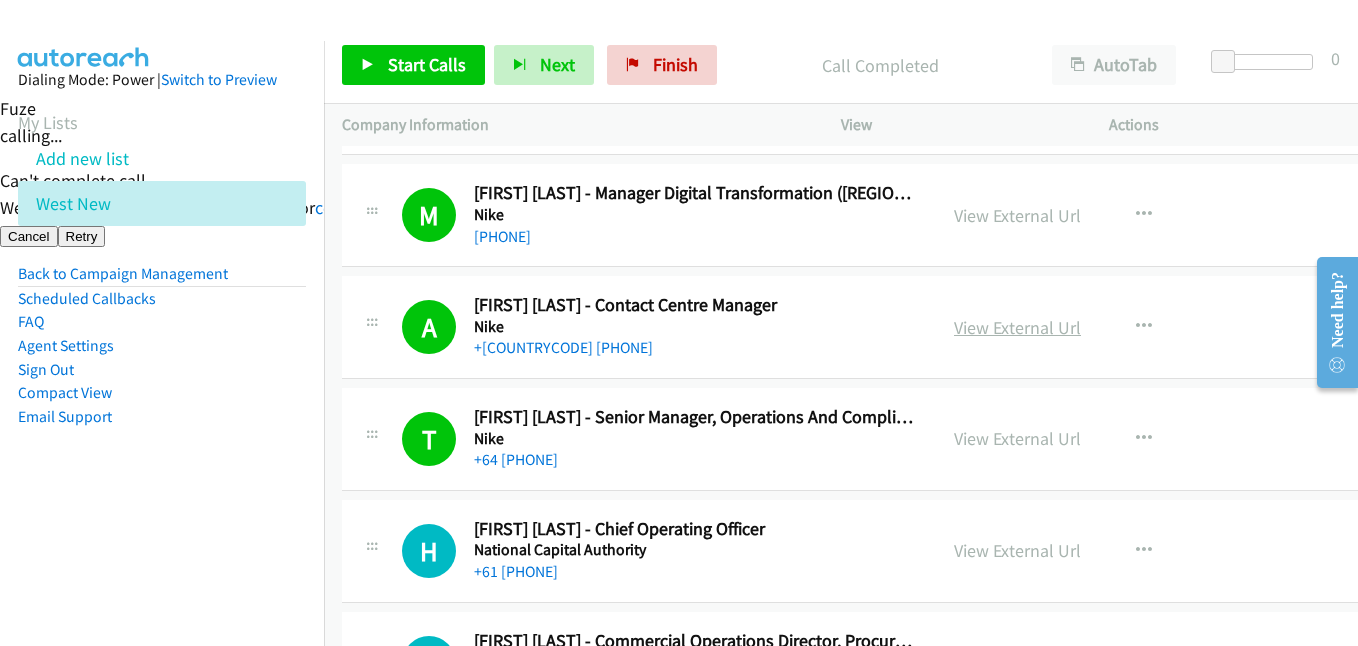 click on "View External Url" at bounding box center [1017, 327] 